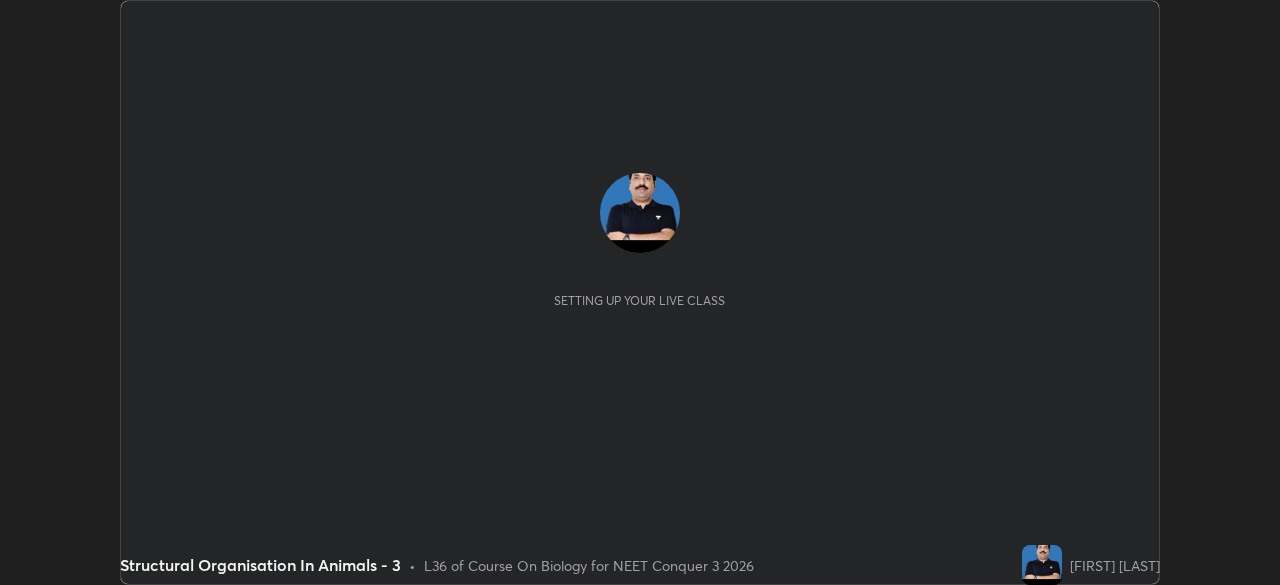 scroll, scrollTop: 0, scrollLeft: 0, axis: both 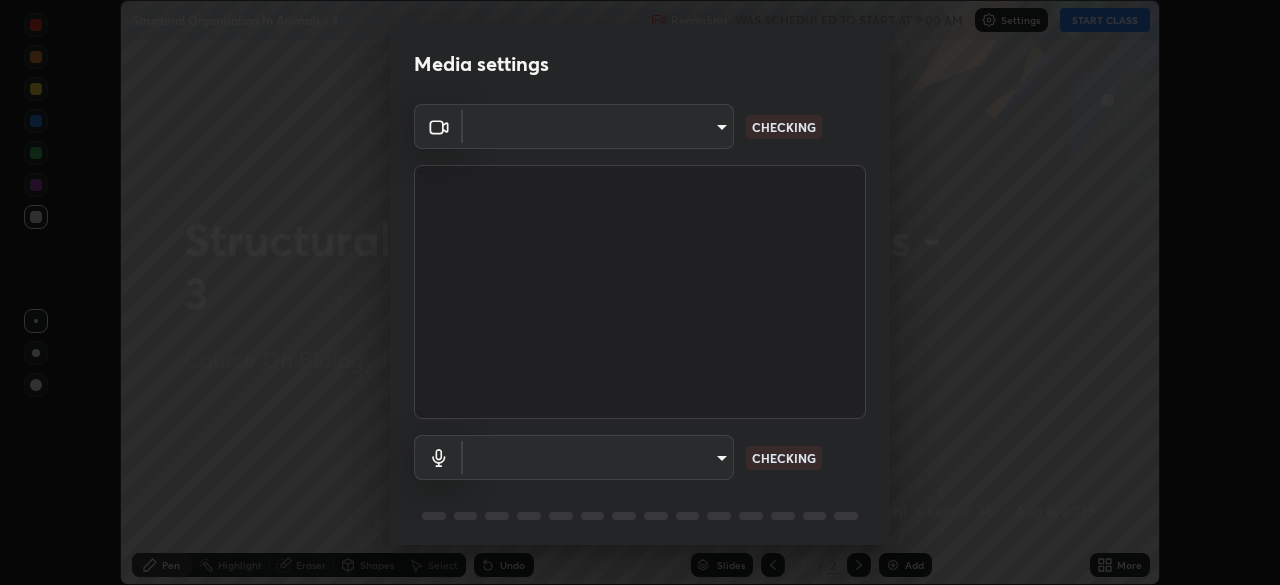 type on "e5f32b9a37d83756d2696e8423a1893a7de7eefef83412cf73fe4da3c4688103" 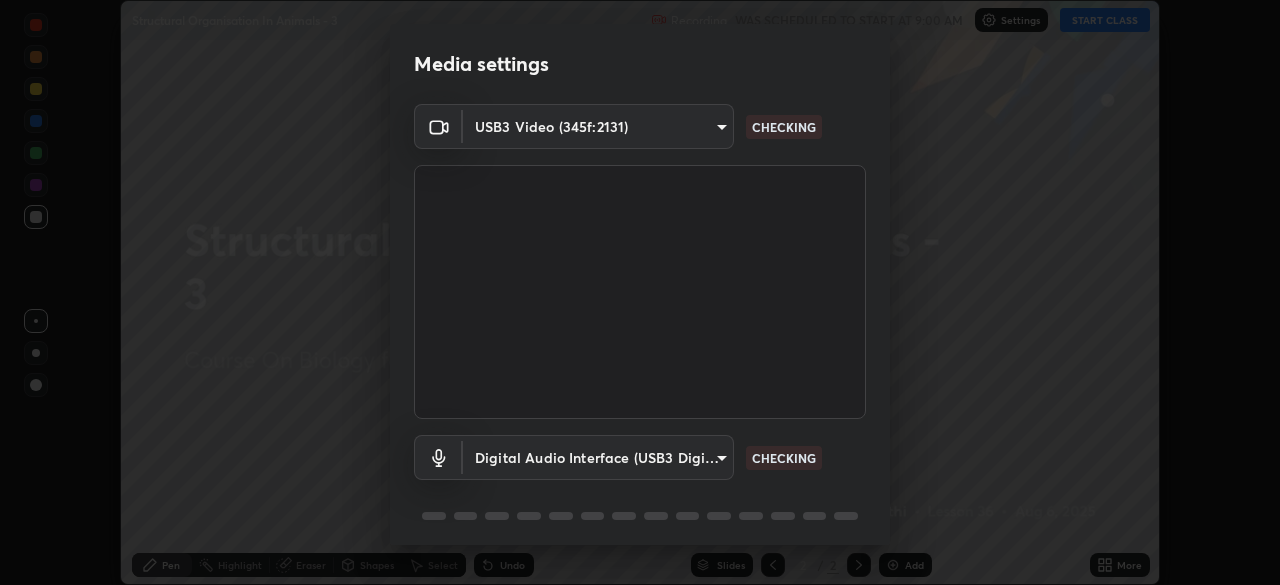 scroll, scrollTop: 70, scrollLeft: 0, axis: vertical 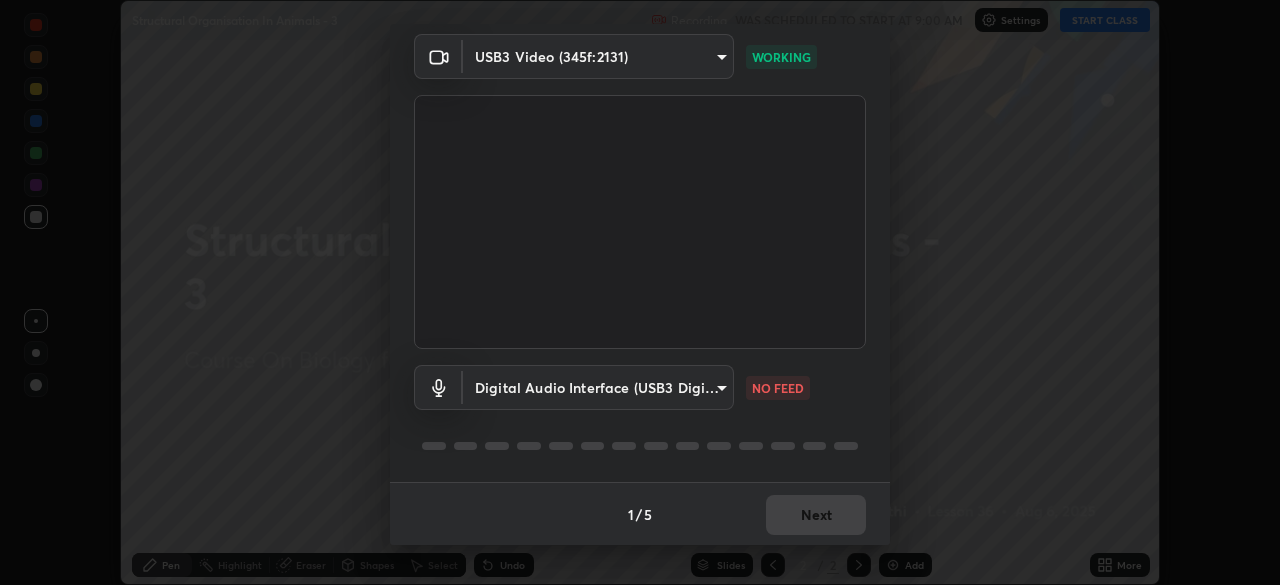 click on "Erase all Structural Organisation In Animals - 3 Recording WAS SCHEDULED TO START AT 9:00 AM Settings START CLASS Setting up your live class Structural Organisation In Animals - 3 • L36 of Course On Biology for NEET Conquer 3 2026 [PERSON] Pen Highlight Eraser Shapes Select Undo Slides 2 / 2 Add More No doubts shared Encourage your learners to ask a doubt for better clarity Report an issue Reason for reporting Buffering Chat not working Audio - Video sync issue Educator video quality low ​ Attach an image Report Media settings USB3 Video ([DEVICE_ID]) e5f32b9a37d83756d2696e8423a1893a7de7eefef83412cf73fe4da3c4688103 WORKING Digital Audio Interface (USB3 Digital Audio) 585cda95c333d5861e905893667515bc00ae83fcab62efa008678b328871fb55 NO FEED 1 / 5 Next" at bounding box center (640, 292) 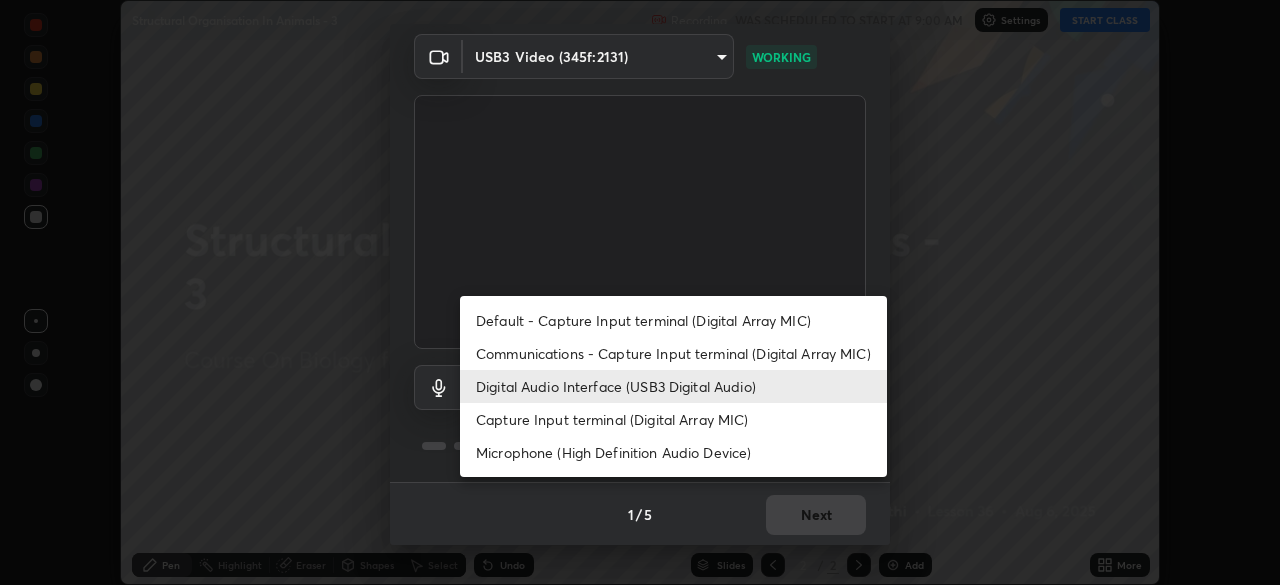 click on "Communications - Capture Input terminal (Digital Array MIC)" at bounding box center (673, 353) 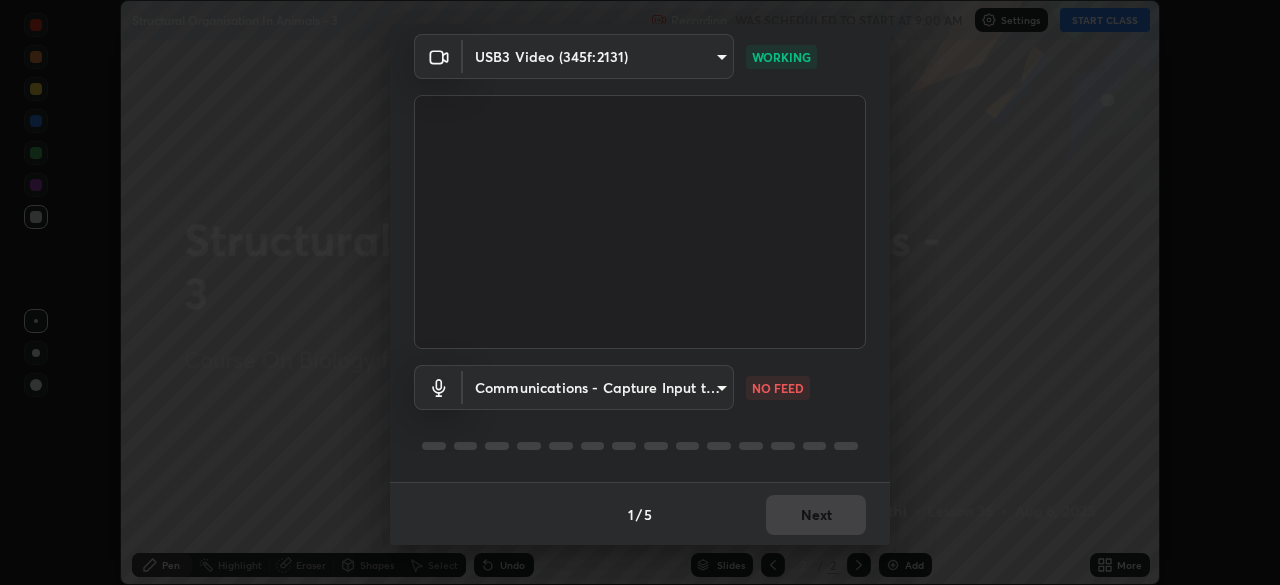 click on "Erase all Structural Organisation In Animals - 3 Recording WAS SCHEDULED TO START AT  9:00 AM Settings START CLASS Setting up your live class Structural Organisation In Animals - 3 • L36 of Course On Biology for NEET Conquer 3 2026 [PERSON] Pen Highlight Eraser Shapes Select Undo Slides 2 / 2 Add More No doubts shared Encourage your learners to ask a doubt for better clarity Report an issue Reason for reporting Buffering Chat not working Audio - Video sync issue Educator video quality low ​ Attach an image Report Media settings USB3 Video (345f:2131) e5f32b9a37d83756d2696e8423a1893a7de7eefef83412cf73fe4da3c4688103 WORKING Communications - Capture Input terminal (Digital Array MIC) communications NO FEED 1 / 5 Next" at bounding box center (640, 292) 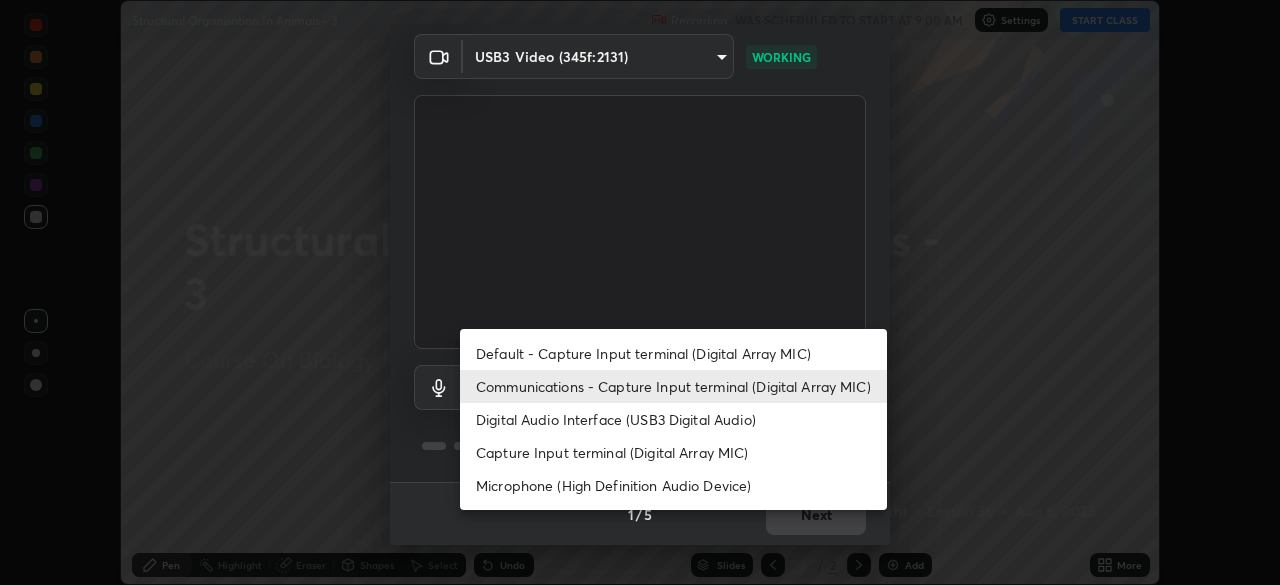 click on "Digital Audio Interface (USB3 Digital Audio)" at bounding box center (673, 419) 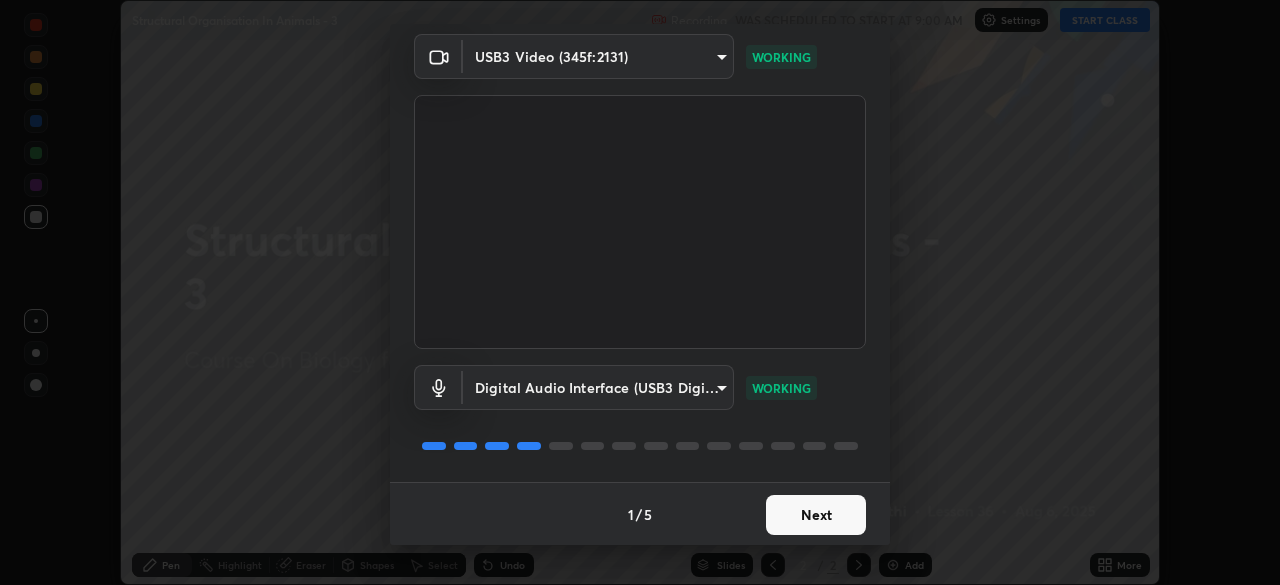 click on "Next" at bounding box center (816, 515) 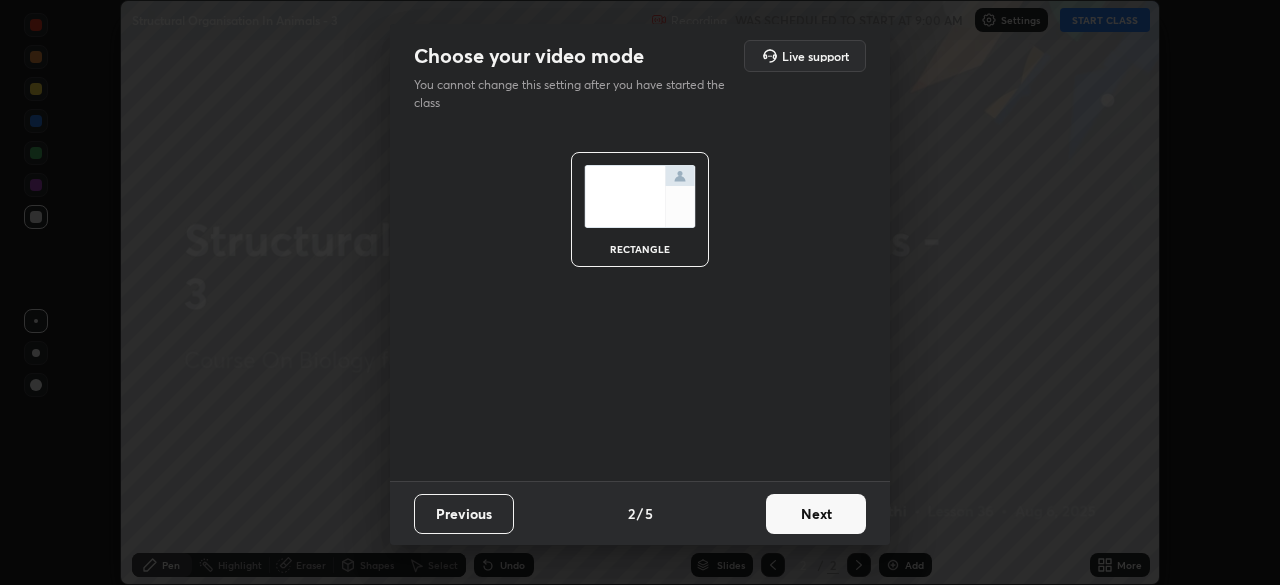 scroll, scrollTop: 0, scrollLeft: 0, axis: both 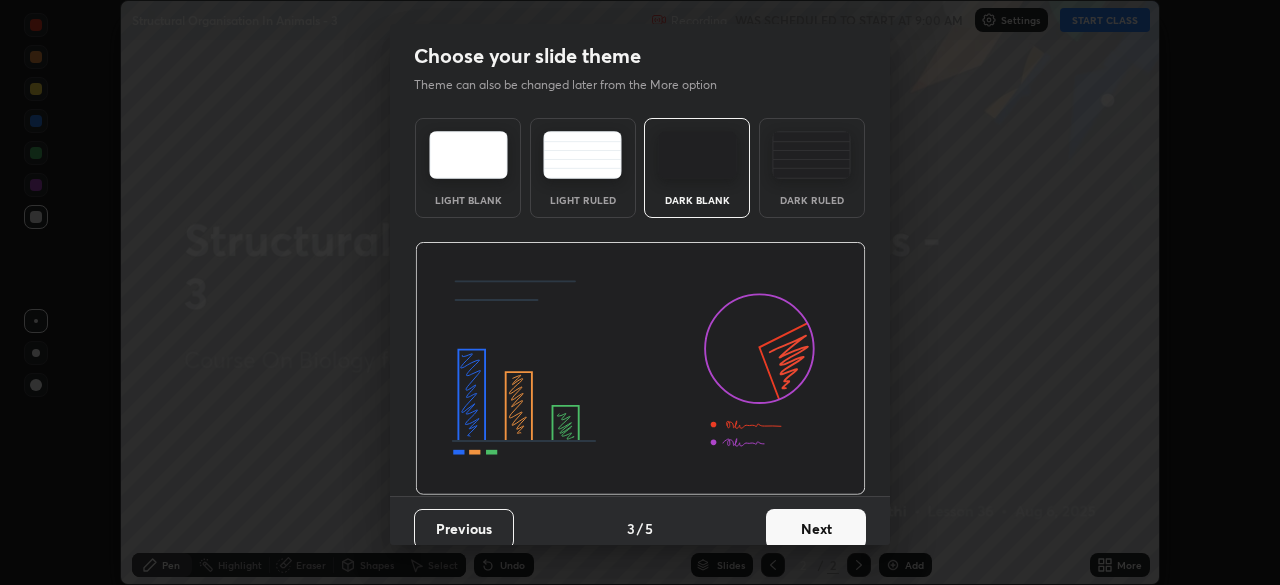 click on "Next" at bounding box center (816, 529) 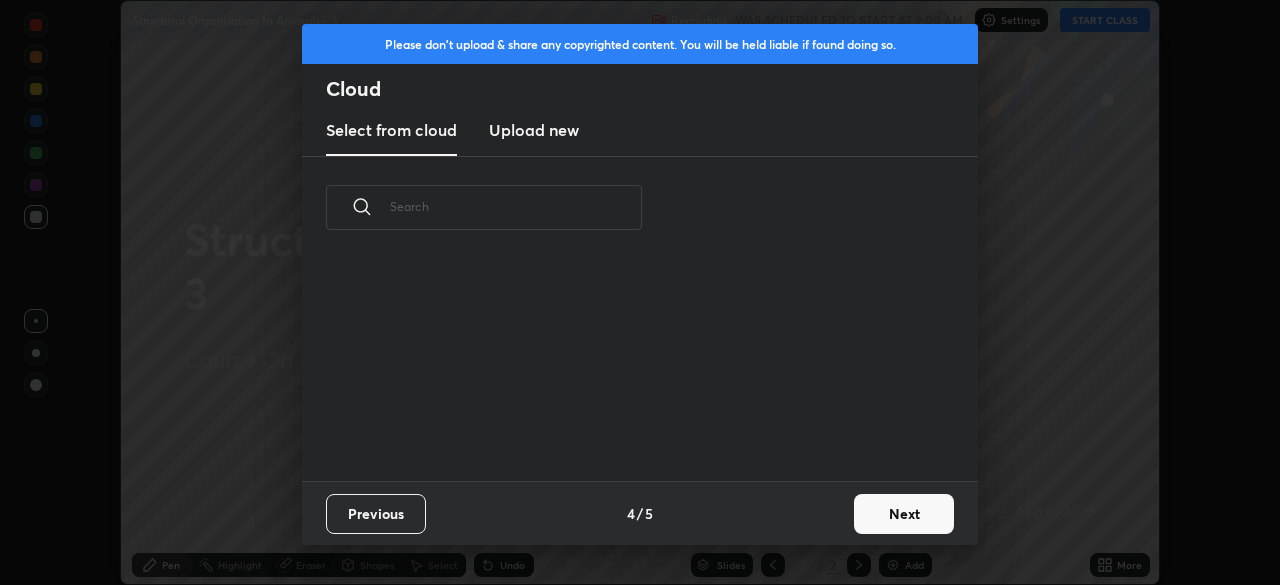 click on "Next" at bounding box center (904, 514) 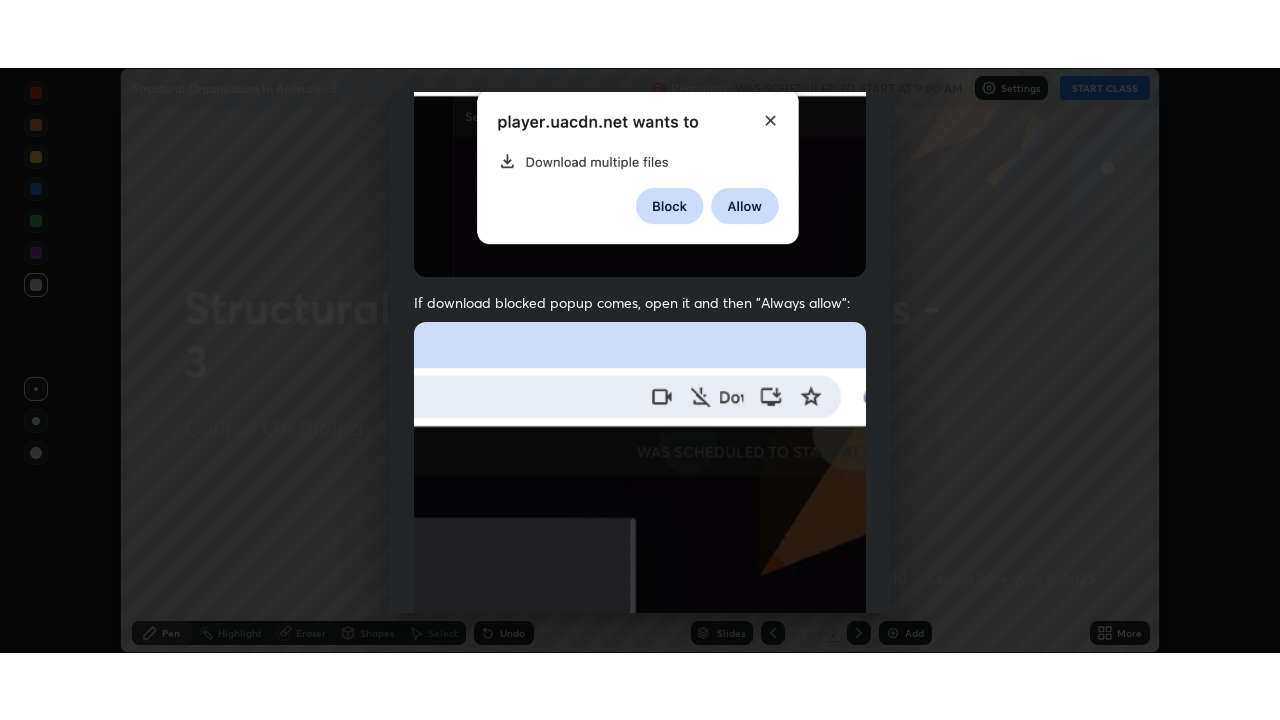 scroll, scrollTop: 478, scrollLeft: 0, axis: vertical 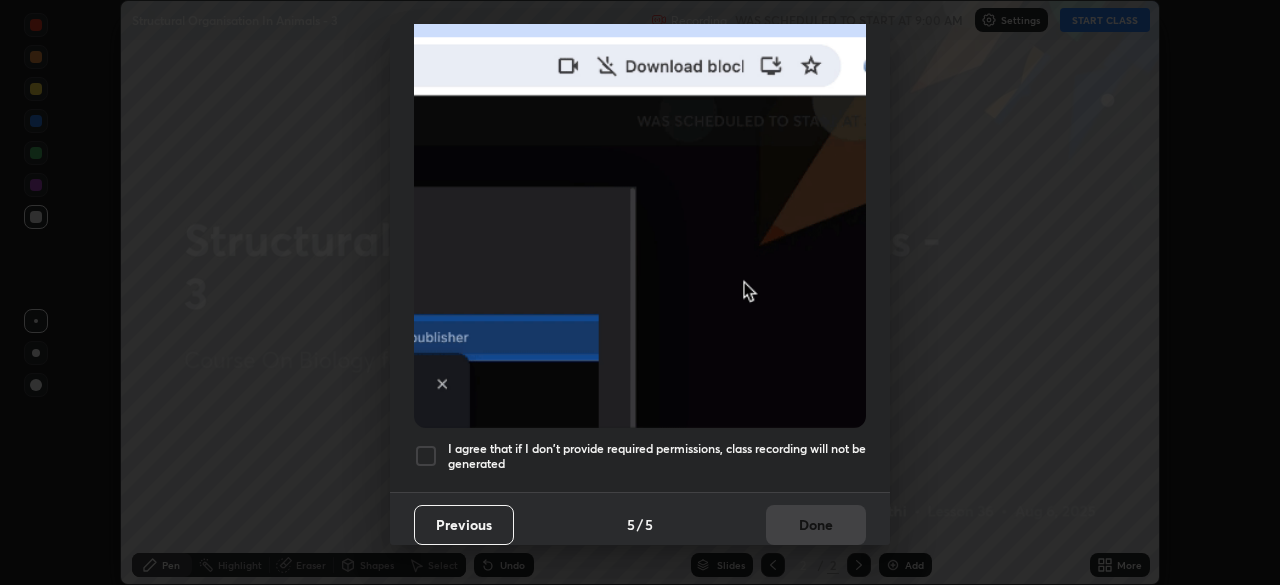 click on "I agree that if I don't provide required permissions, class recording will not be generated" at bounding box center [657, 456] 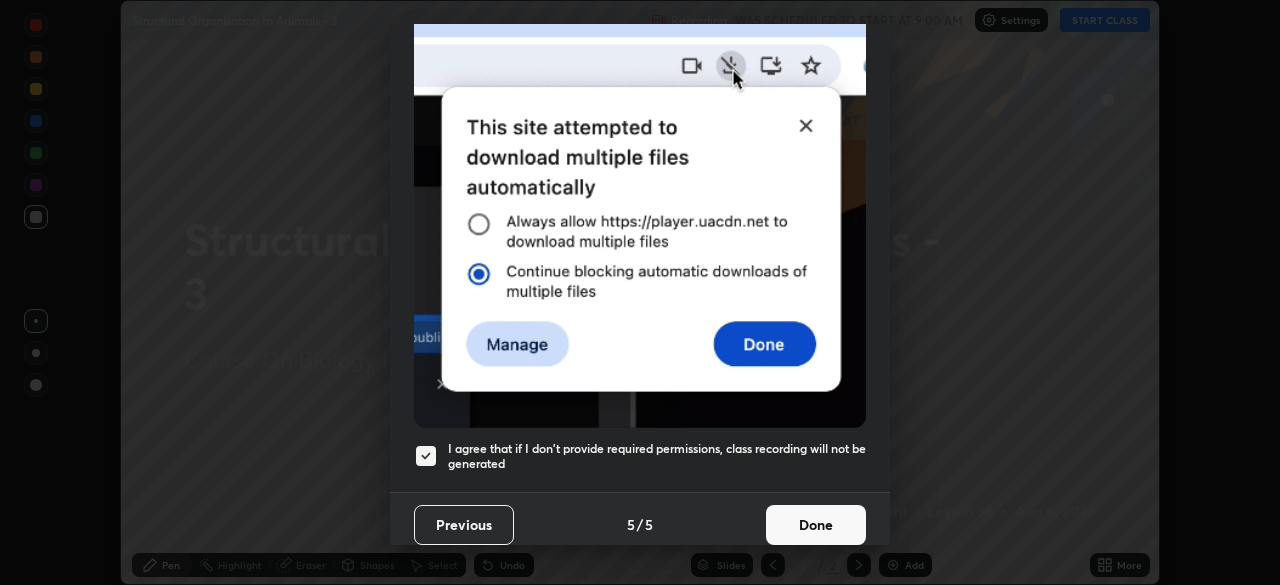 click on "Done" at bounding box center [816, 525] 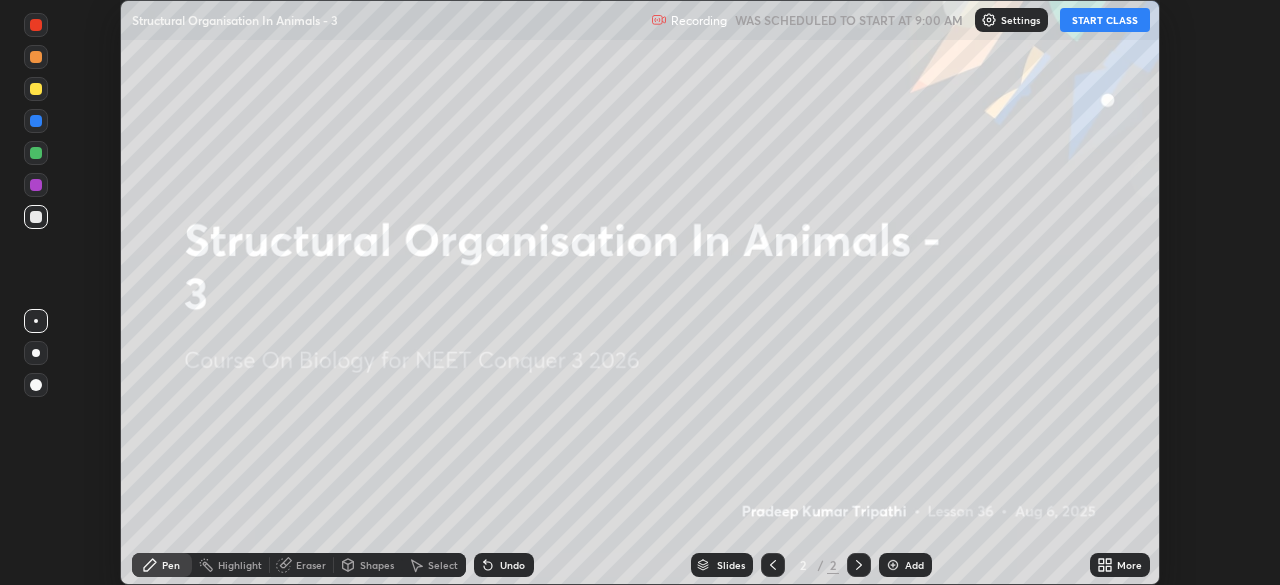 click 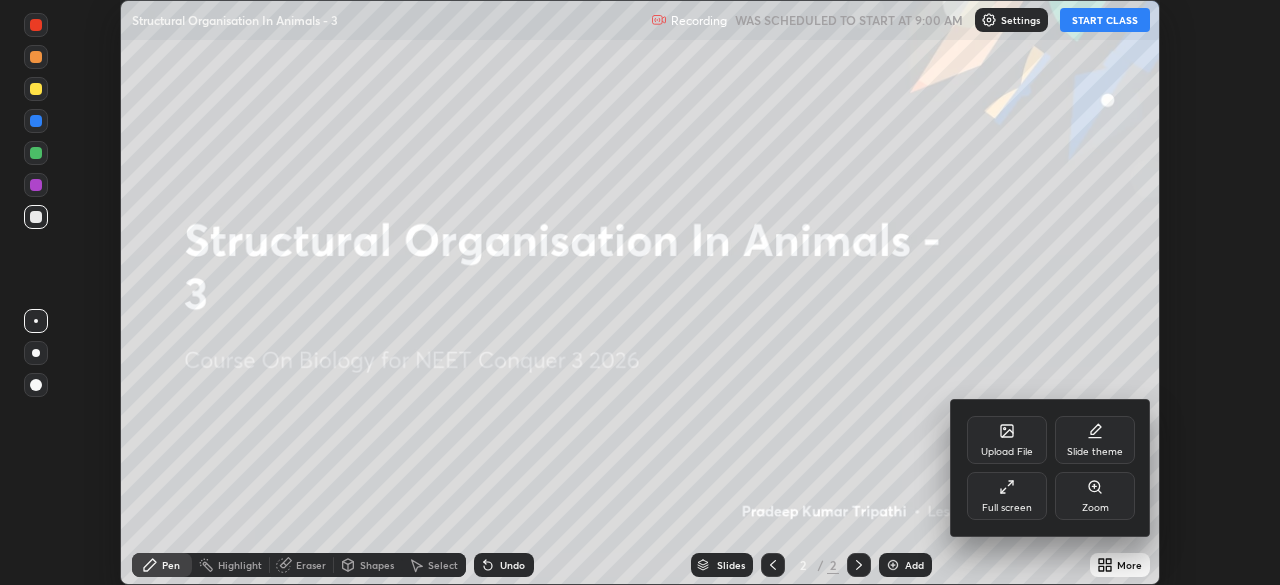 click 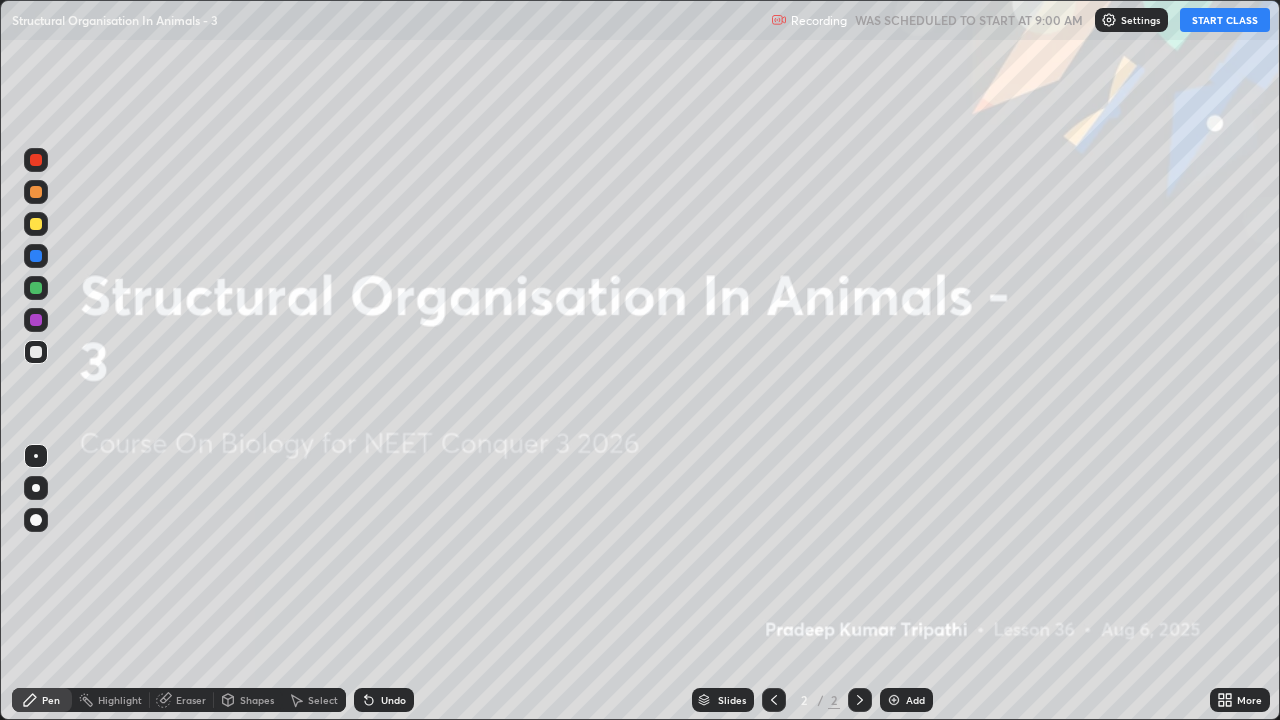 scroll, scrollTop: 99280, scrollLeft: 98720, axis: both 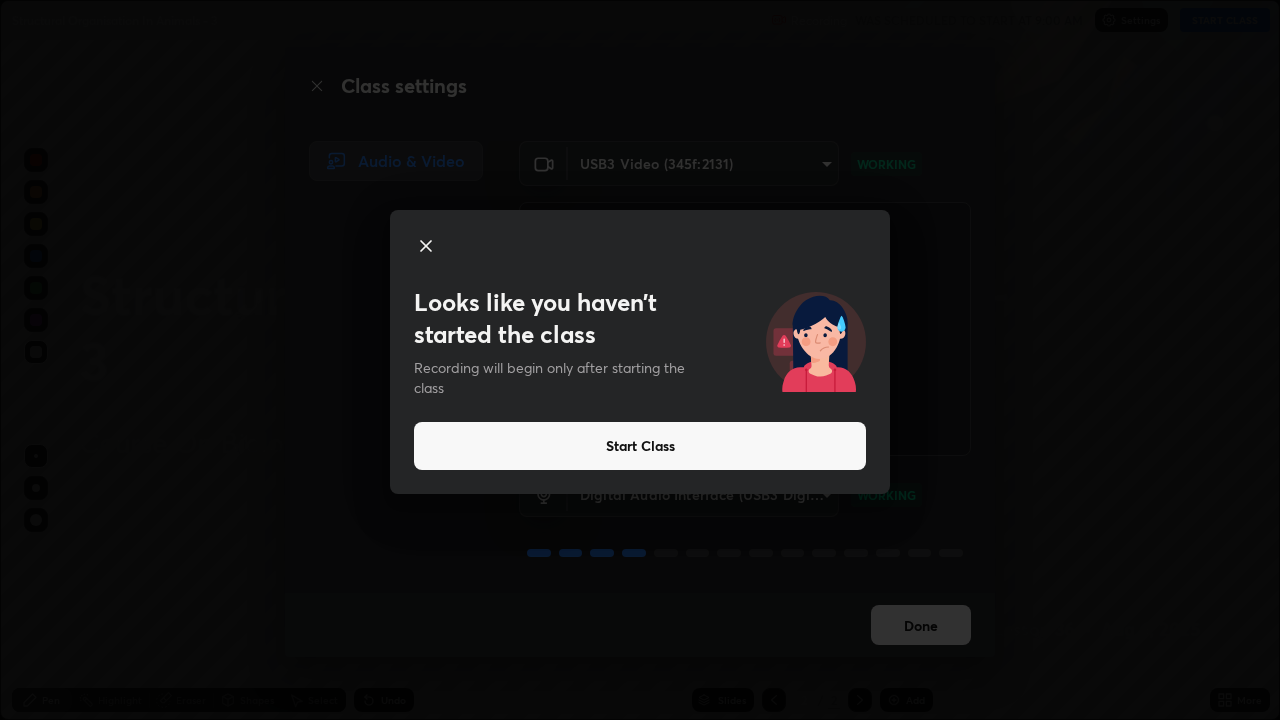 click on "Start Class" at bounding box center (640, 446) 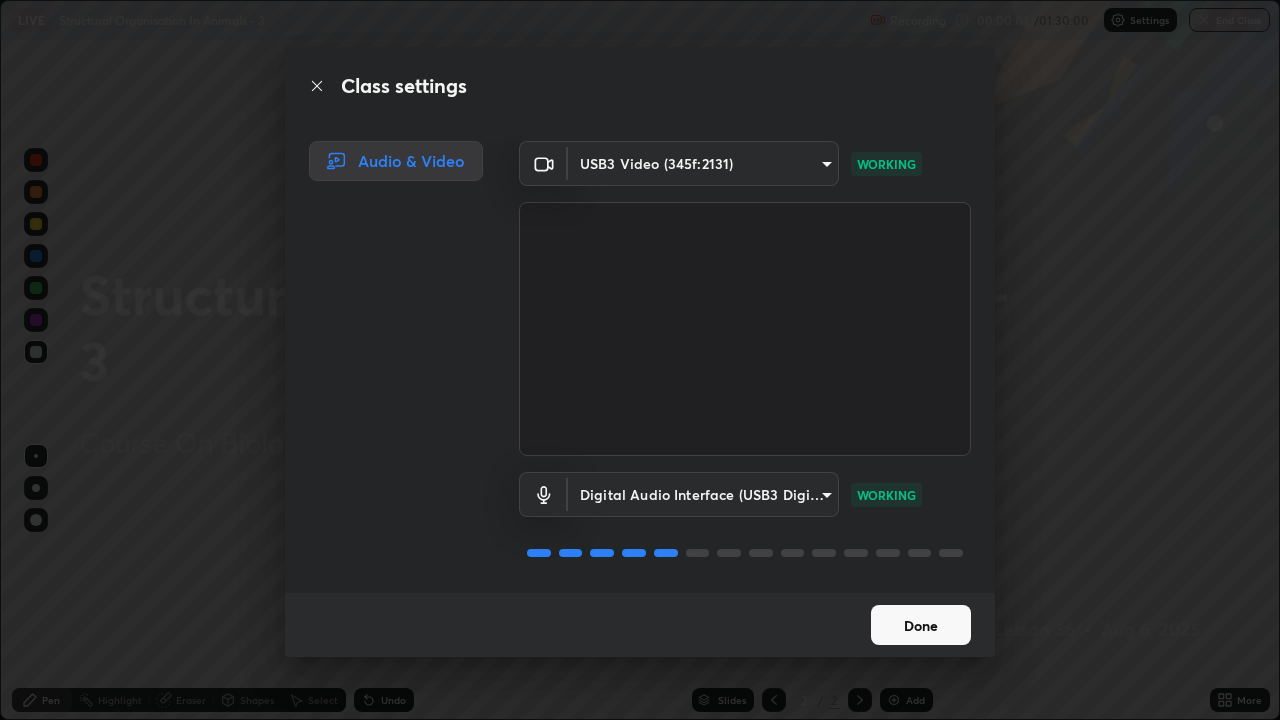 click on "Done" at bounding box center [921, 625] 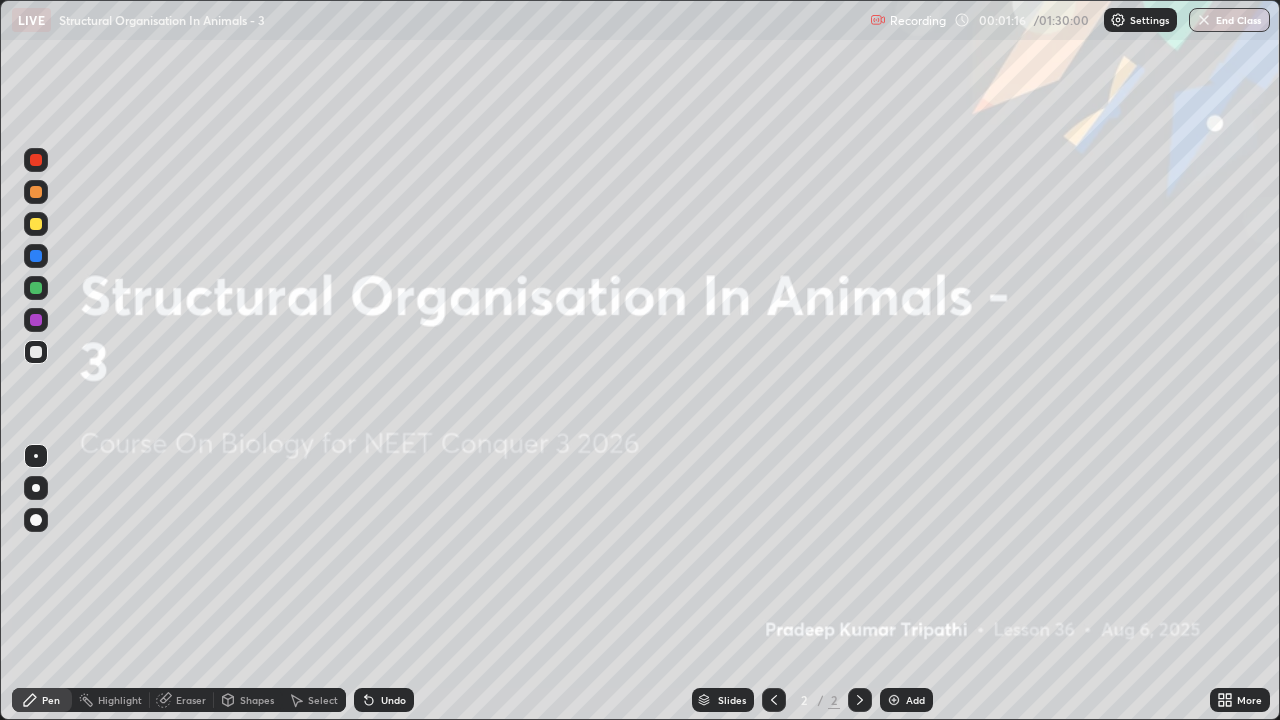click at bounding box center [894, 700] 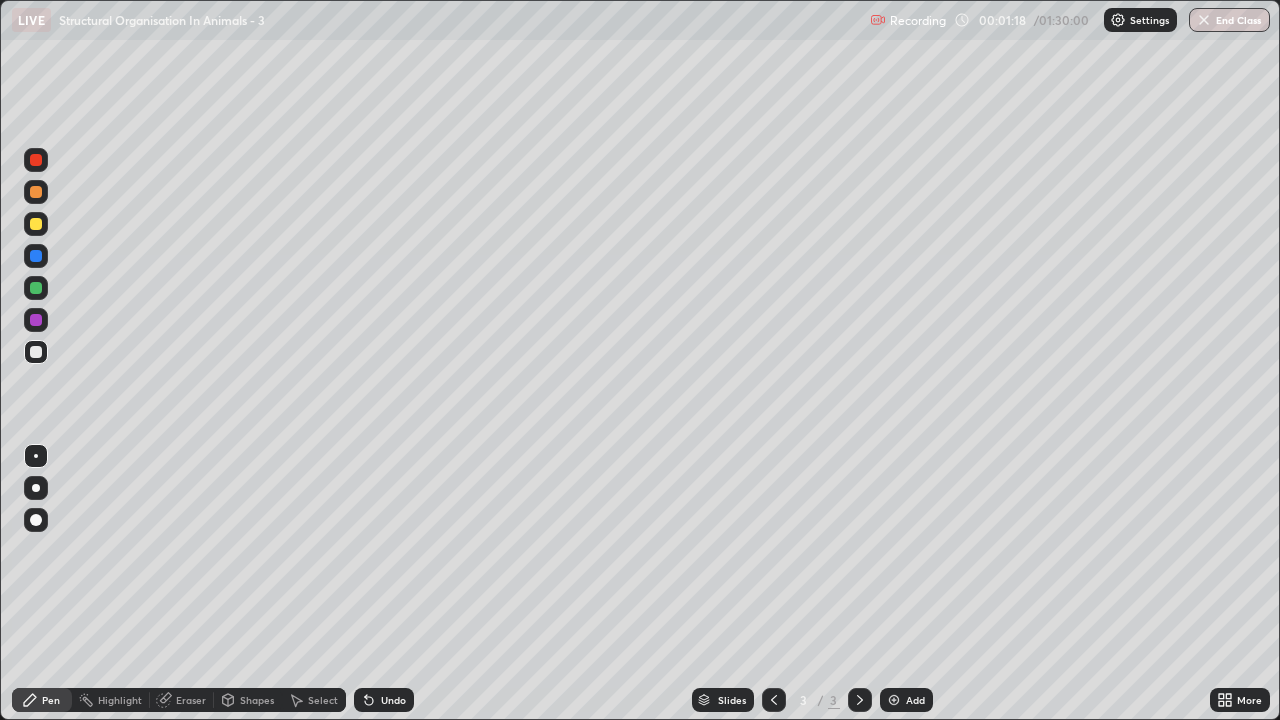 click on "Pen" at bounding box center [51, 700] 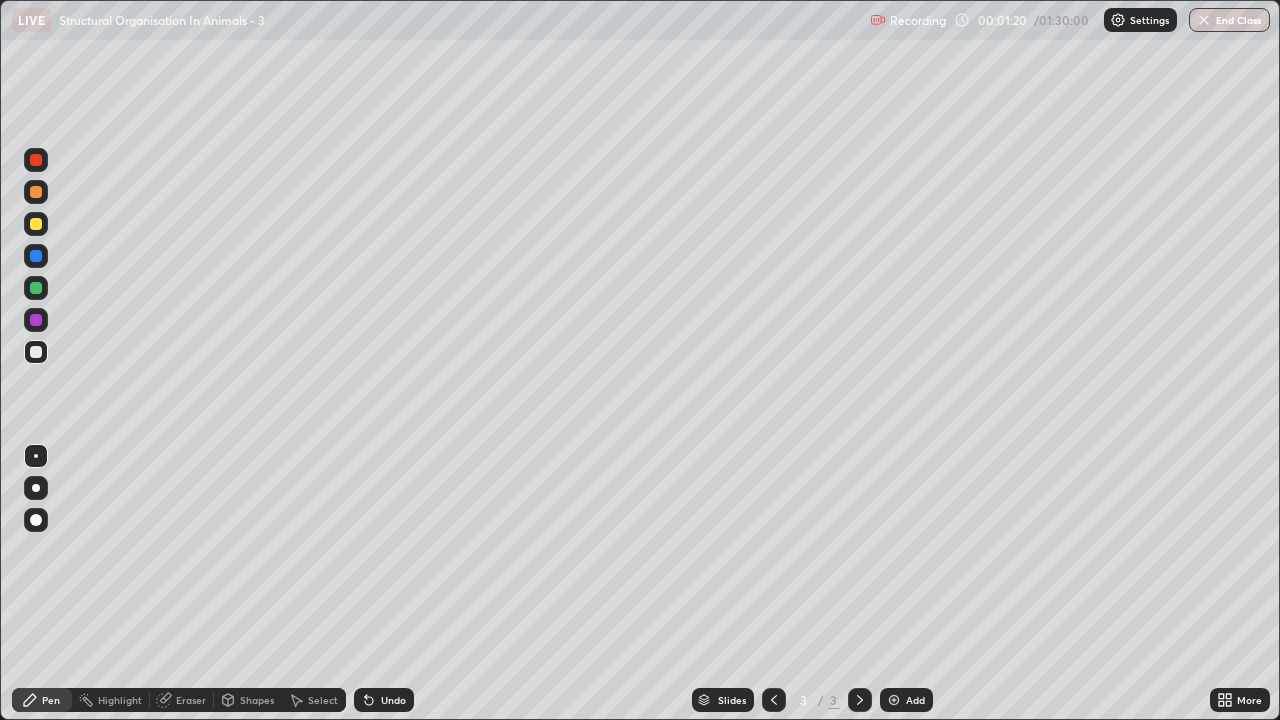 click at bounding box center (36, 192) 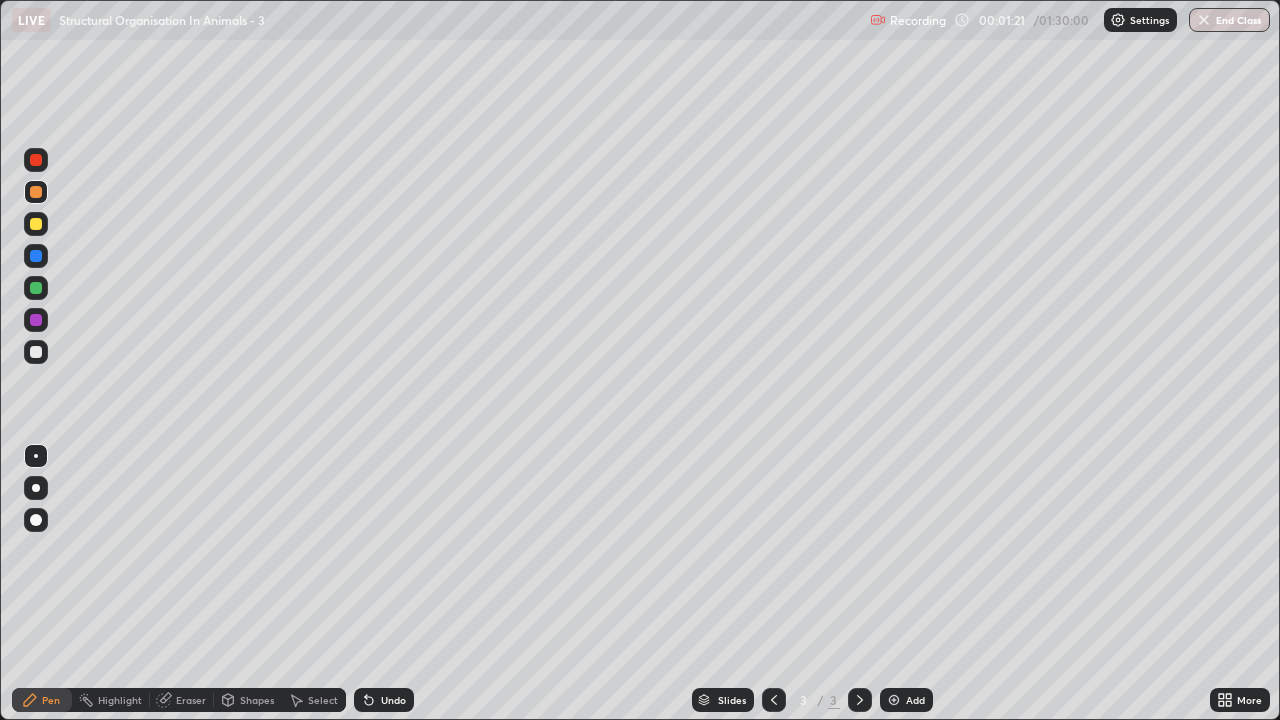 click at bounding box center (36, 488) 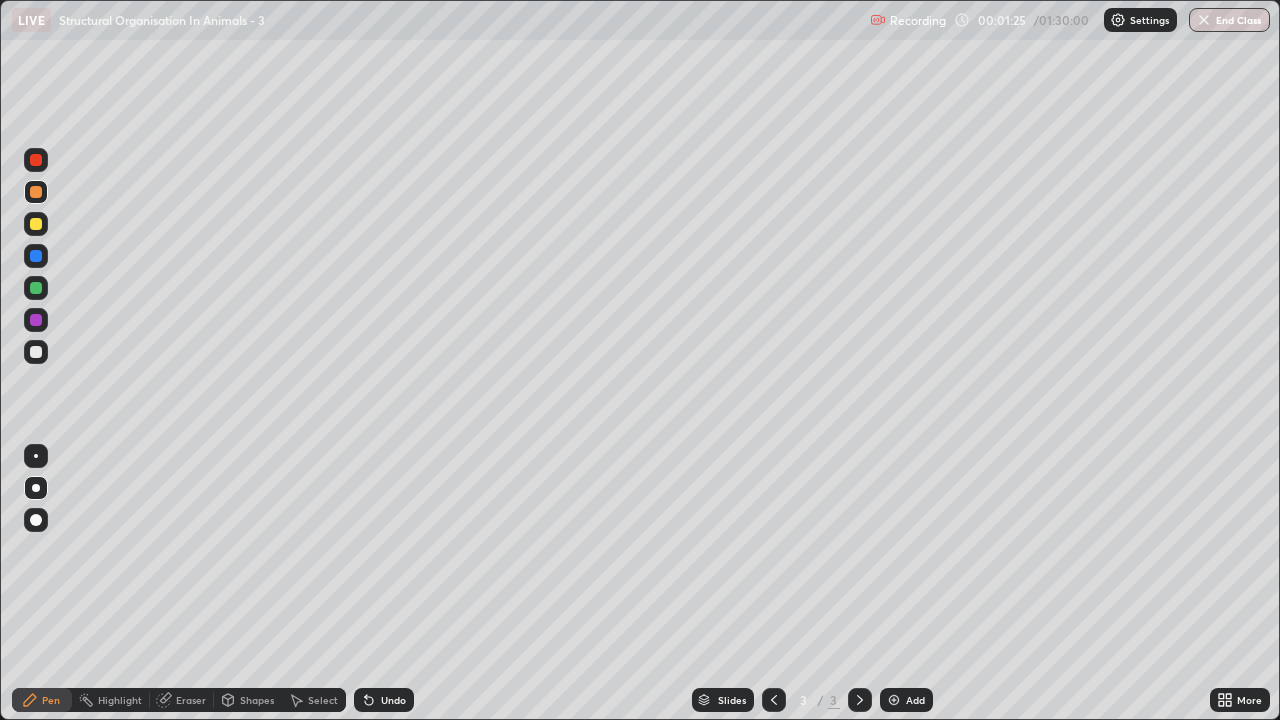 click on "Pen" at bounding box center (42, 700) 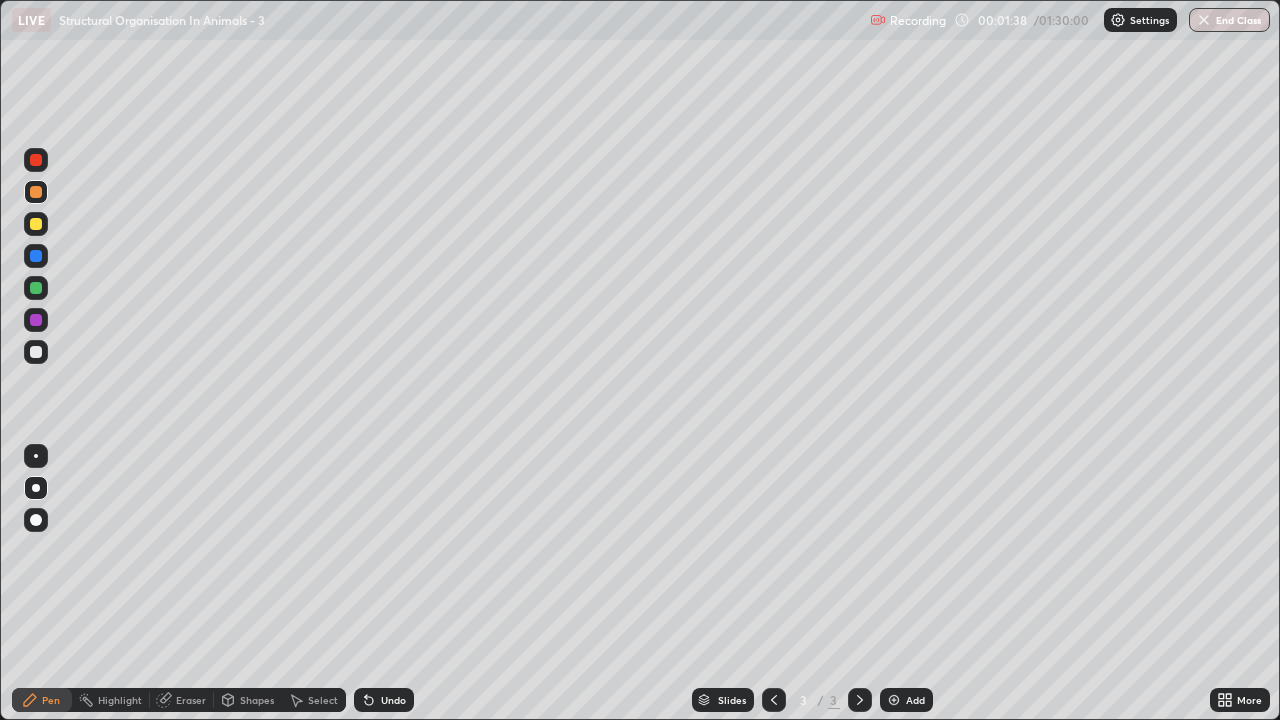 click at bounding box center [36, 224] 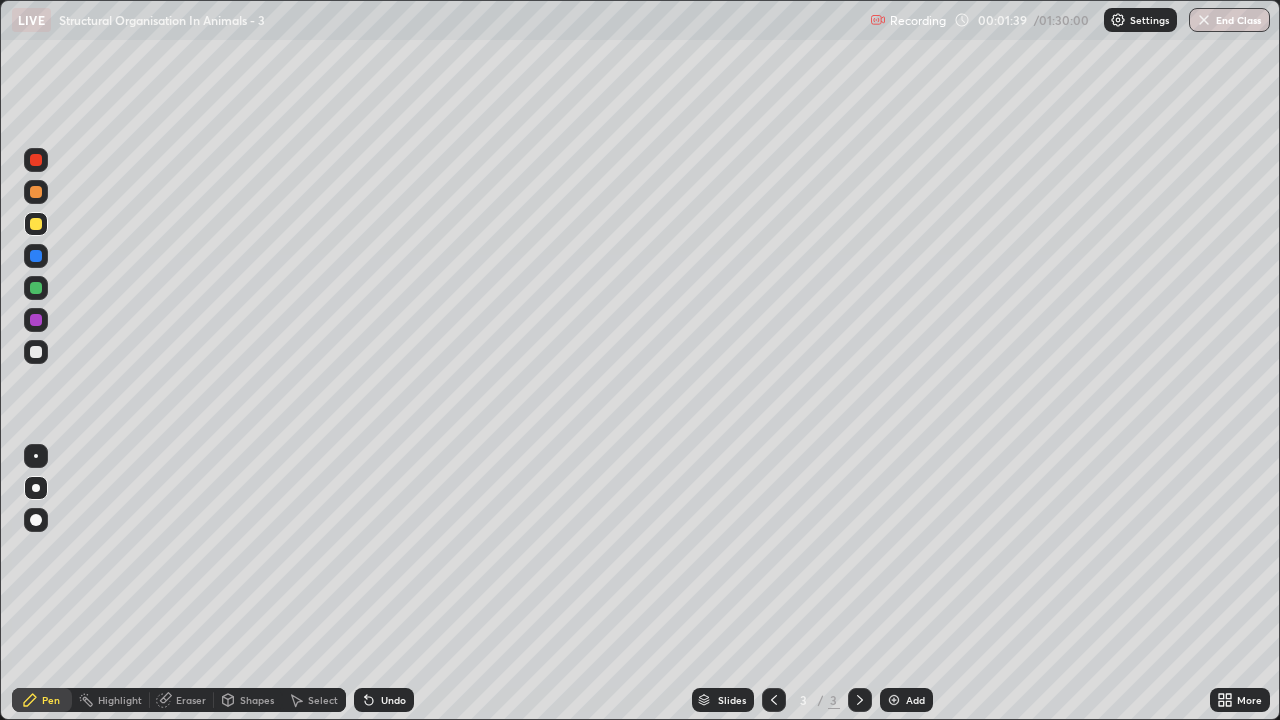 click on "Shapes" at bounding box center [248, 700] 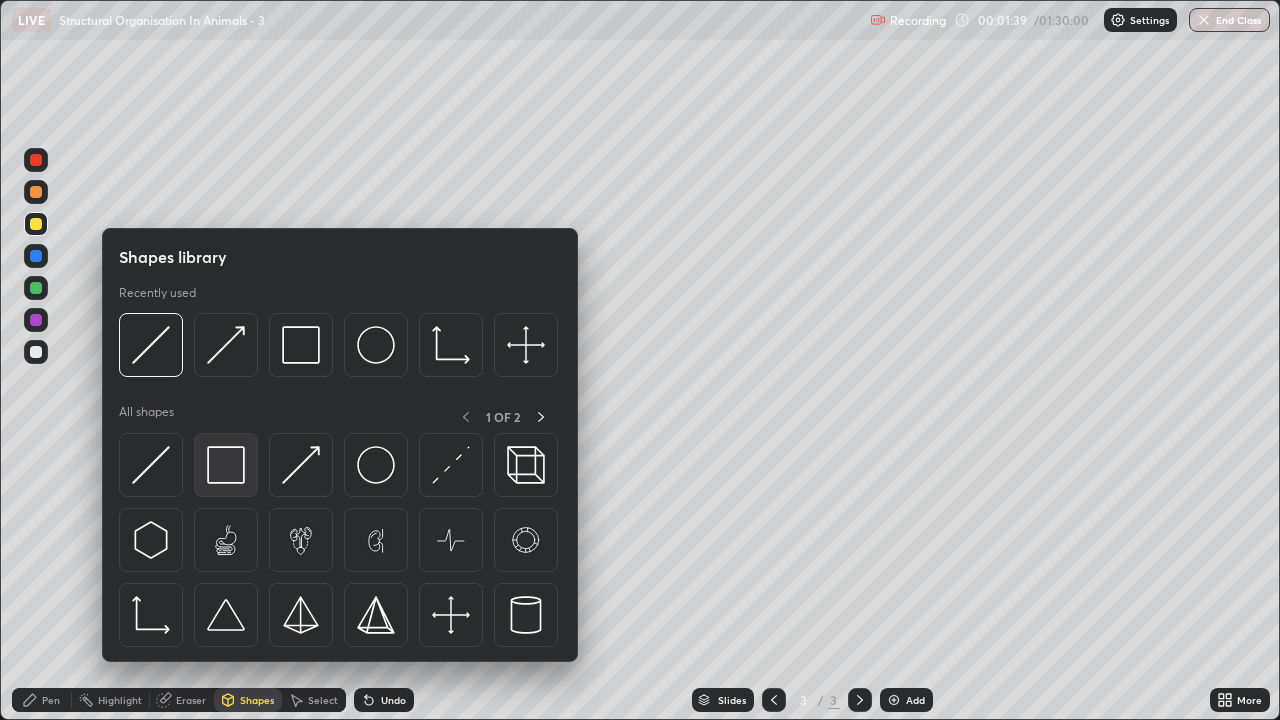 click at bounding box center (226, 465) 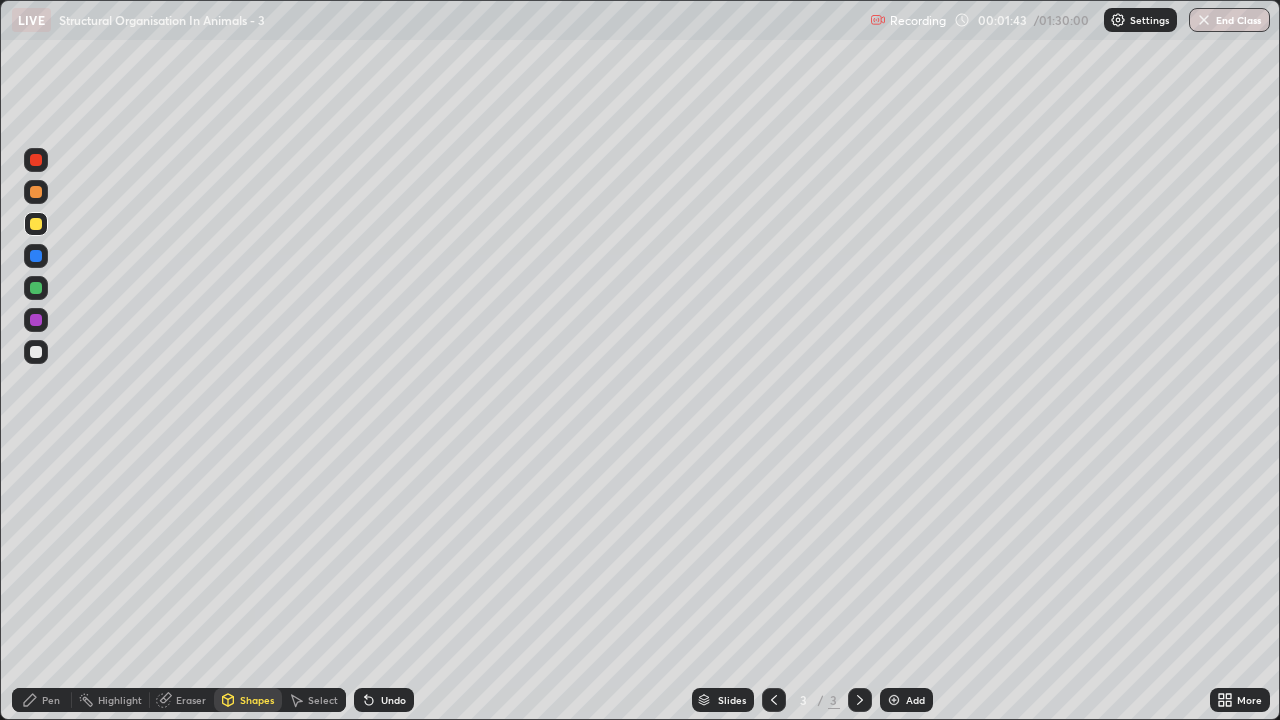 click at bounding box center [36, 352] 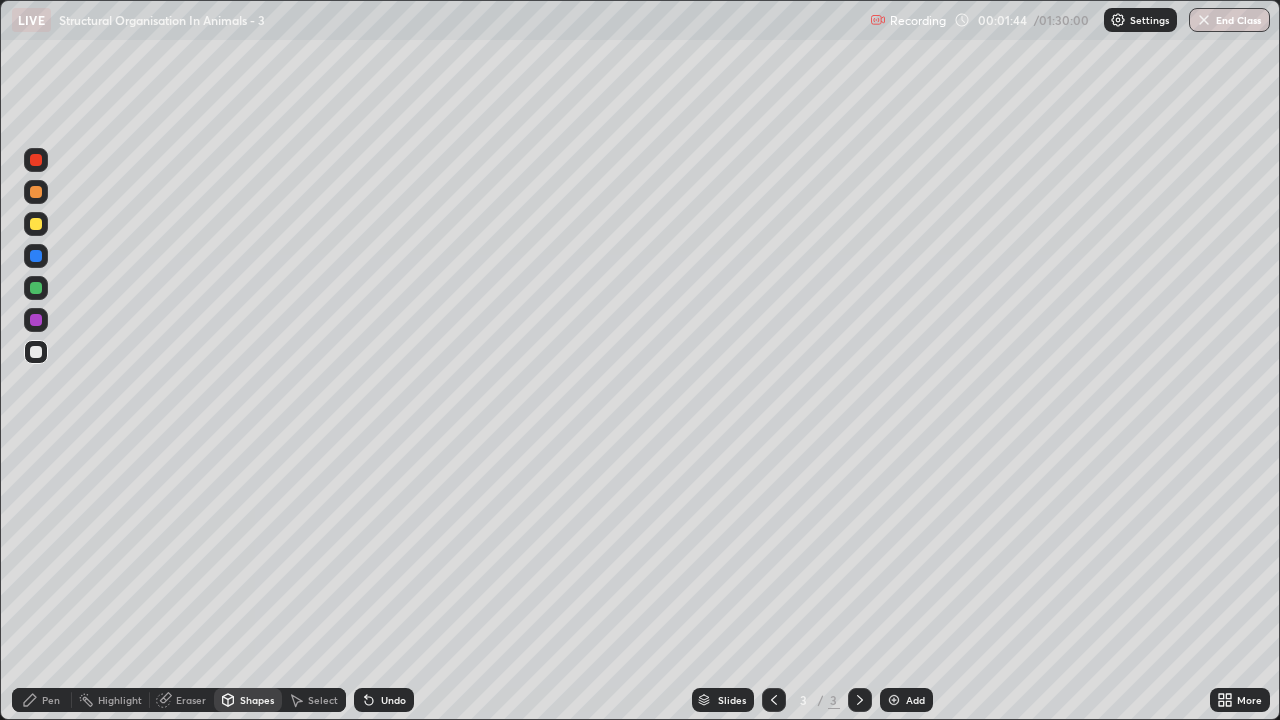 click on "Shapes" at bounding box center (257, 700) 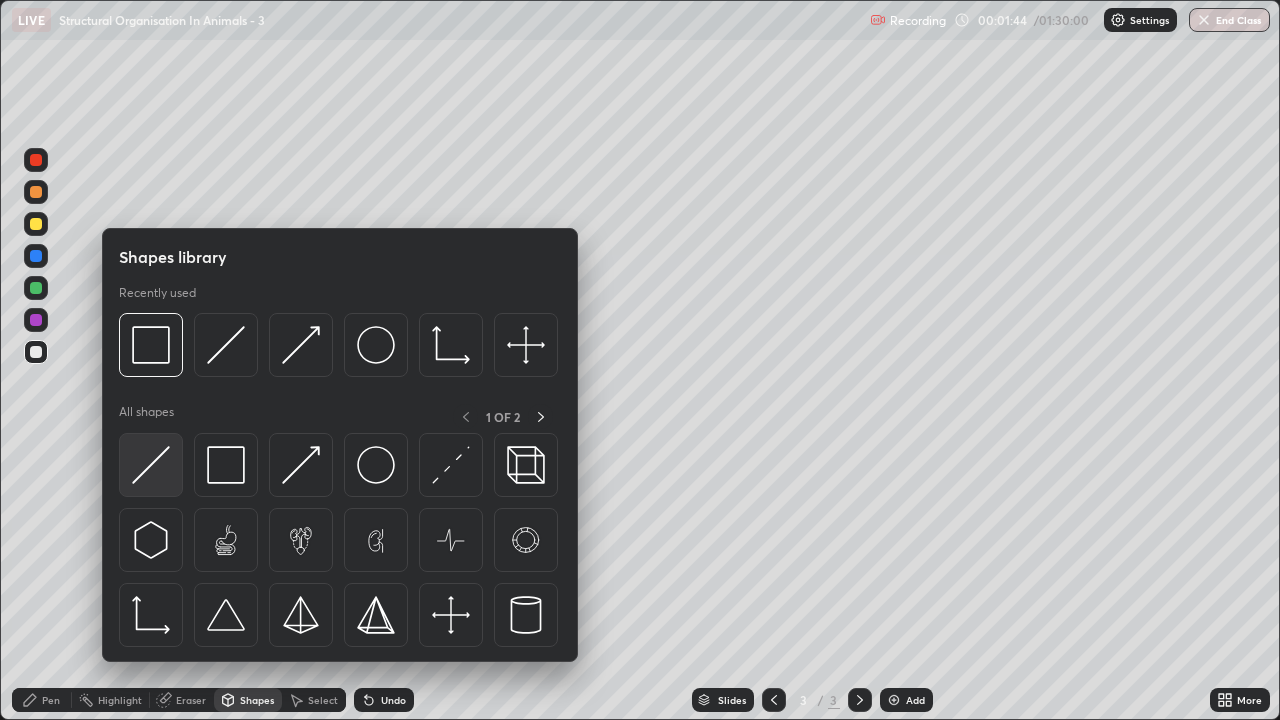 click at bounding box center [151, 465] 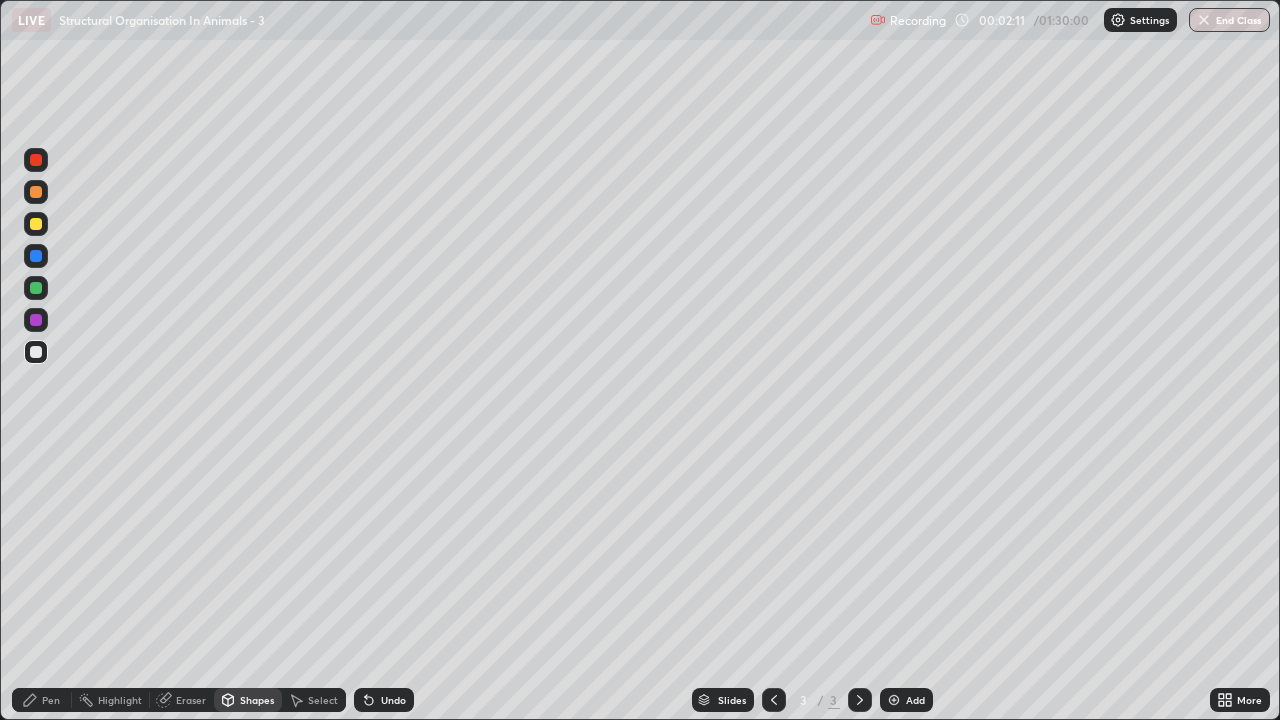 click on "Pen" at bounding box center [42, 700] 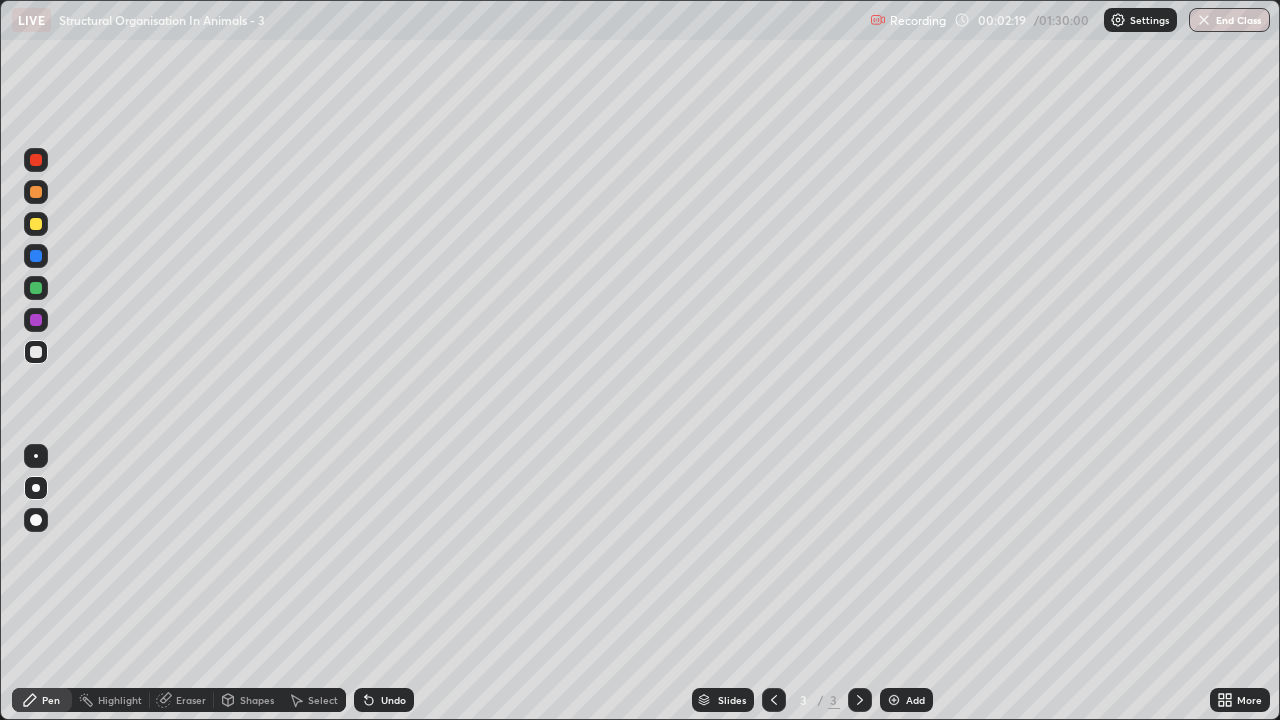click at bounding box center [36, 224] 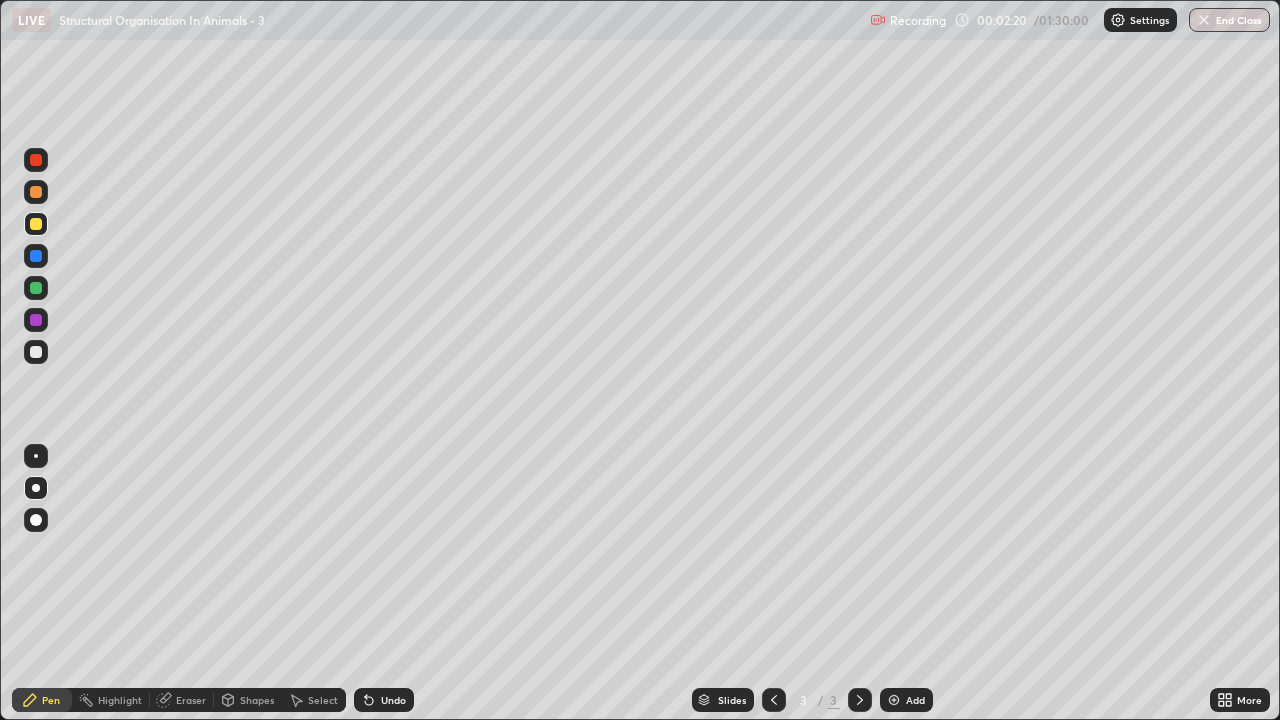 click on "Shapes" at bounding box center [257, 700] 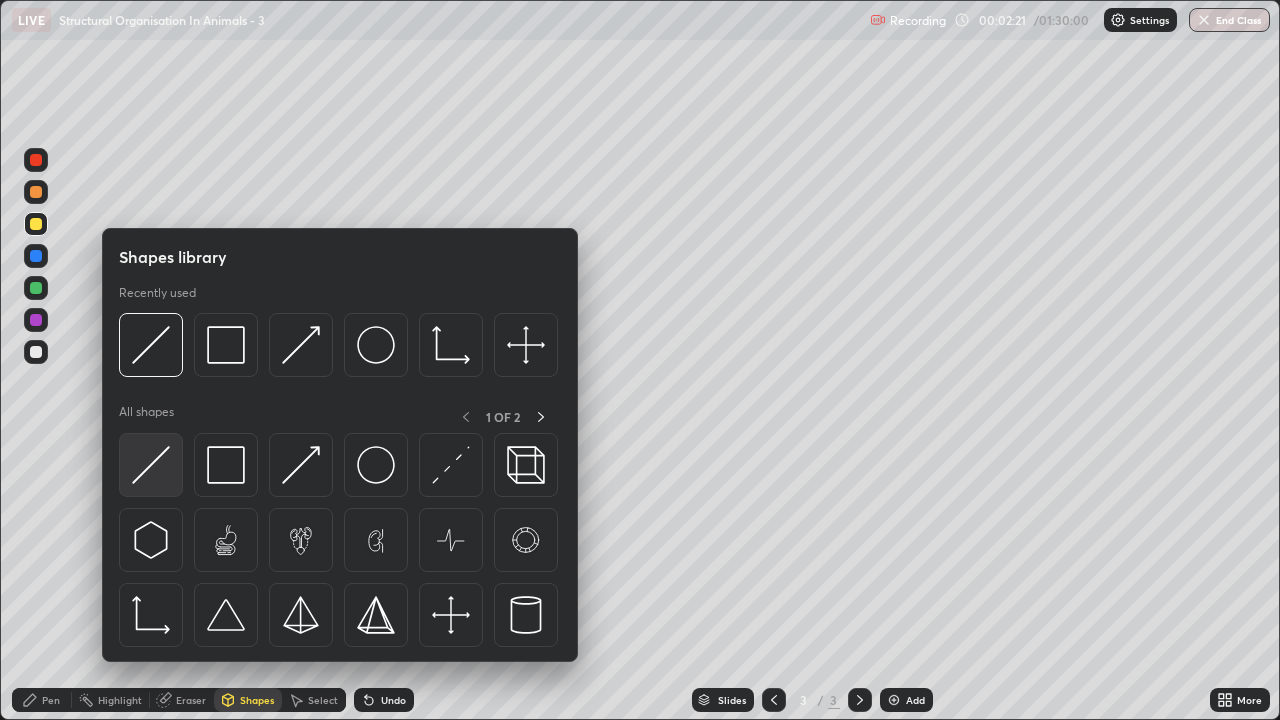 click at bounding box center (151, 465) 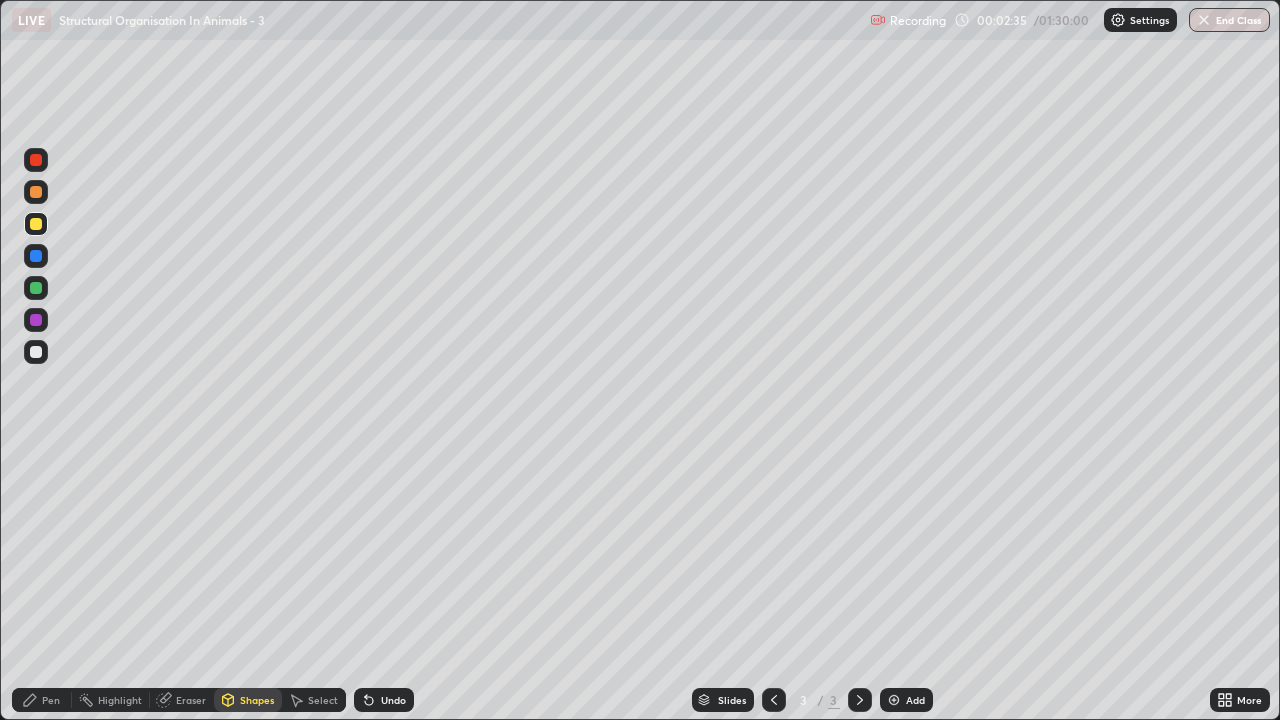 click at bounding box center [36, 352] 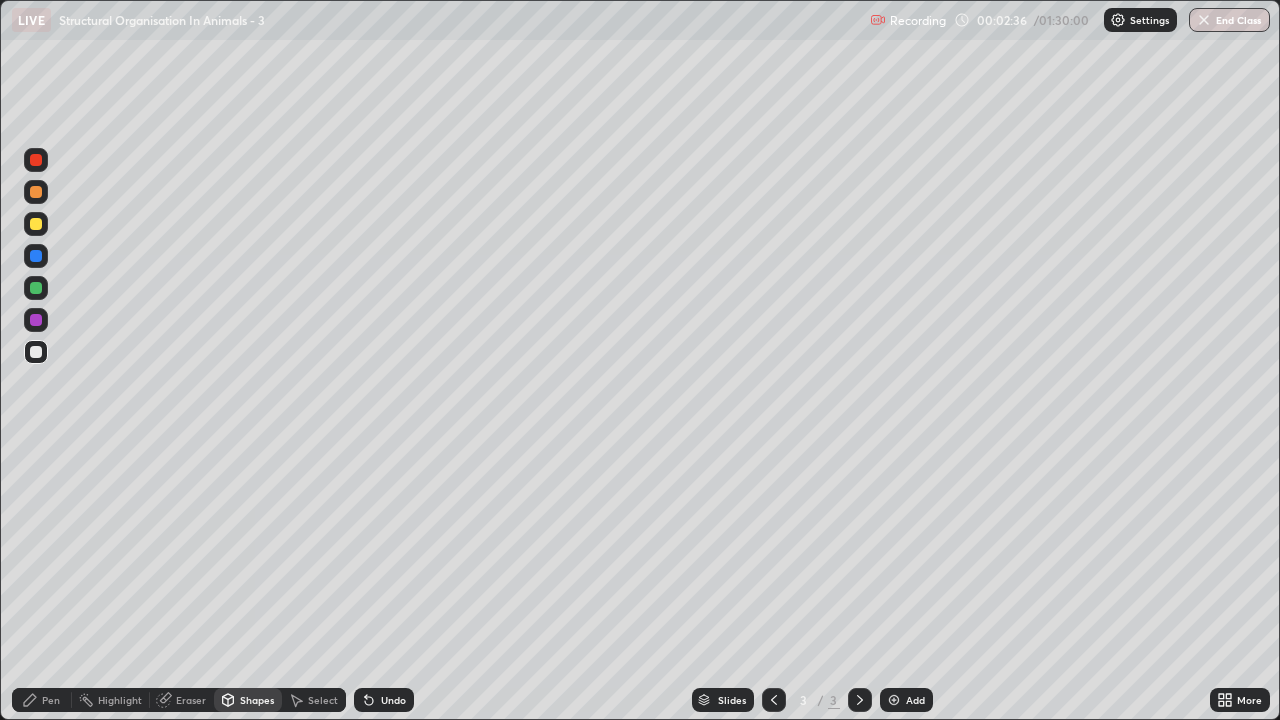 click on "Shapes" at bounding box center (257, 700) 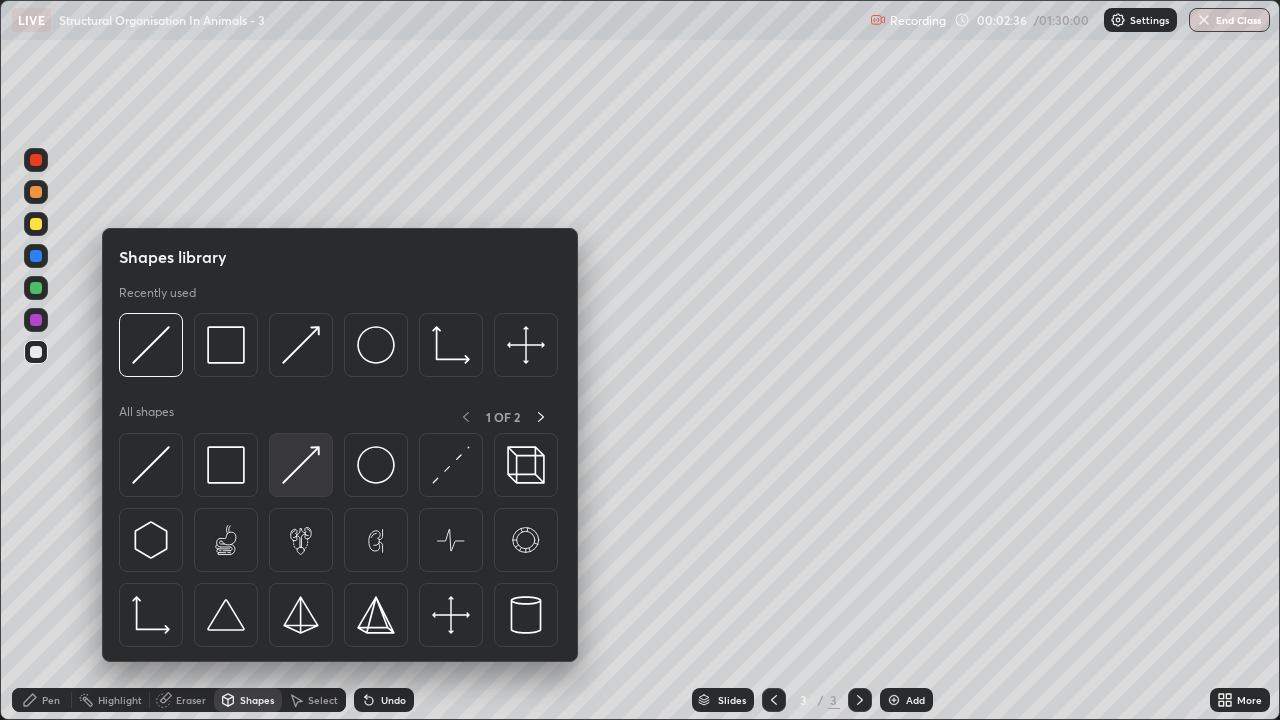 click at bounding box center (301, 465) 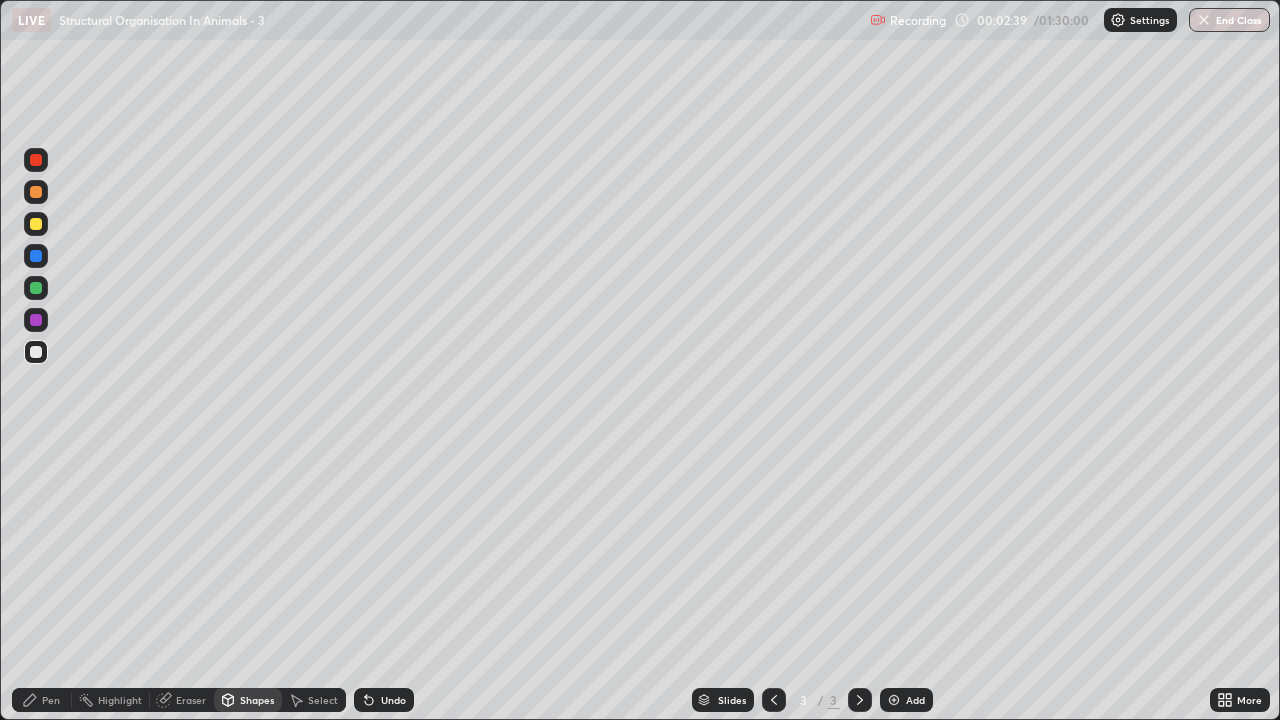 click on "Pen" at bounding box center [51, 700] 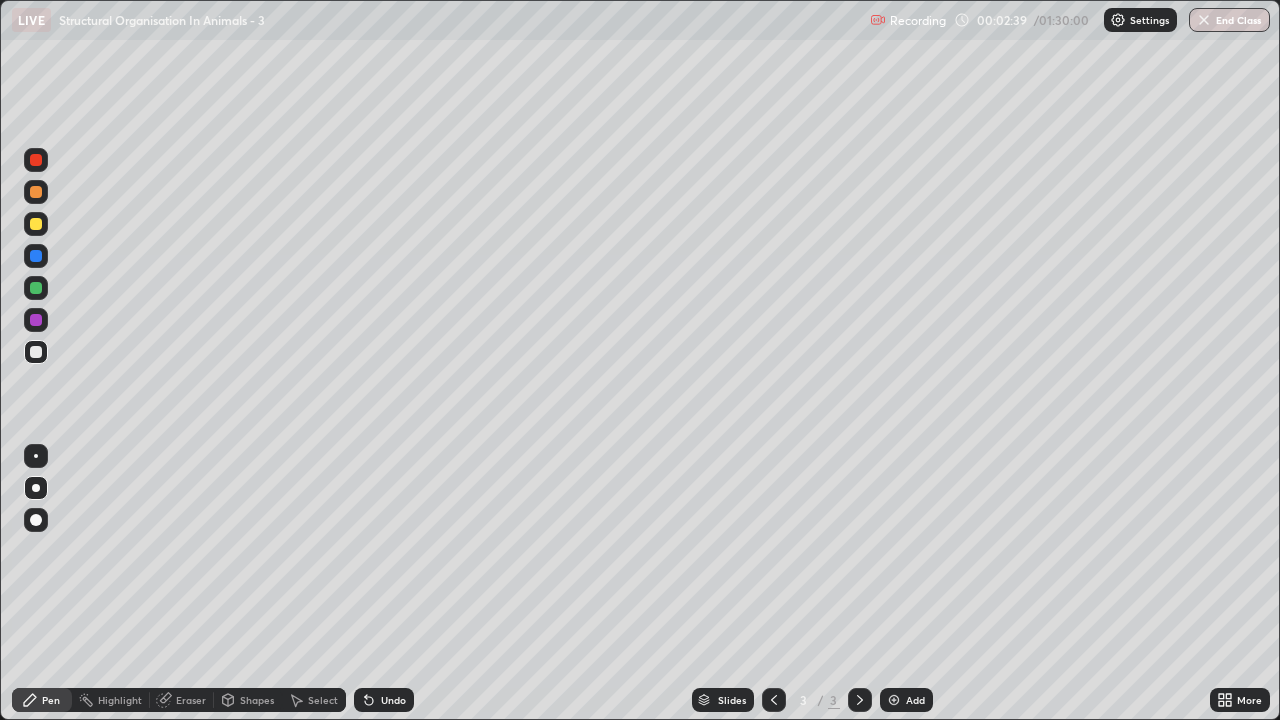 click on "Pen" at bounding box center (51, 700) 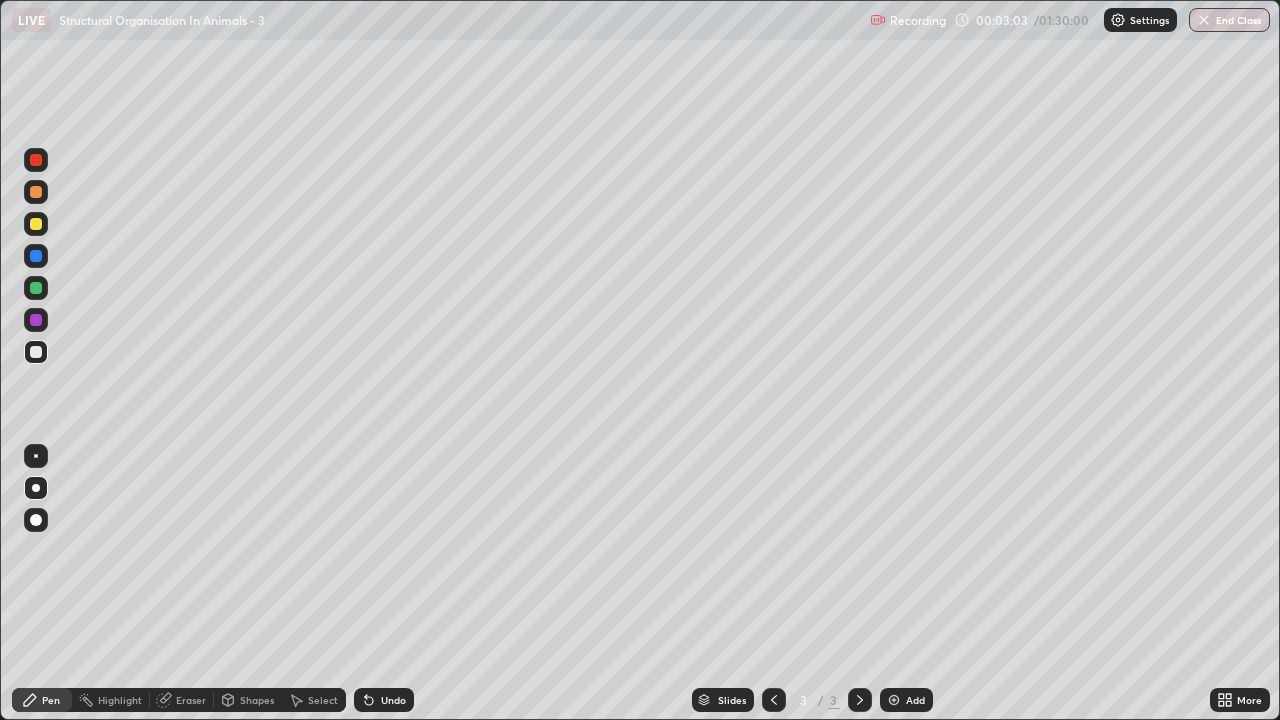 click at bounding box center [36, 224] 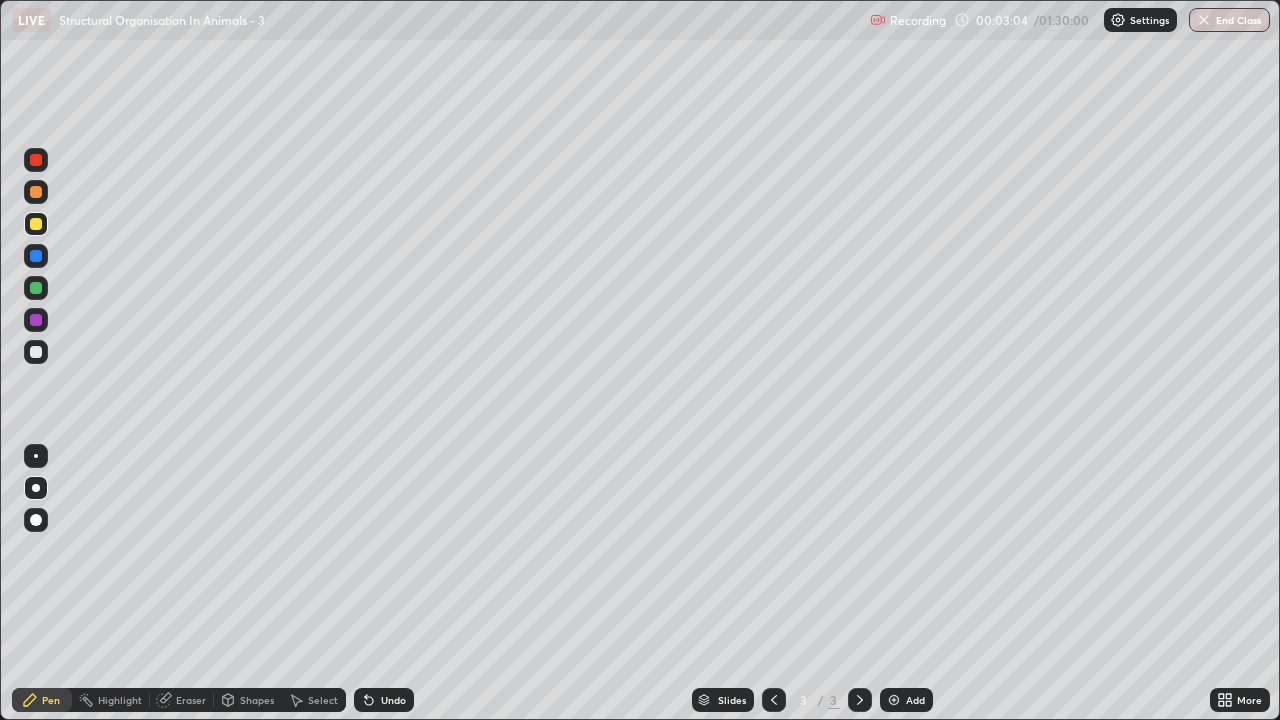 click on "Shapes" at bounding box center [257, 700] 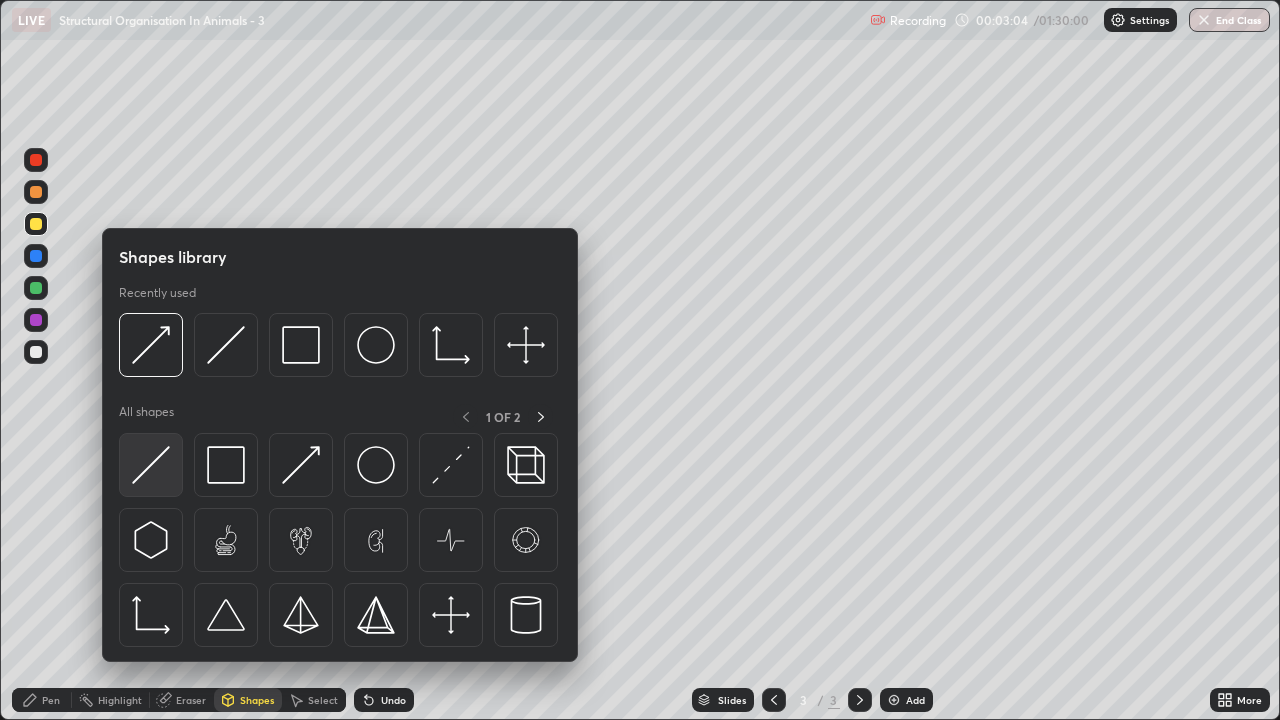 click at bounding box center (151, 465) 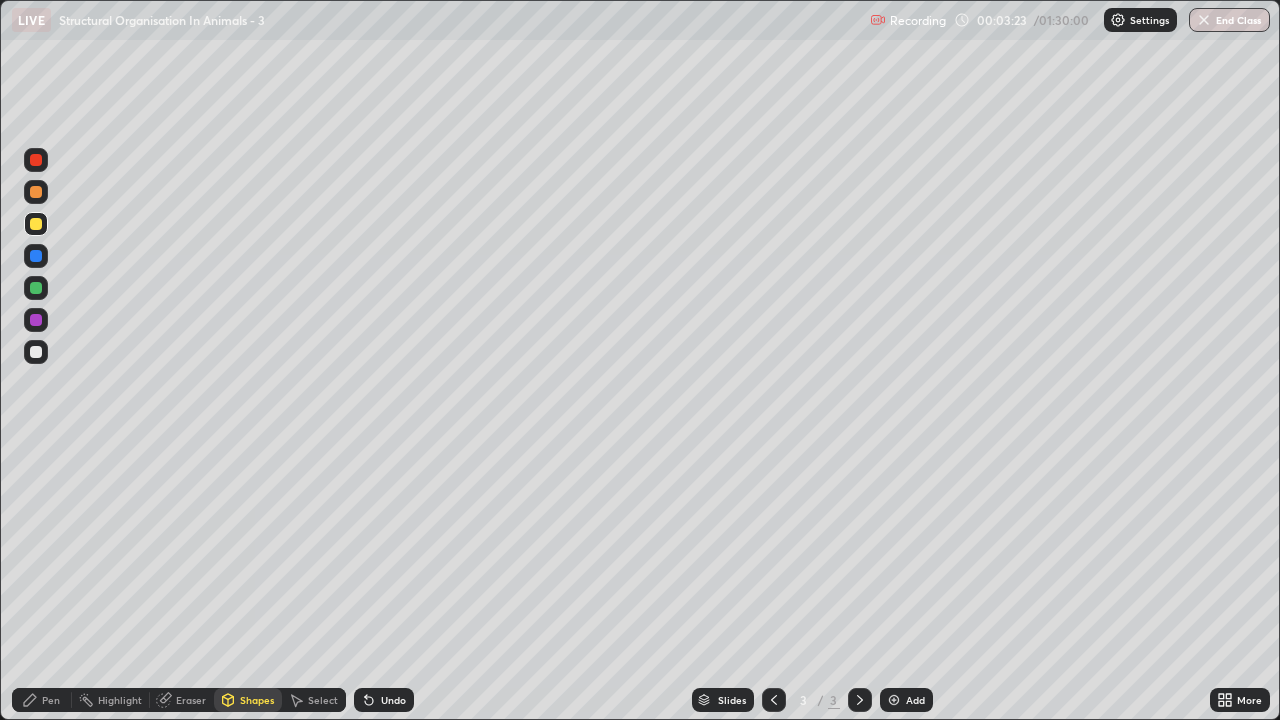click on "Shapes" at bounding box center (257, 700) 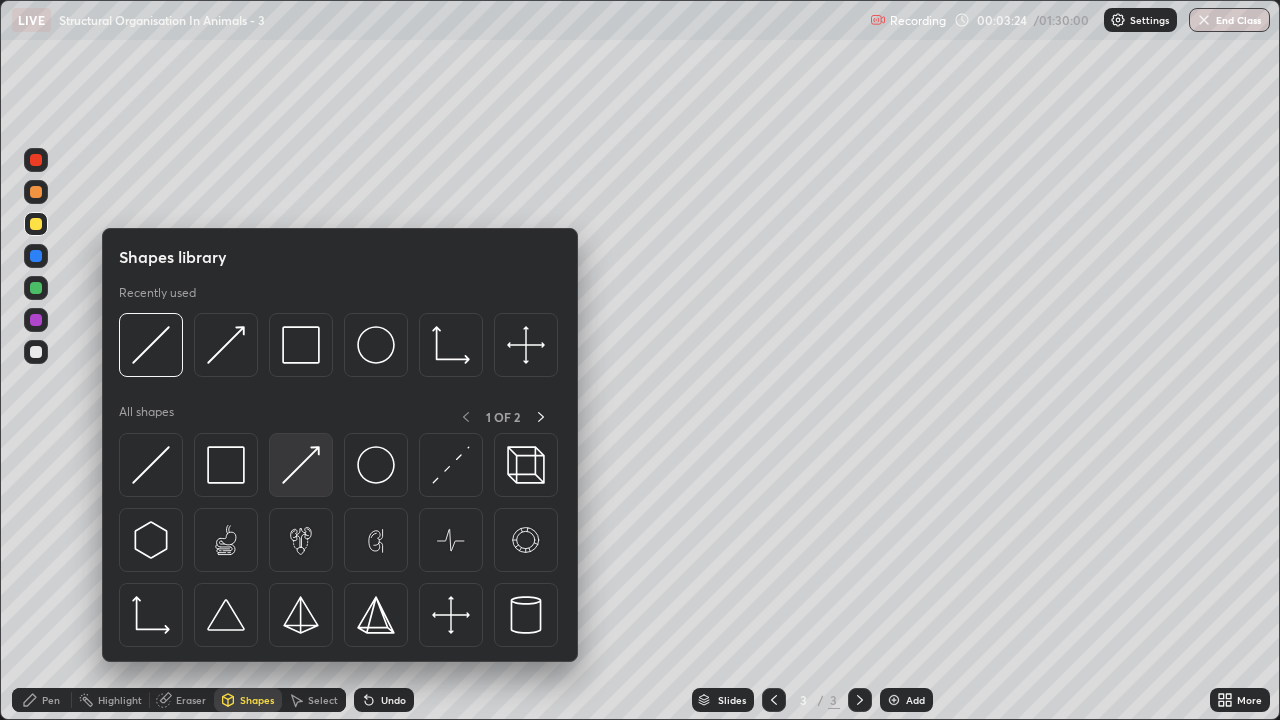 click at bounding box center (301, 465) 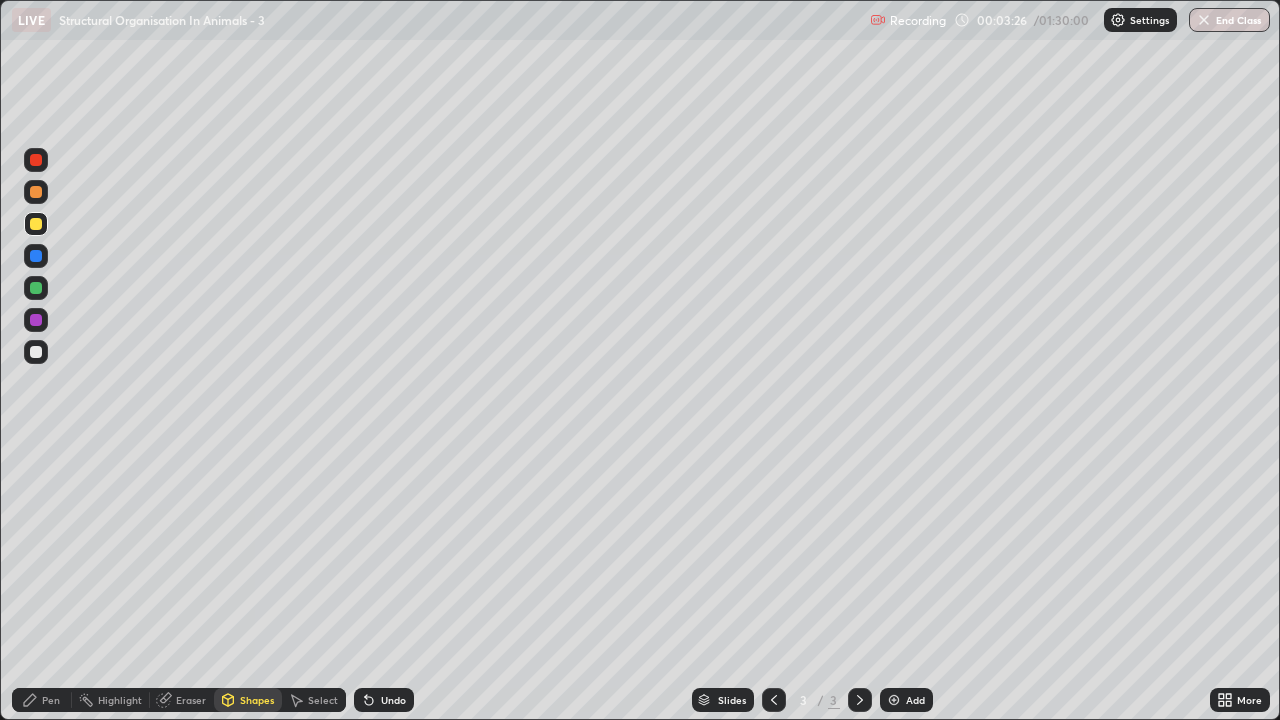 click on "Shapes" at bounding box center (257, 700) 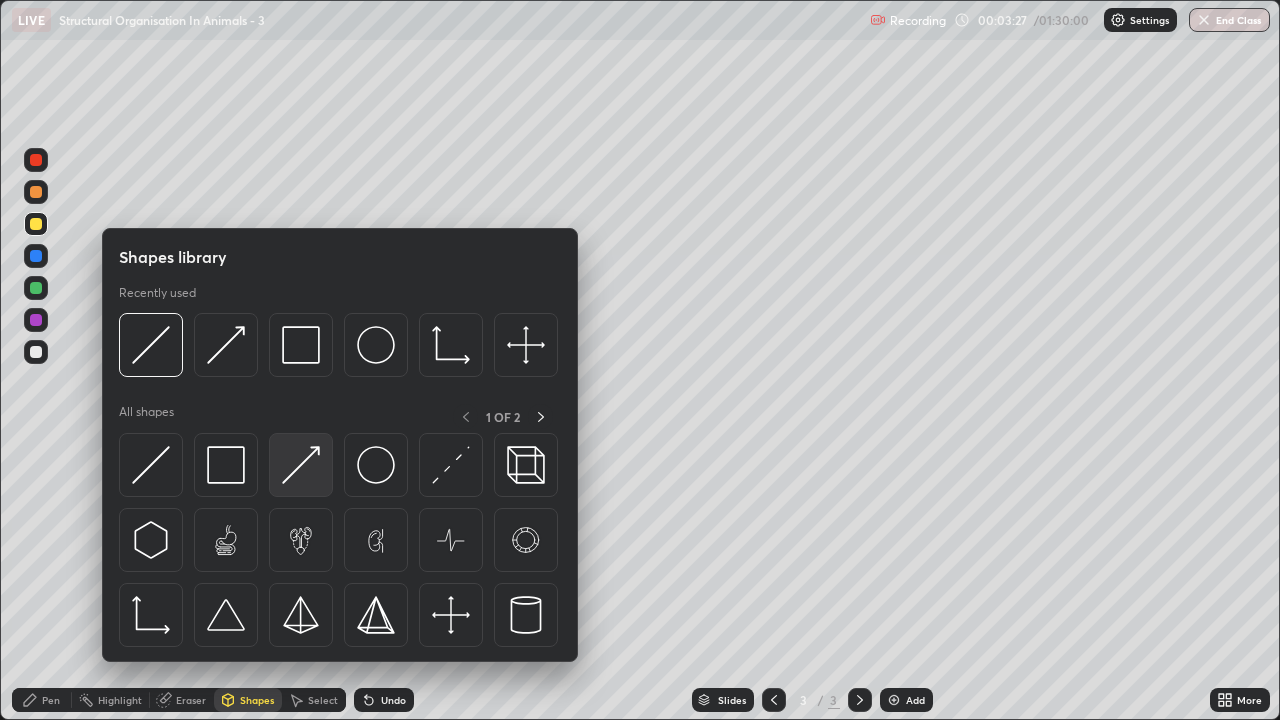 click at bounding box center [301, 465] 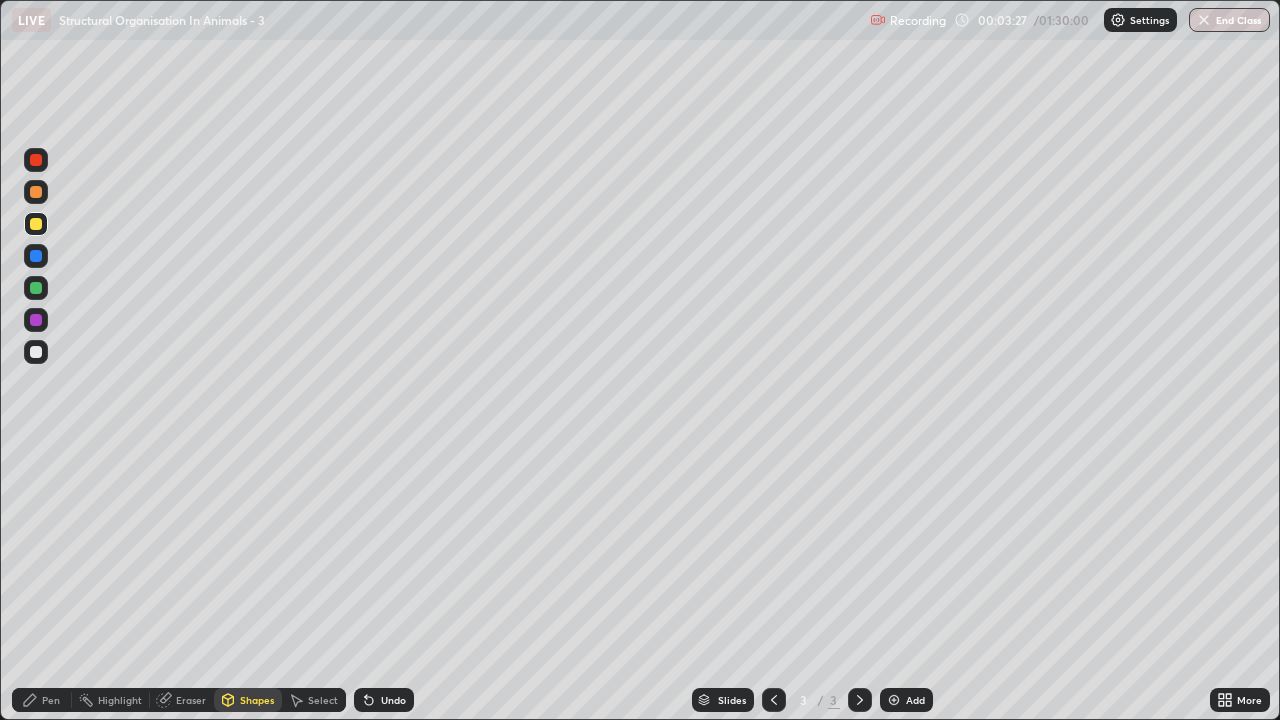 click at bounding box center [36, 352] 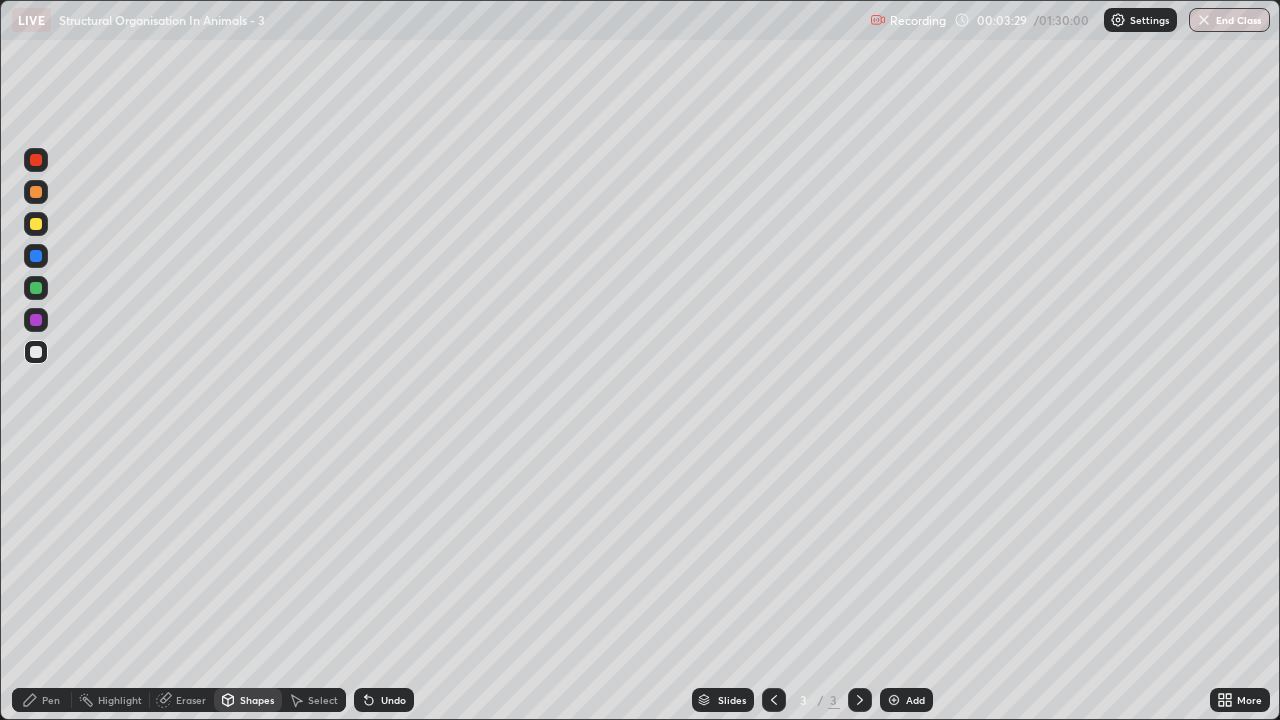 click on "Pen" at bounding box center [51, 700] 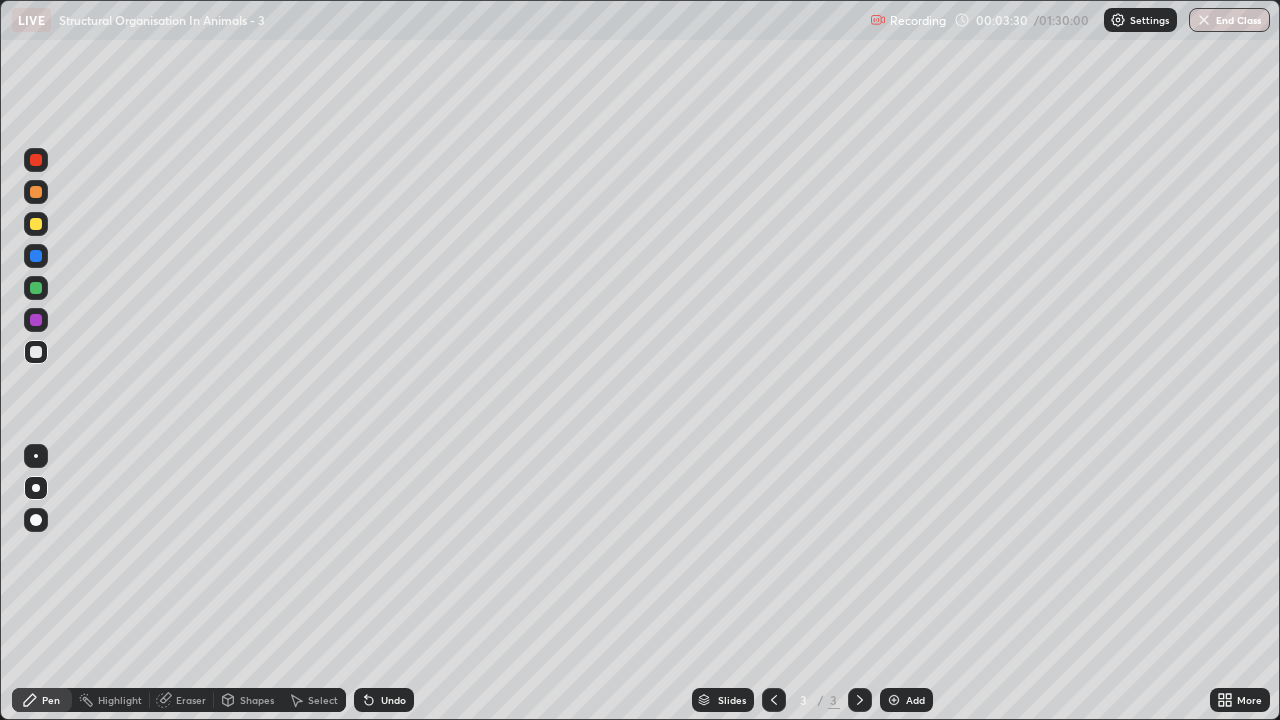 click on "Pen" at bounding box center [51, 700] 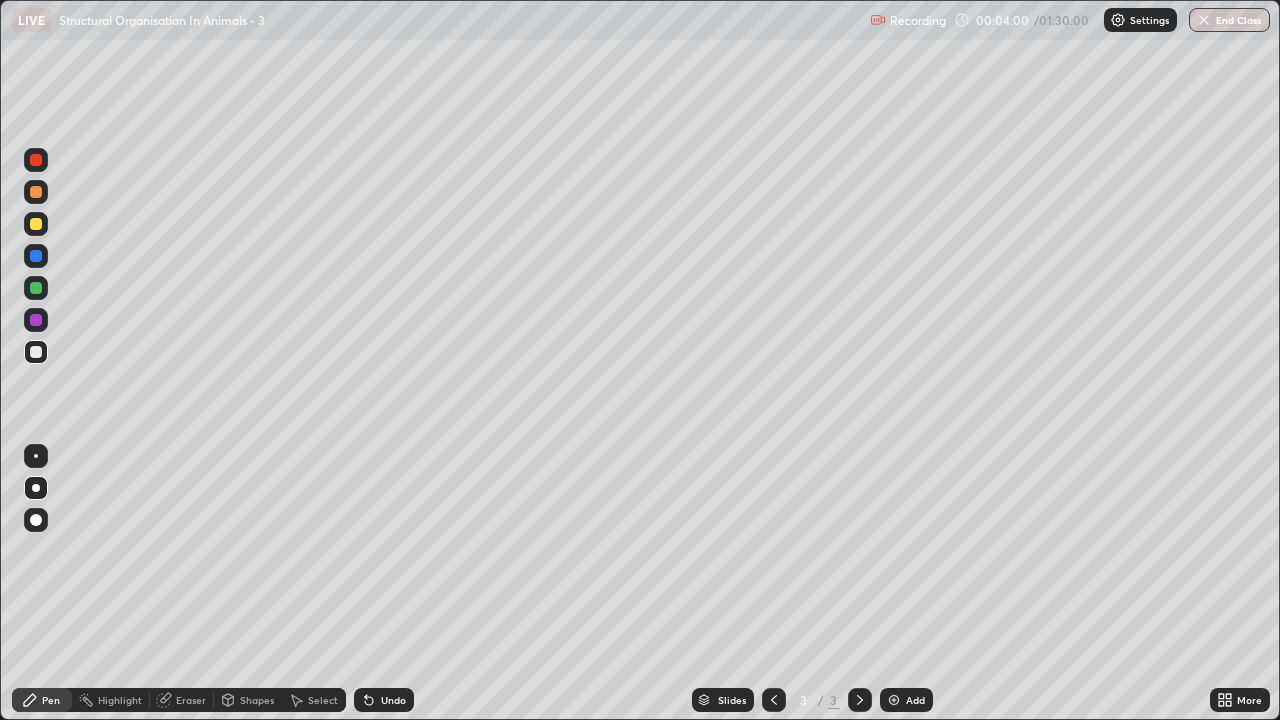 click at bounding box center (36, 224) 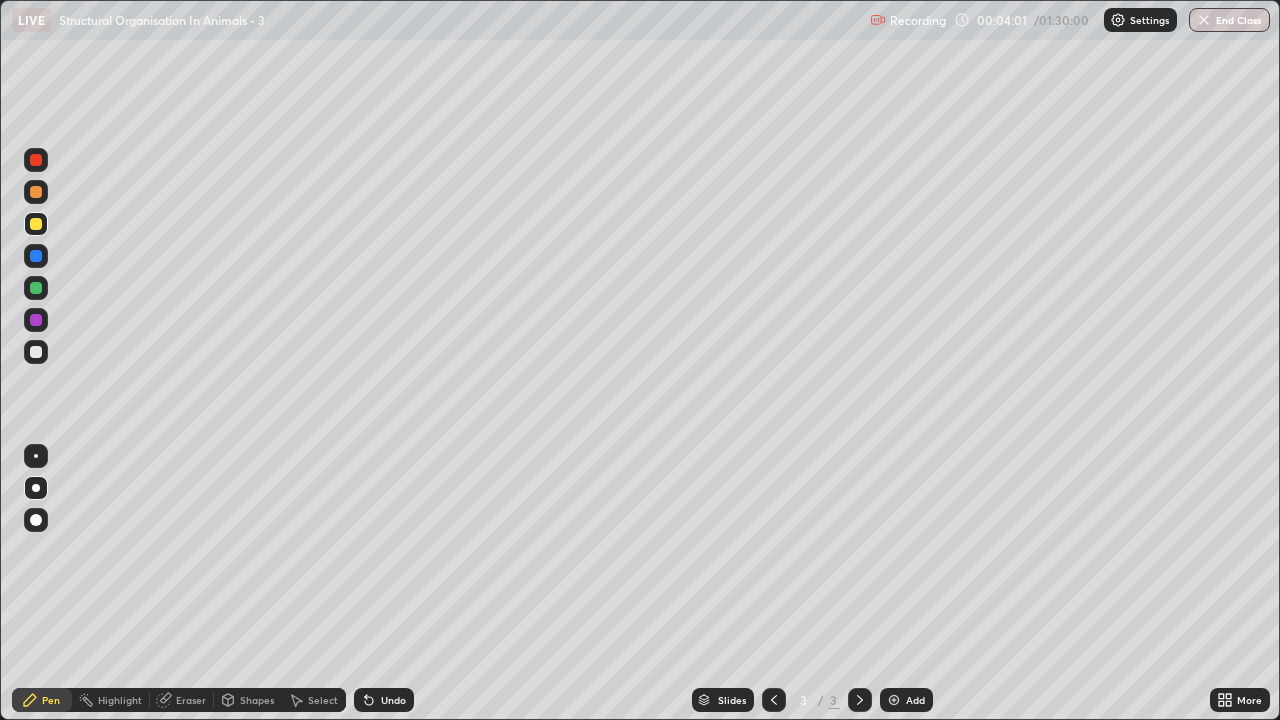 click on "Shapes" at bounding box center [257, 700] 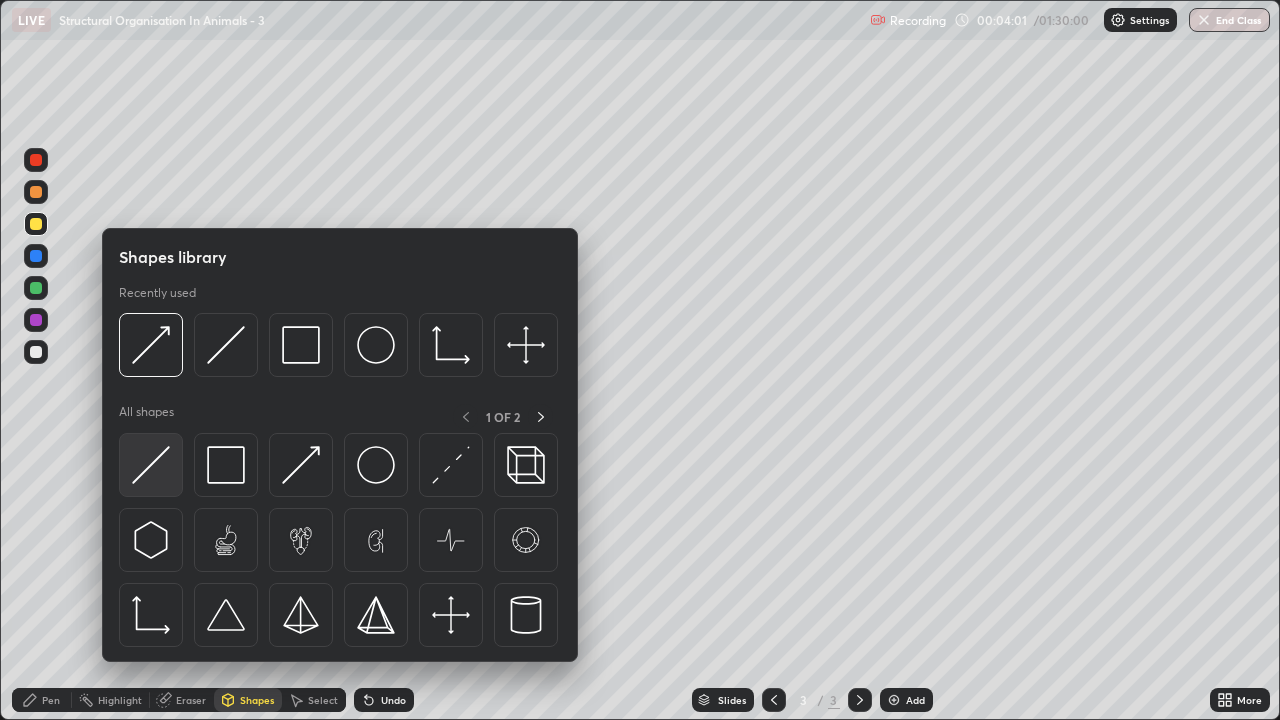 click at bounding box center (151, 465) 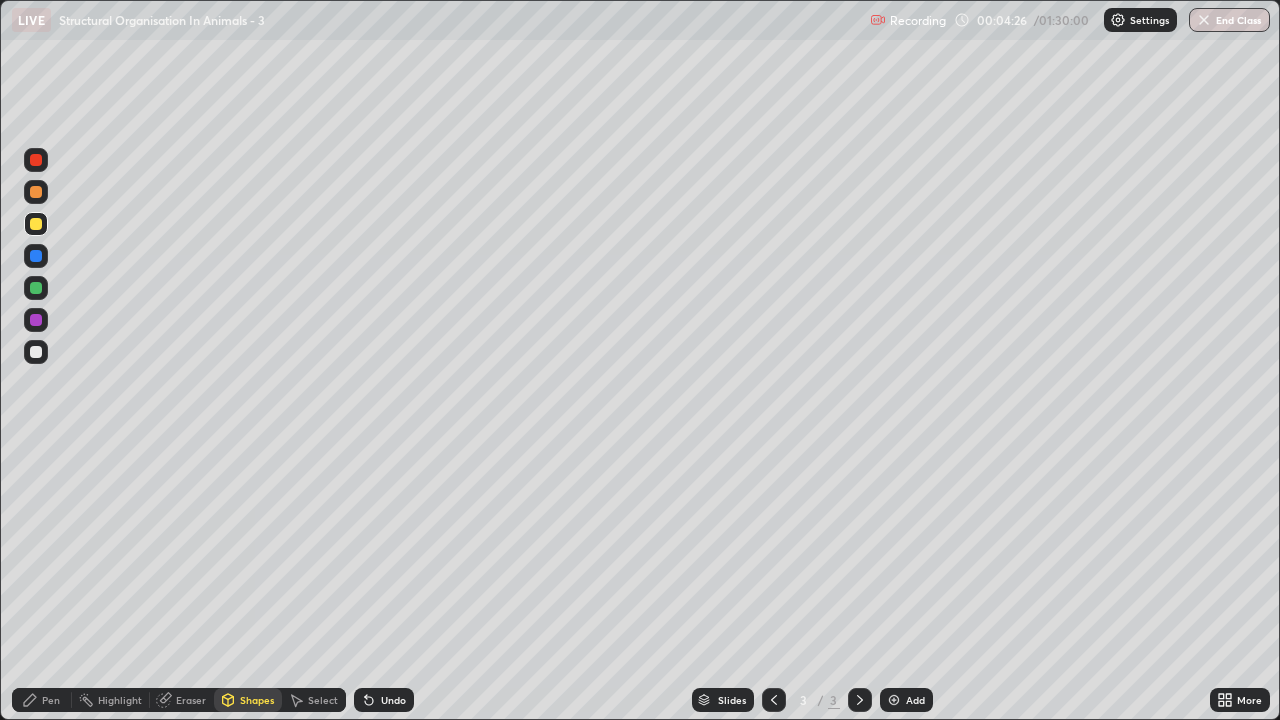 click at bounding box center [36, 224] 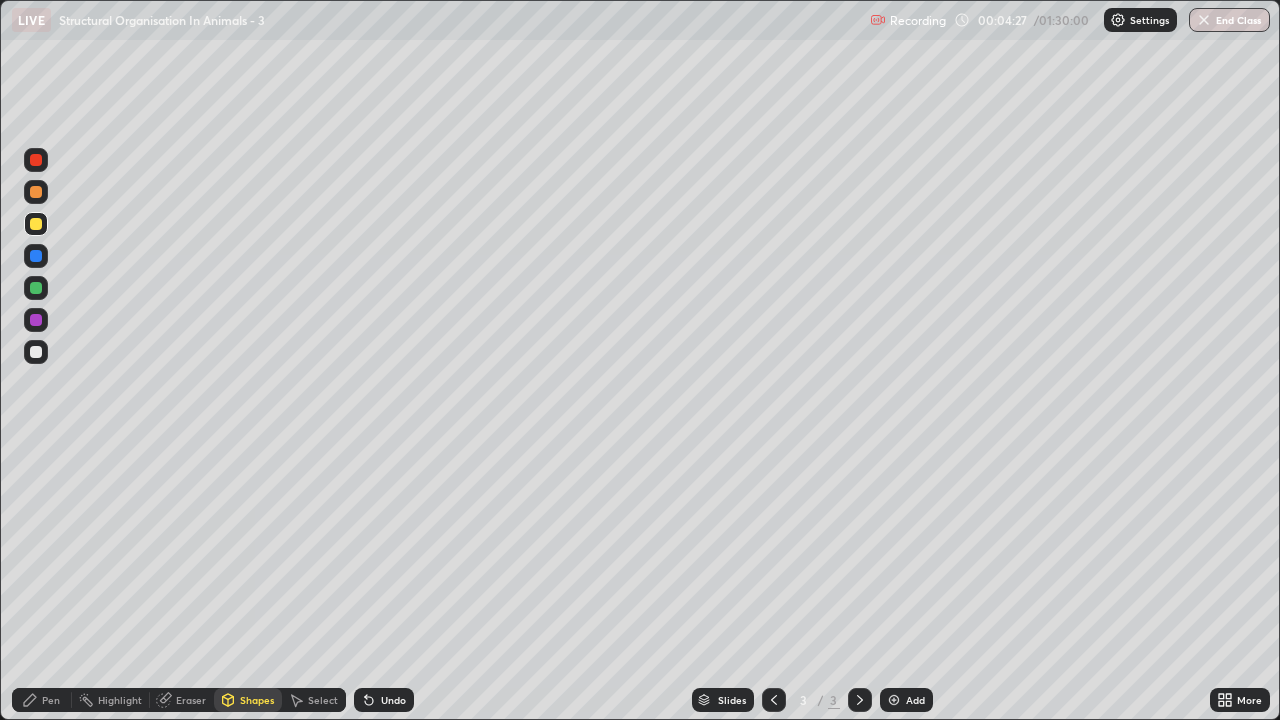click on "Shapes" at bounding box center (257, 700) 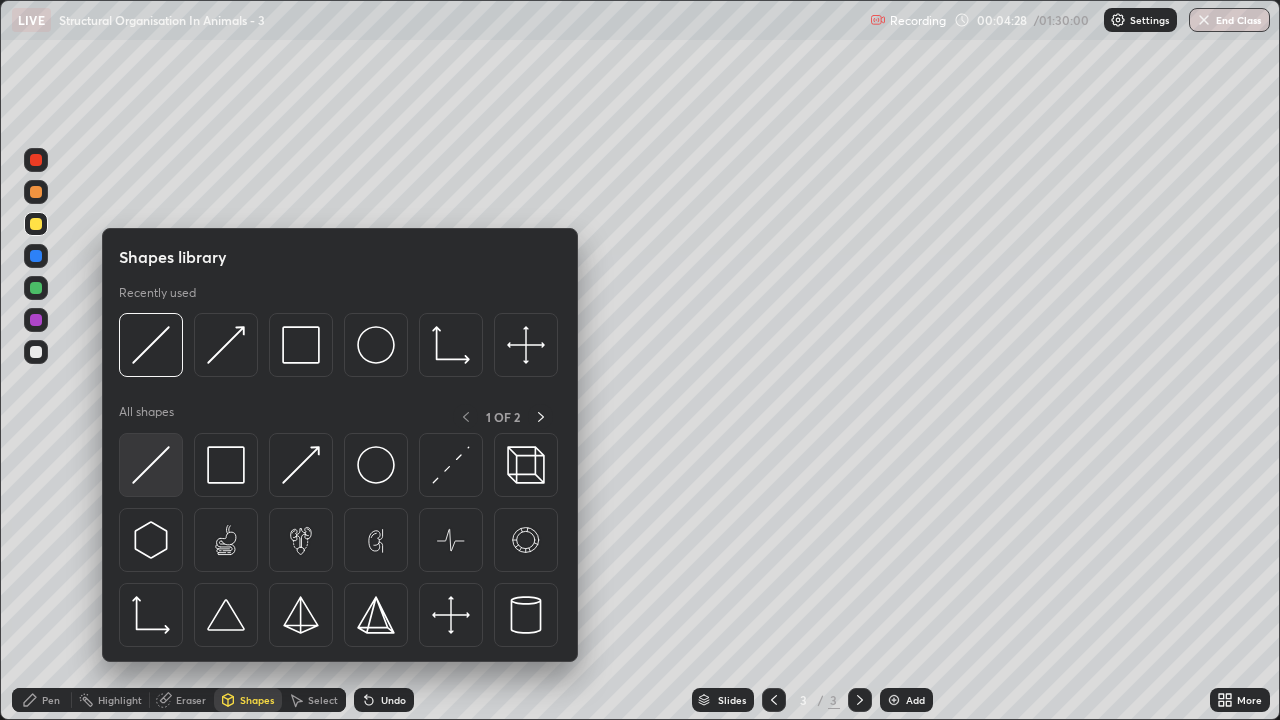 click at bounding box center (151, 465) 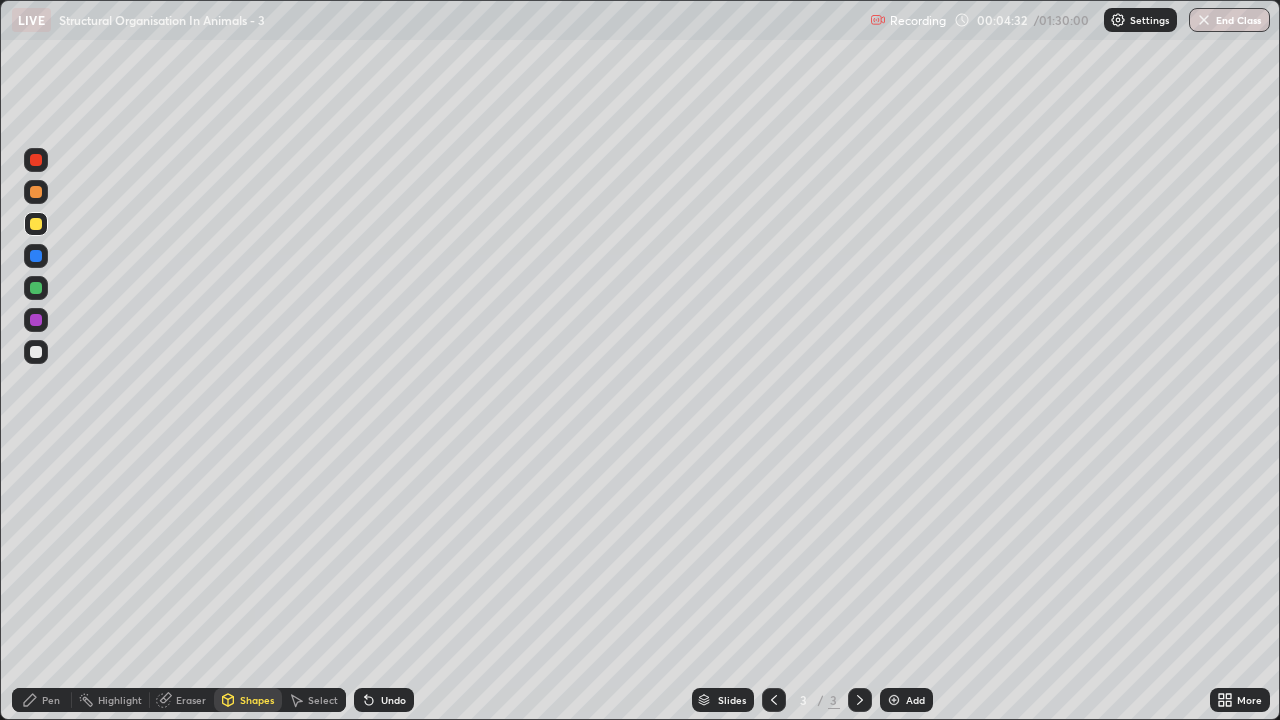 click on "Pen" at bounding box center (42, 700) 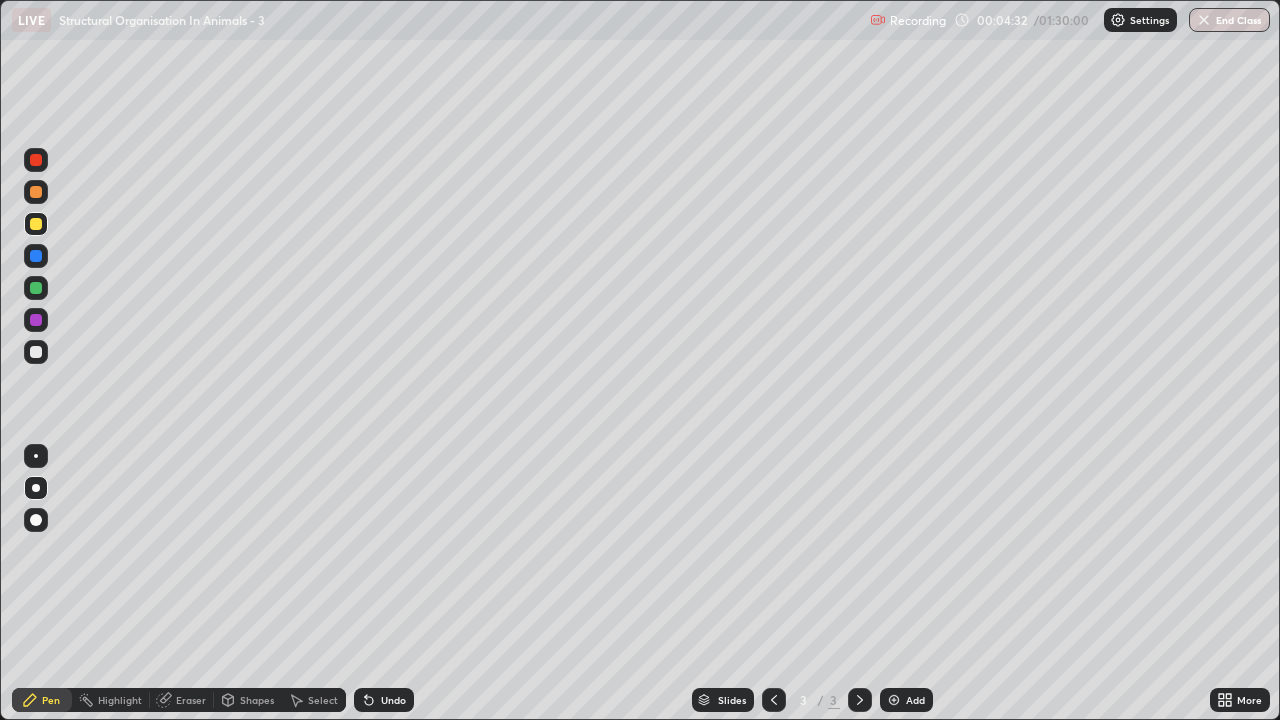 click on "Pen" at bounding box center (51, 700) 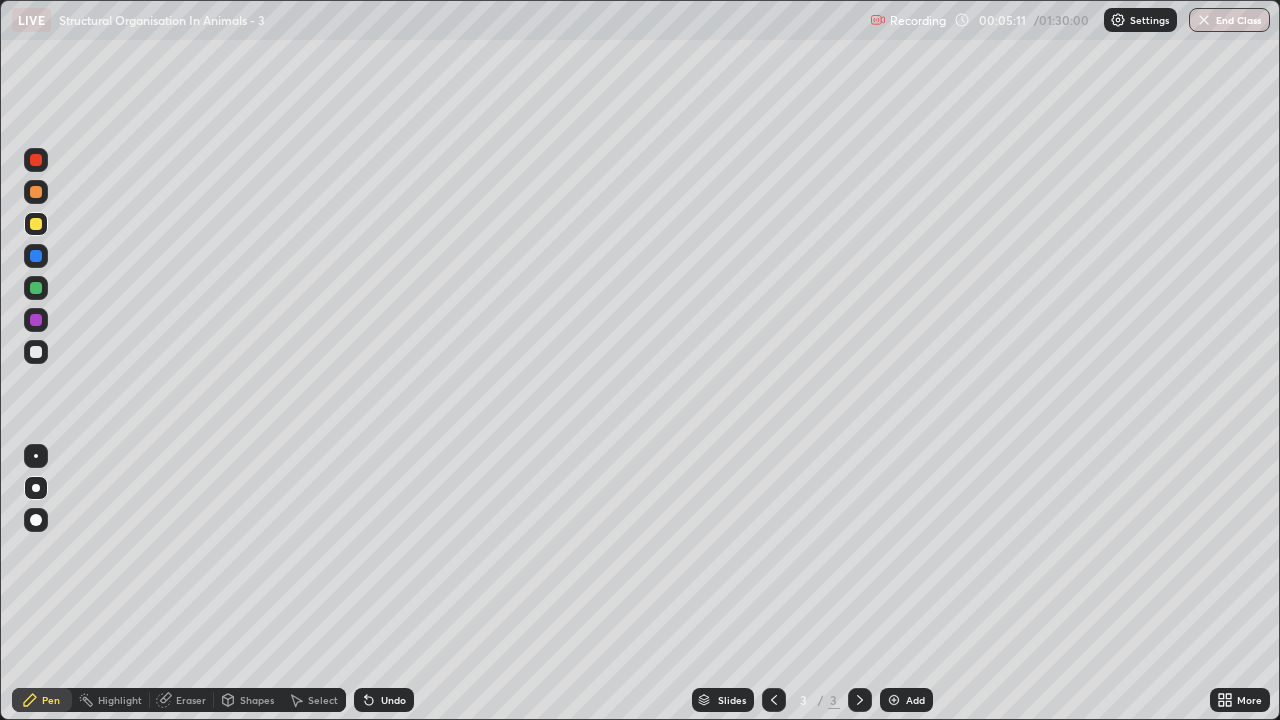 click at bounding box center [36, 352] 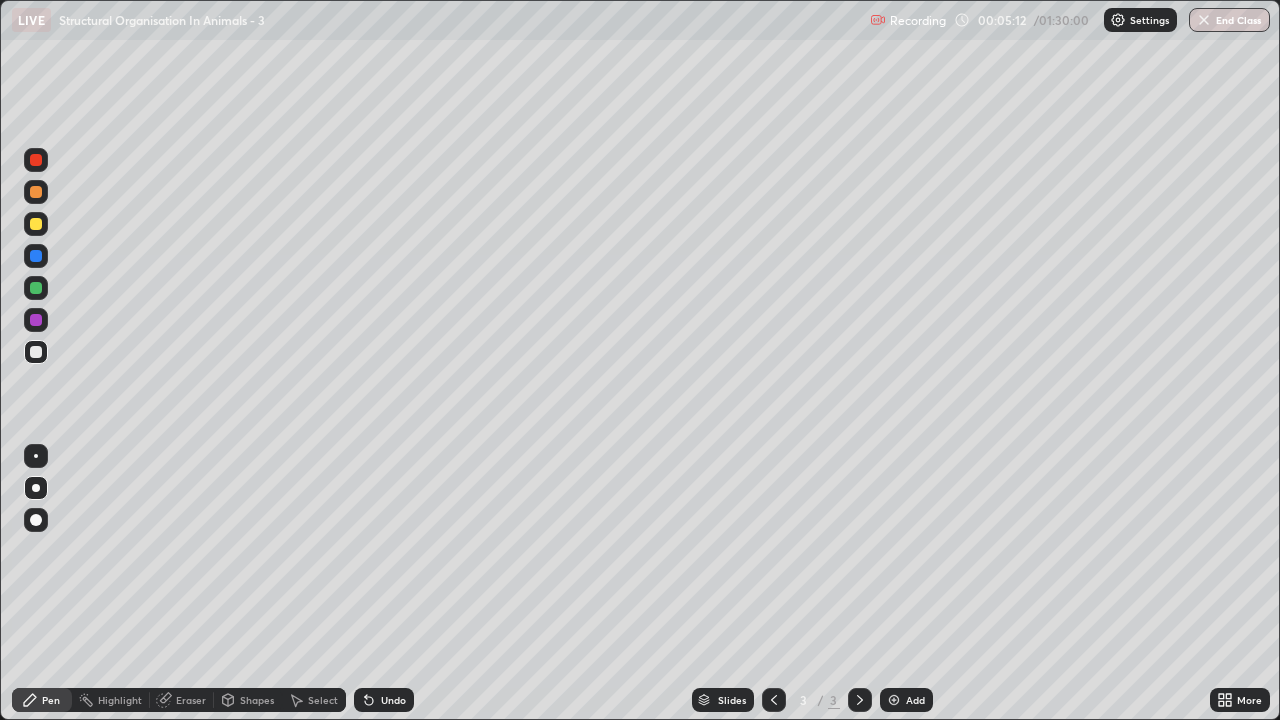 click on "Shapes" at bounding box center [257, 700] 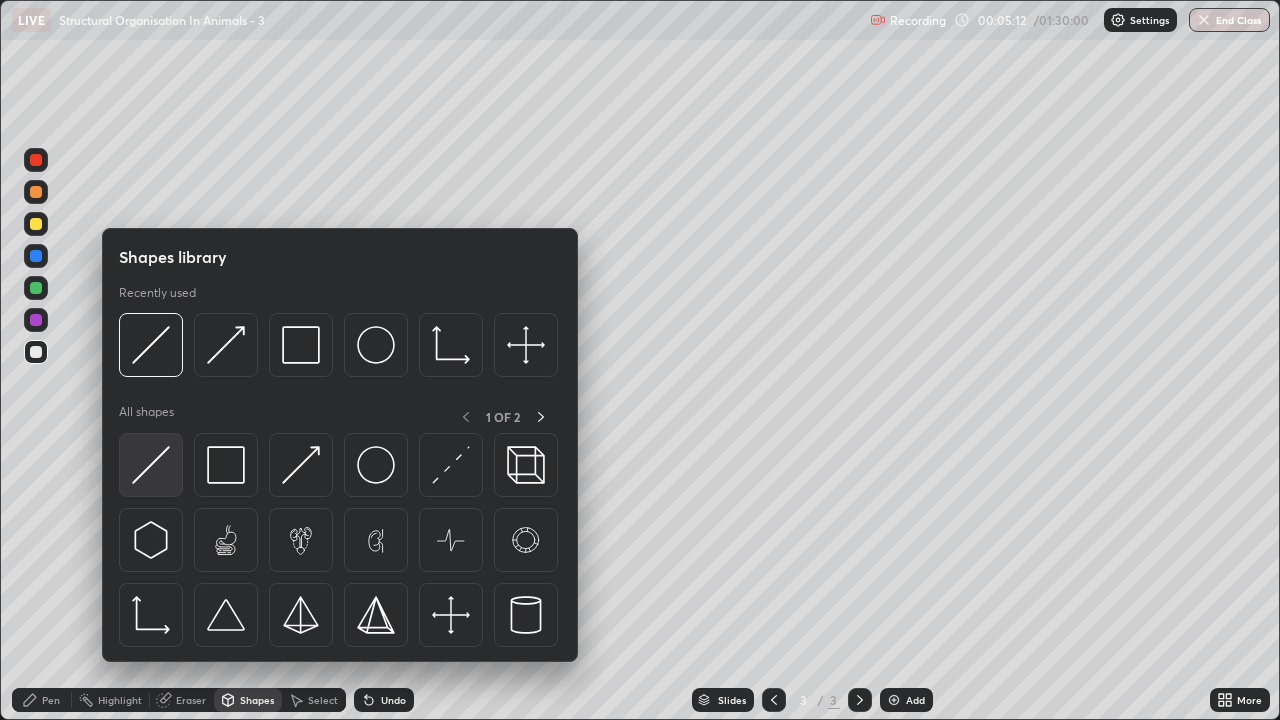 click at bounding box center (151, 465) 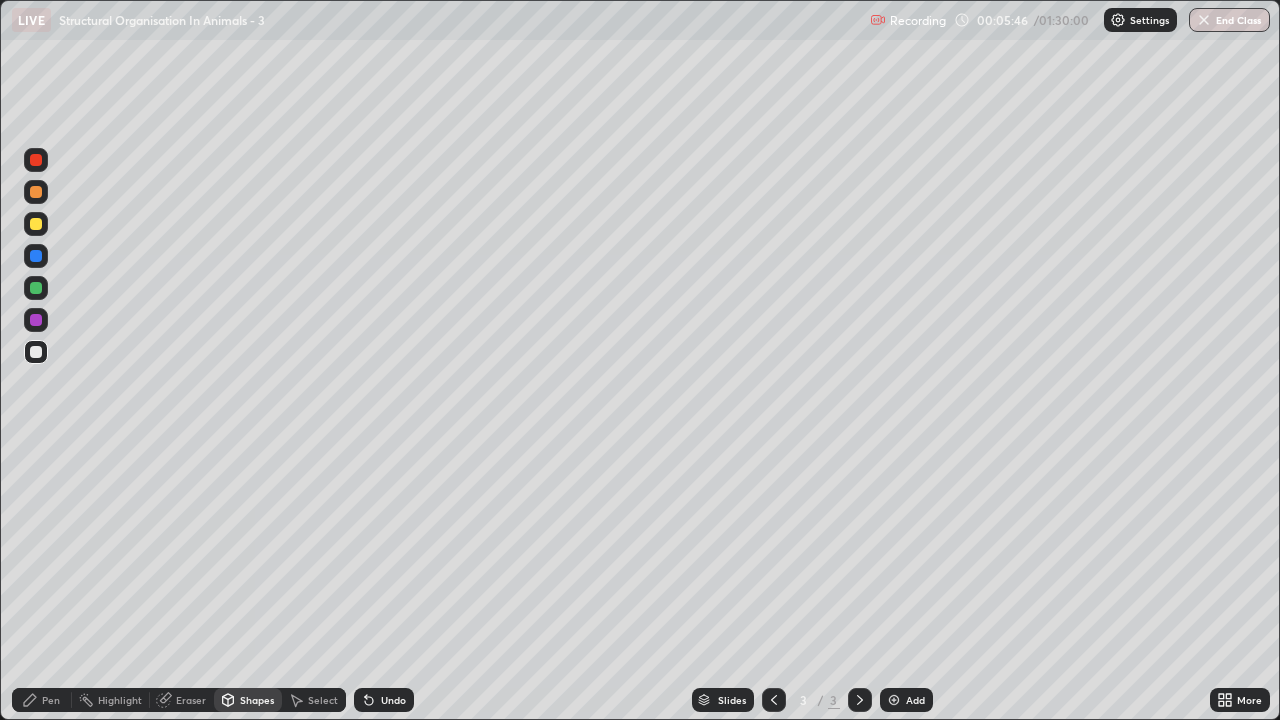 click at bounding box center [36, 192] 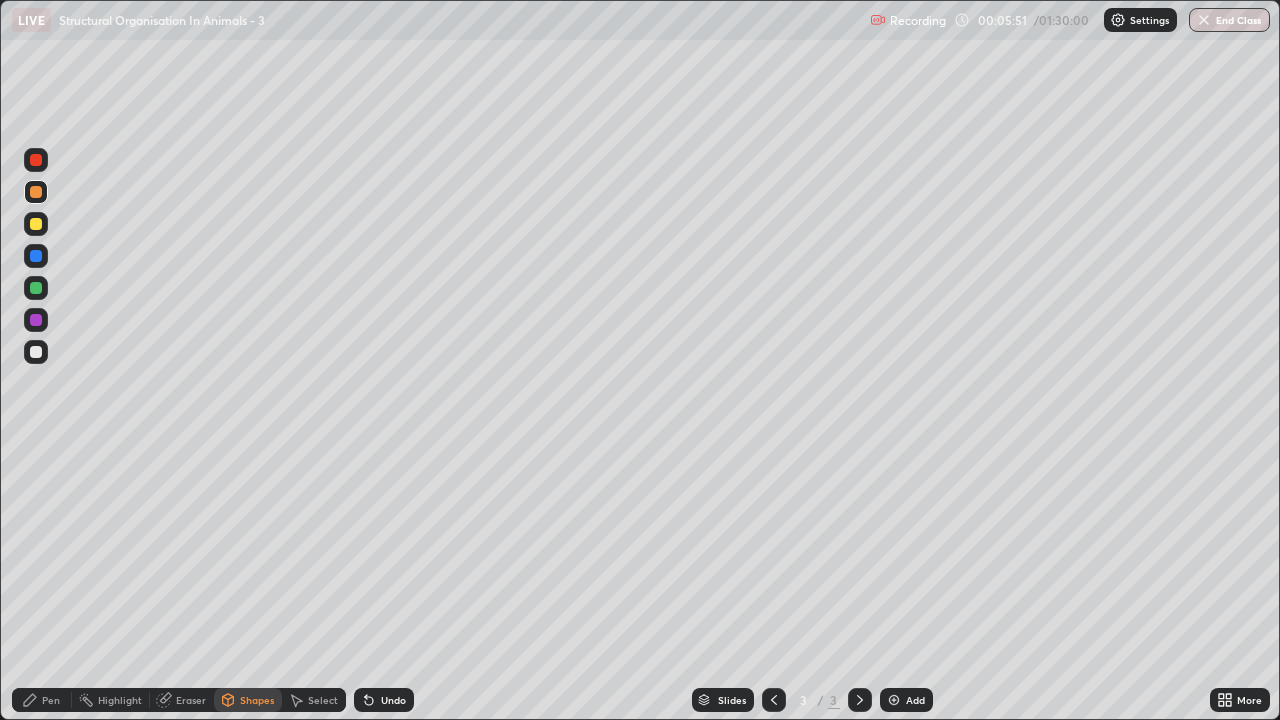 click on "Pen" at bounding box center (42, 700) 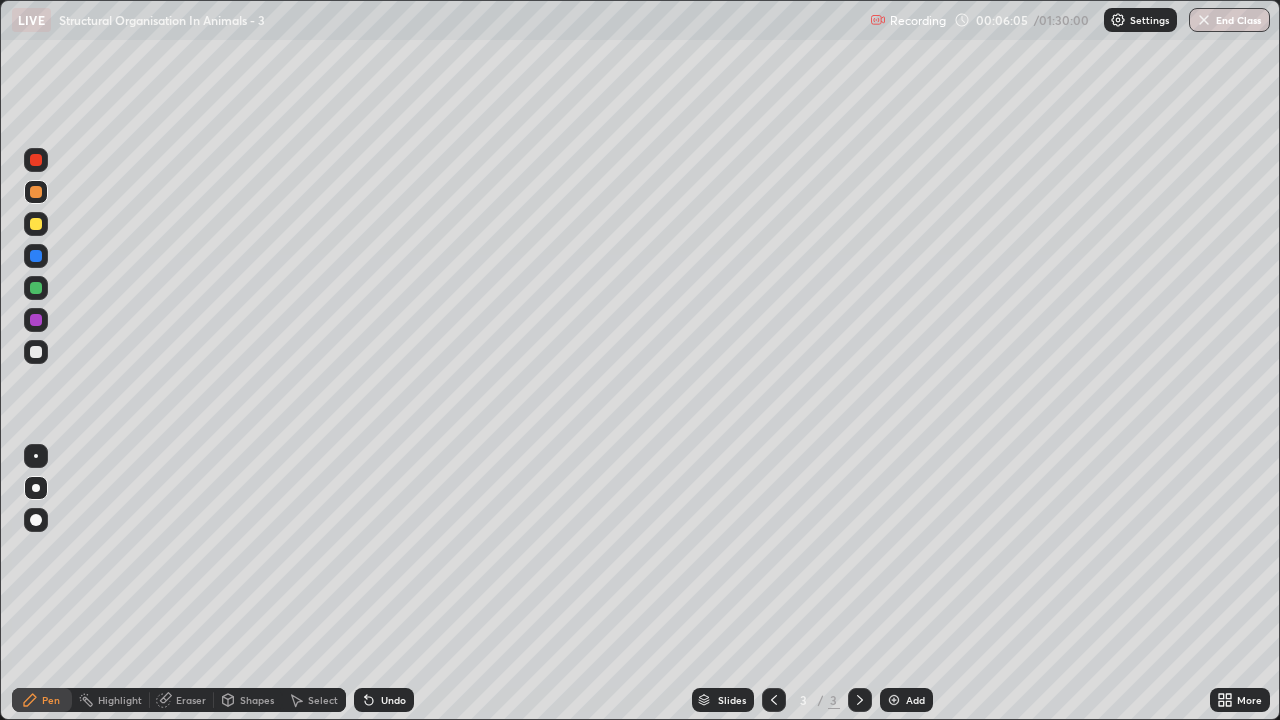 click at bounding box center [36, 224] 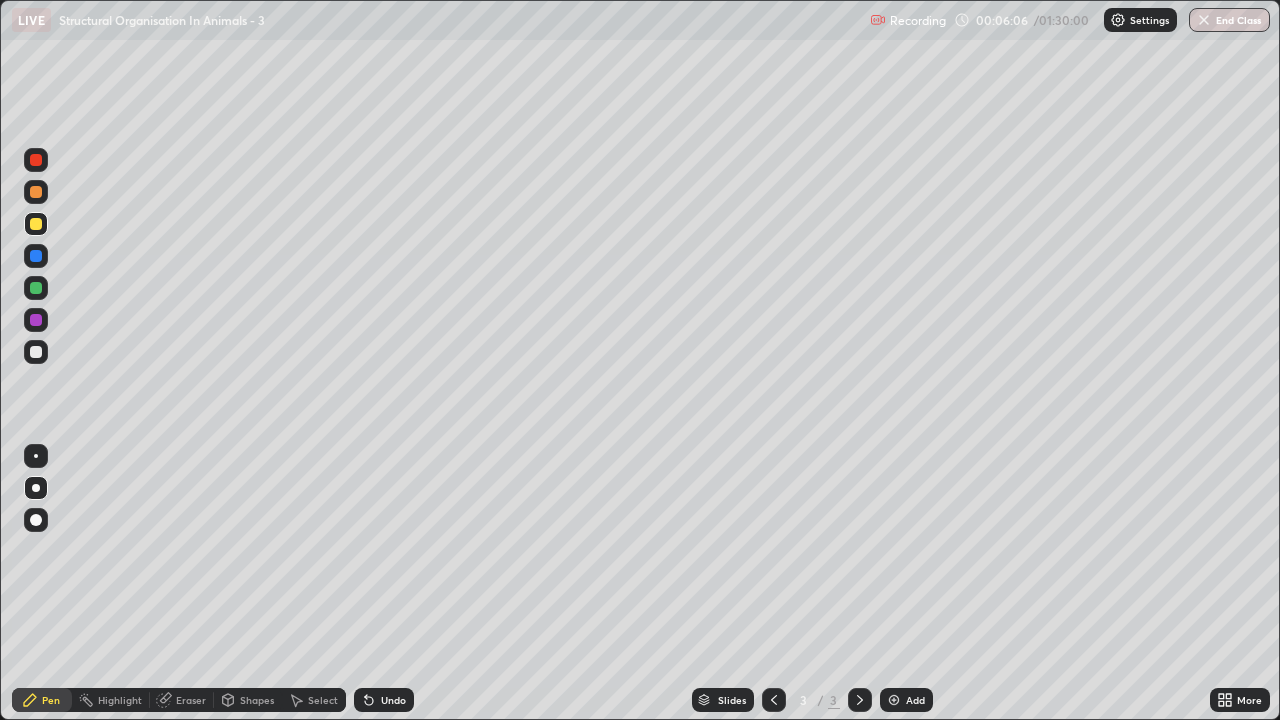 click on "Shapes" at bounding box center [257, 700] 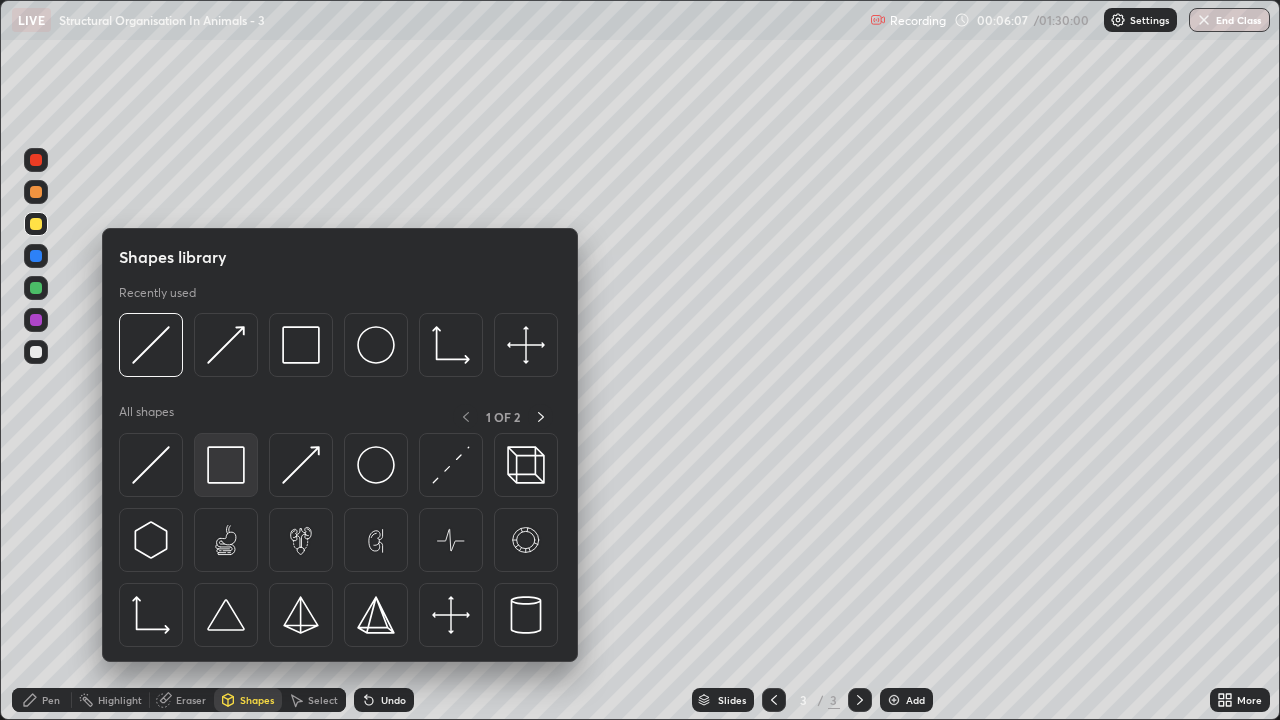 click at bounding box center [226, 465] 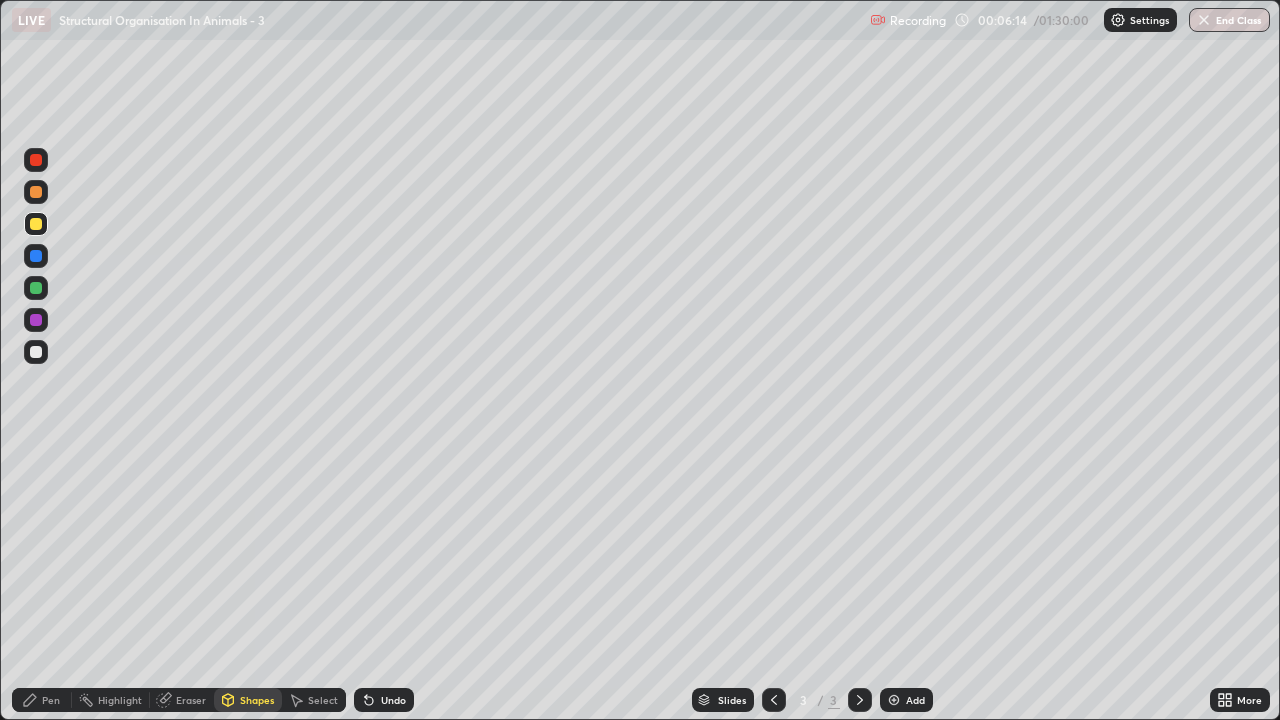 click on "Eraser" at bounding box center [182, 700] 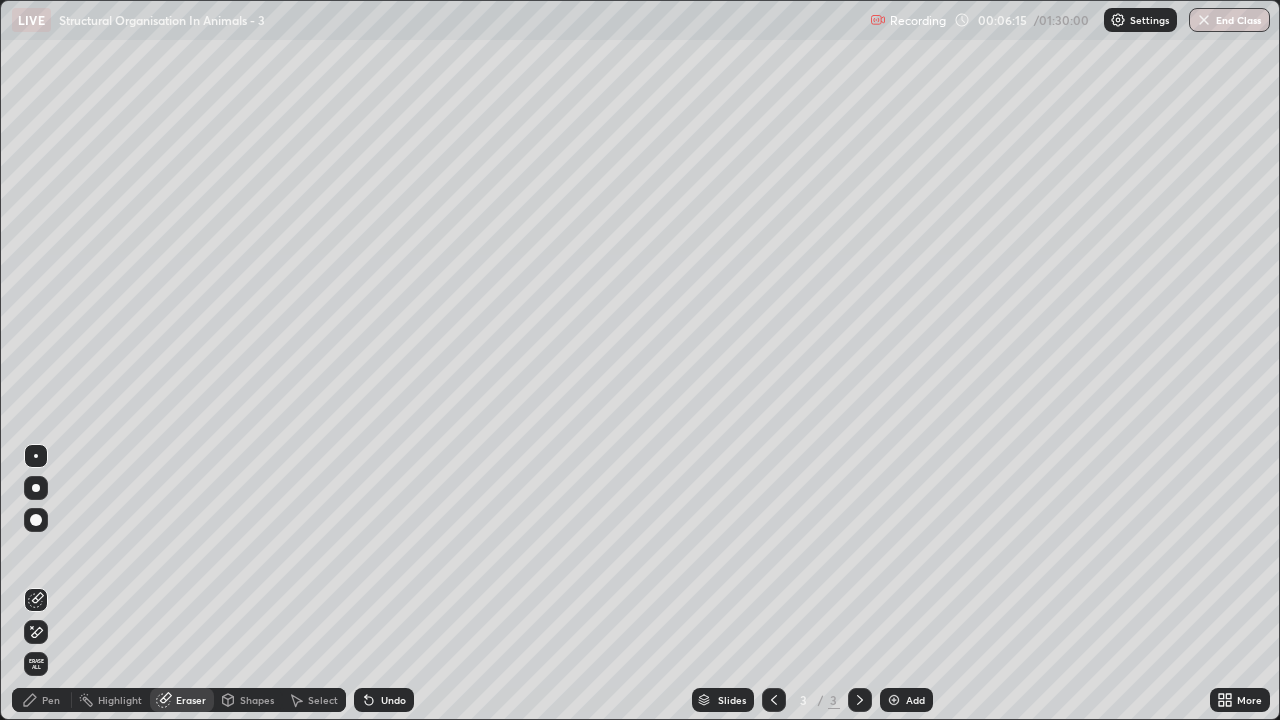 click on "Pen" at bounding box center [51, 700] 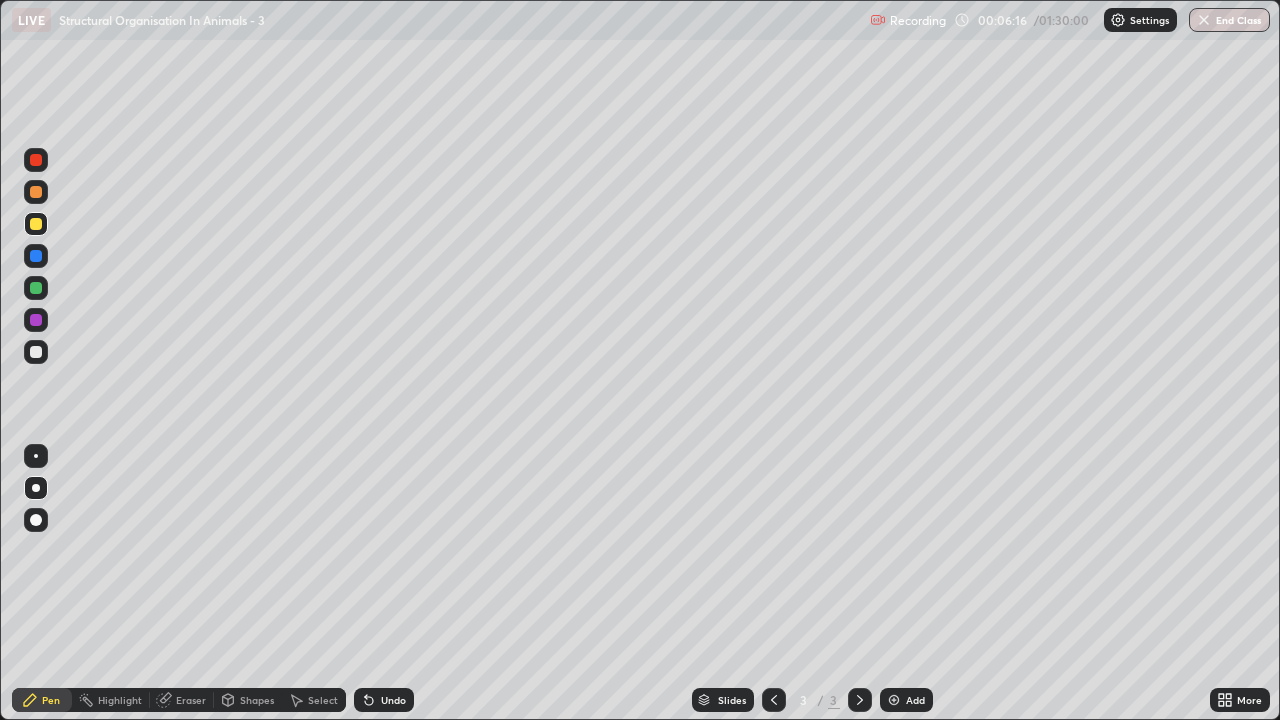 click at bounding box center (36, 352) 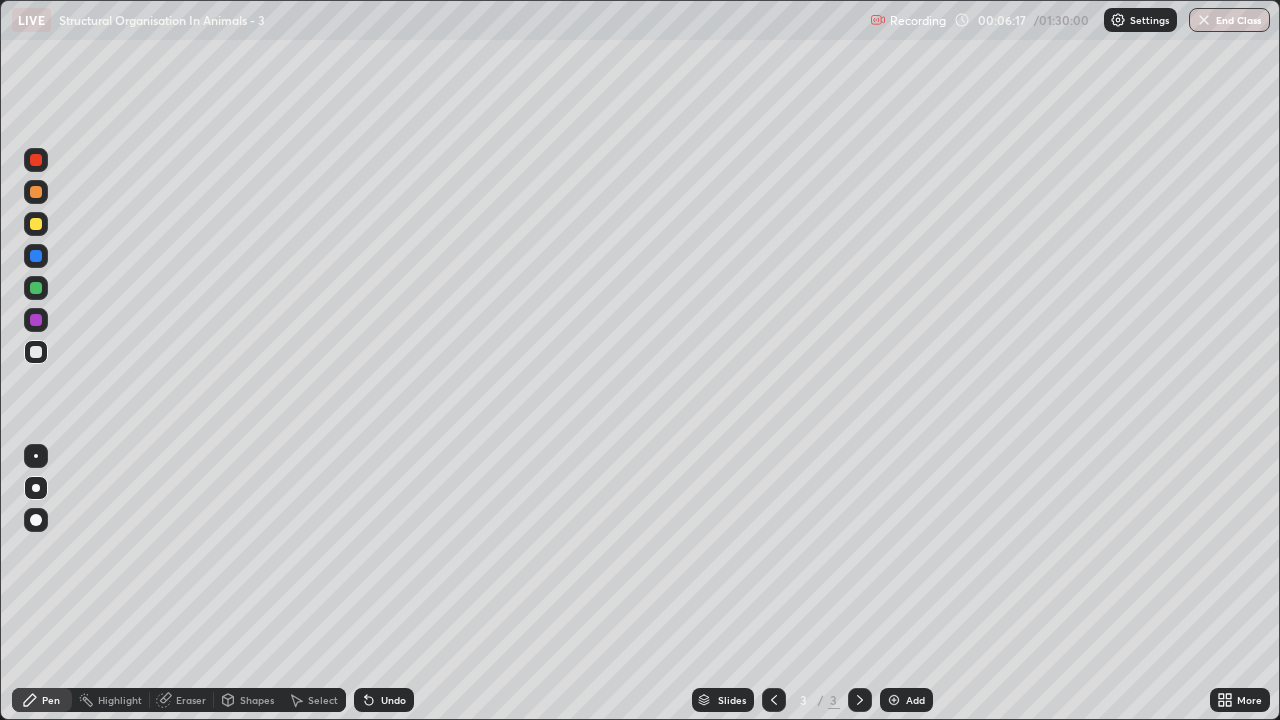 click on "Shapes" at bounding box center [248, 700] 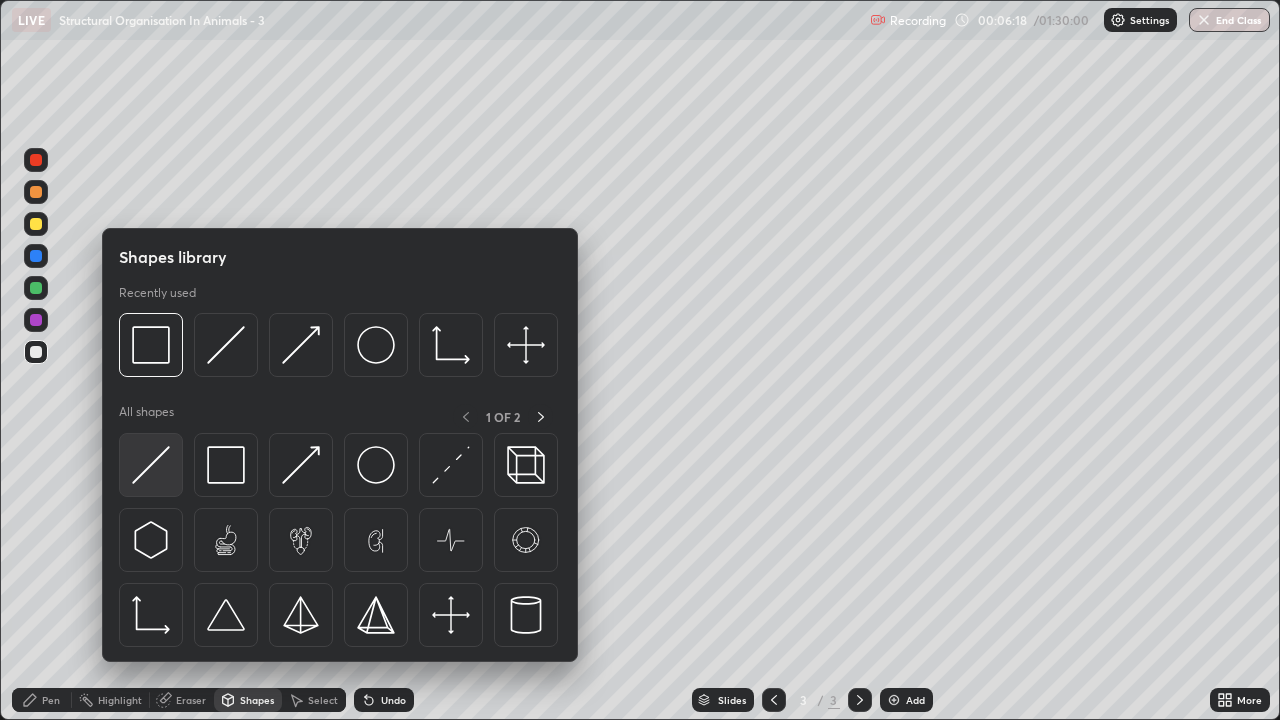 click at bounding box center [151, 465] 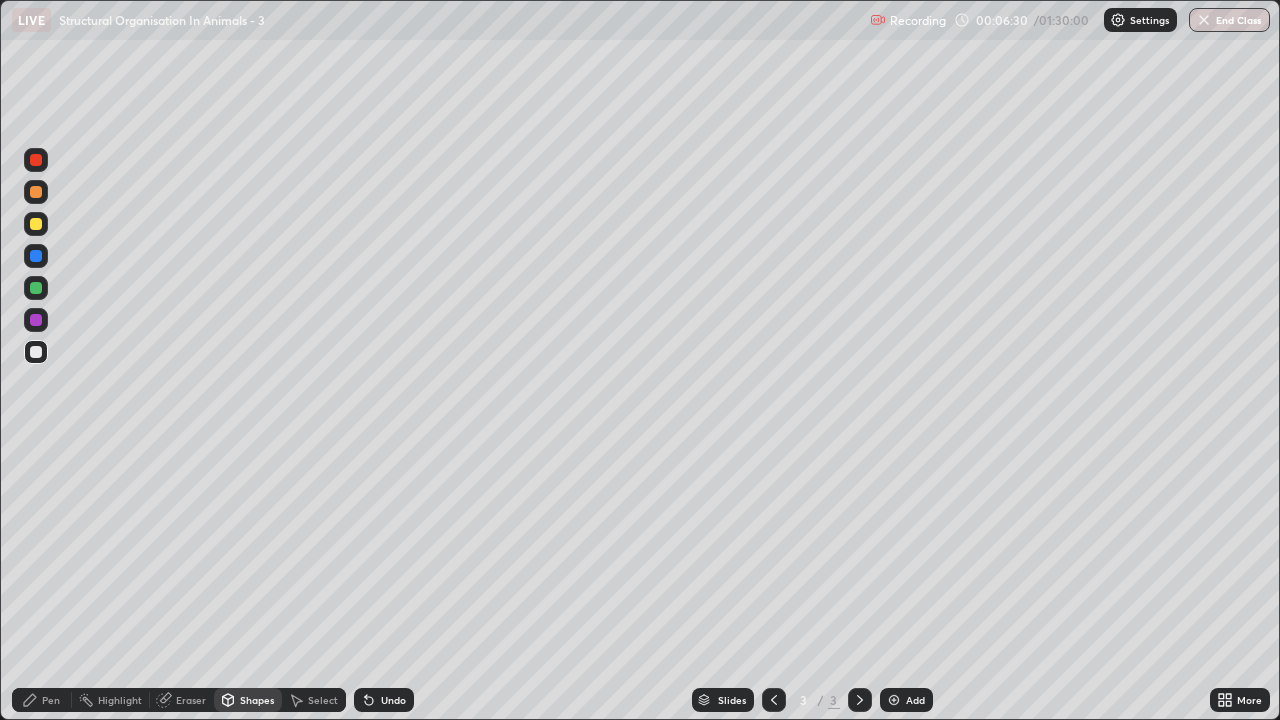 click on "Pen" at bounding box center (51, 700) 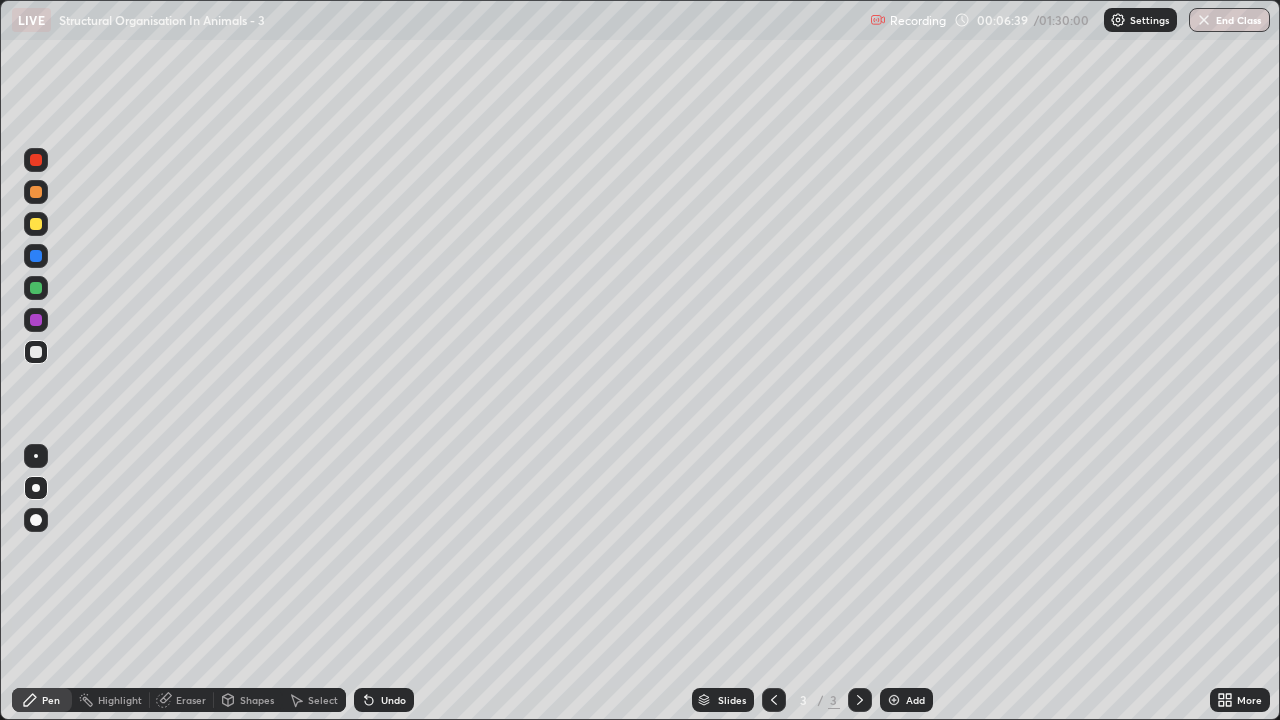 click at bounding box center [36, 224] 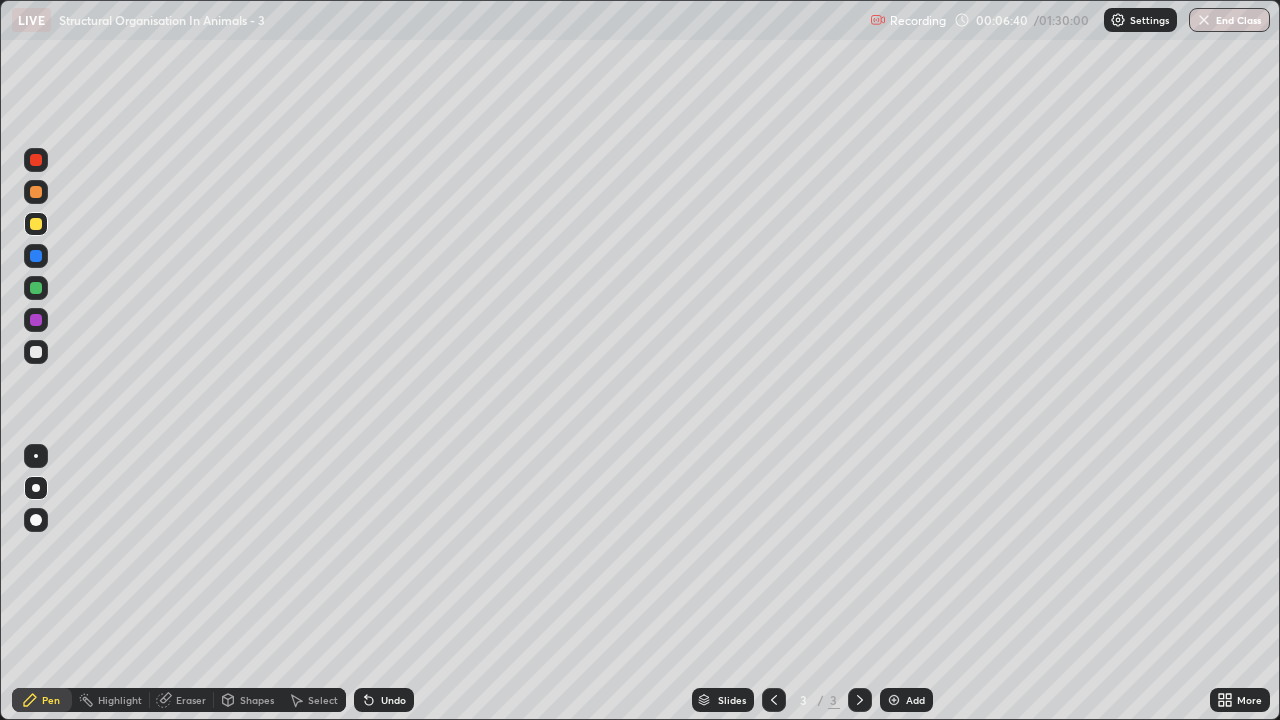click on "Eraser" at bounding box center [191, 700] 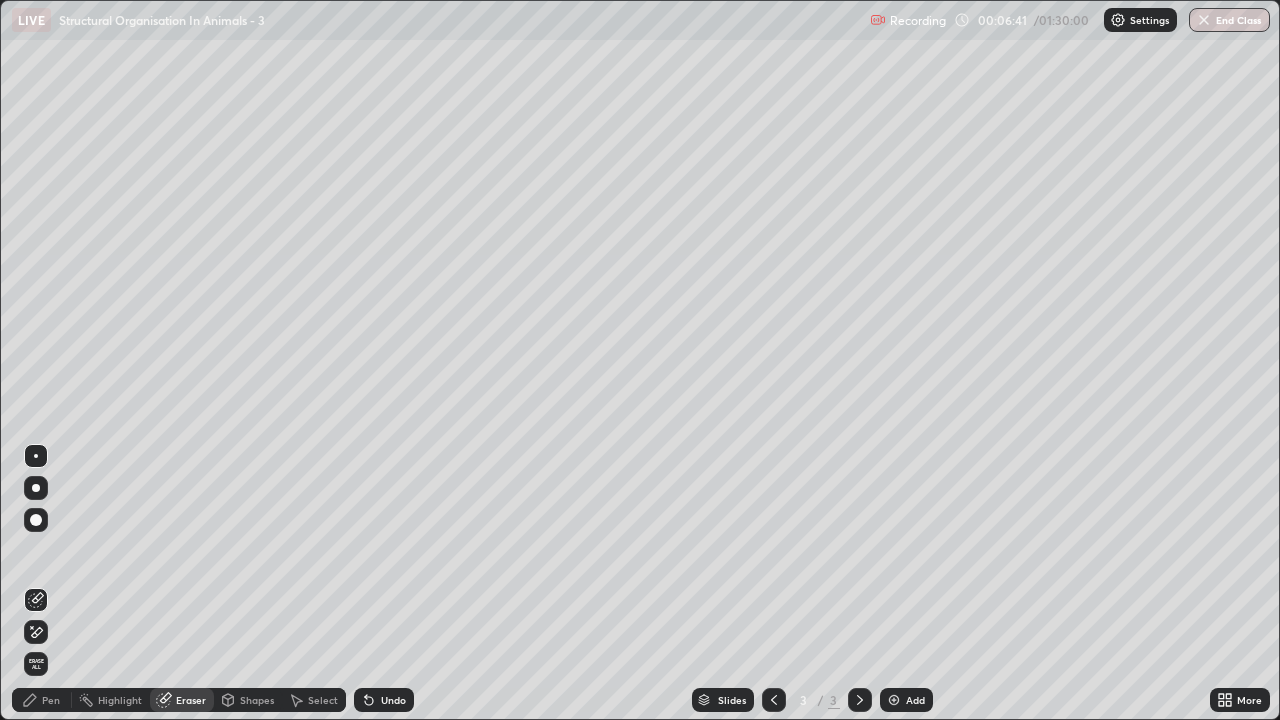 click on "Shapes" at bounding box center [257, 700] 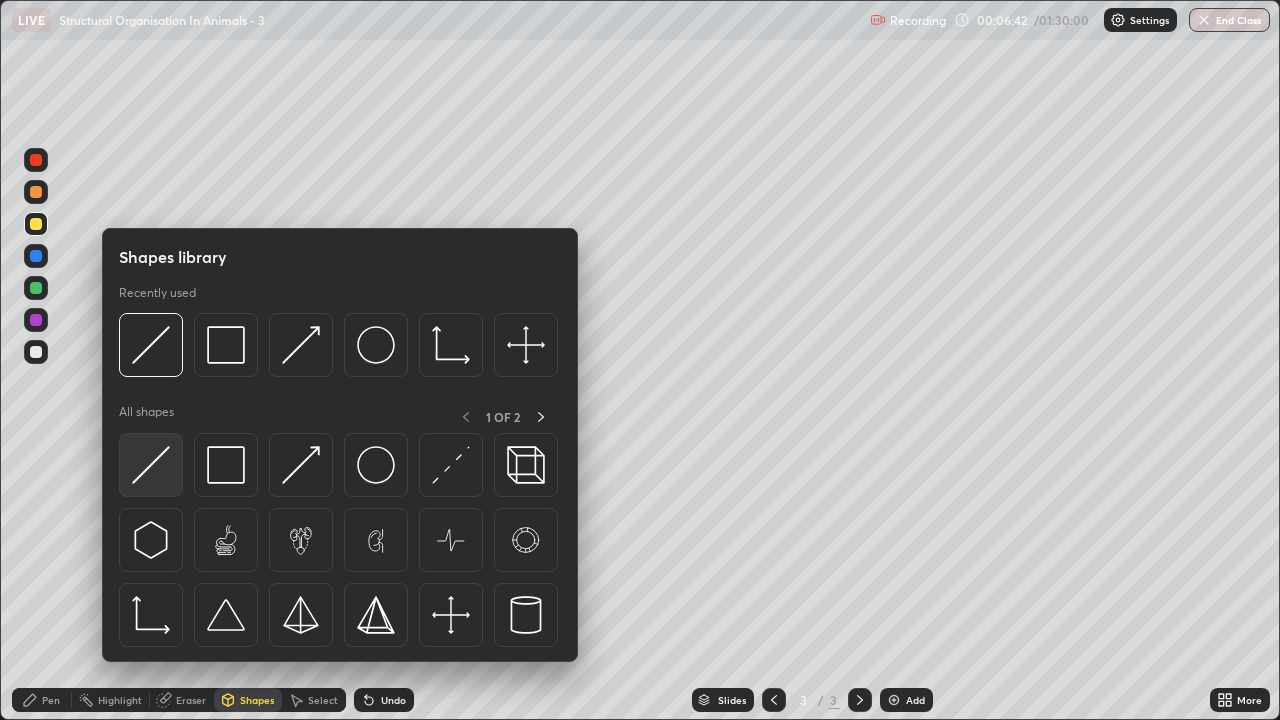 click at bounding box center (151, 465) 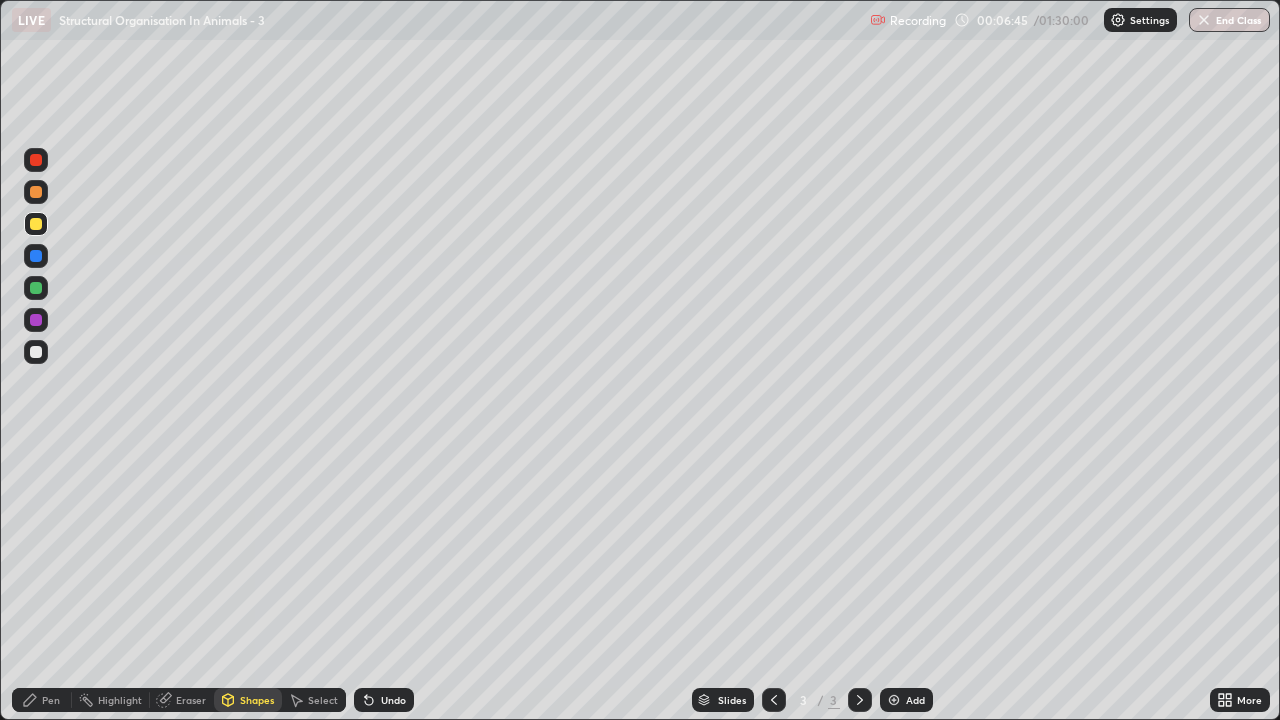 click on "Shapes" at bounding box center [248, 700] 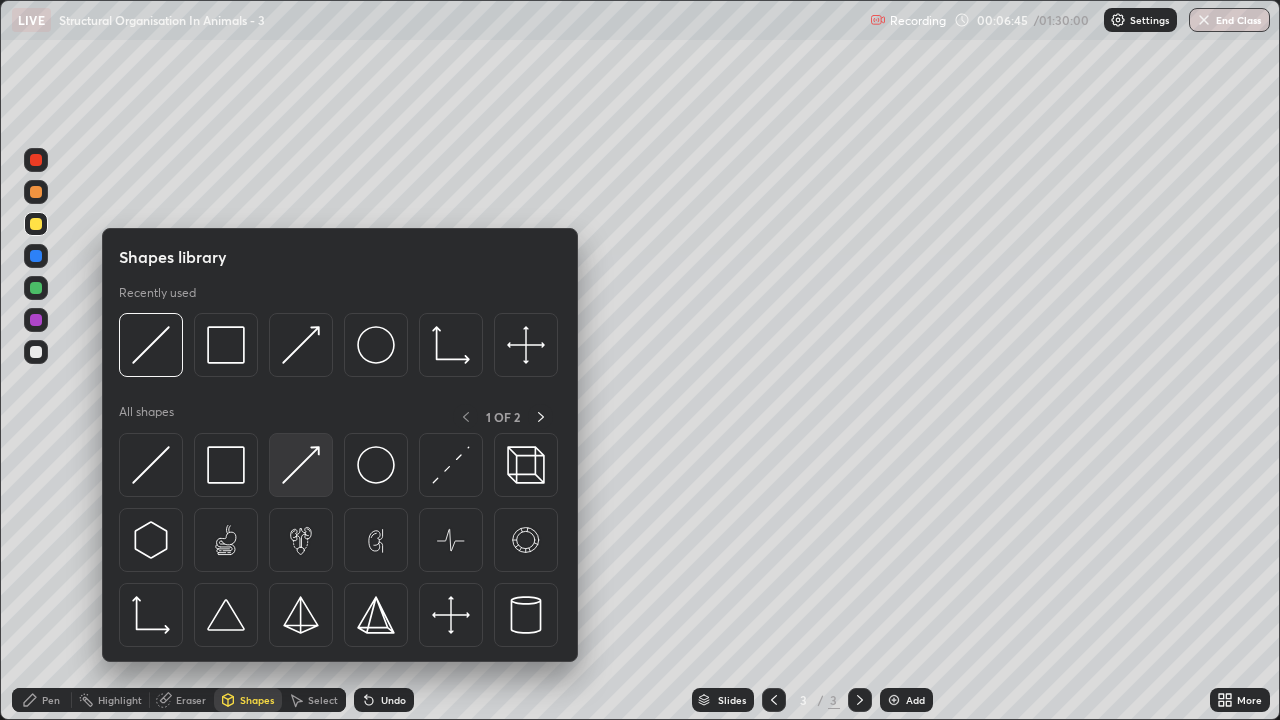 click at bounding box center (301, 465) 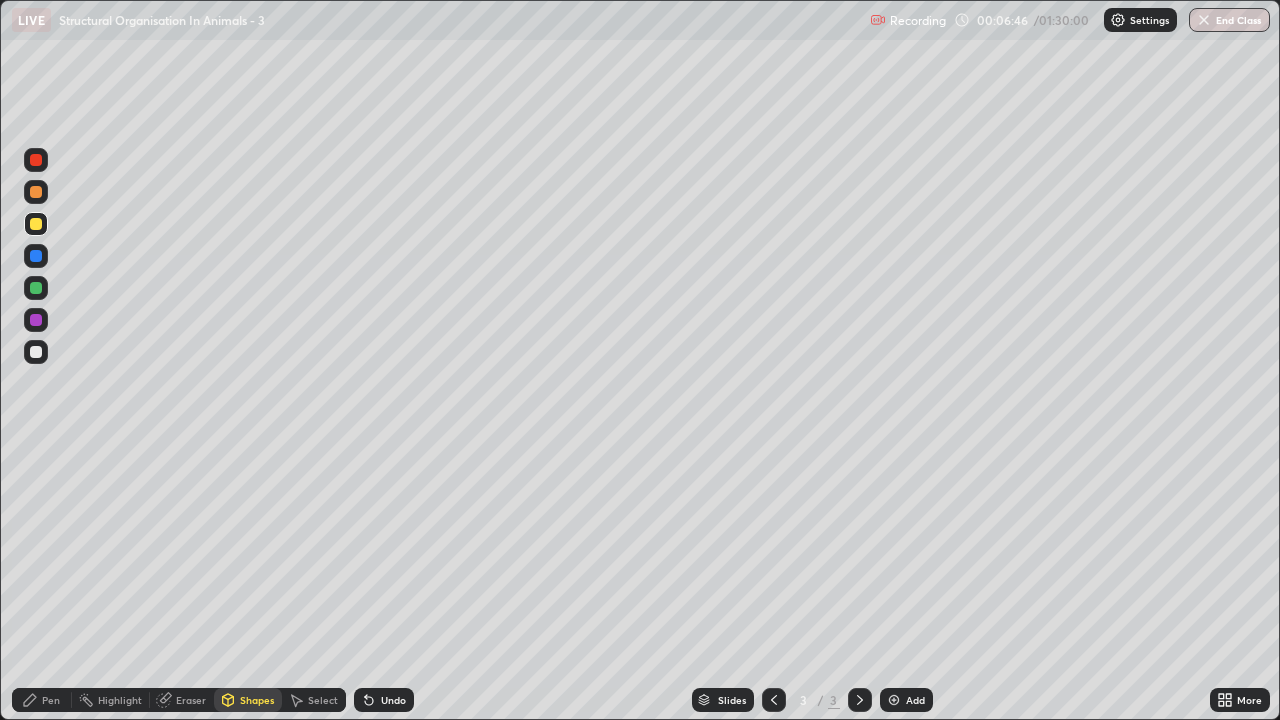 click at bounding box center [36, 352] 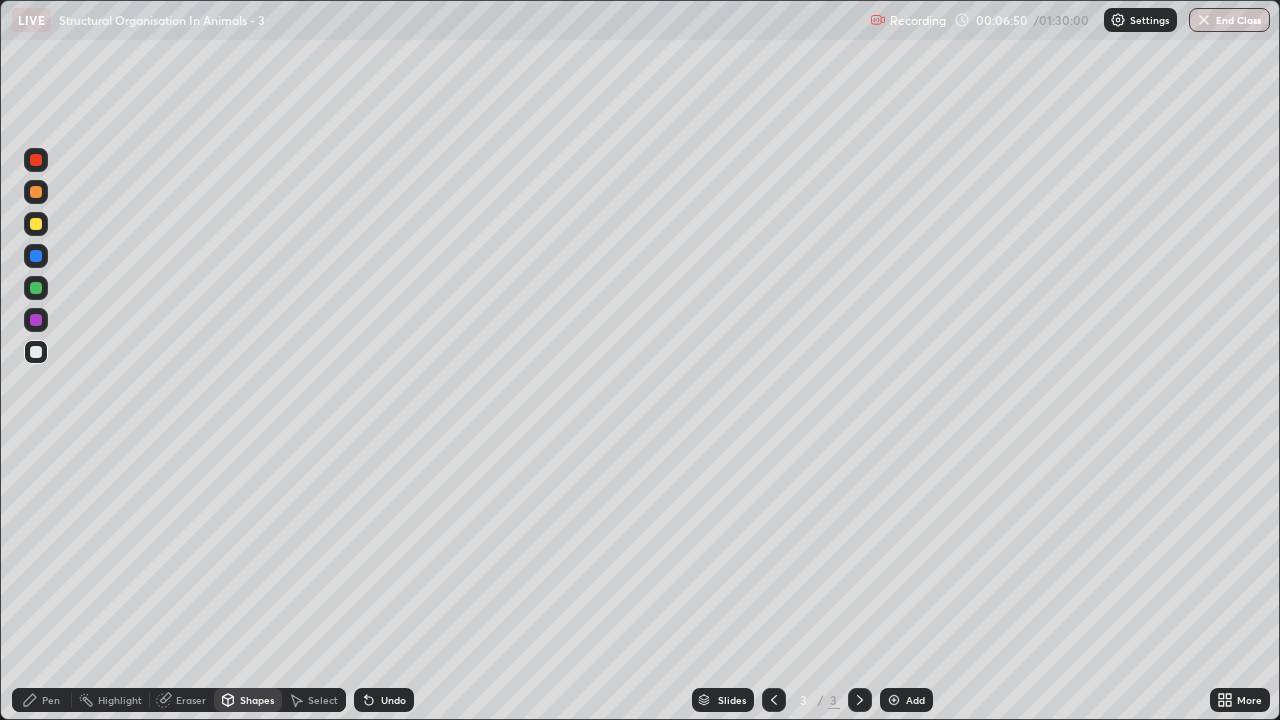 click on "Pen" at bounding box center [42, 700] 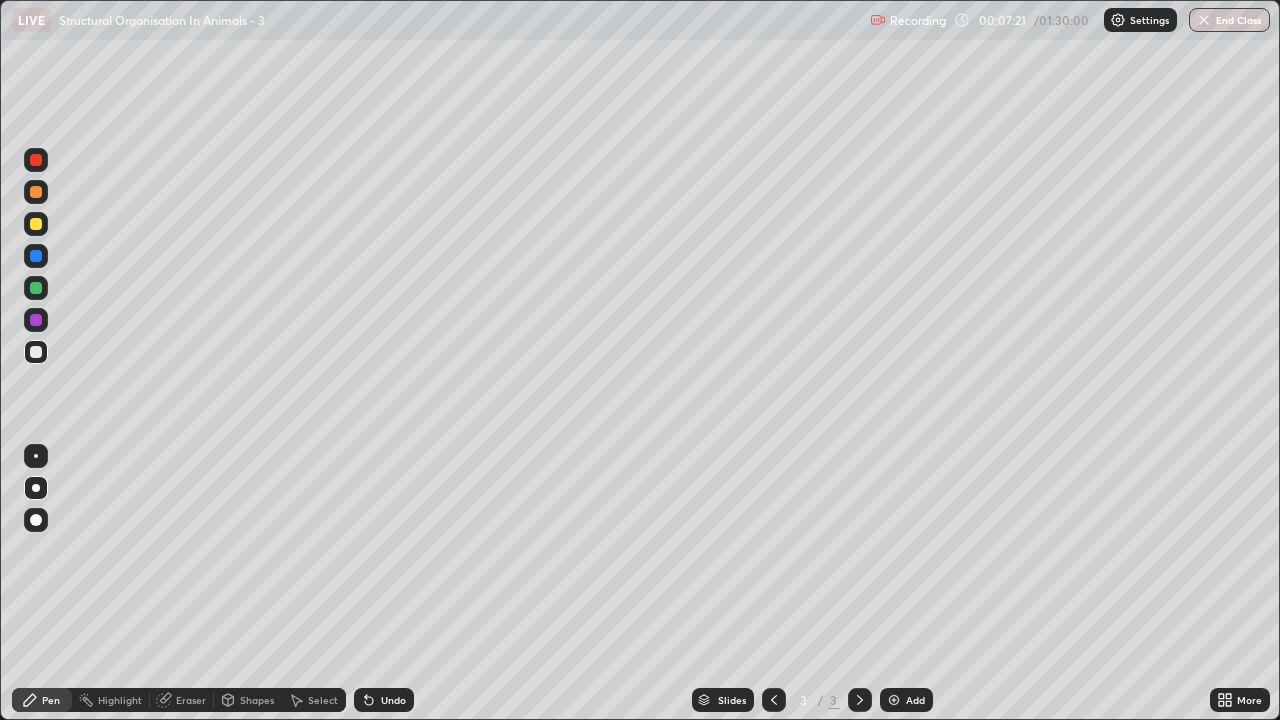 click at bounding box center (36, 224) 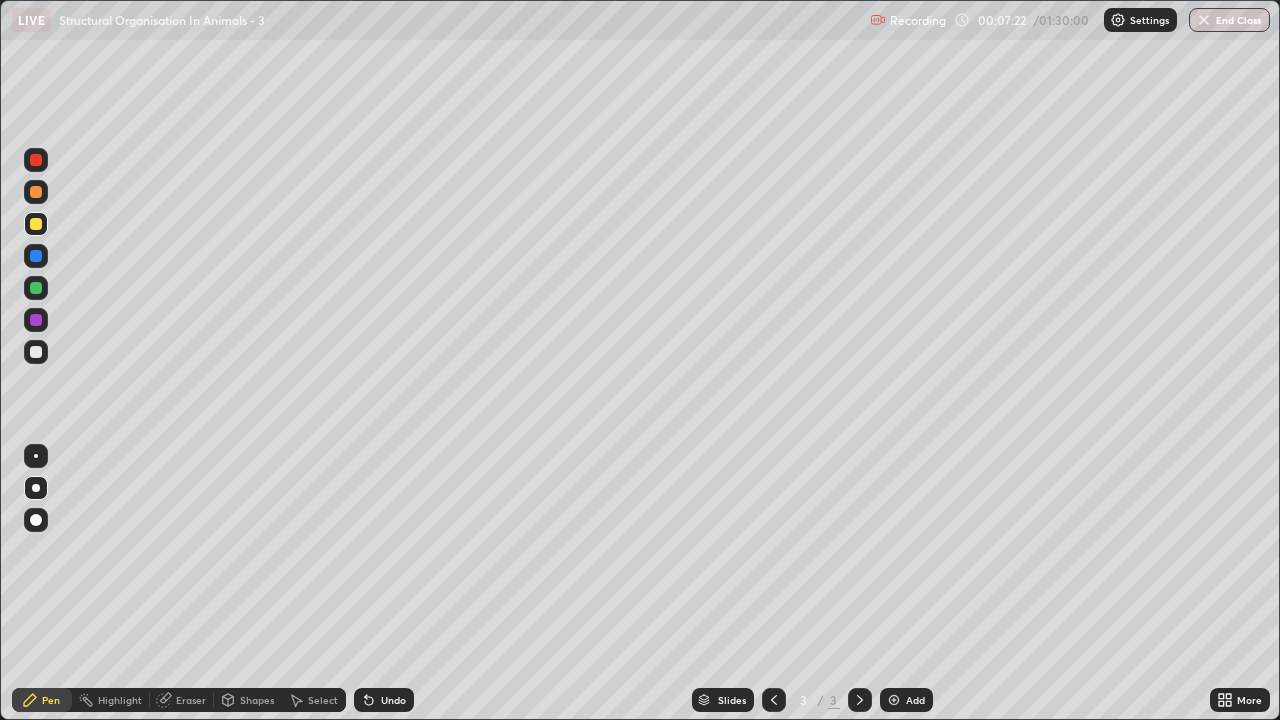 click on "Shapes" at bounding box center [257, 700] 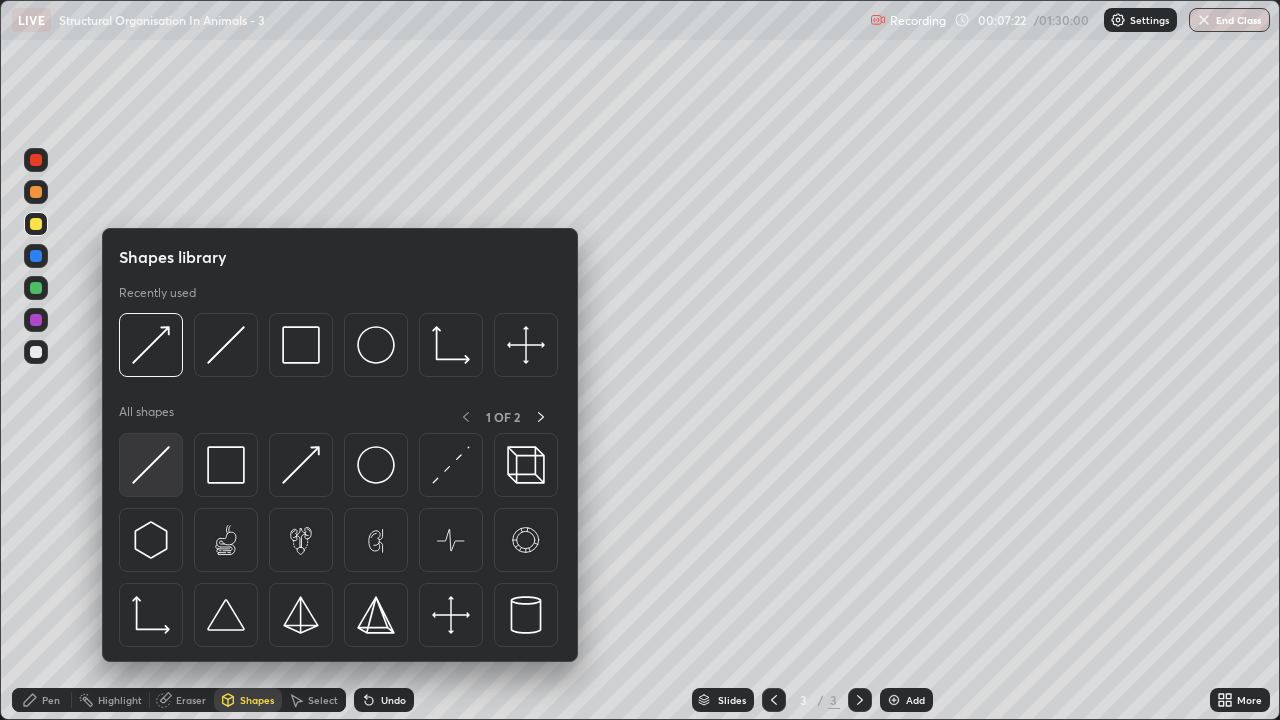 click at bounding box center [151, 465] 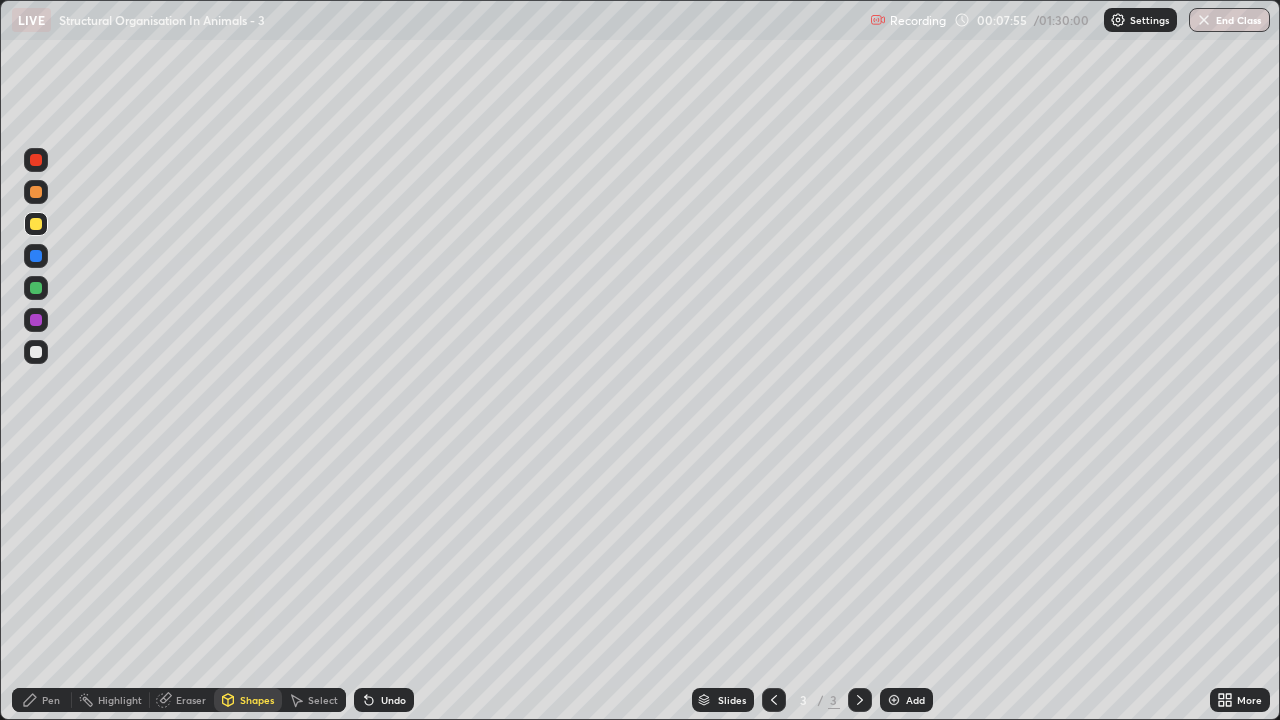 click at bounding box center [36, 288] 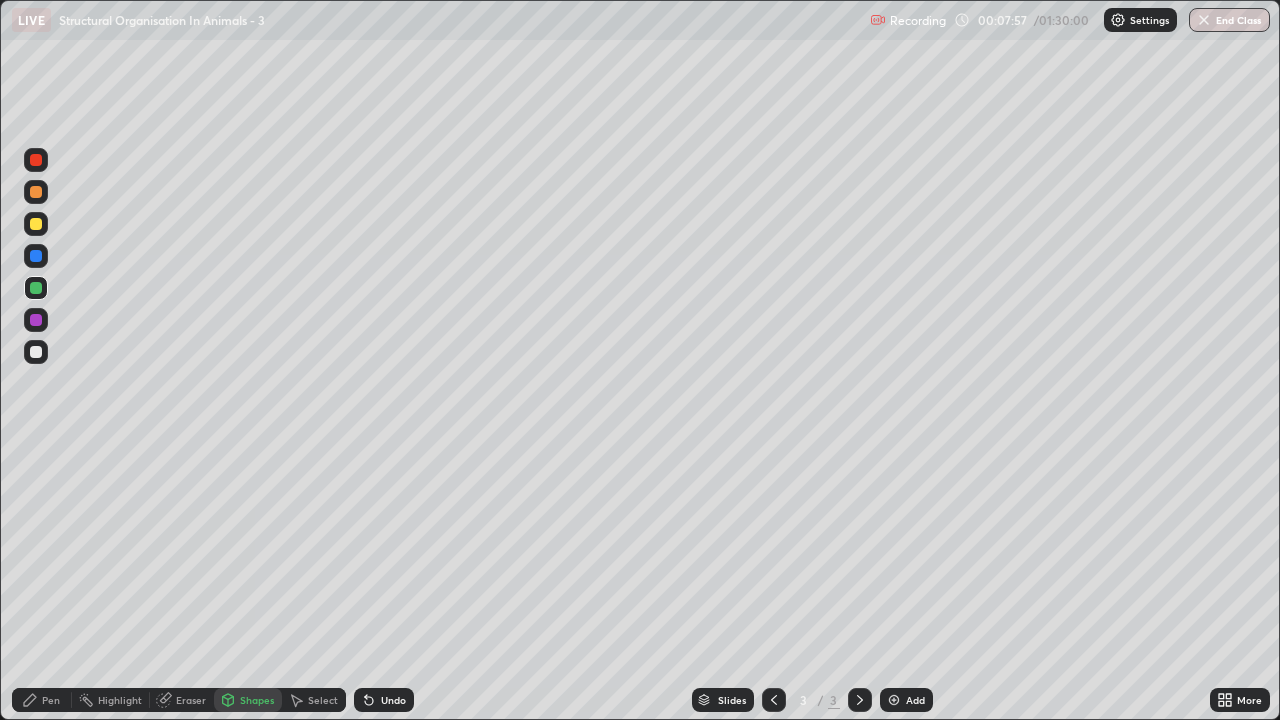 click at bounding box center (36, 288) 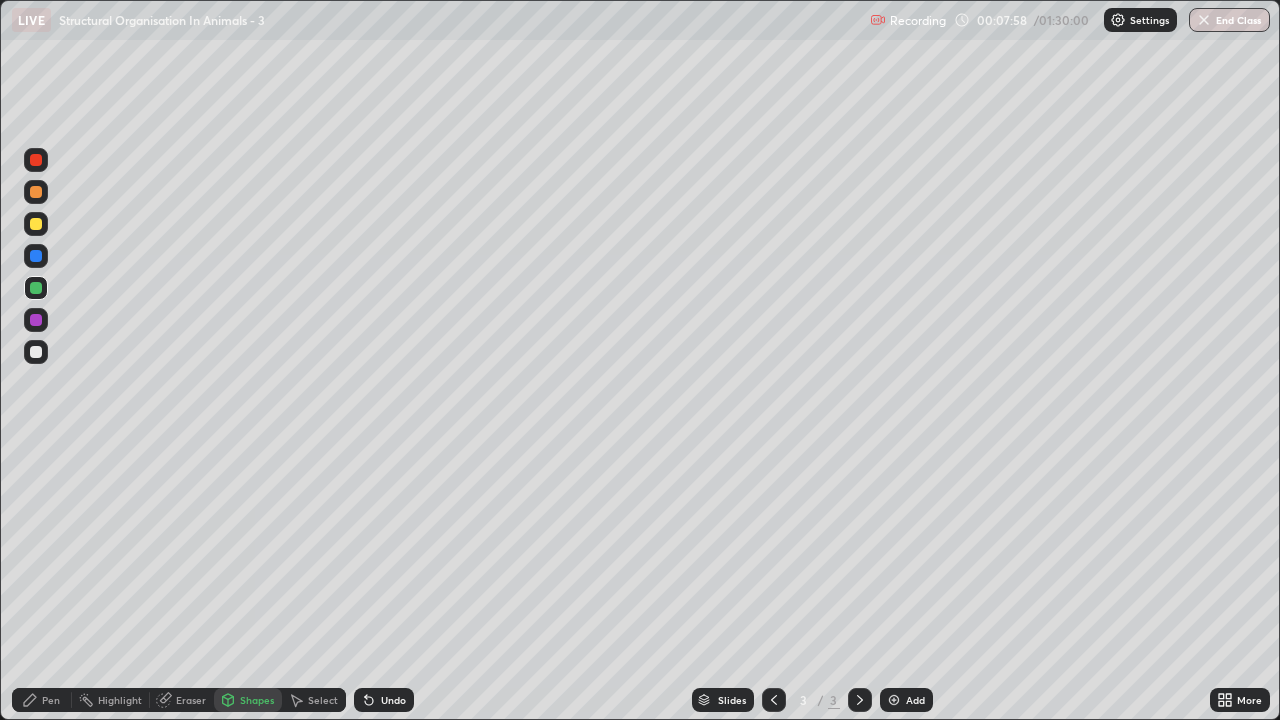 click on "Pen" at bounding box center [42, 700] 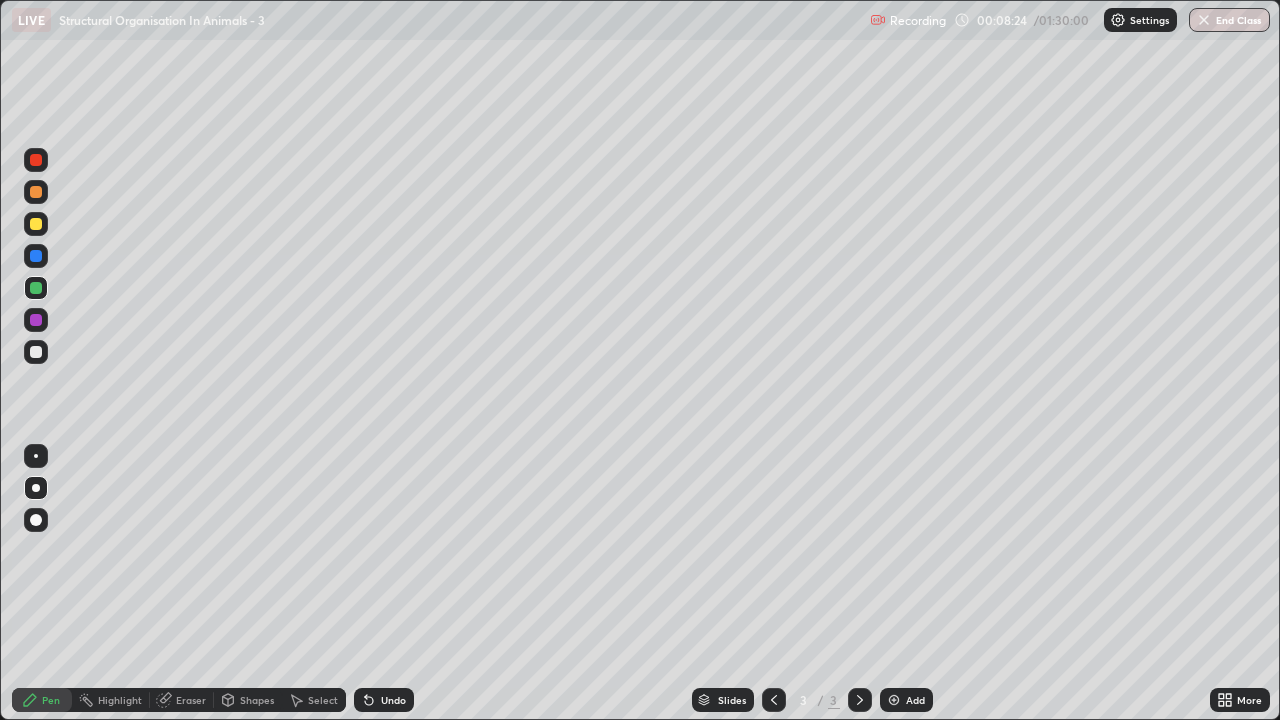 click at bounding box center (36, 352) 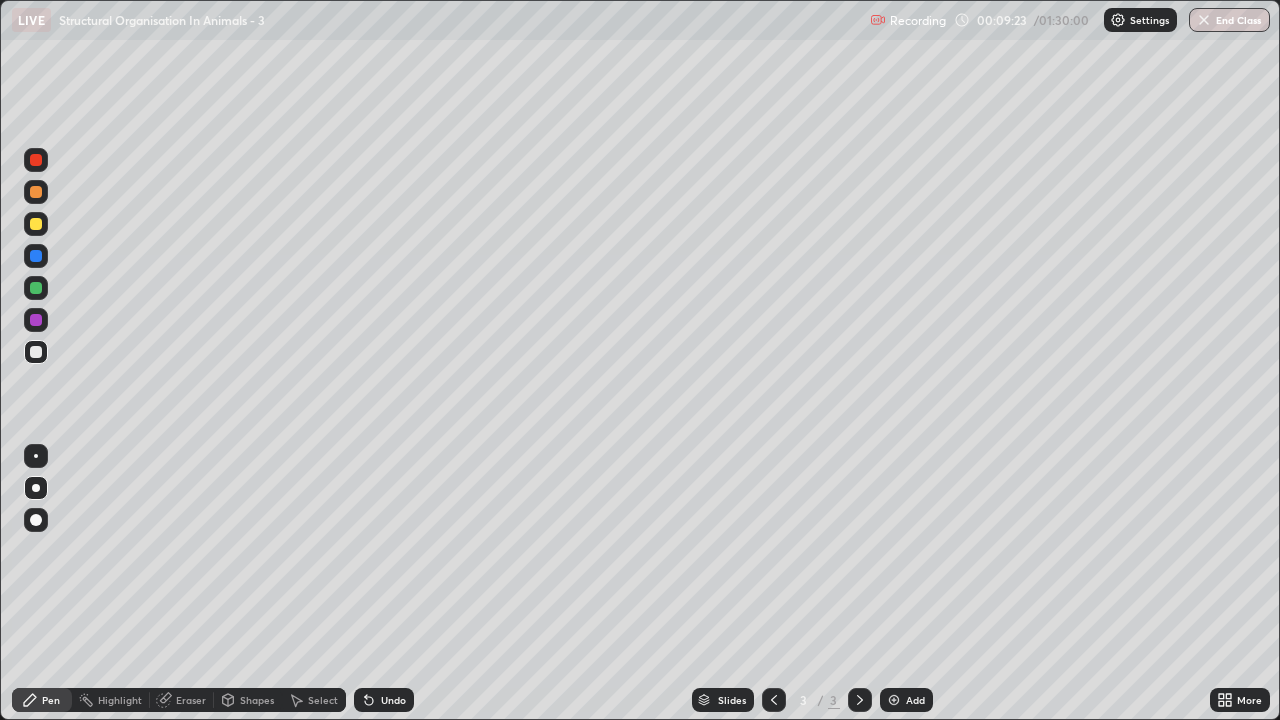 click 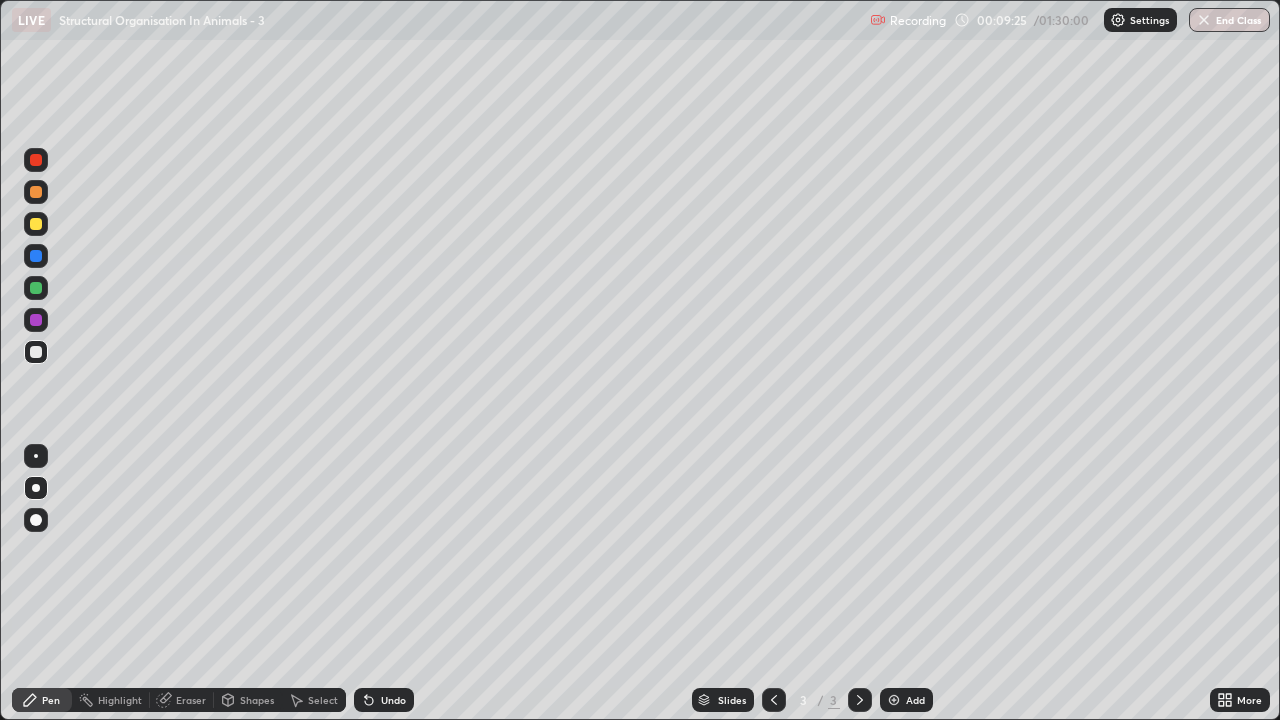 click at bounding box center [36, 352] 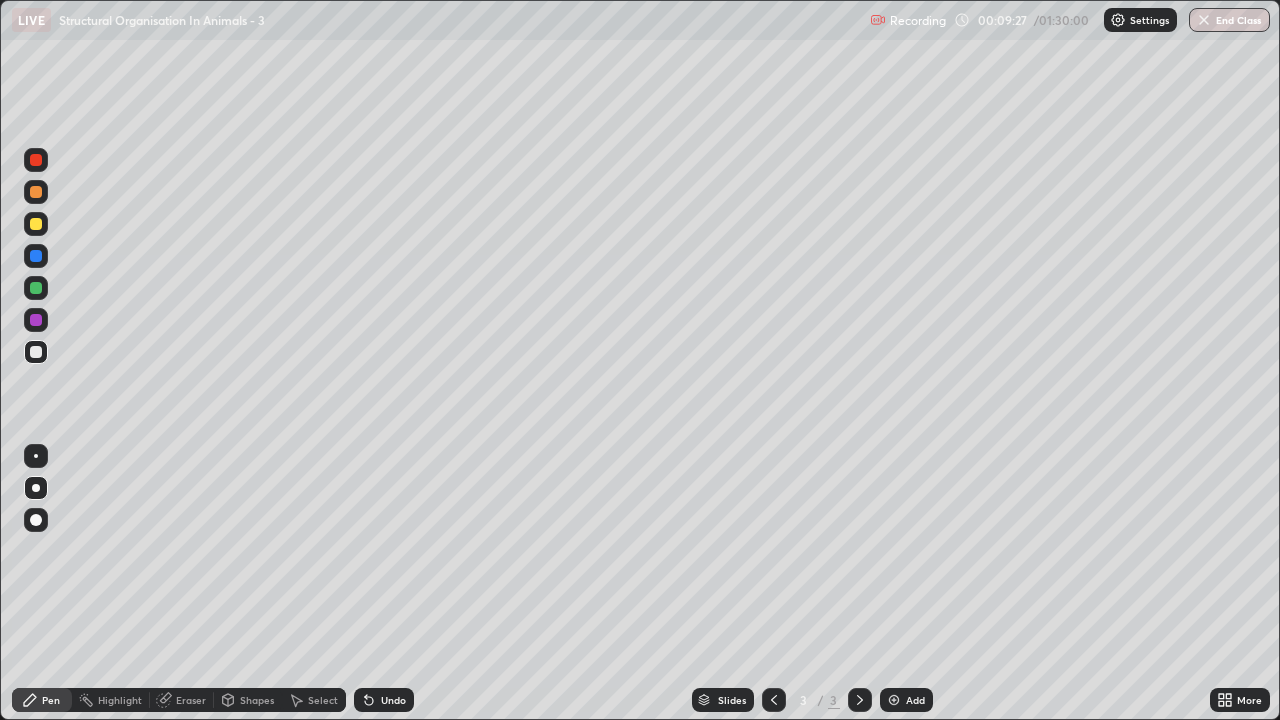 click at bounding box center [36, 224] 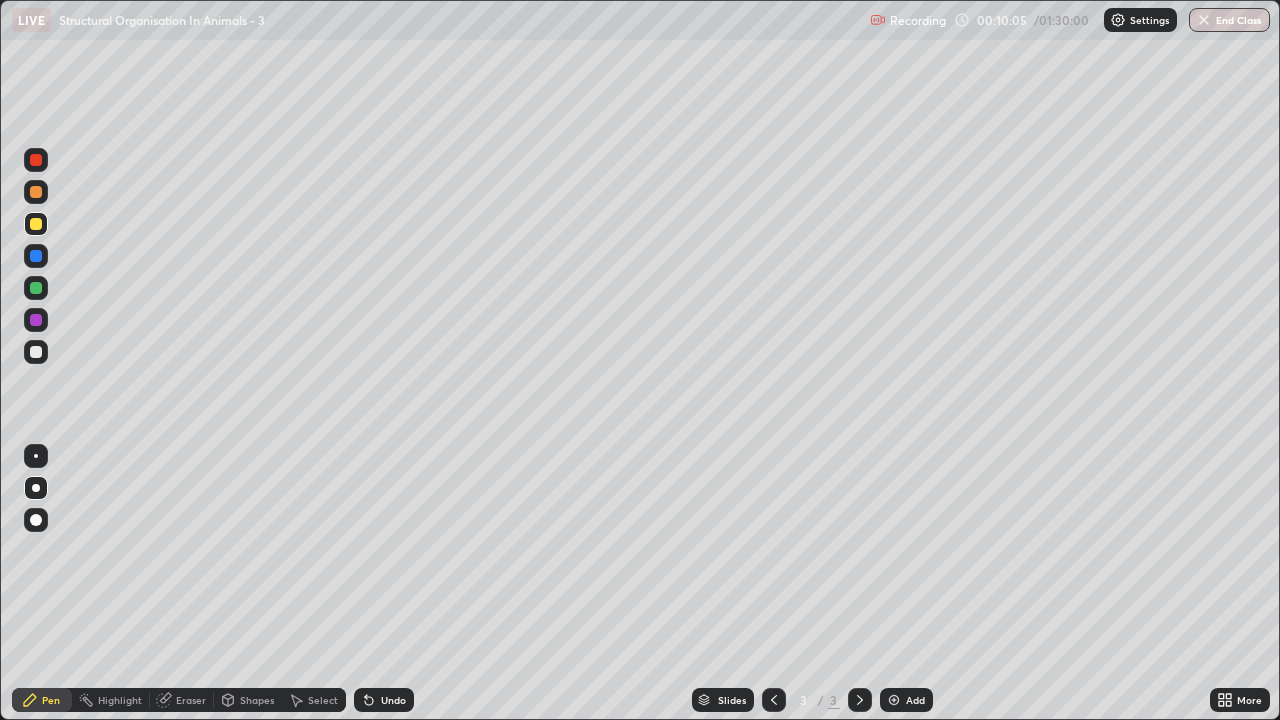 click at bounding box center (36, 352) 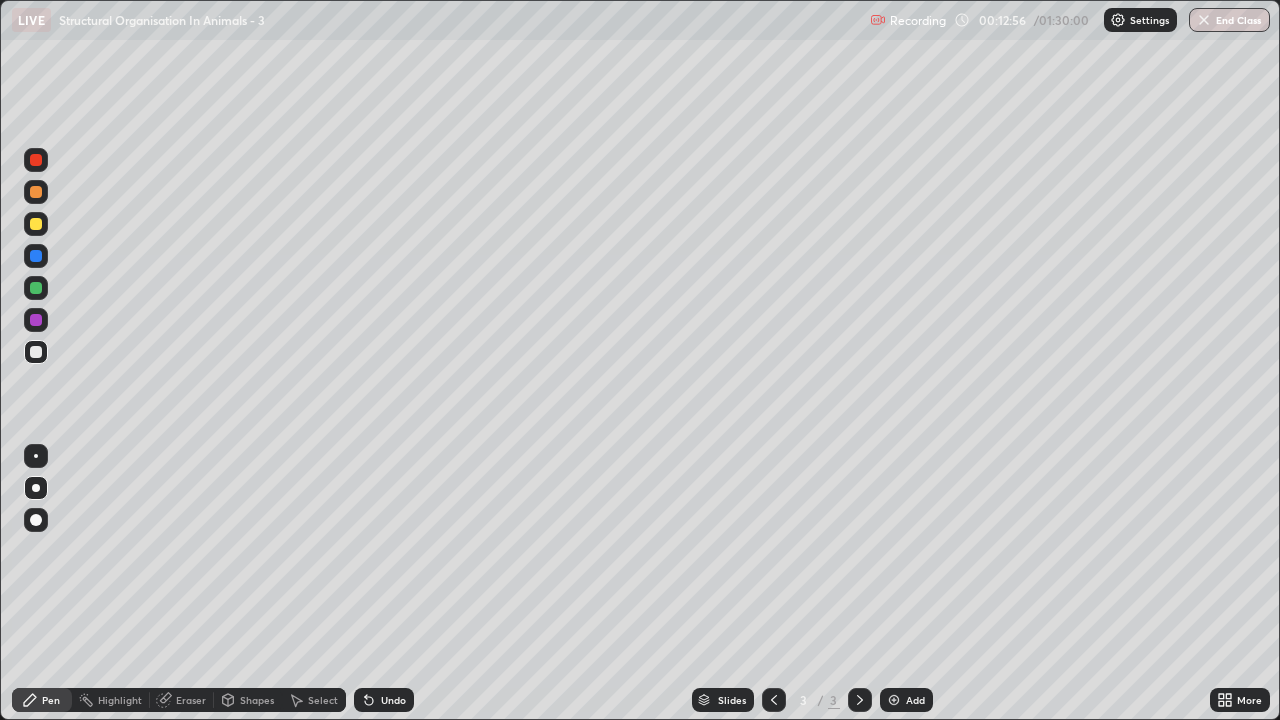 click on "Pen" at bounding box center [51, 700] 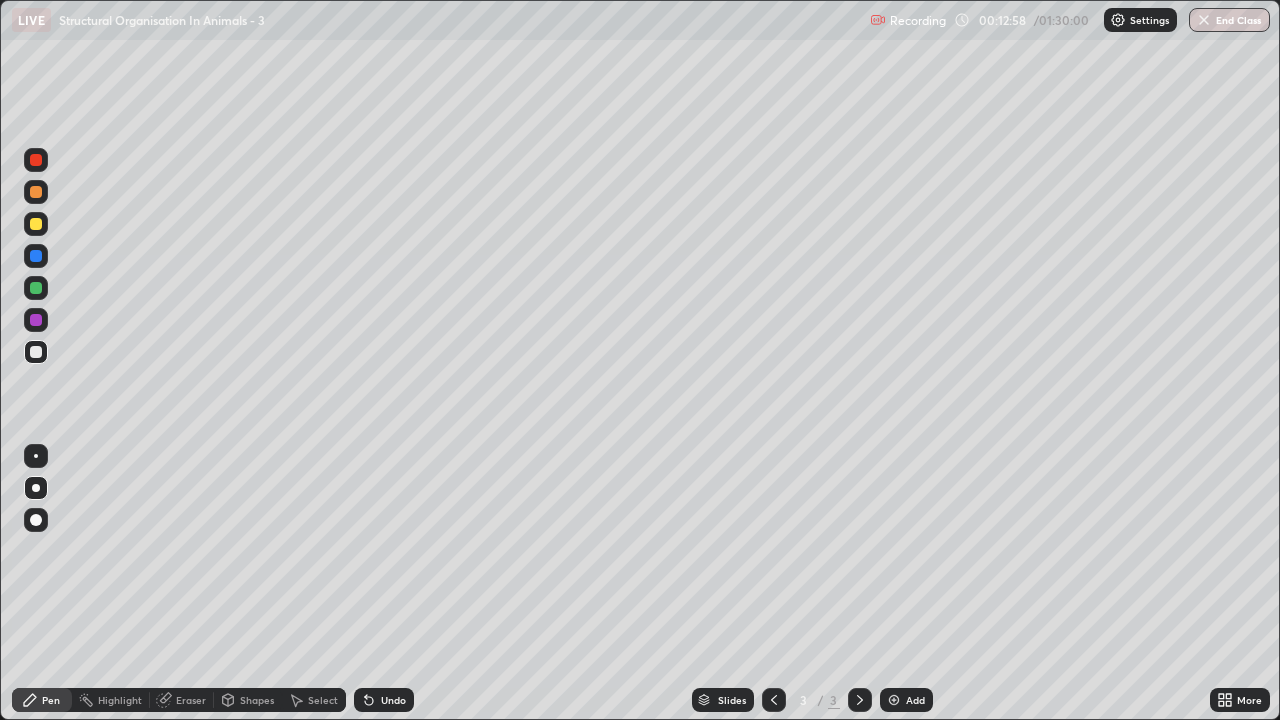 click at bounding box center (36, 224) 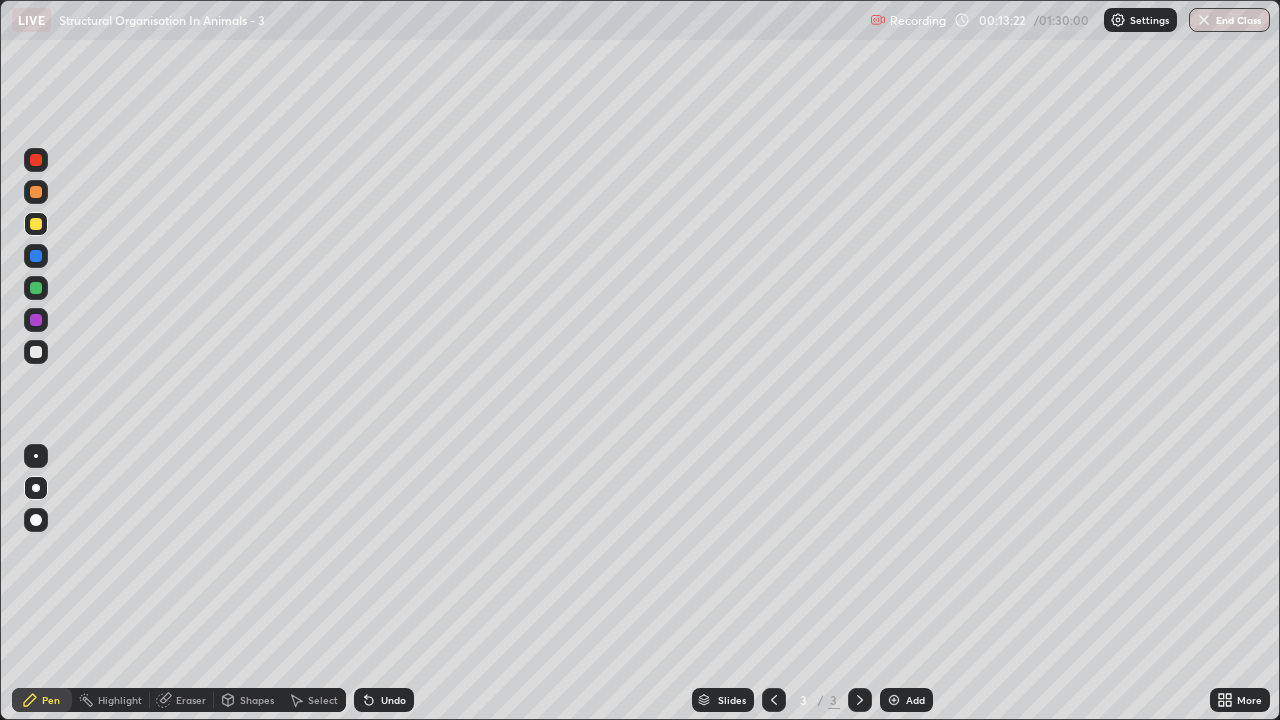 click on "Eraser" at bounding box center [191, 700] 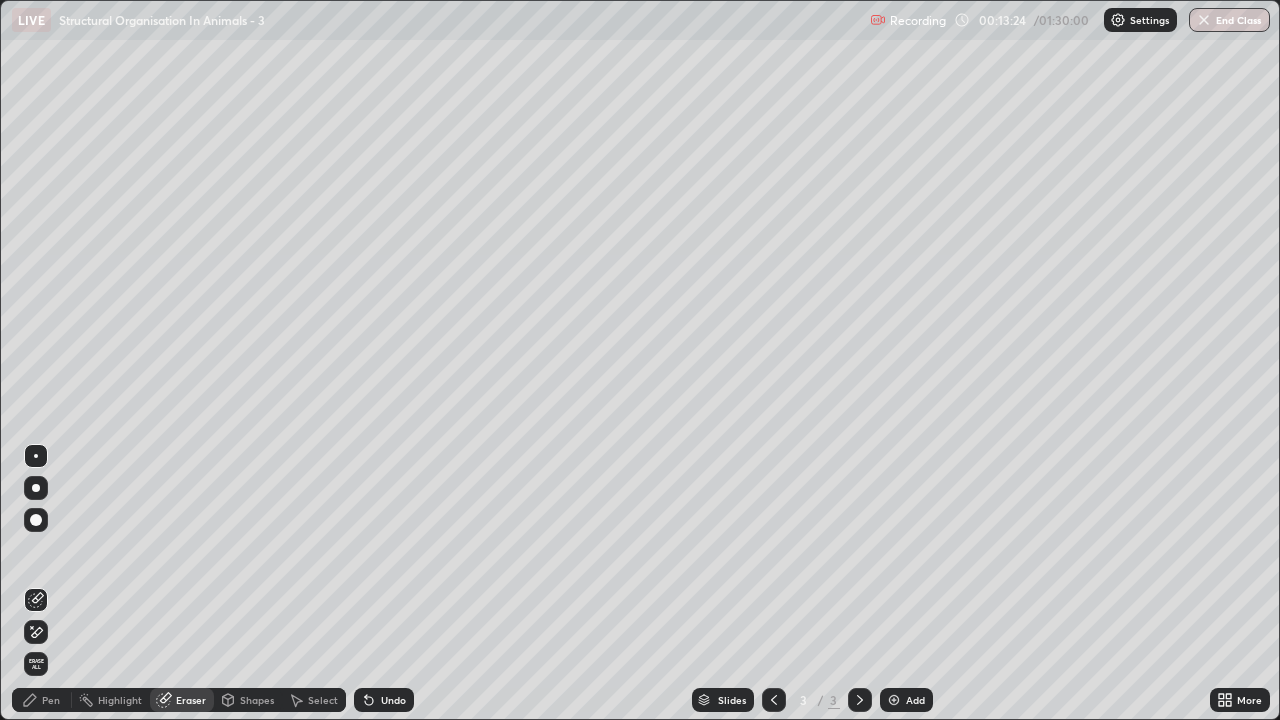 click 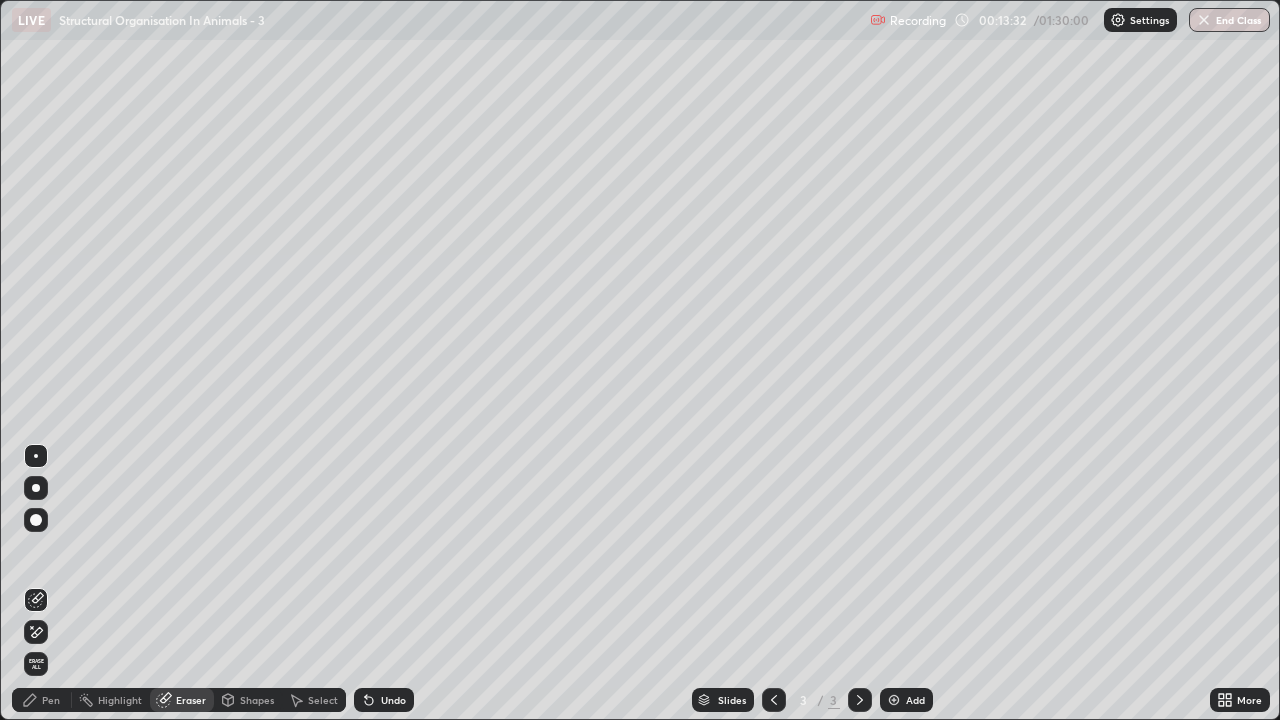 click on "Pen" at bounding box center [51, 700] 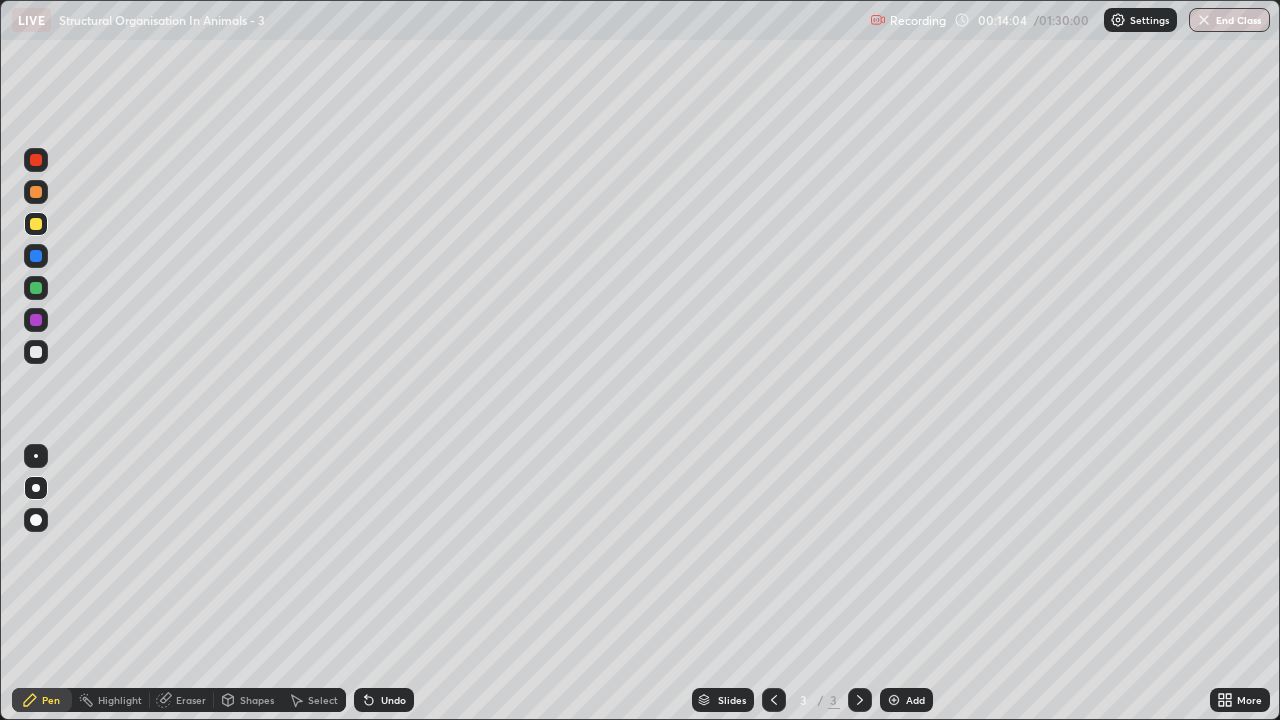 click at bounding box center [36, 352] 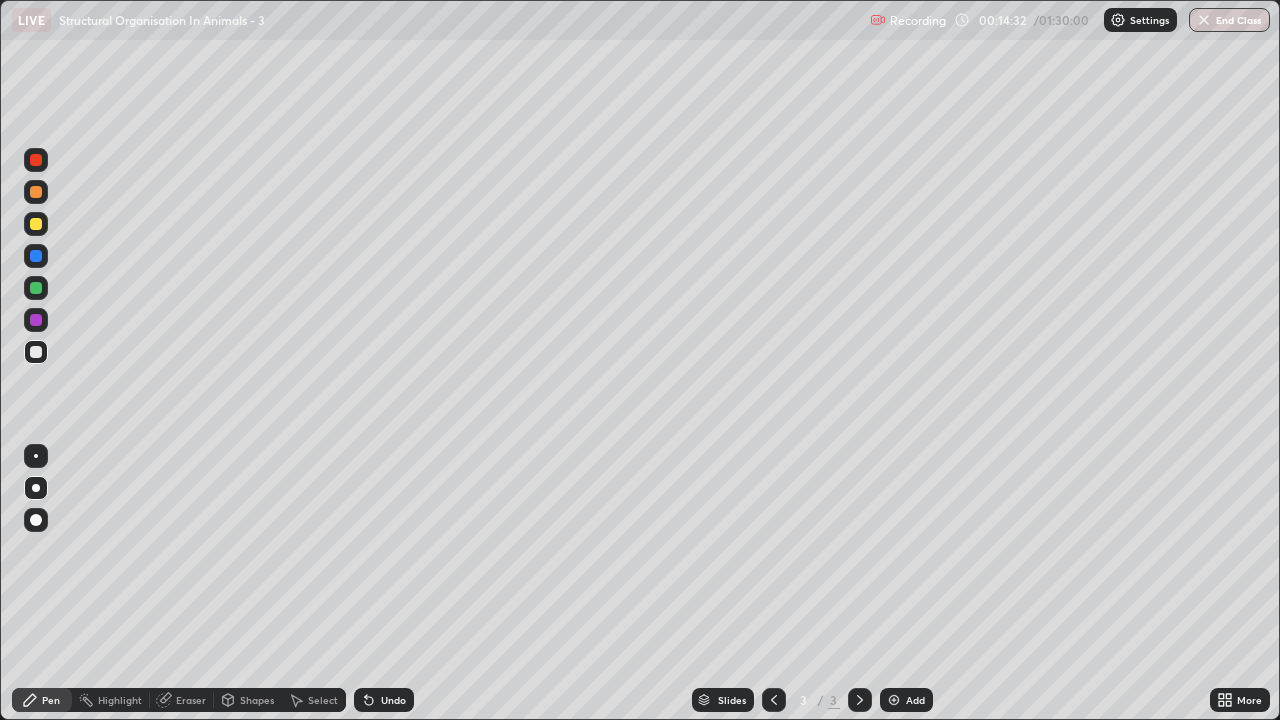 click at bounding box center [36, 352] 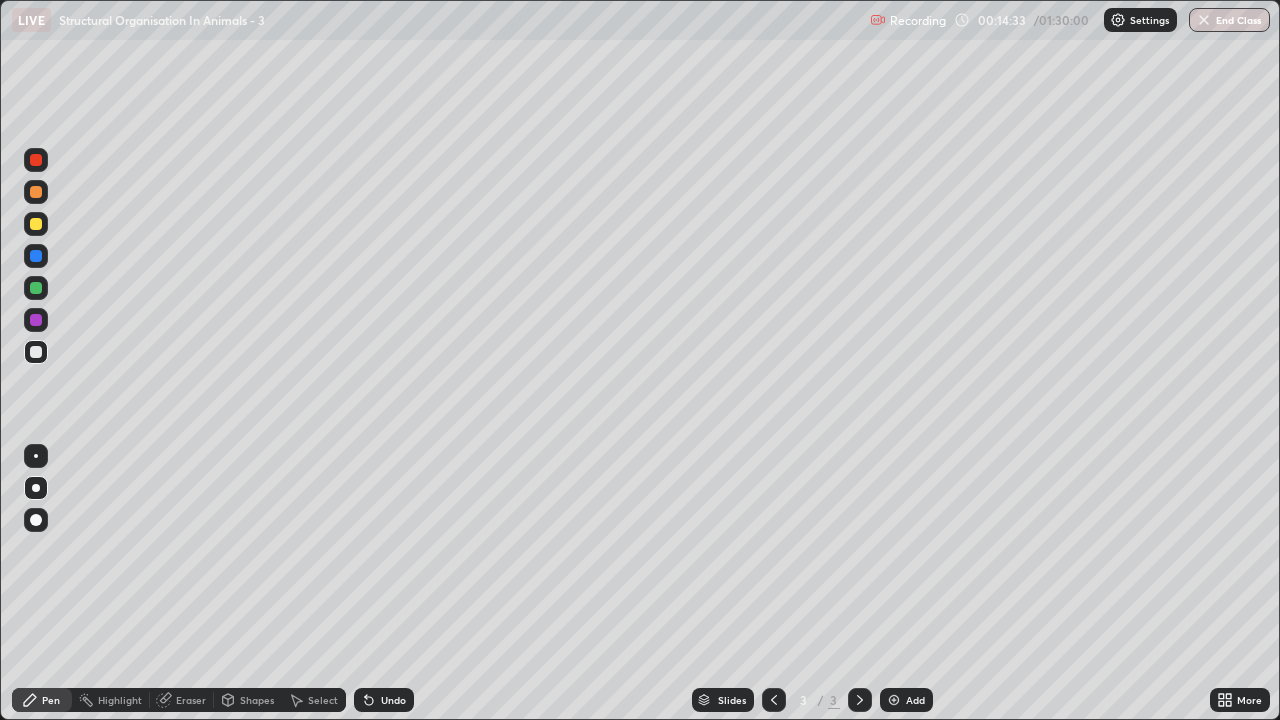 click at bounding box center (36, 224) 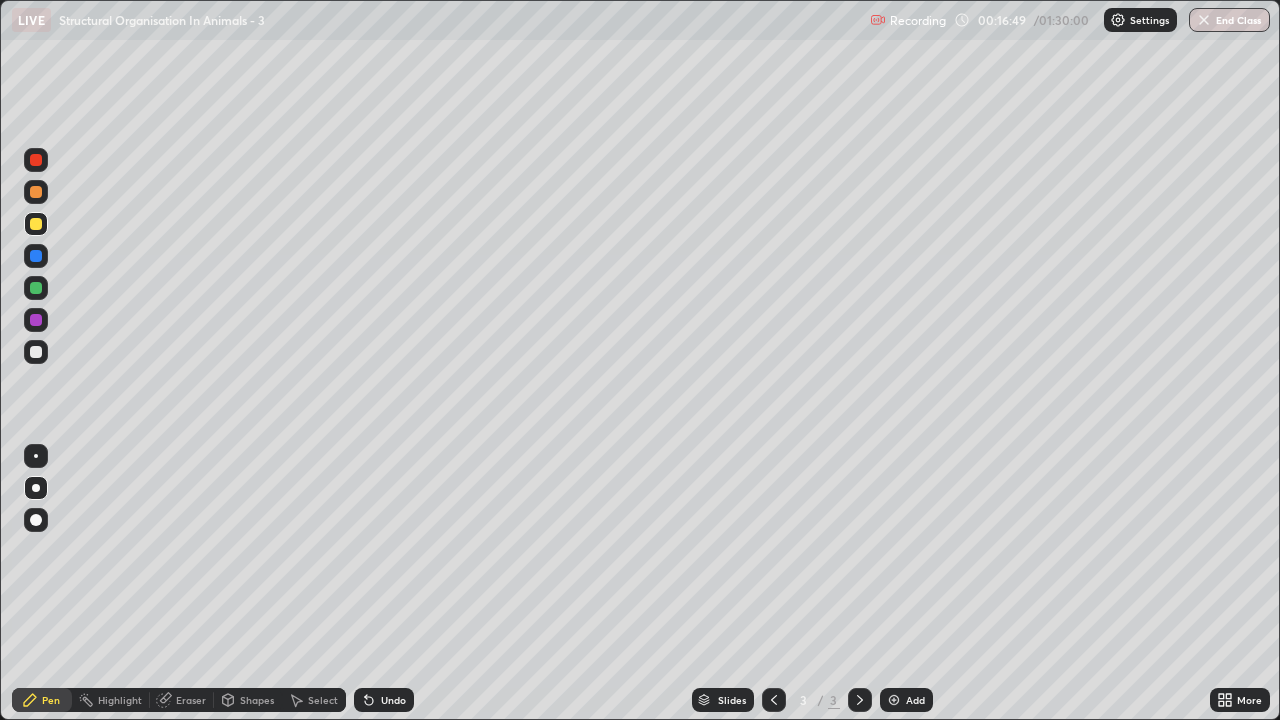 click at bounding box center [36, 352] 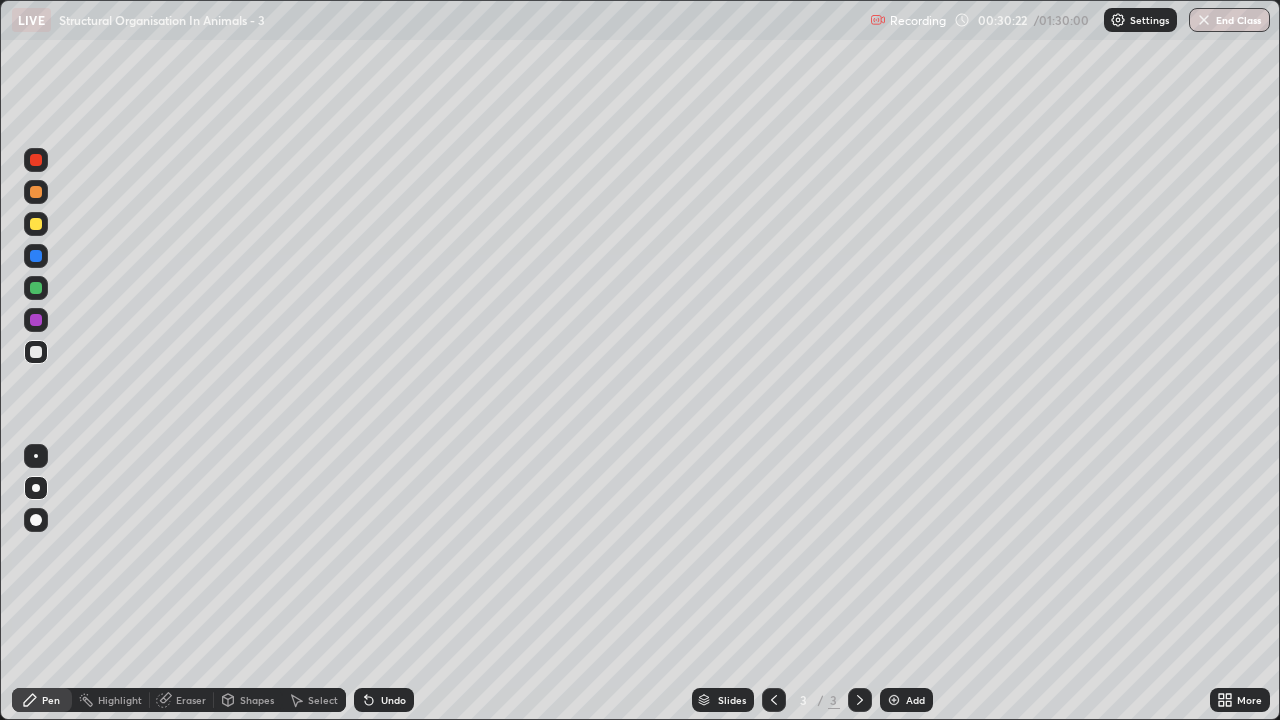 click on "Eraser" at bounding box center (191, 700) 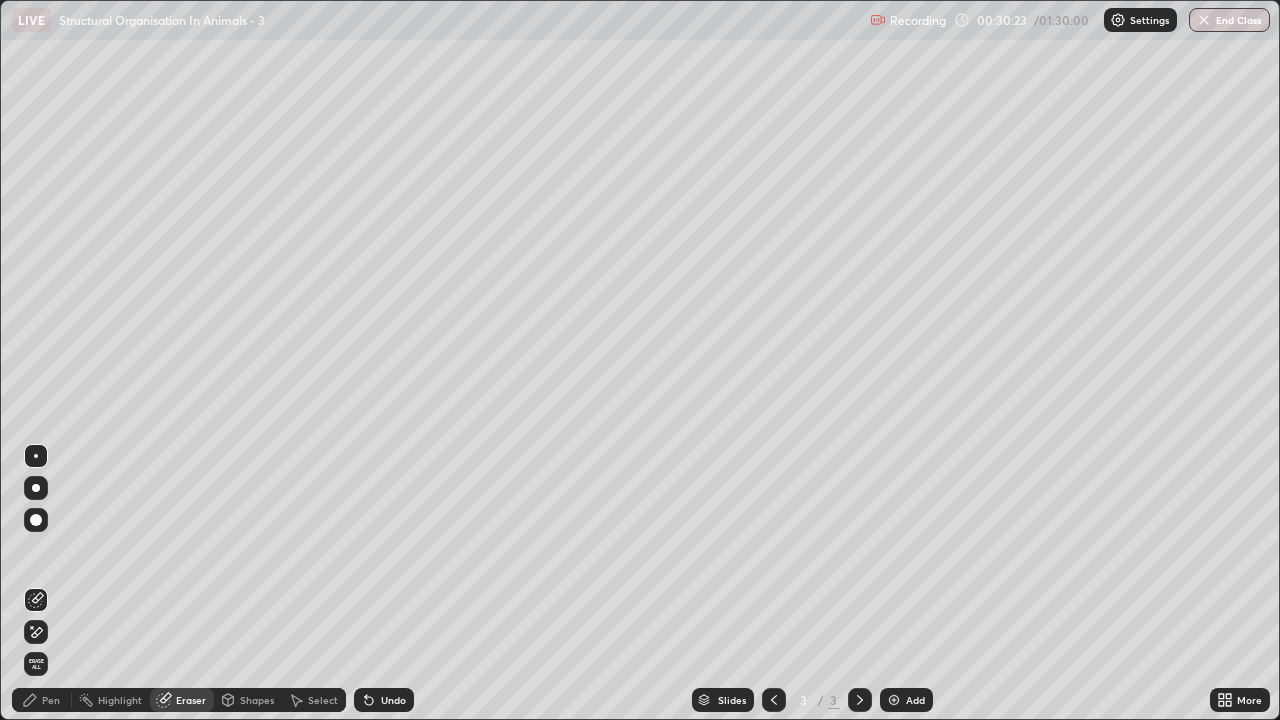 click 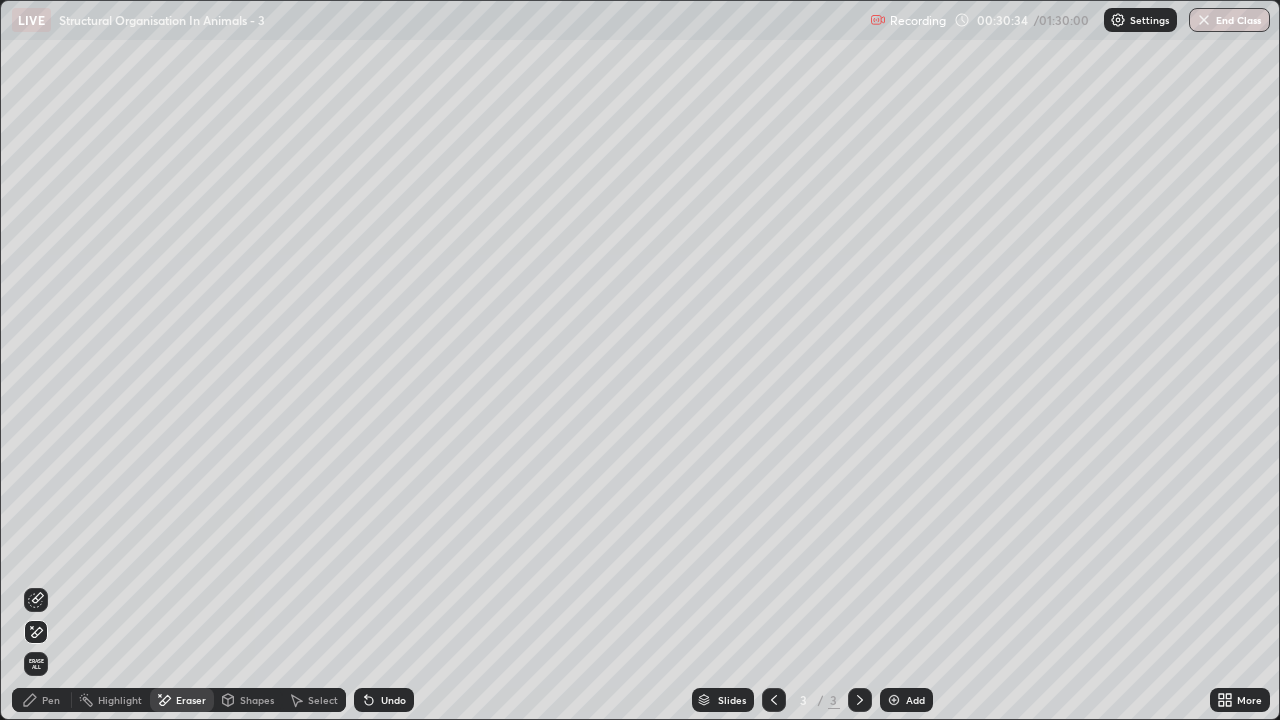 click on "Pen" at bounding box center (51, 700) 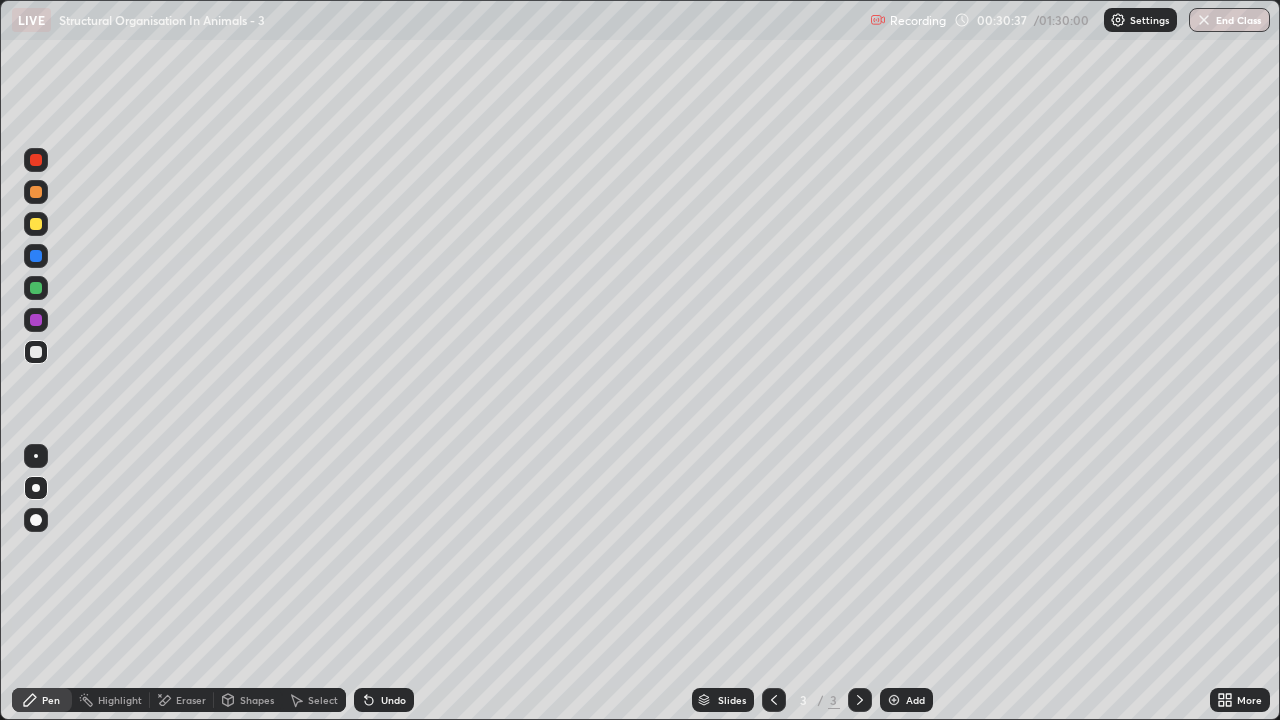 click at bounding box center (36, 224) 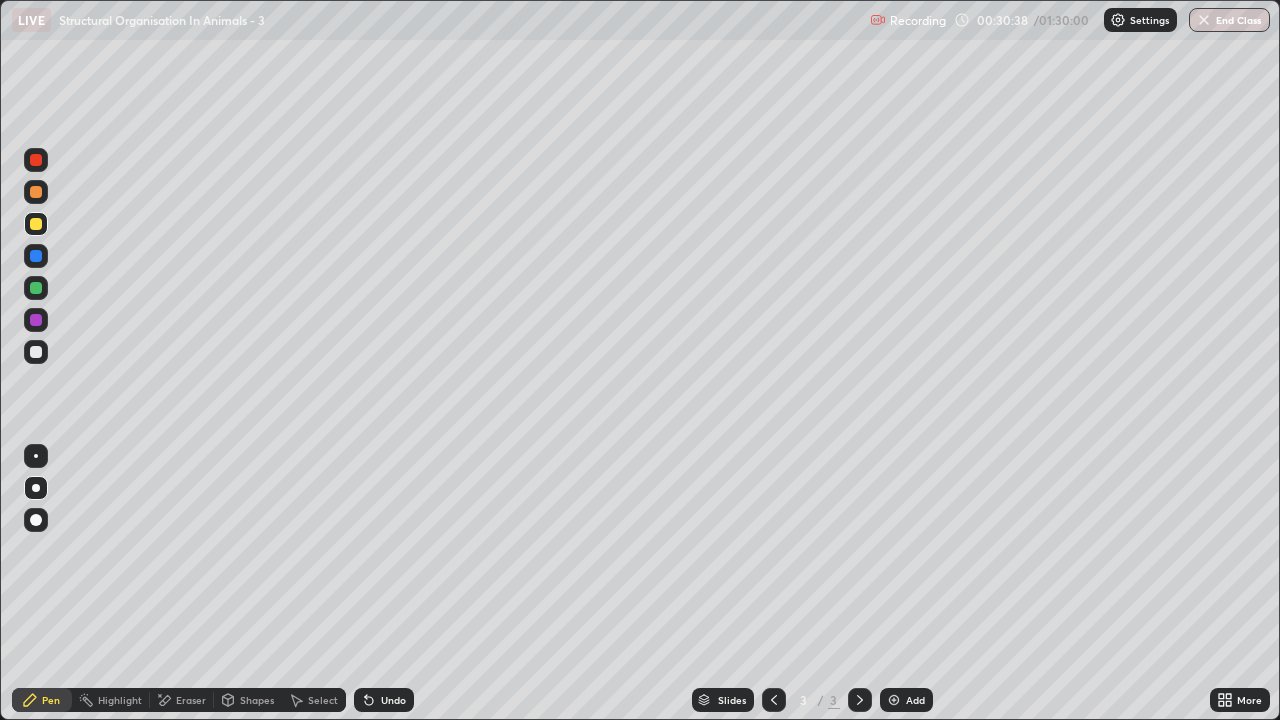 click at bounding box center [36, 192] 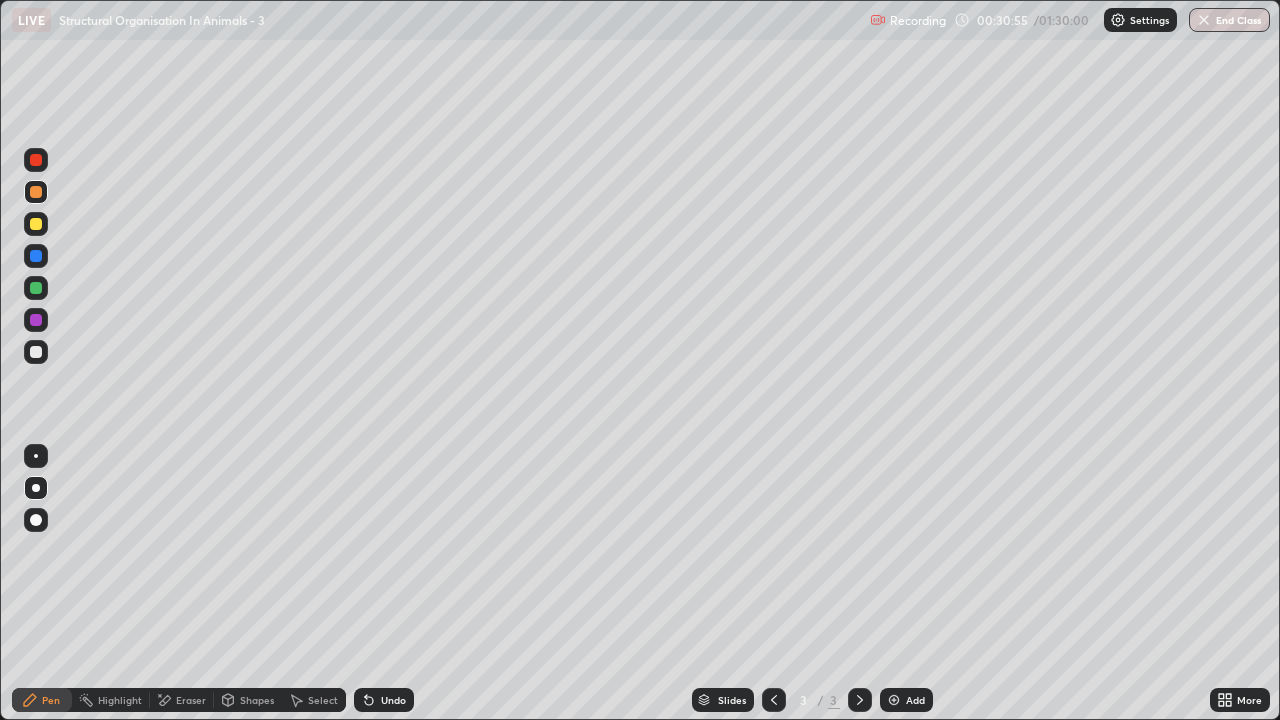 click on "Shapes" at bounding box center (257, 700) 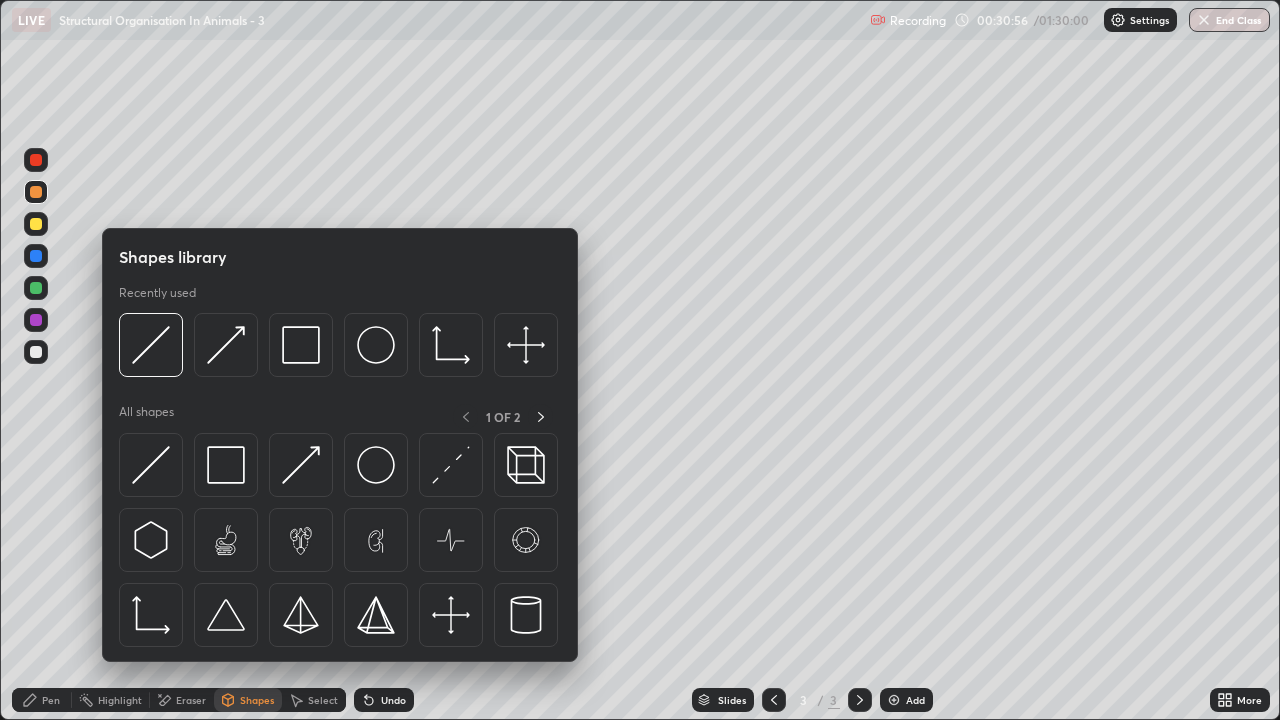 click on "Eraser" at bounding box center (191, 700) 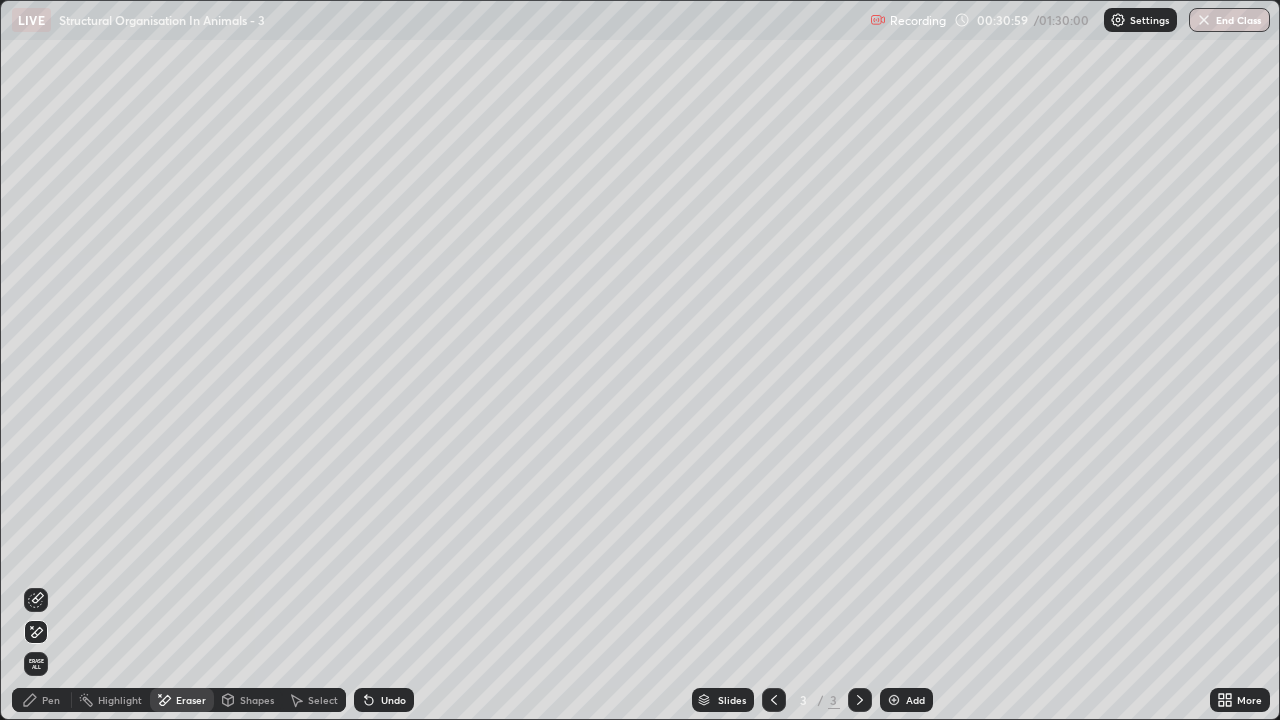 click on "Shapes" at bounding box center (257, 700) 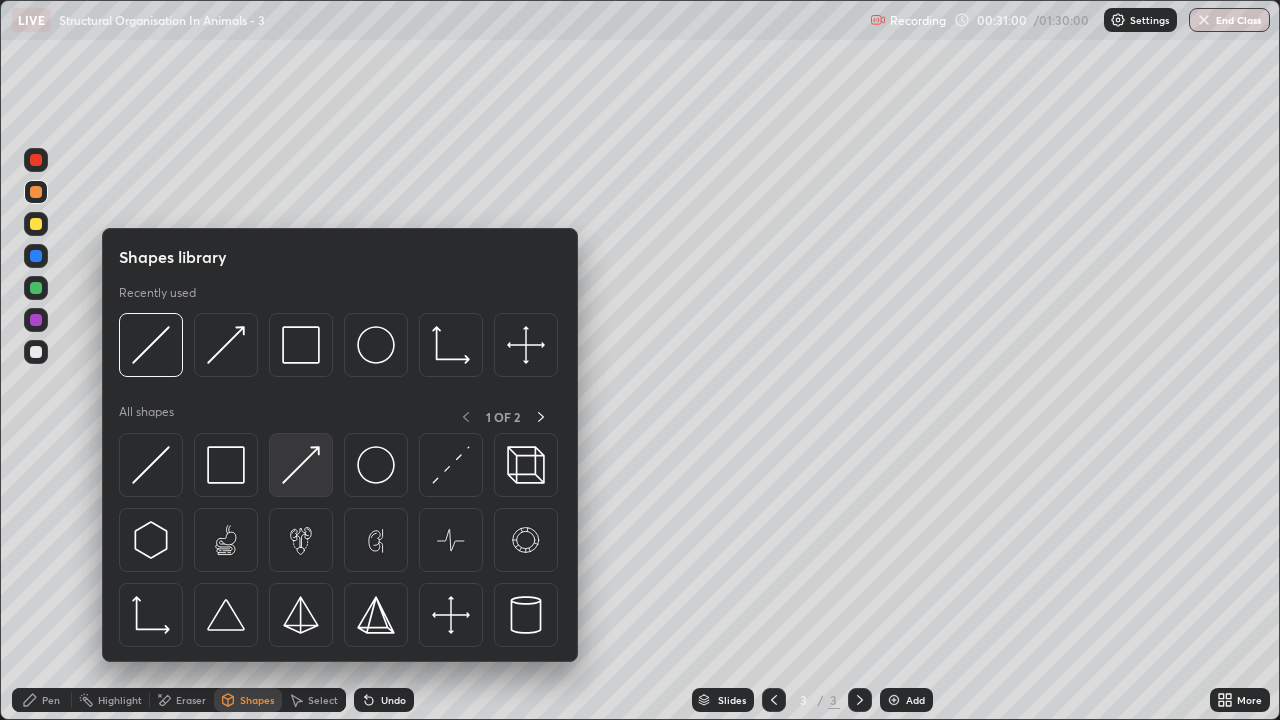 click at bounding box center (301, 465) 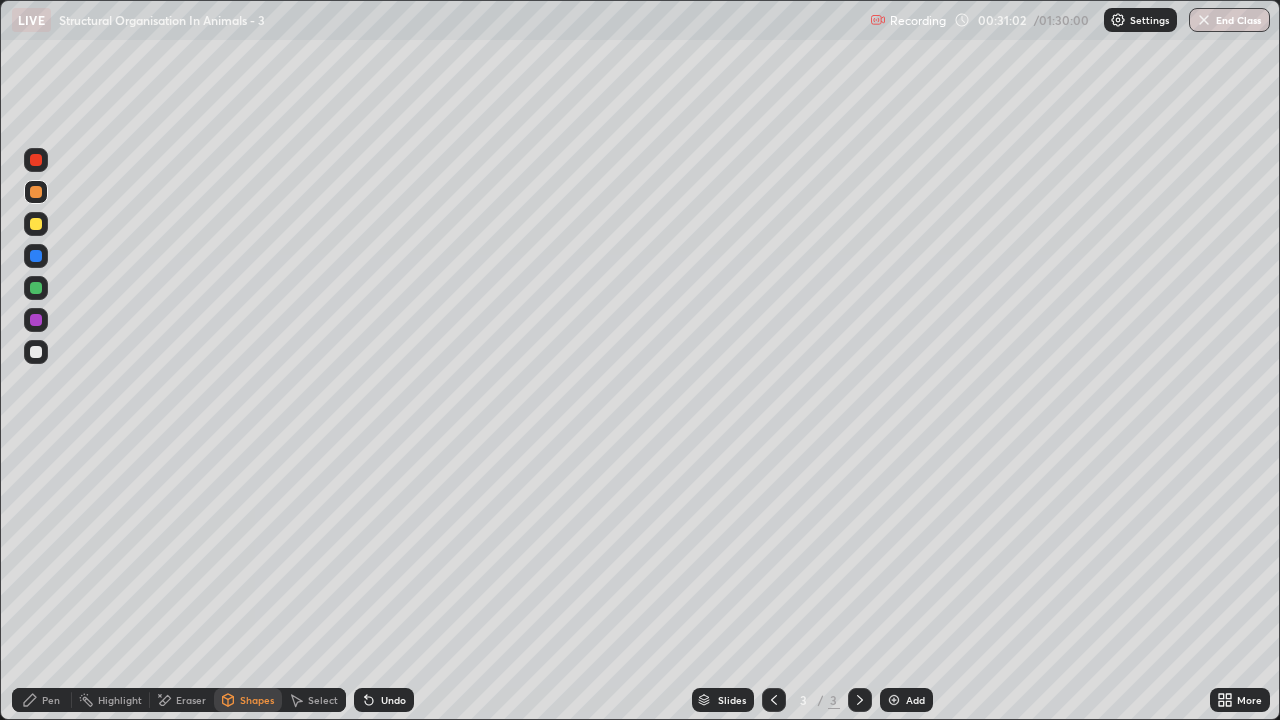 click at bounding box center (36, 192) 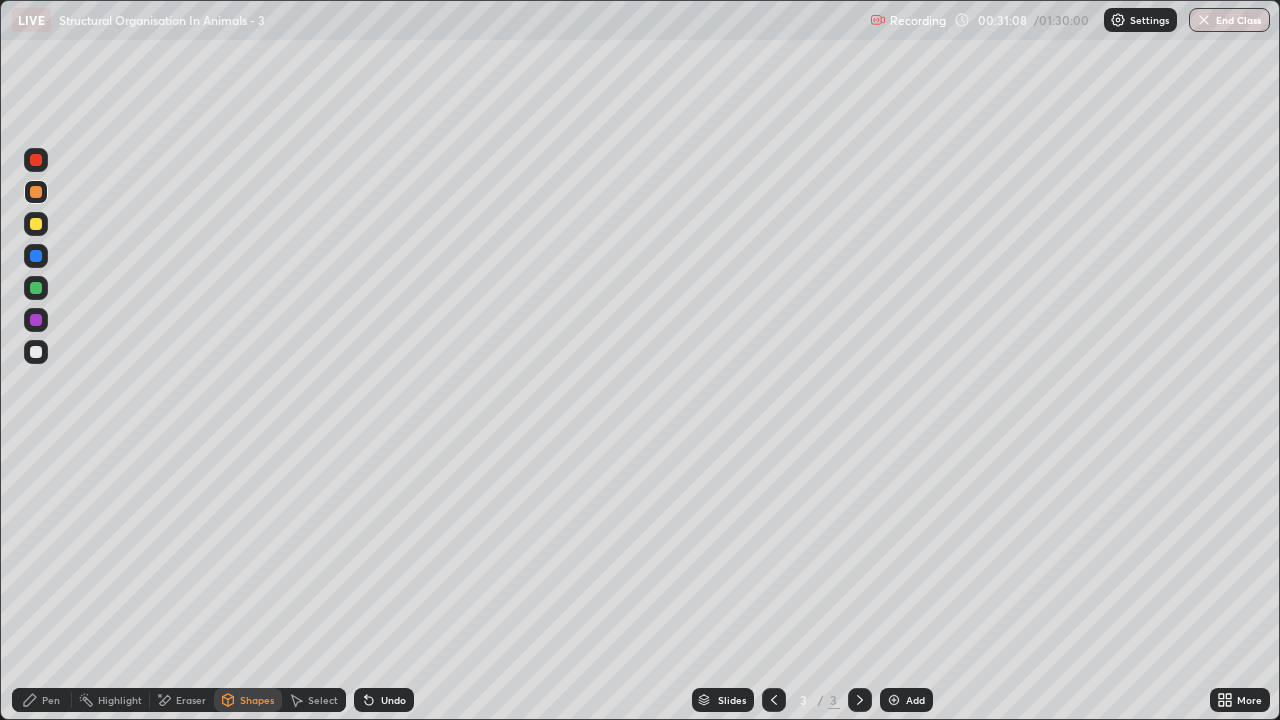click 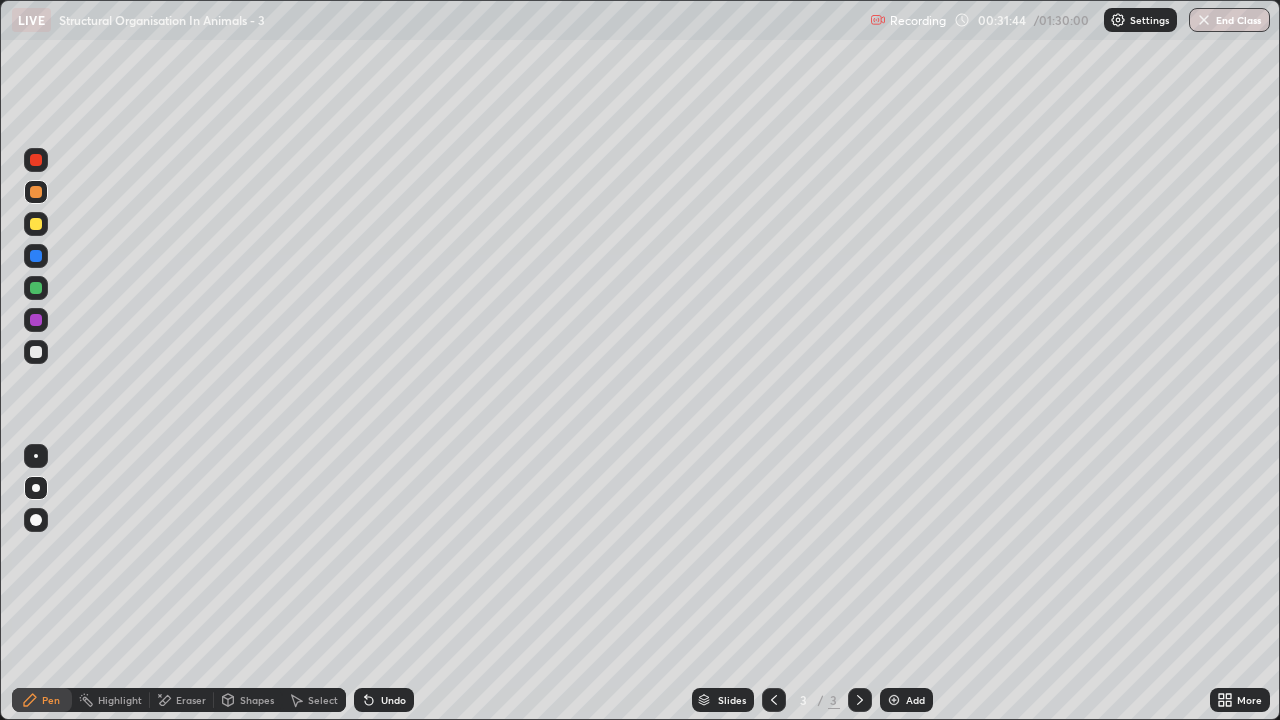 click at bounding box center (36, 352) 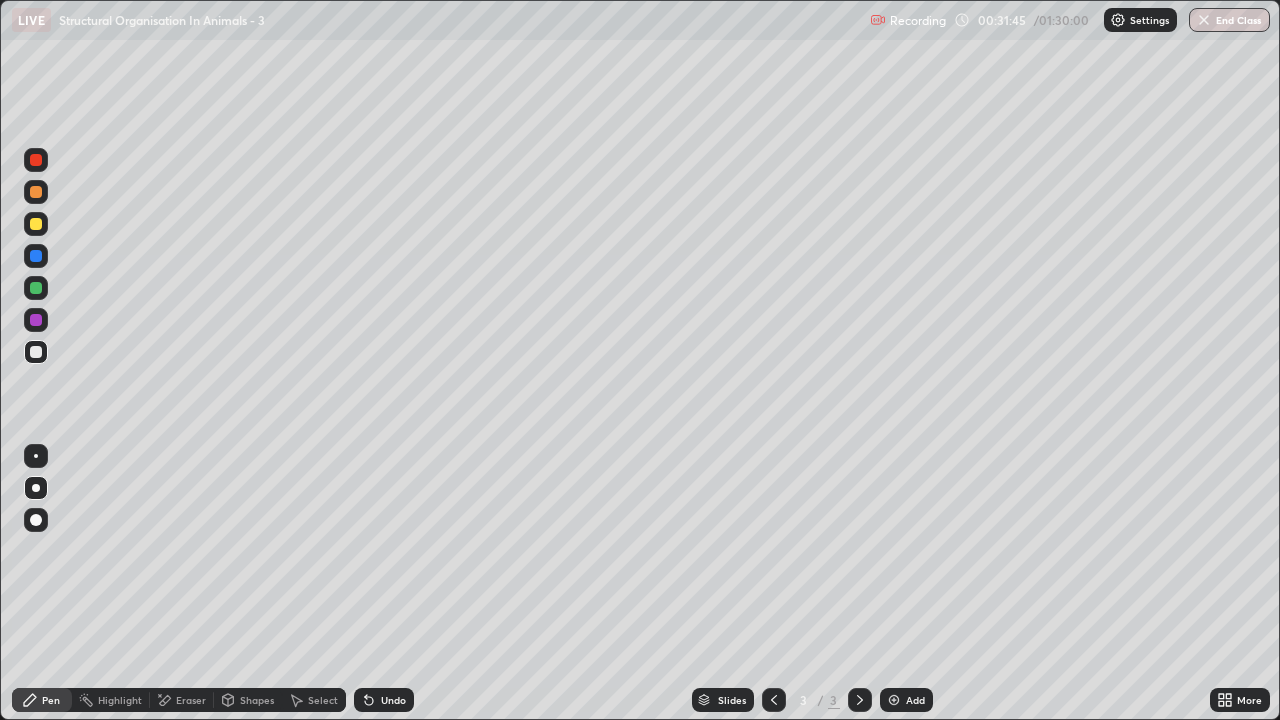 click on "Eraser" at bounding box center [182, 700] 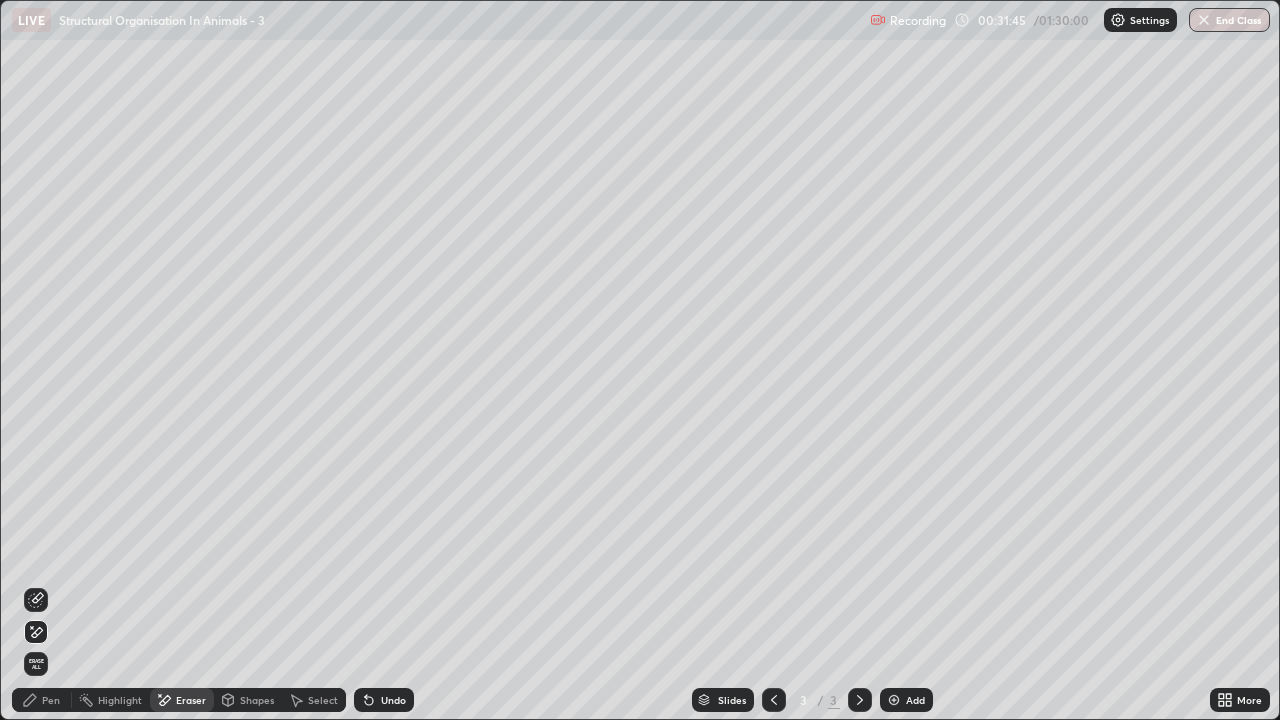 click on "Shapes" at bounding box center (257, 700) 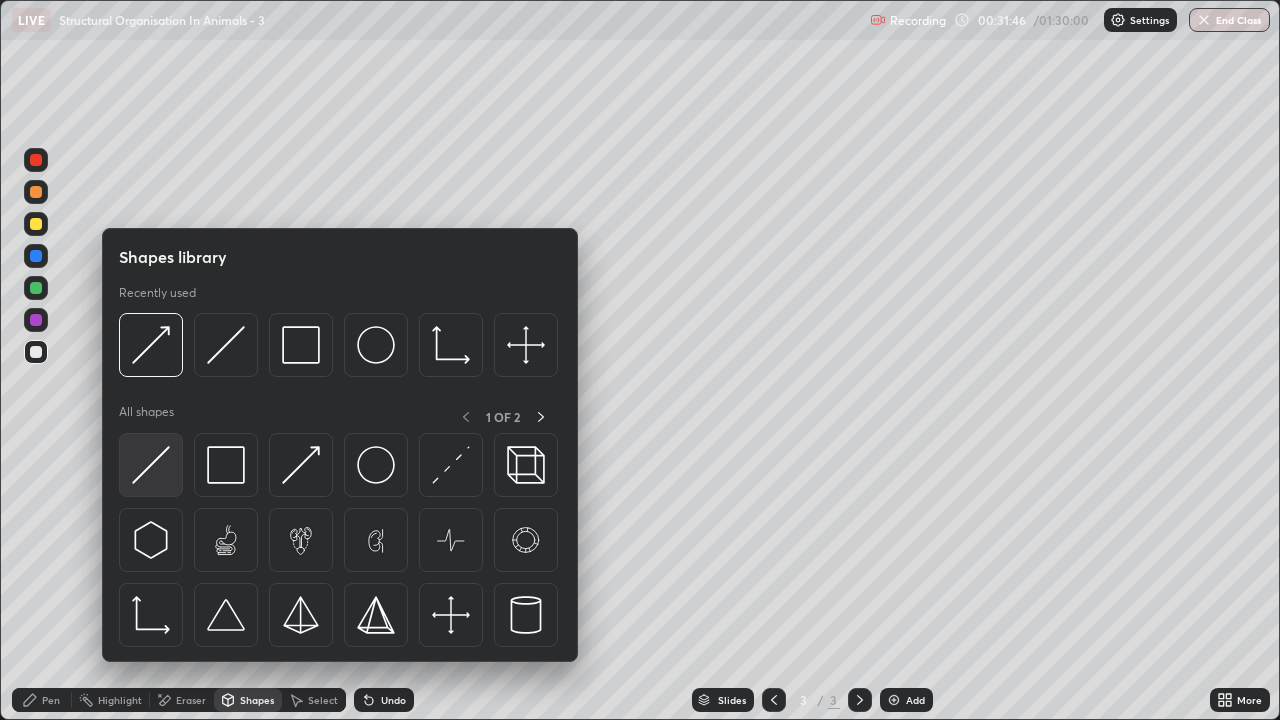 click at bounding box center [151, 465] 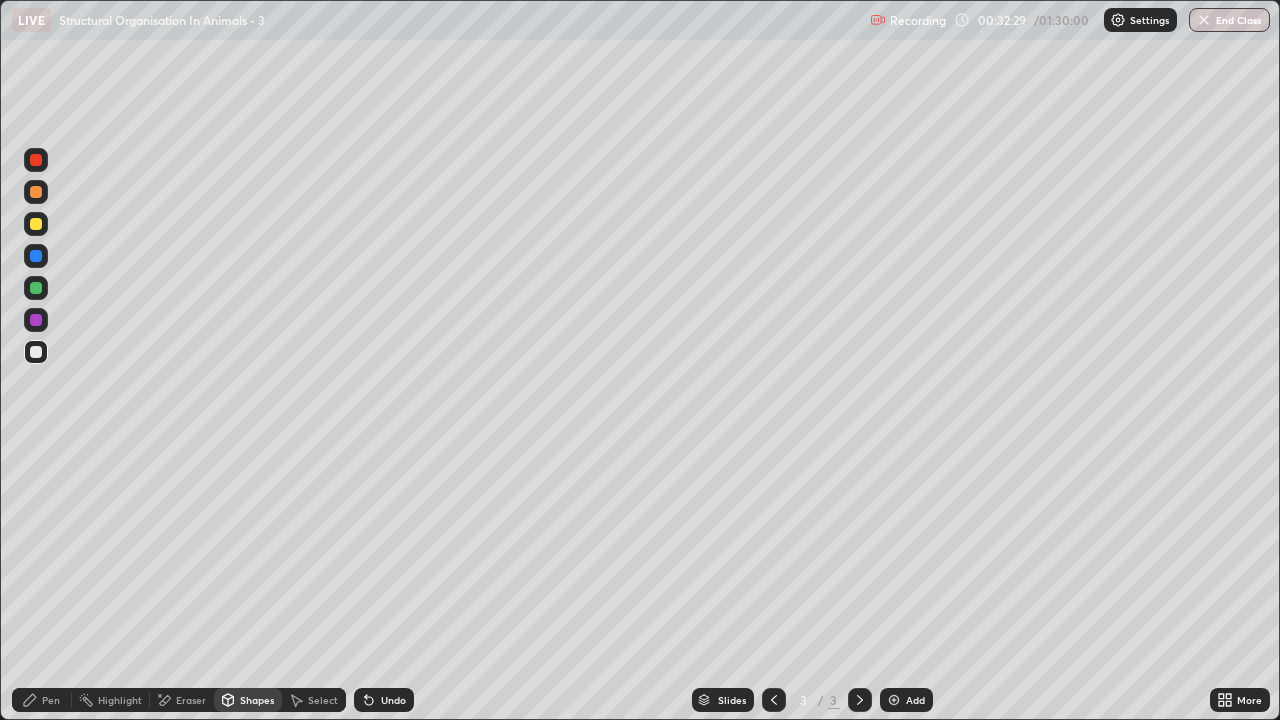 click 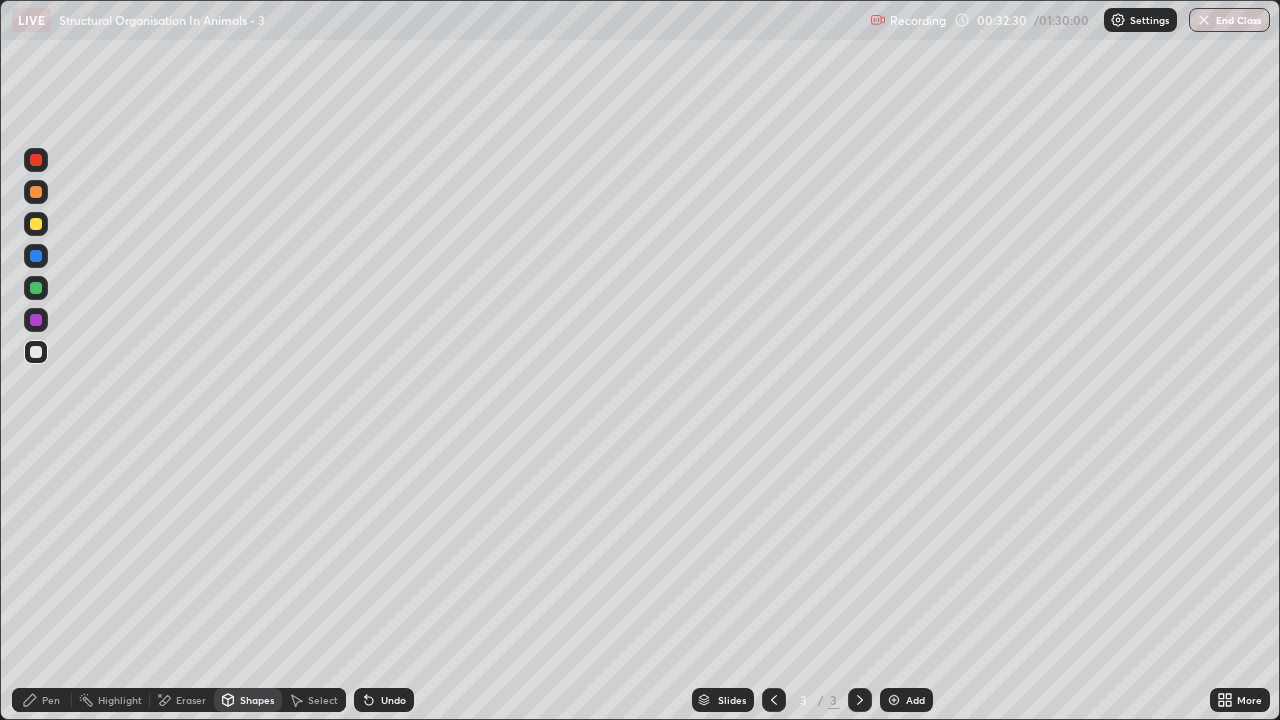 click at bounding box center (894, 700) 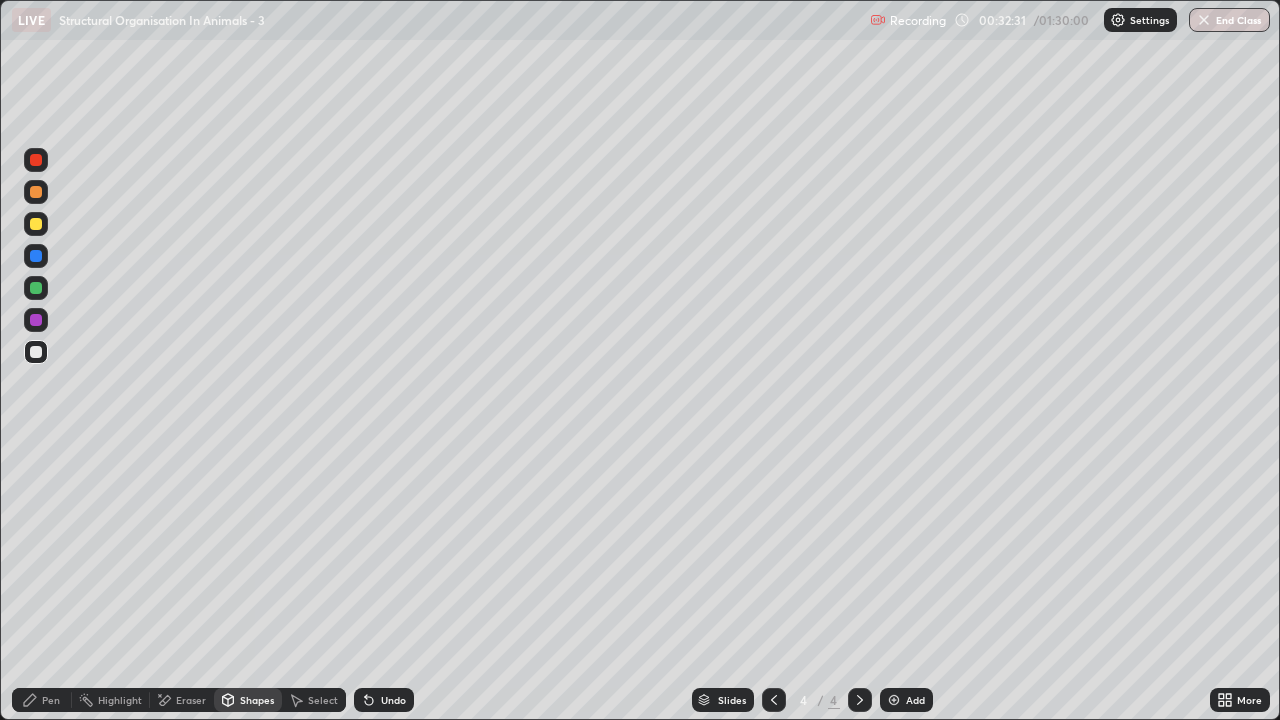 click on "Pen" at bounding box center (51, 700) 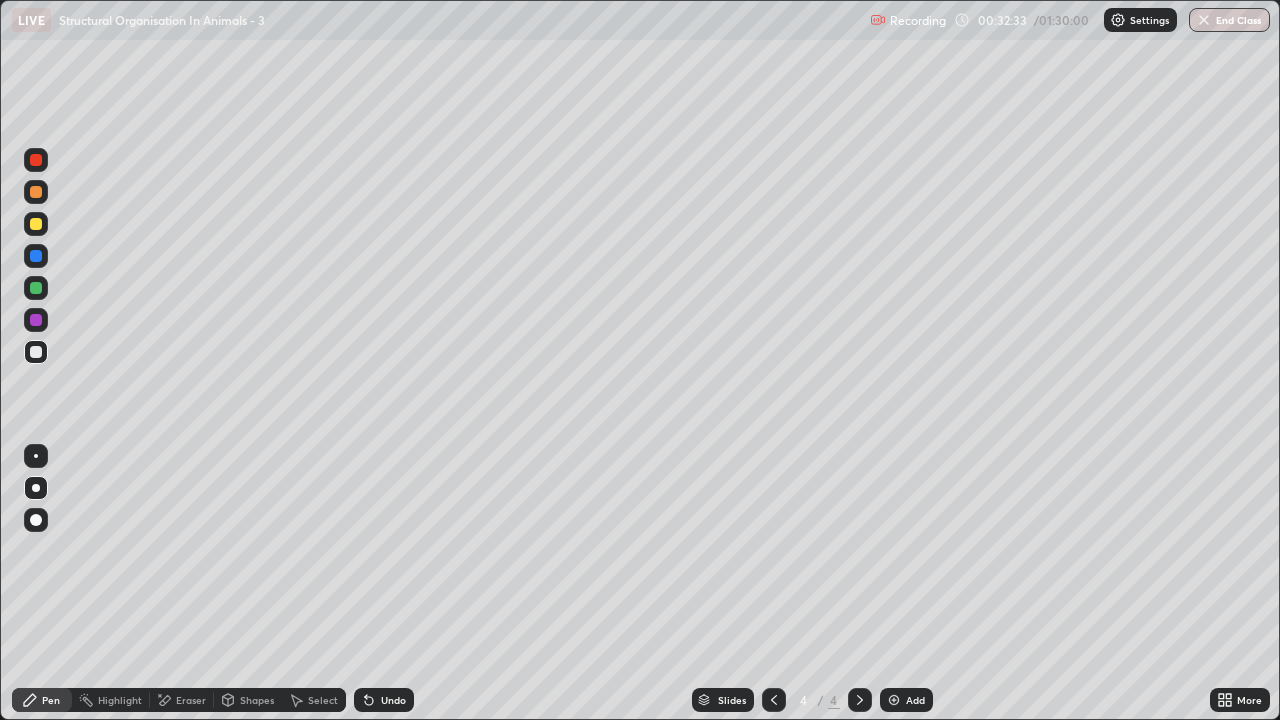 click at bounding box center [36, 192] 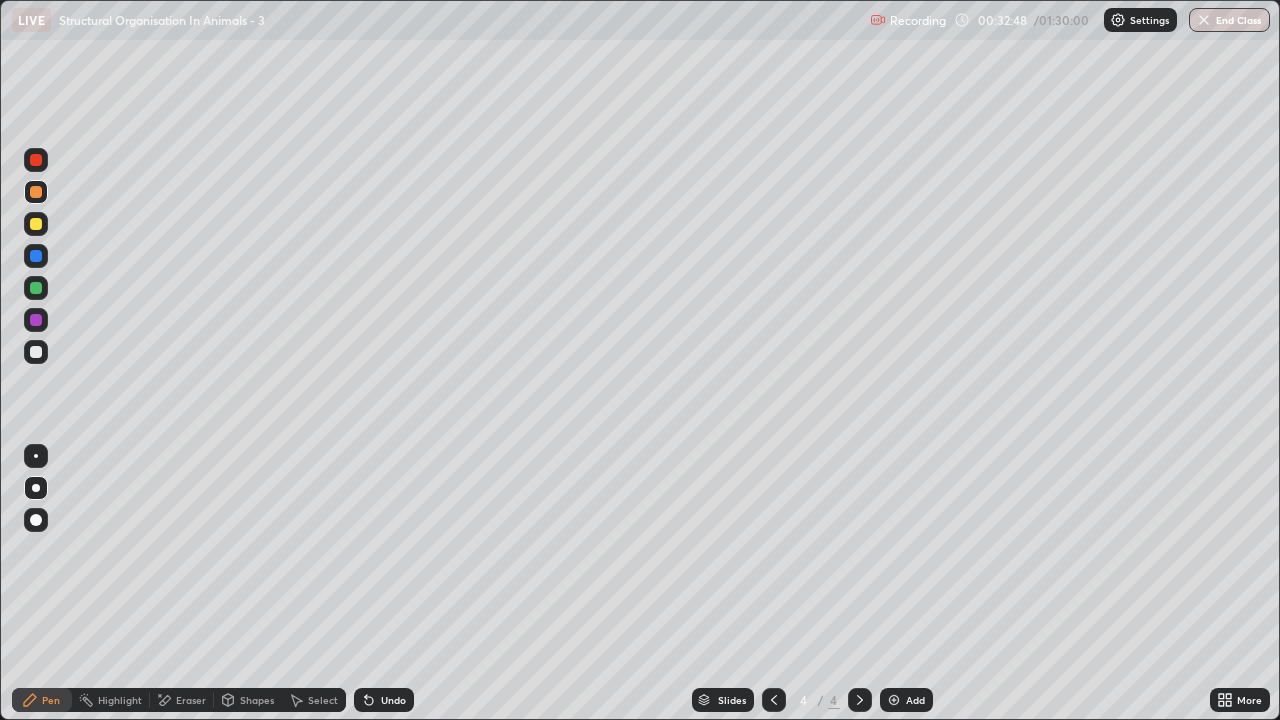 click at bounding box center [36, 224] 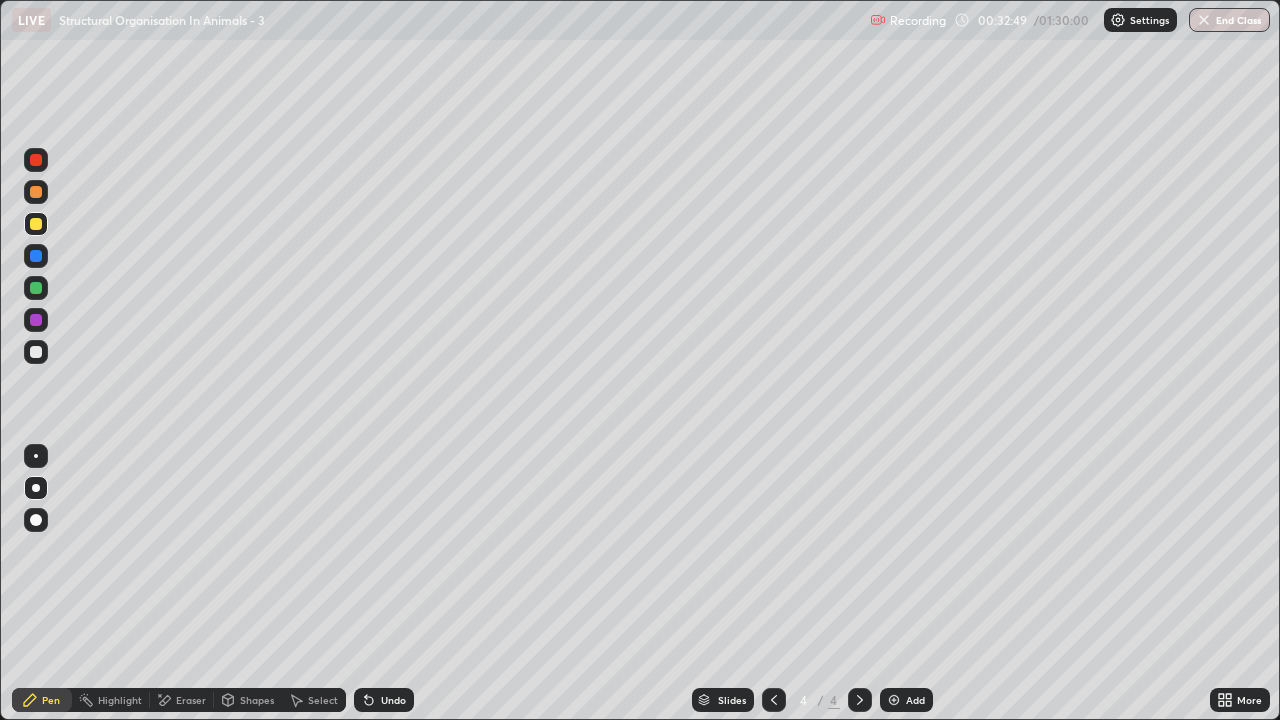 click on "Shapes" at bounding box center [257, 700] 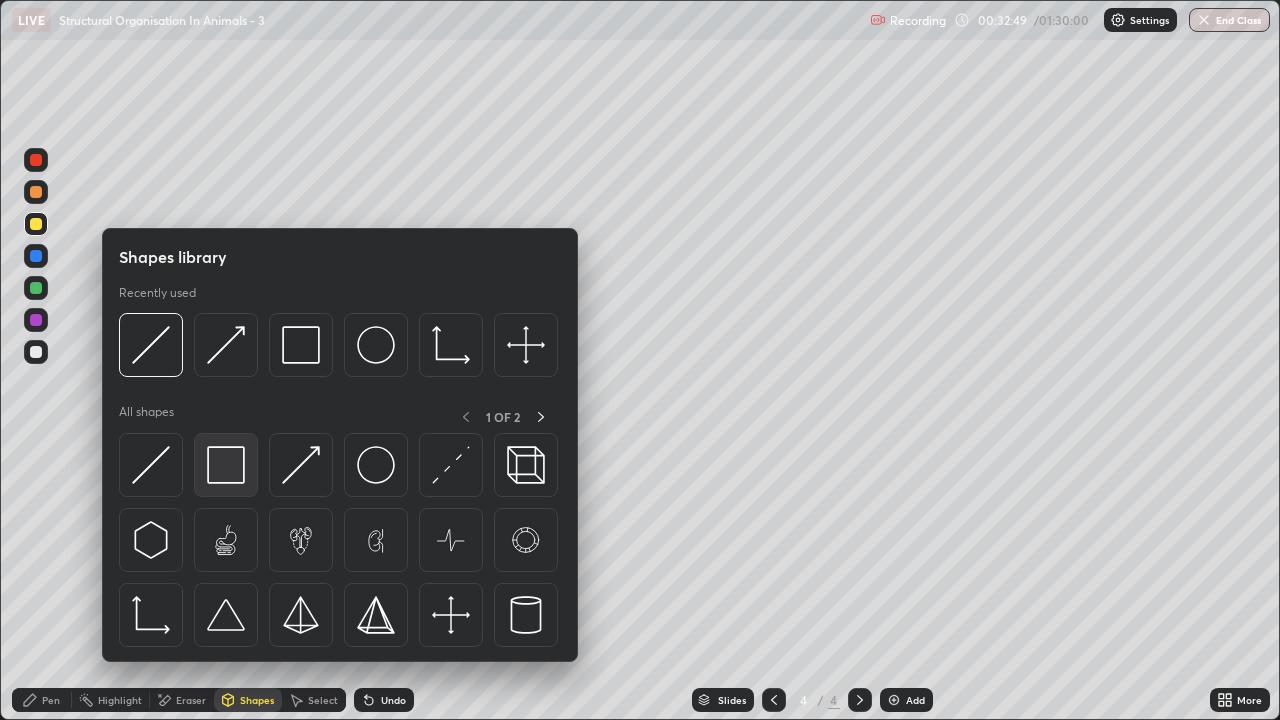 click at bounding box center (226, 465) 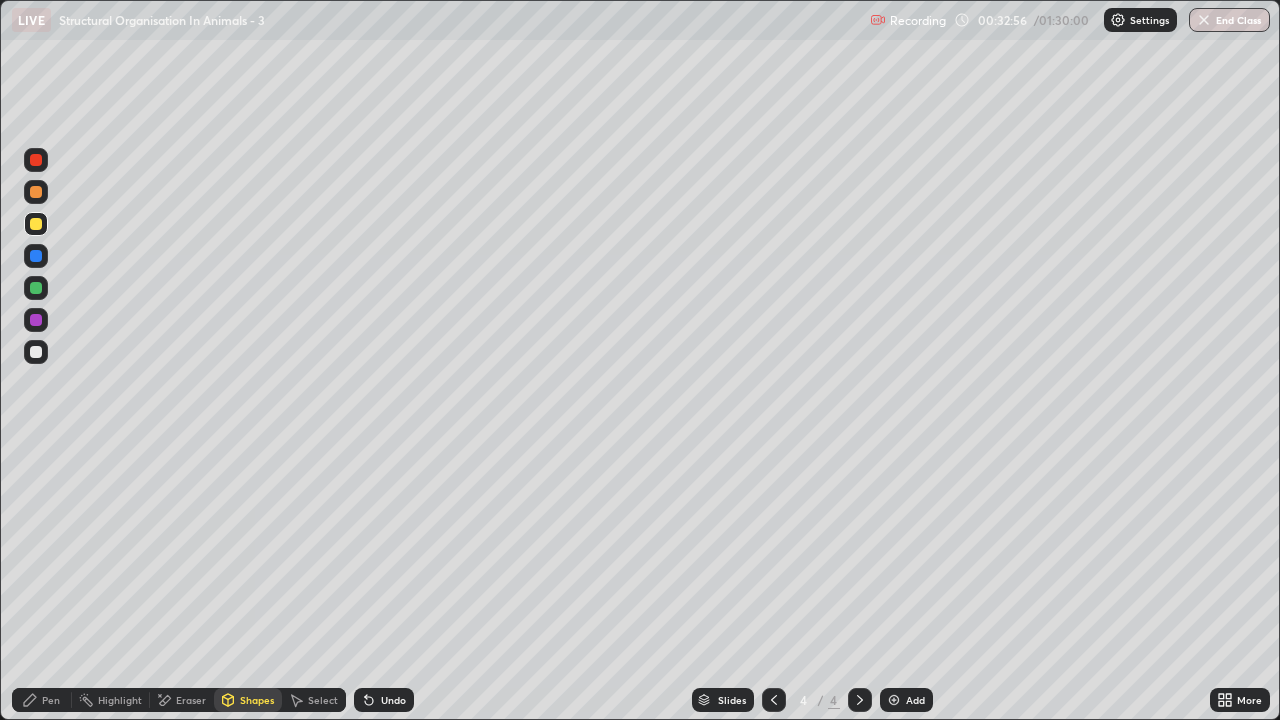 click on "Eraser" at bounding box center [191, 700] 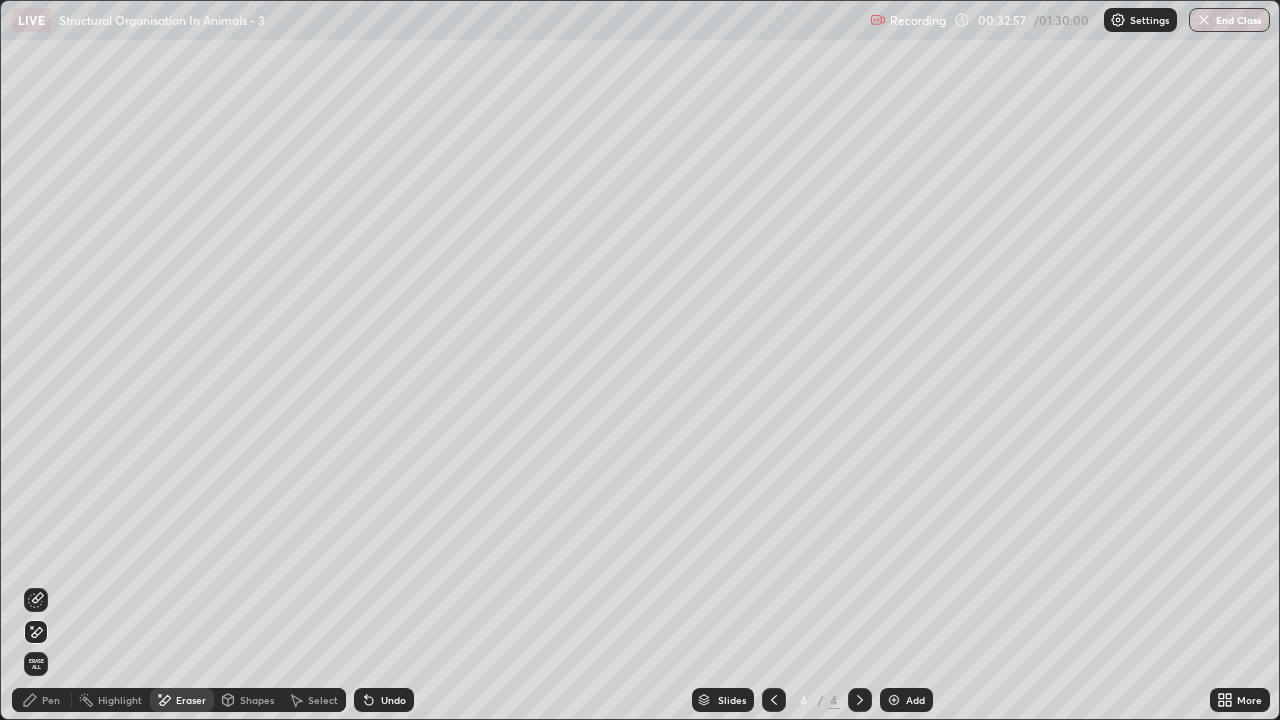 click 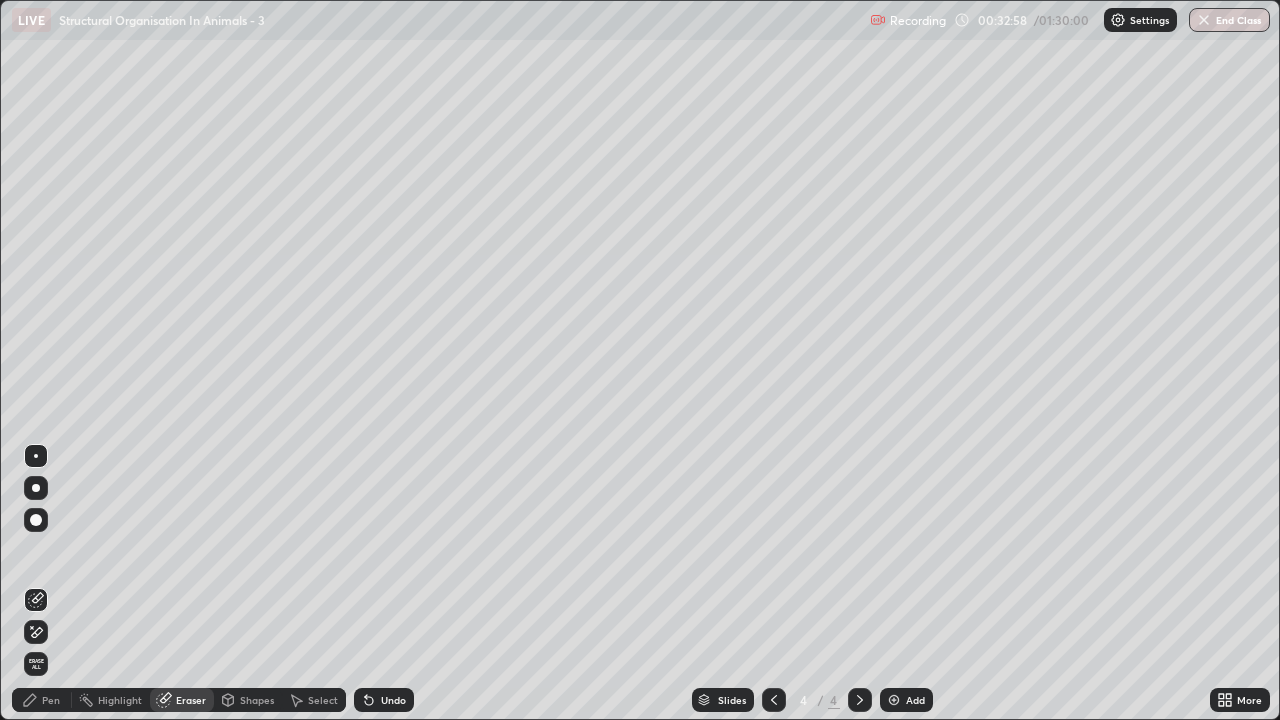 click at bounding box center [36, 632] 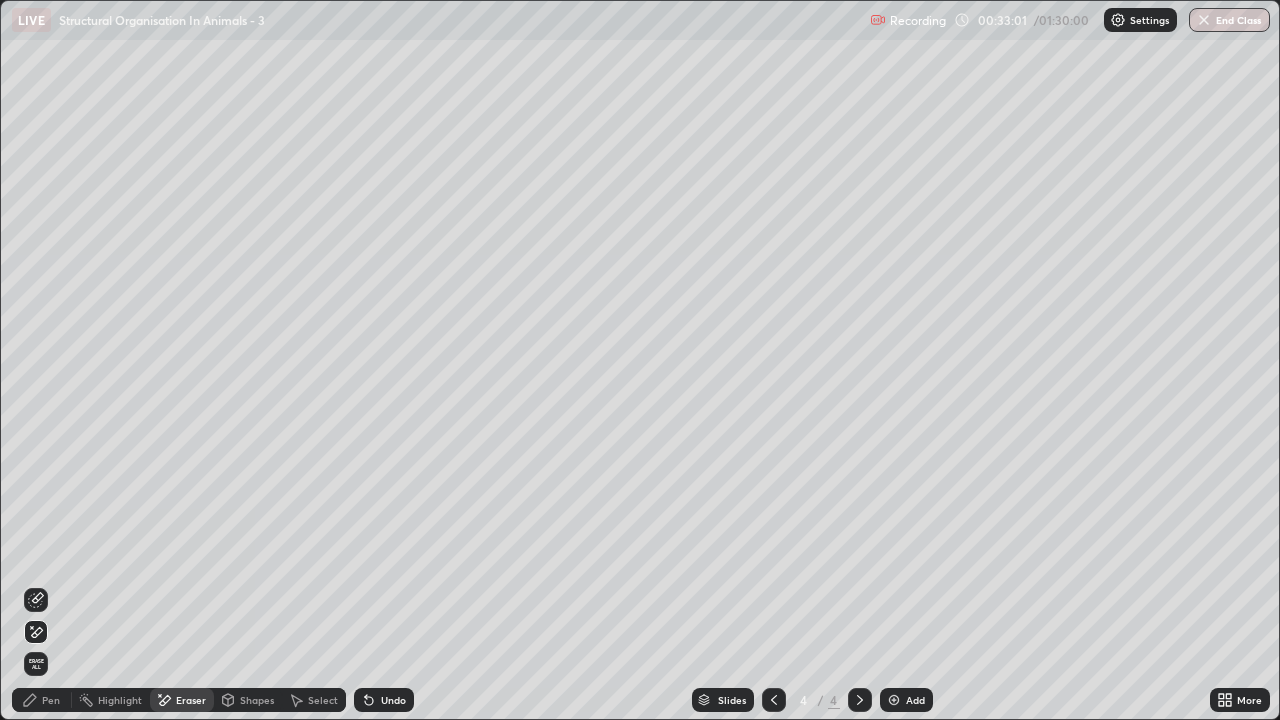 click on "Pen" at bounding box center (42, 700) 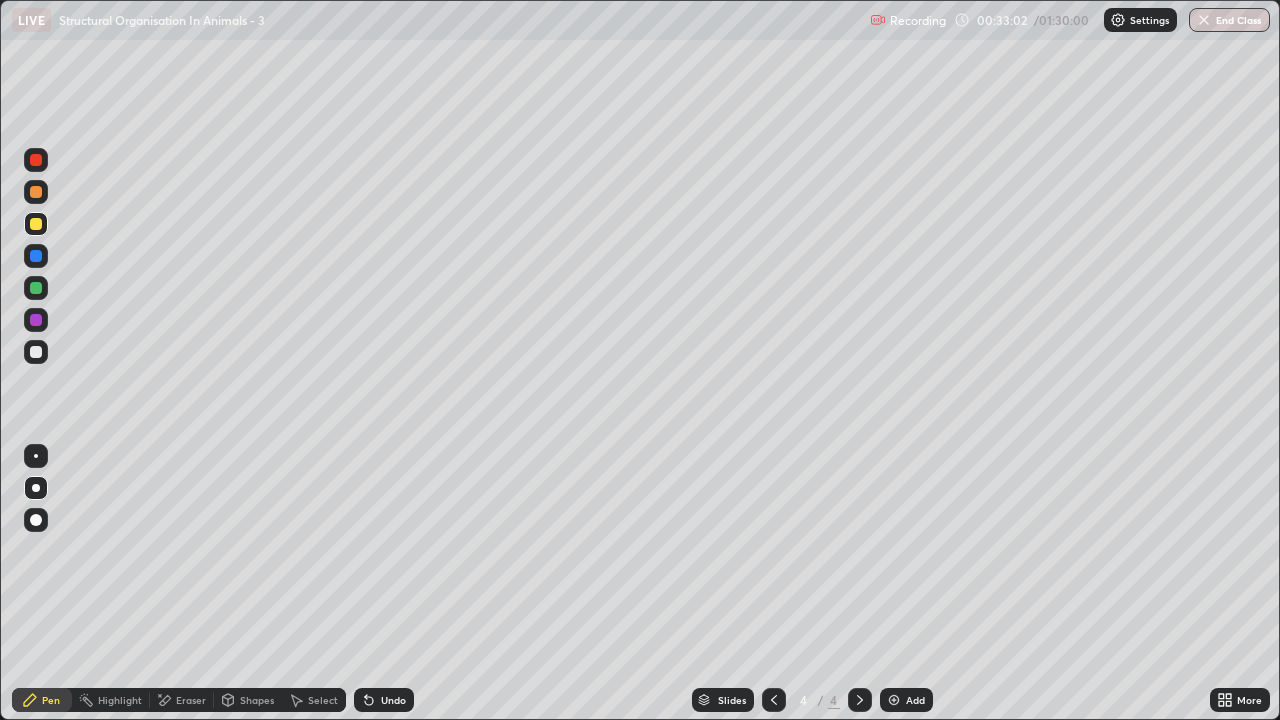 click on "Shapes" at bounding box center [257, 700] 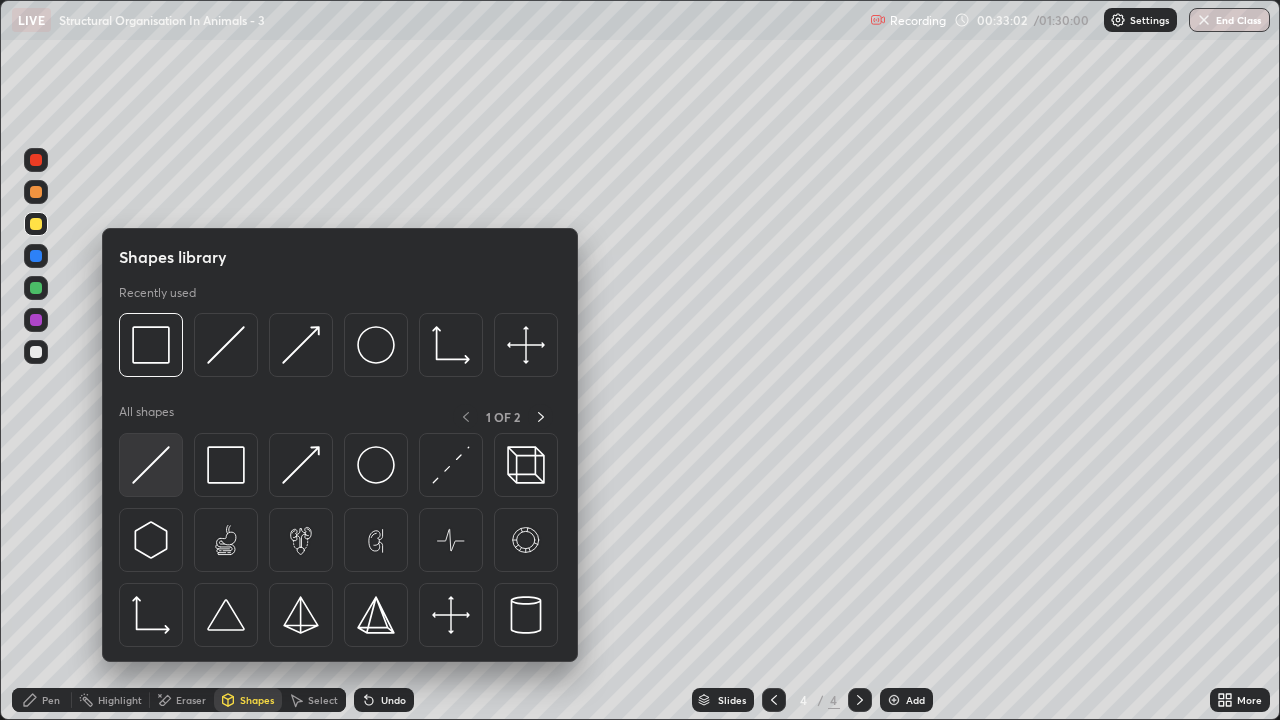 click at bounding box center [151, 465] 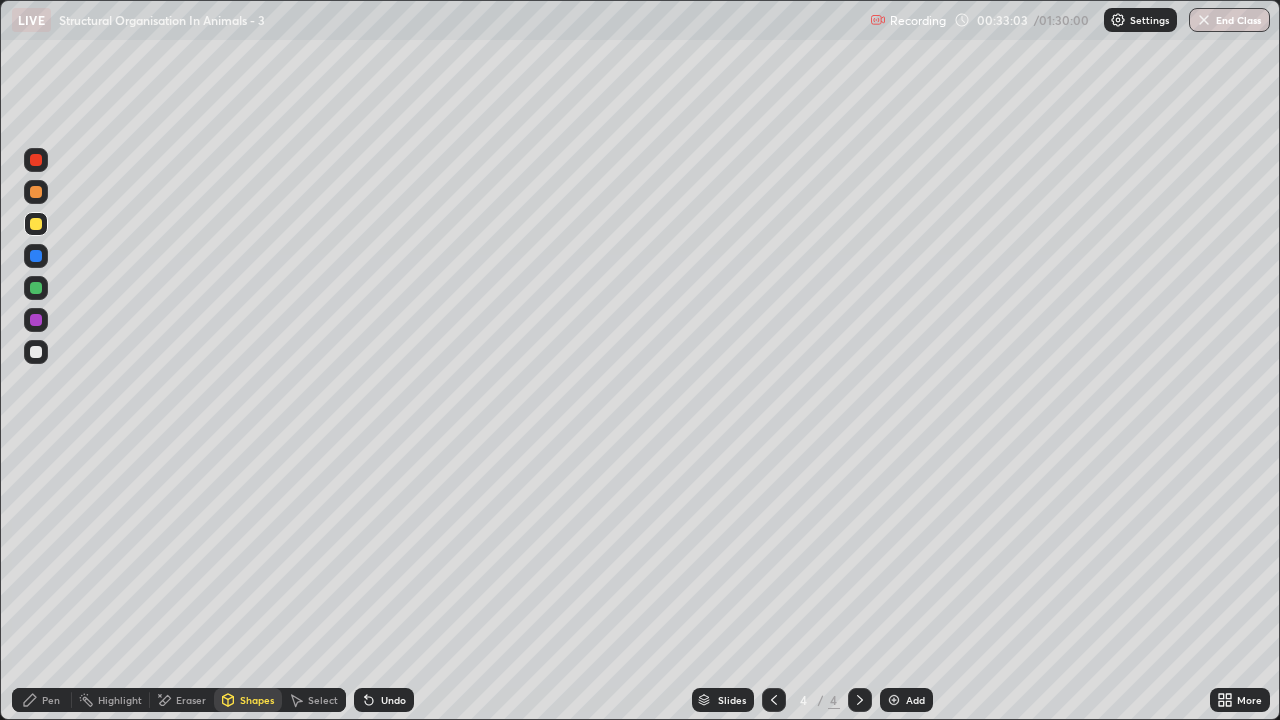 click at bounding box center (36, 352) 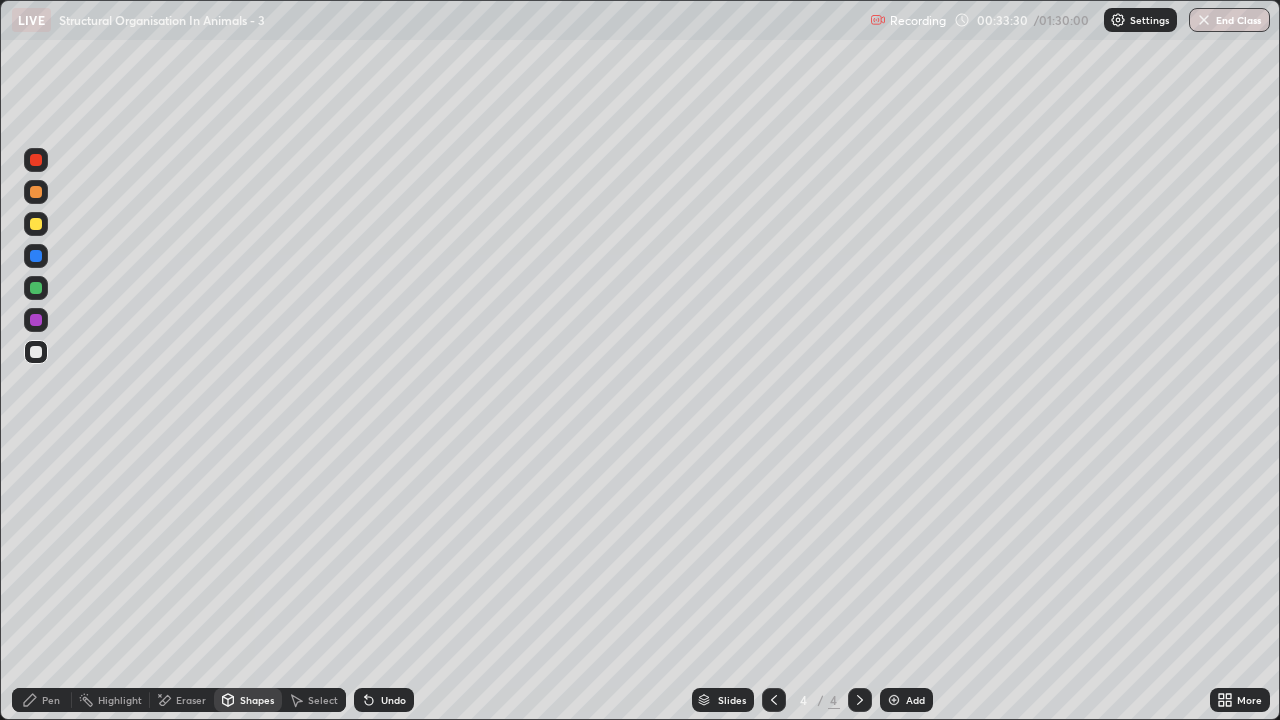 click on "Pen" at bounding box center [51, 700] 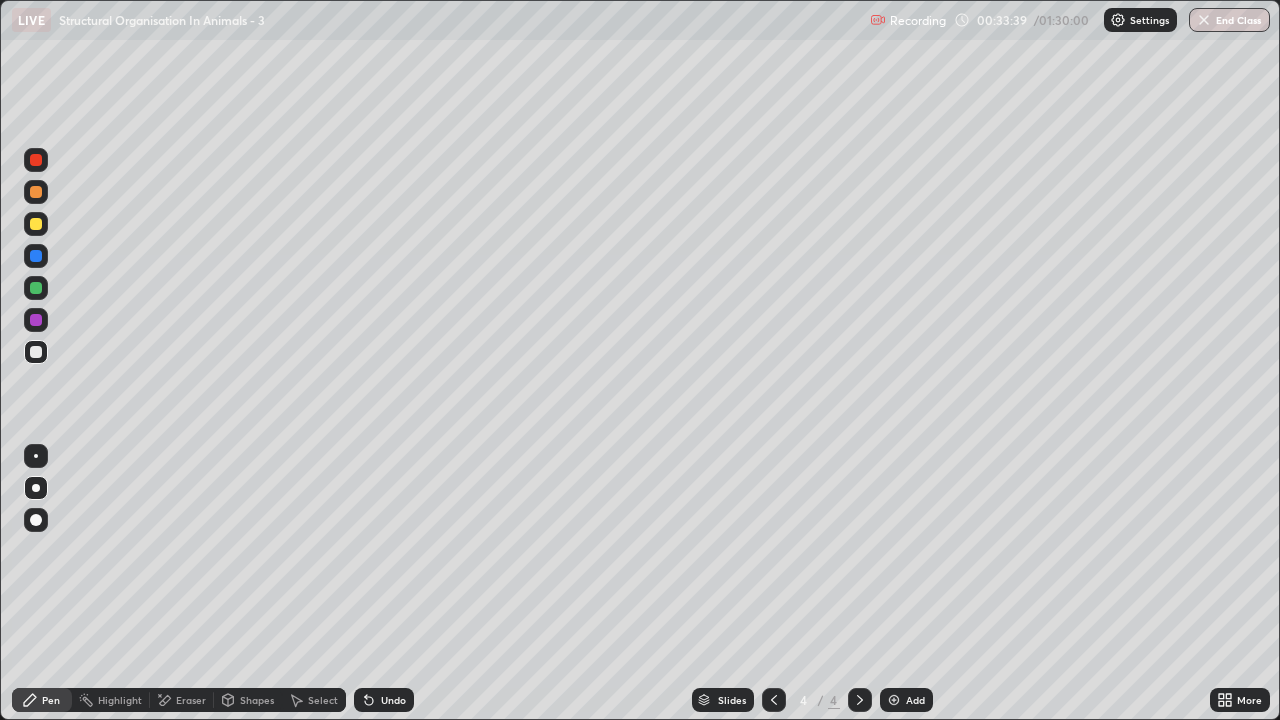 click at bounding box center [36, 224] 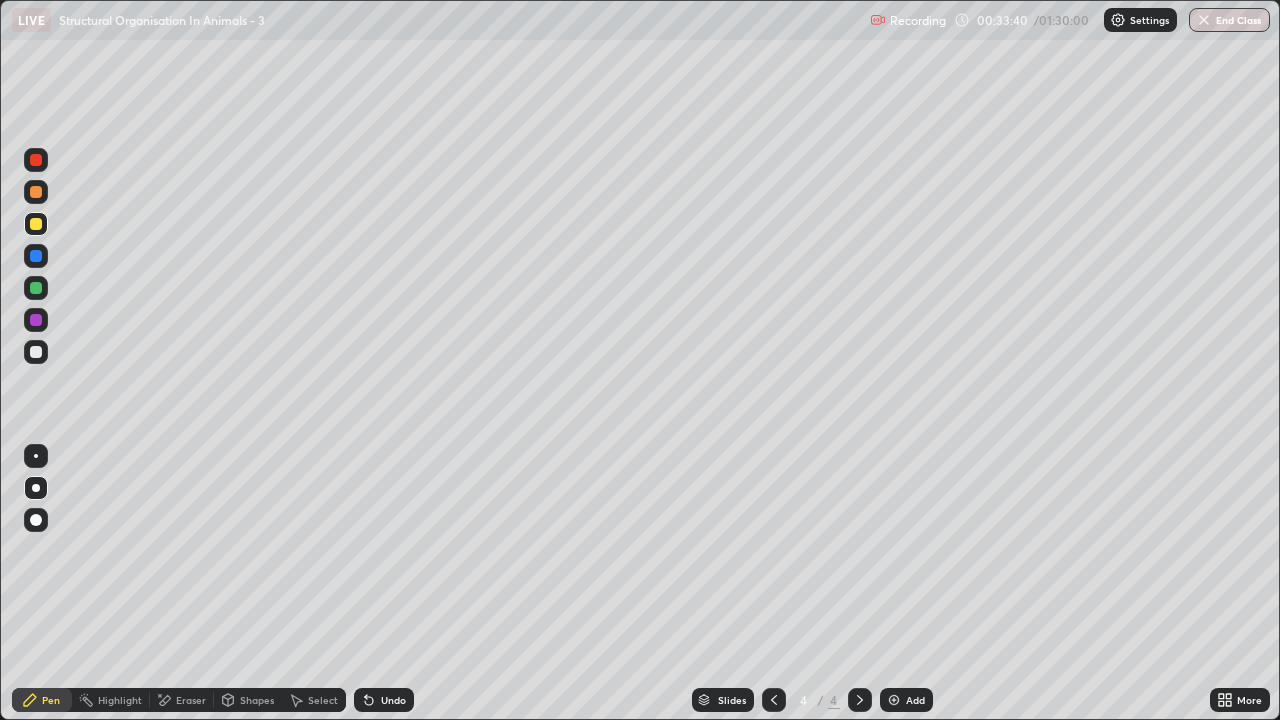 click on "Shapes" at bounding box center (257, 700) 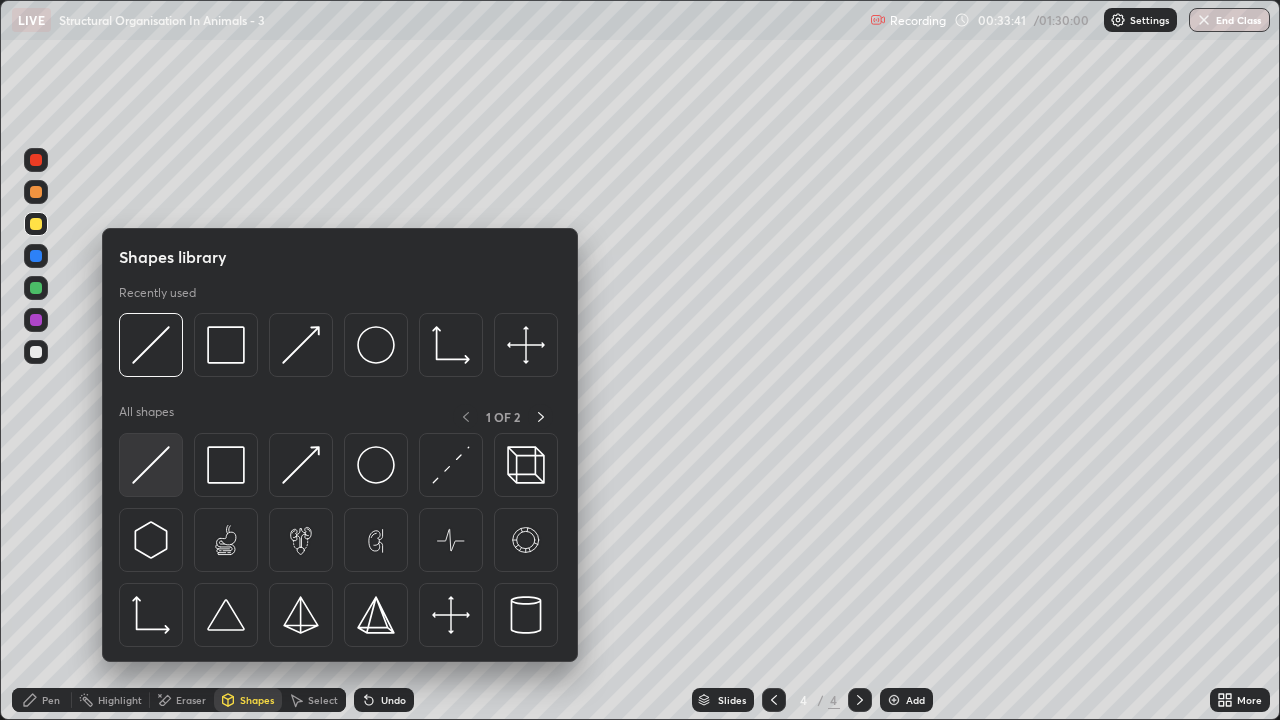click at bounding box center [151, 465] 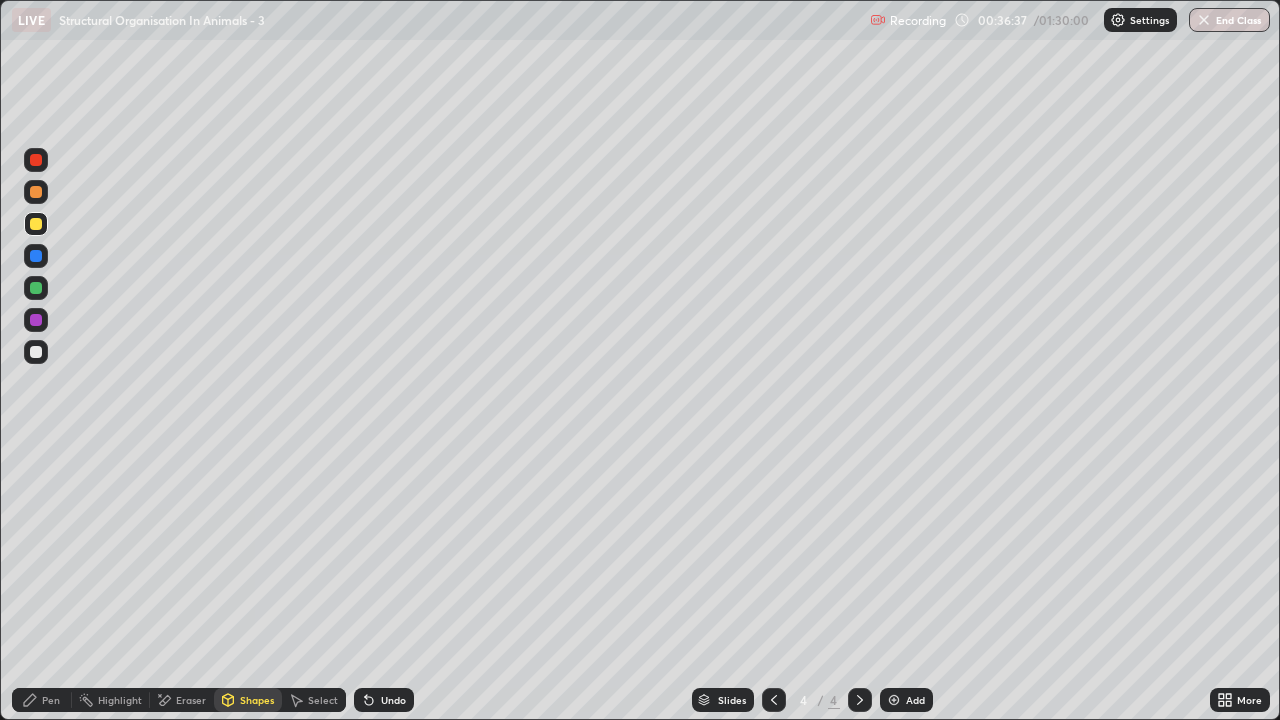 click on "Shapes" at bounding box center [257, 700] 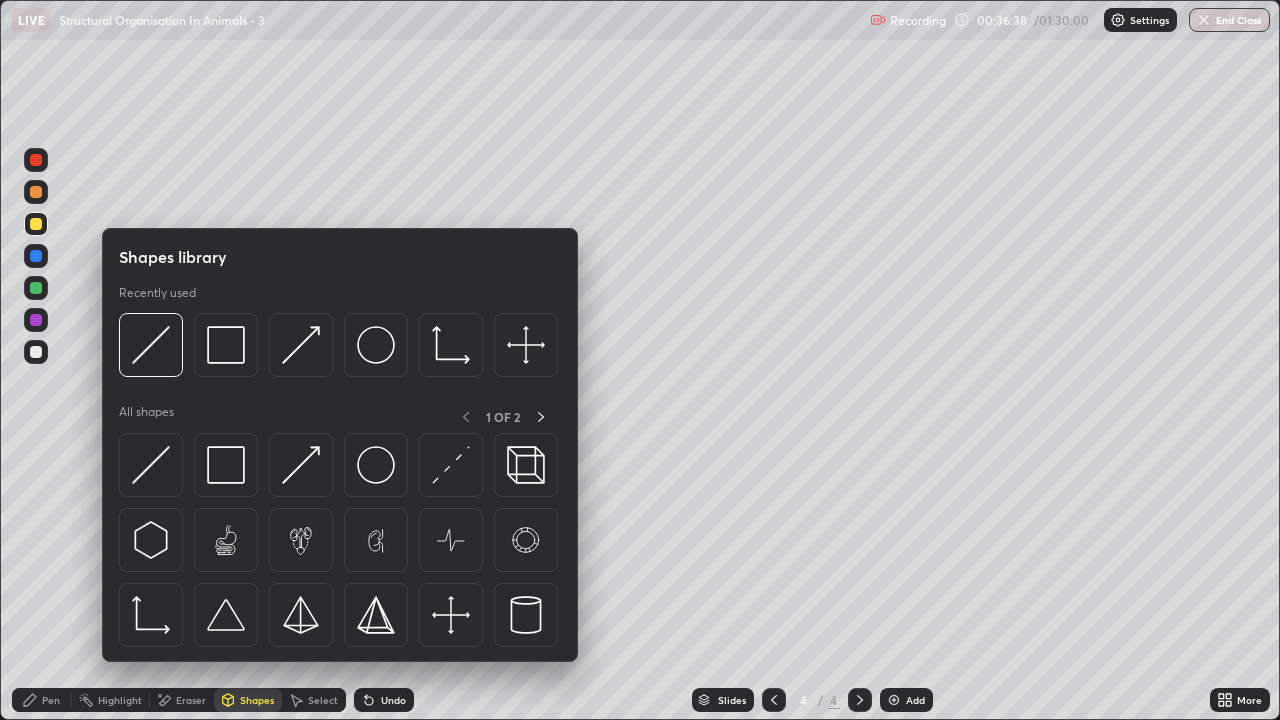 click on "Pen" at bounding box center (42, 700) 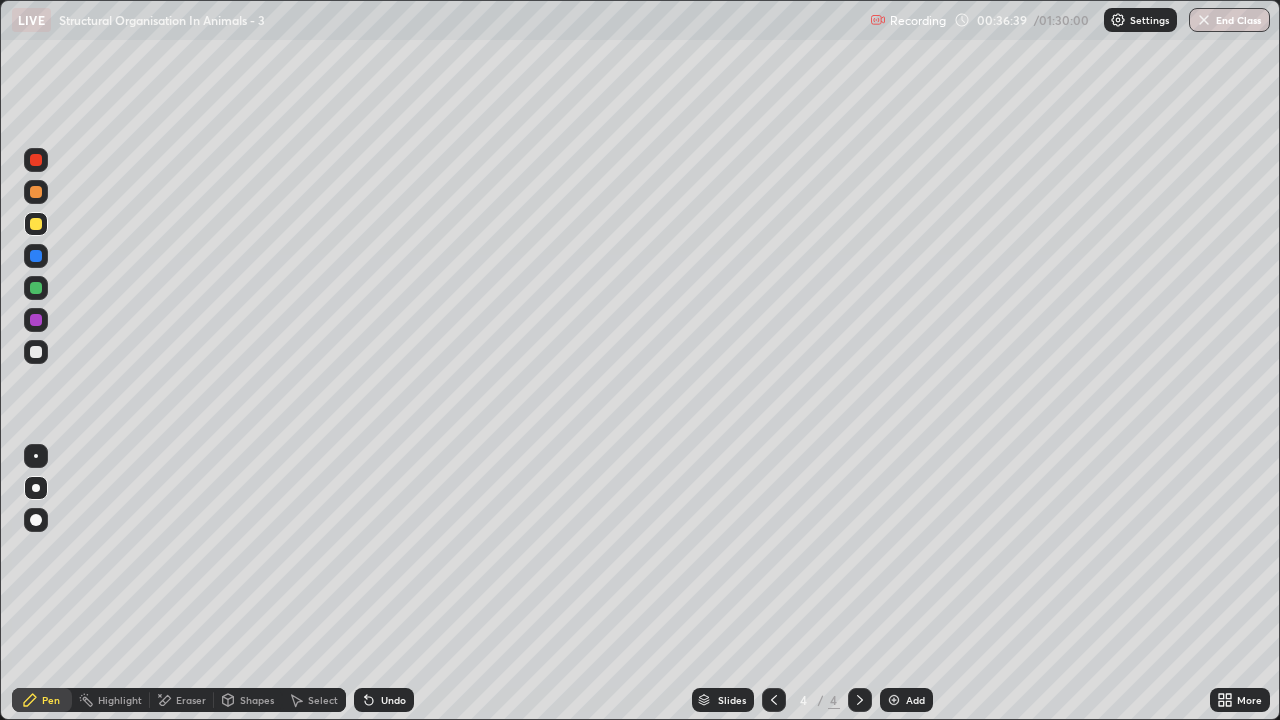 click on "Shapes" at bounding box center [257, 700] 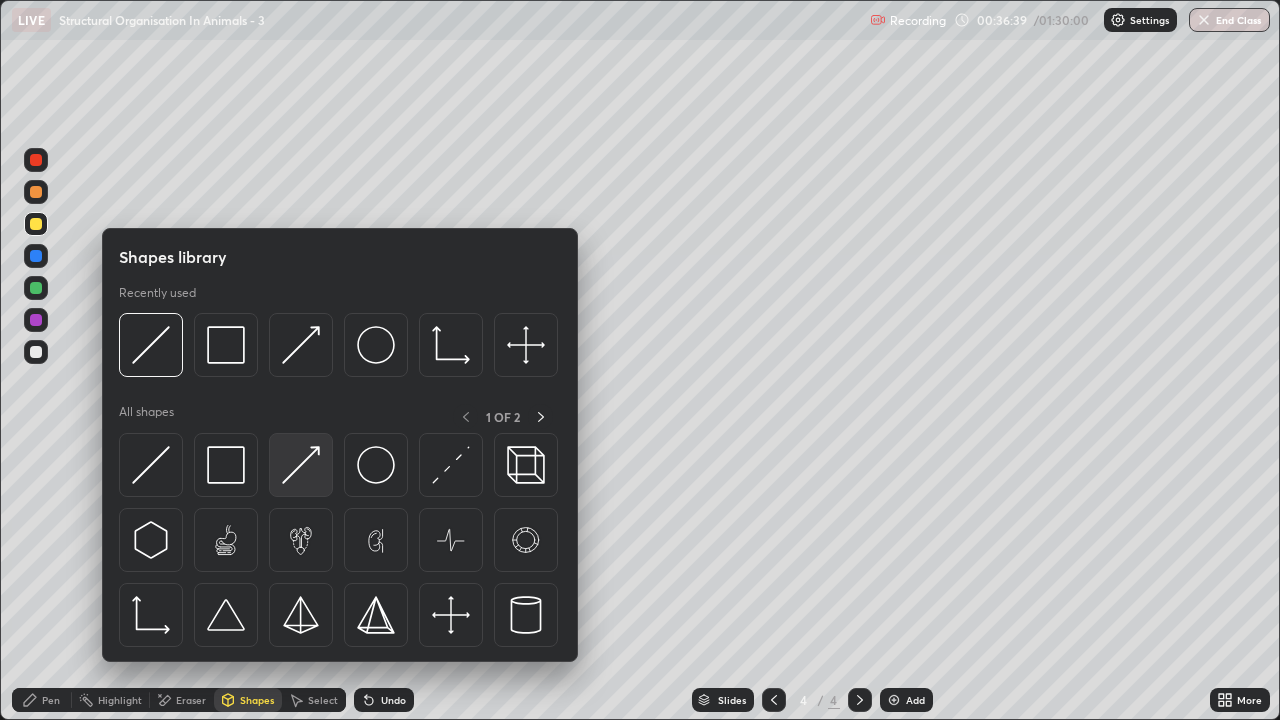 click at bounding box center [301, 465] 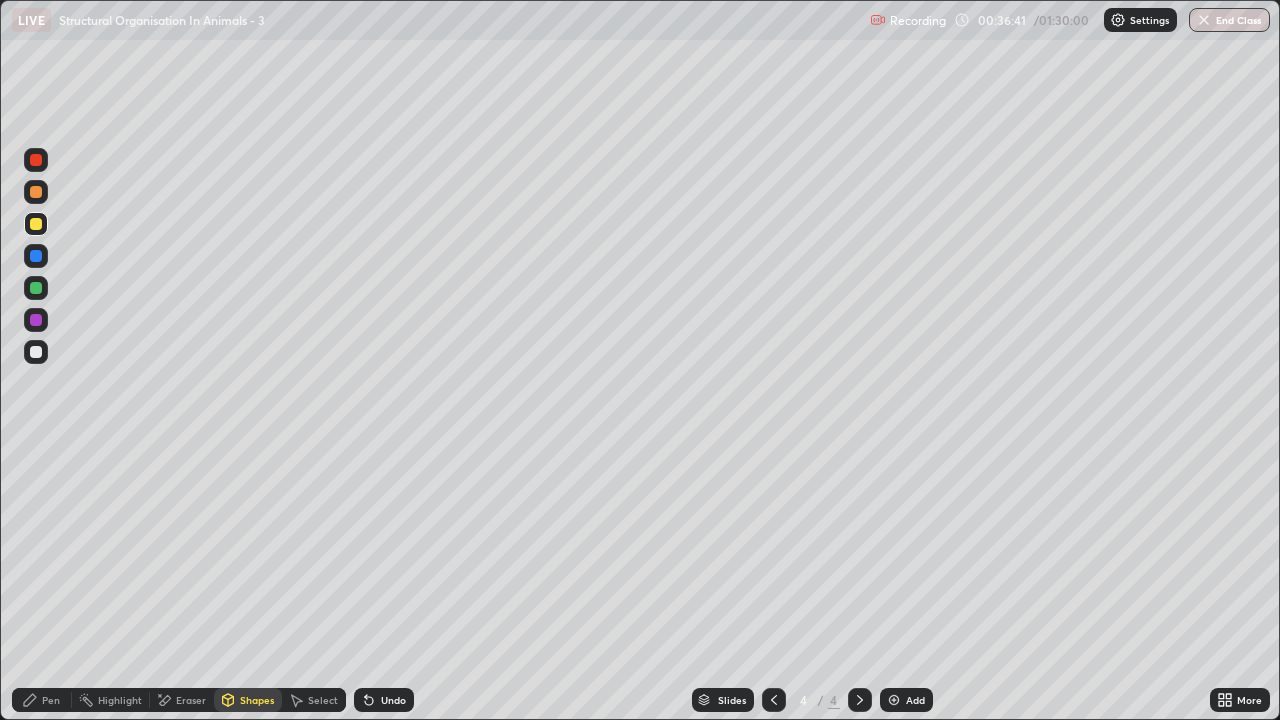 click at bounding box center (36, 352) 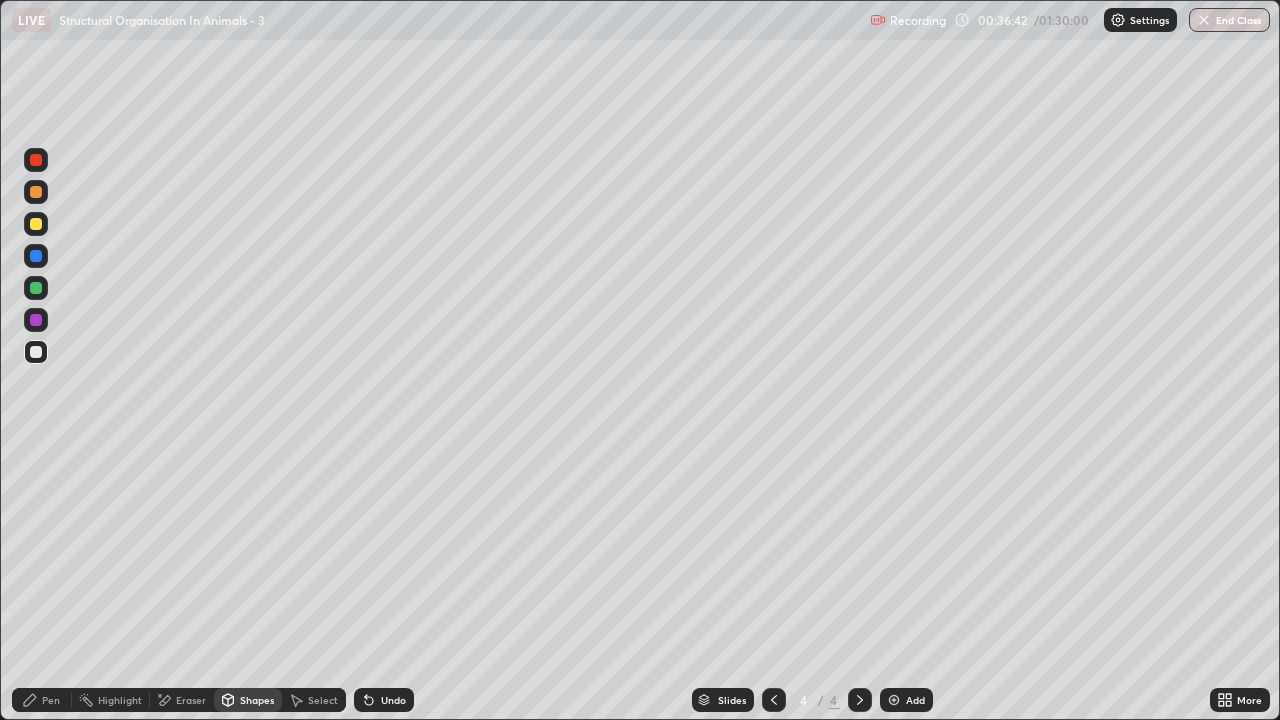 click on "Pen" at bounding box center (42, 700) 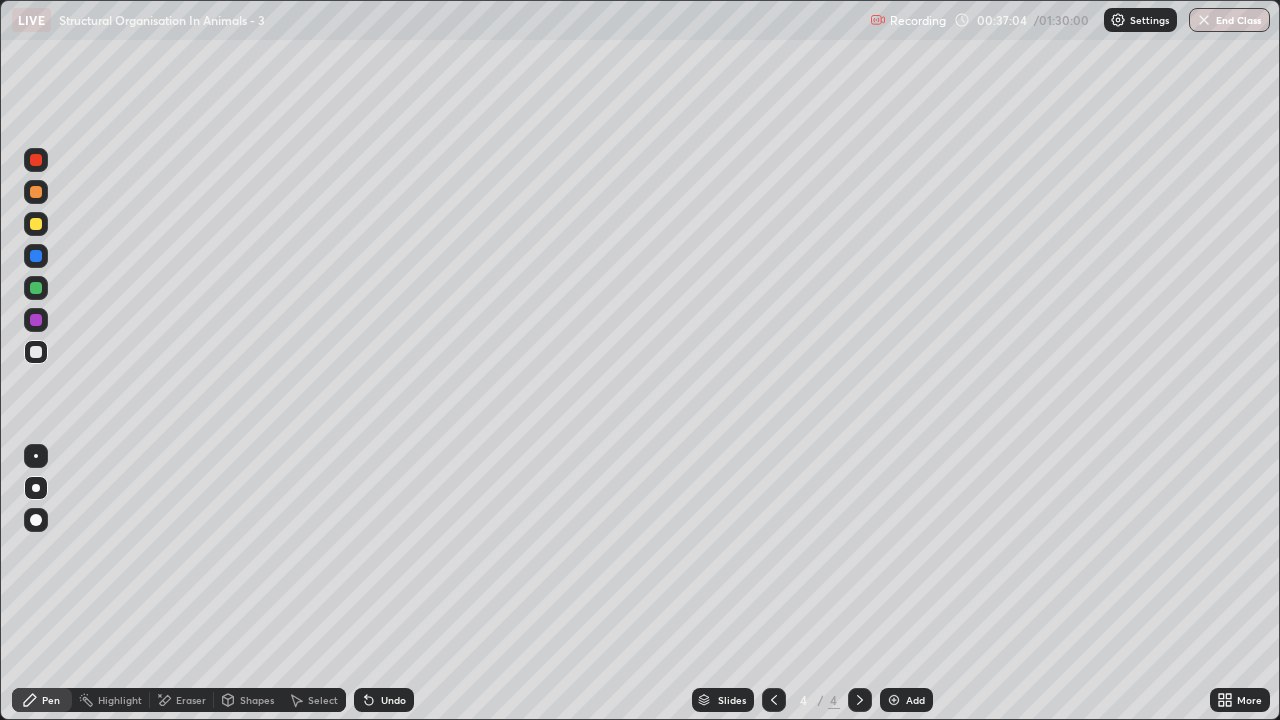 click at bounding box center (36, 224) 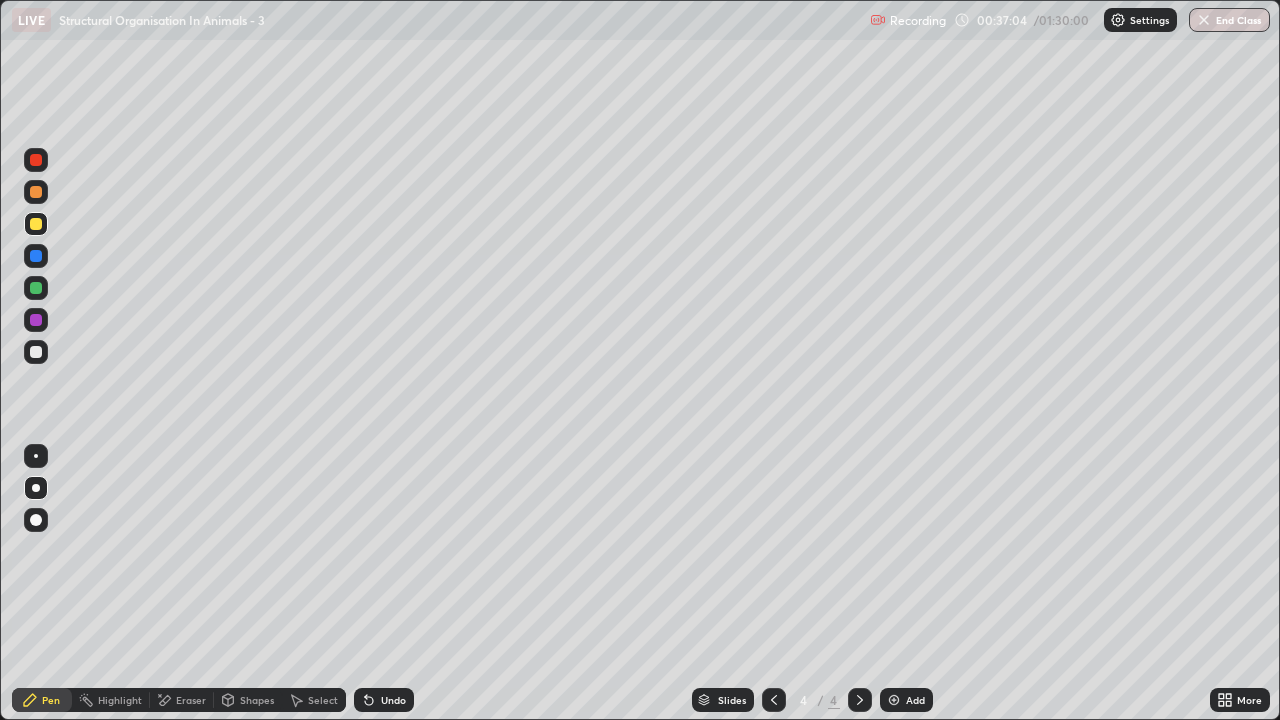 click on "Shapes" at bounding box center [257, 700] 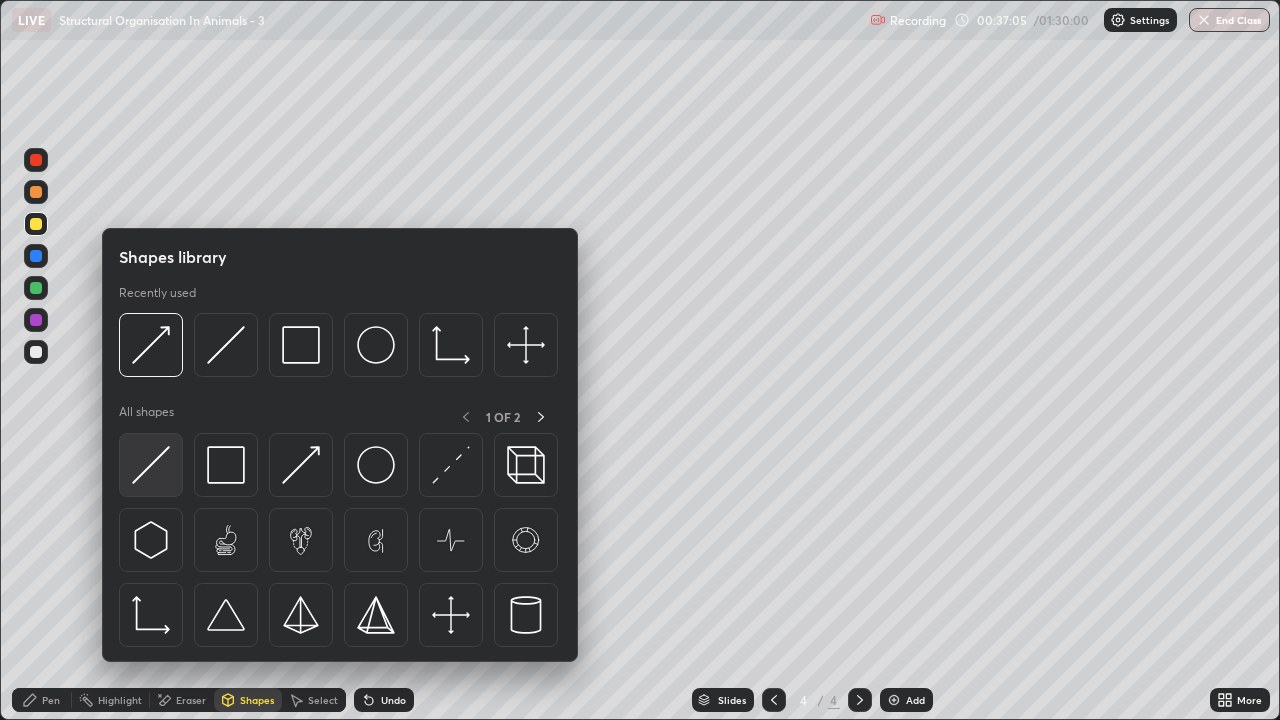 click at bounding box center [151, 465] 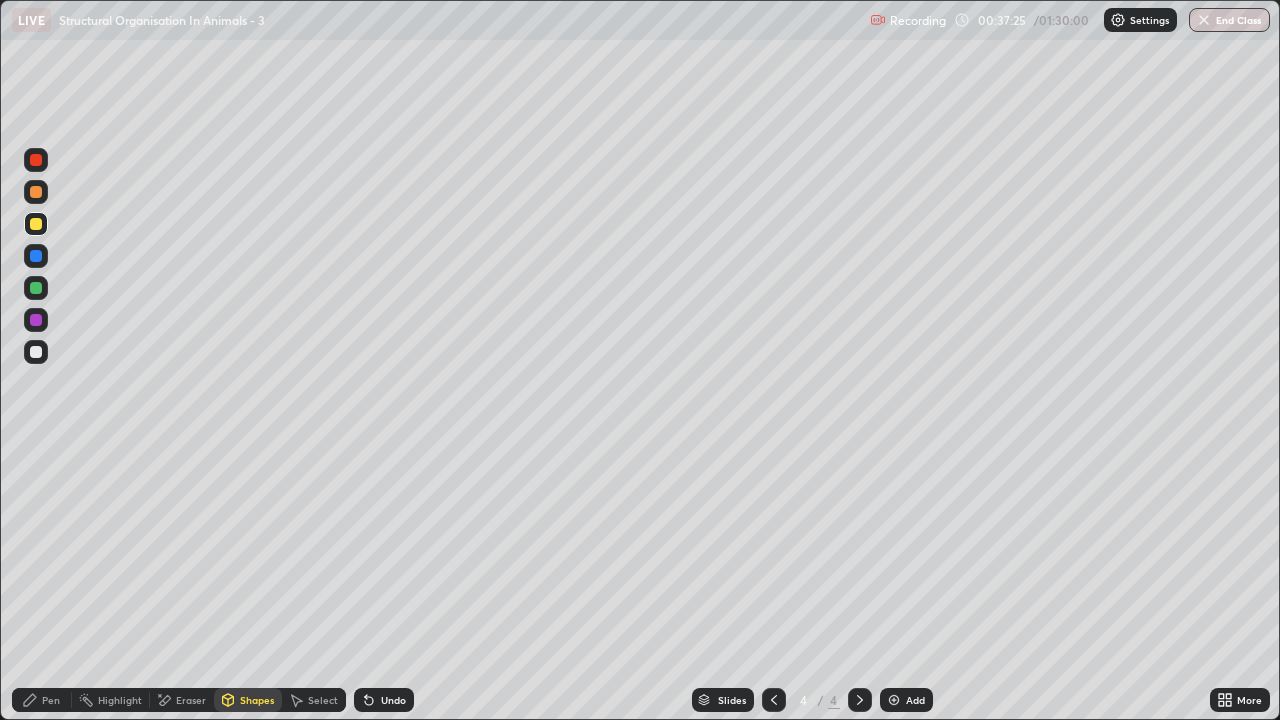 click at bounding box center (36, 224) 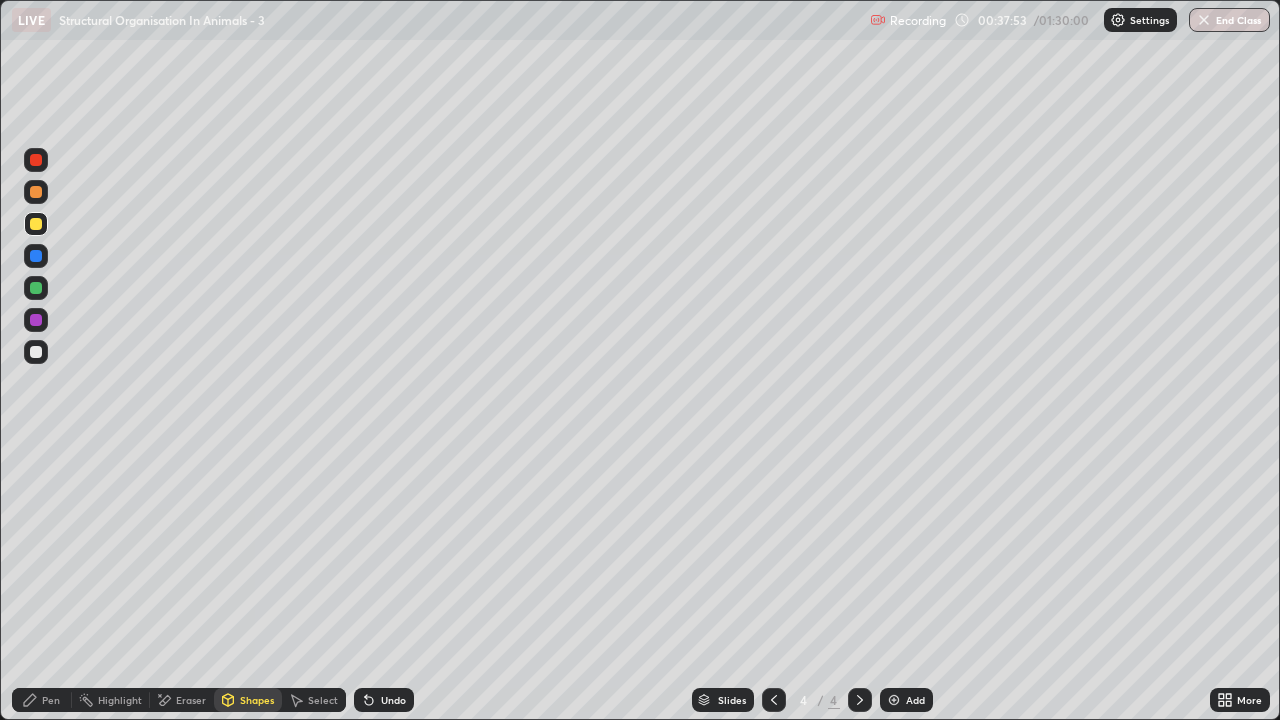 click on "Pen" at bounding box center [51, 700] 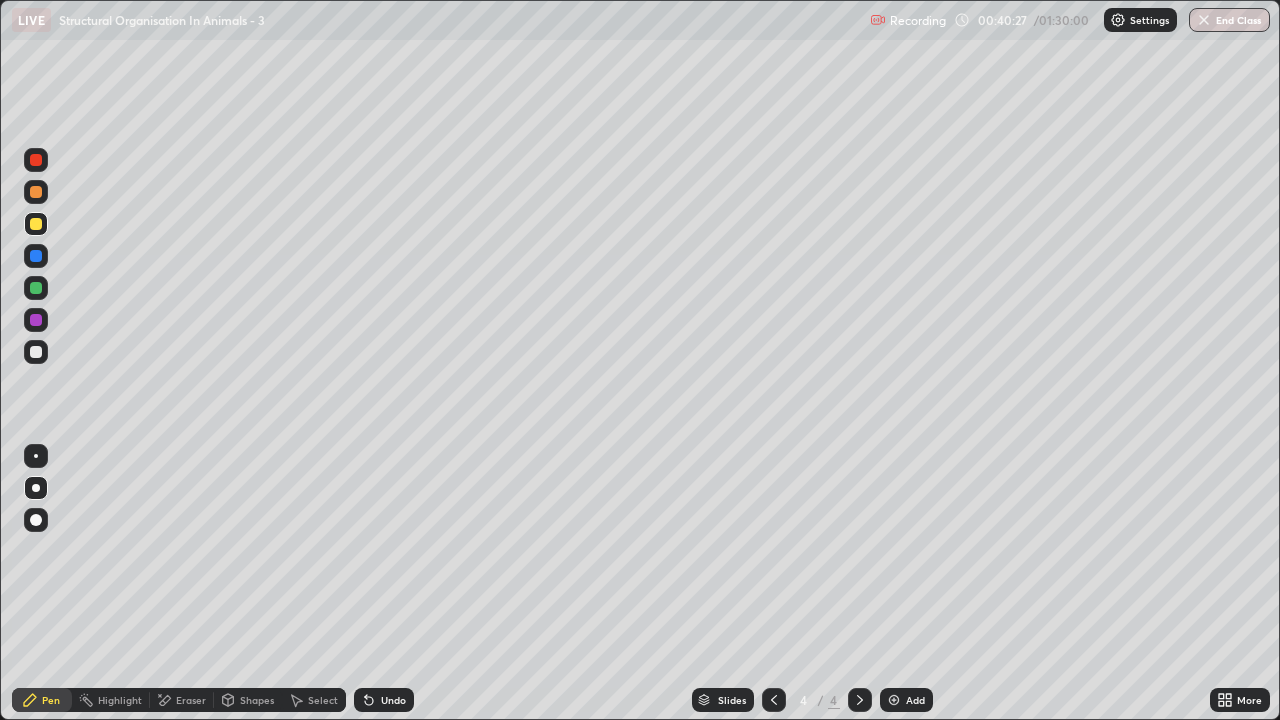 click on "Eraser" at bounding box center (191, 700) 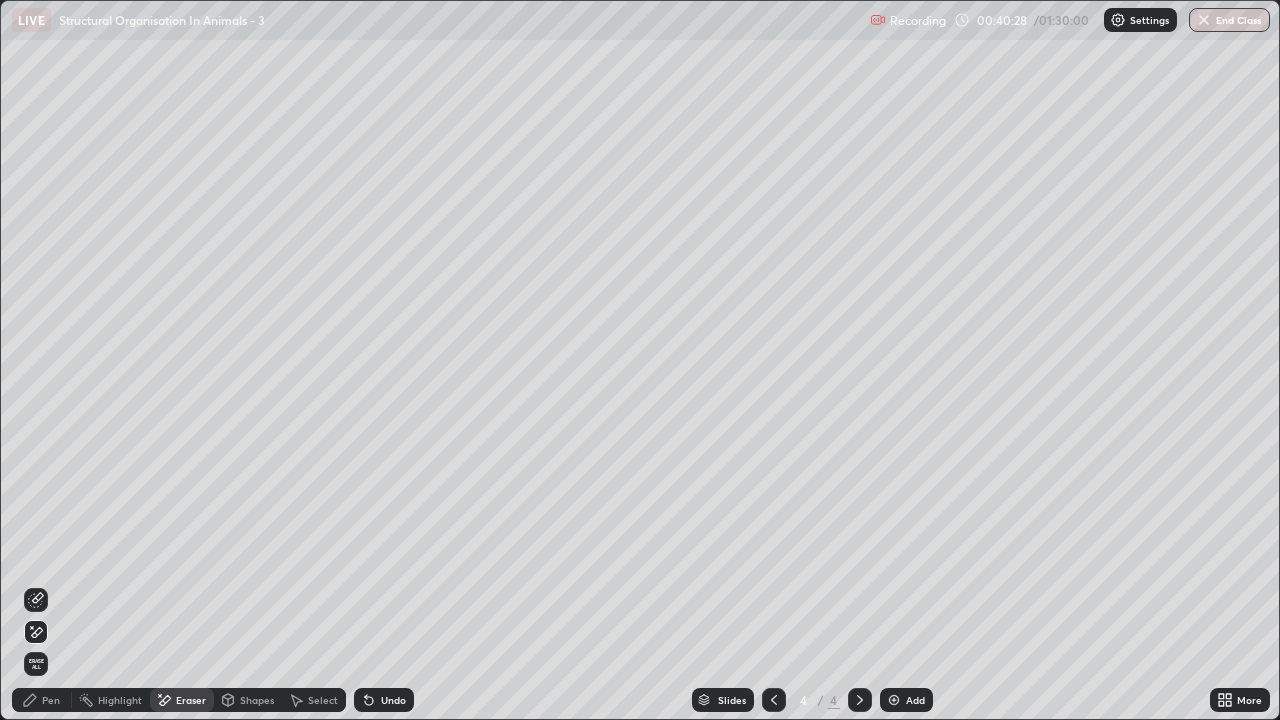click 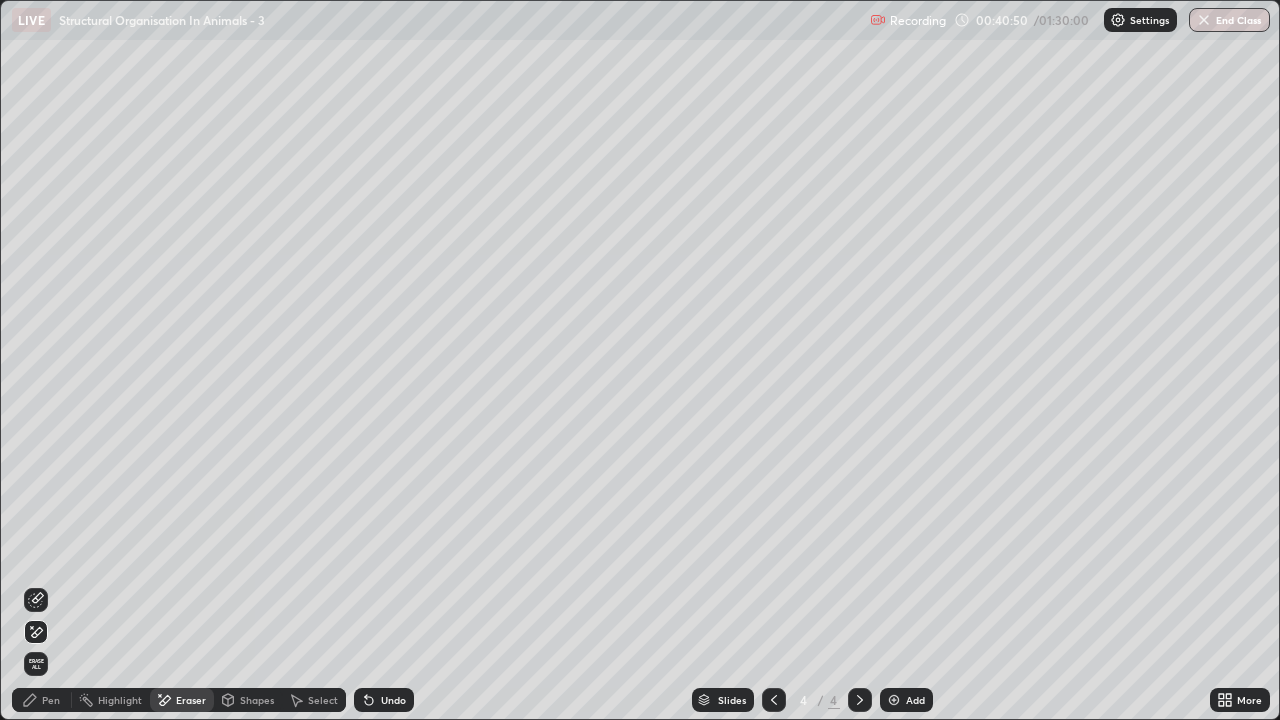 click on "Pen" at bounding box center [51, 700] 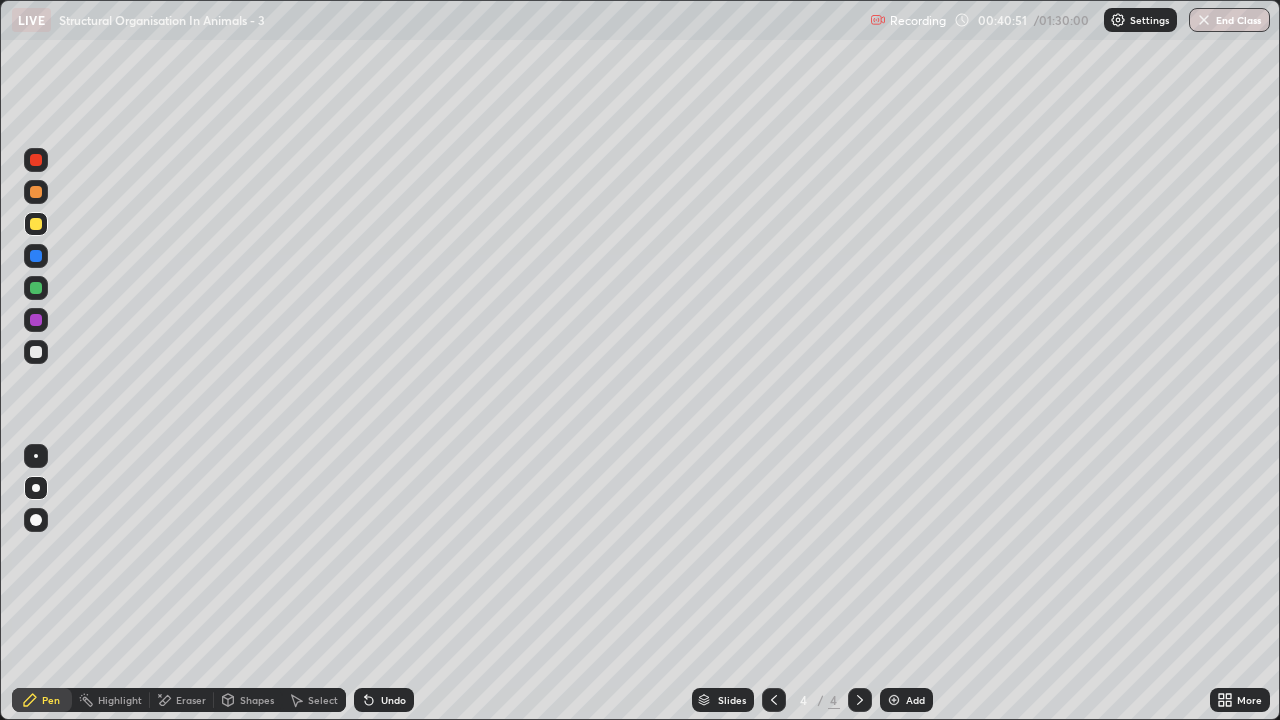 click at bounding box center (36, 224) 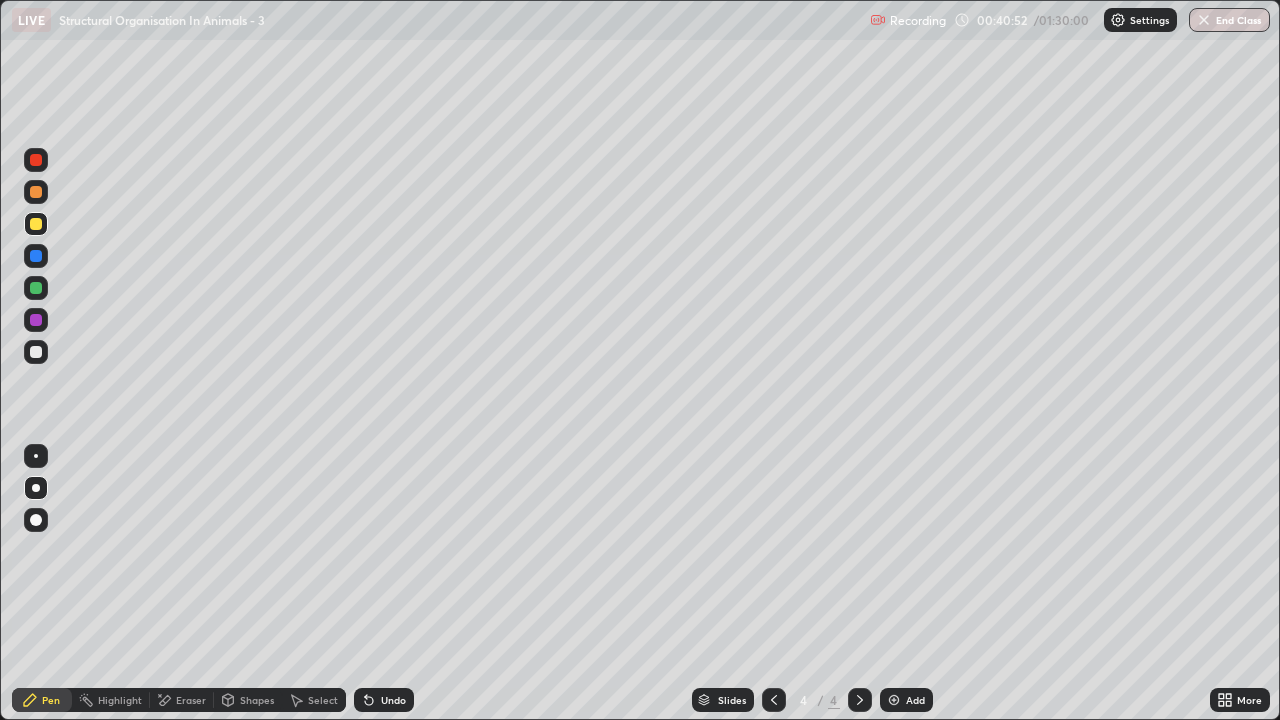 click on "Shapes" at bounding box center [257, 700] 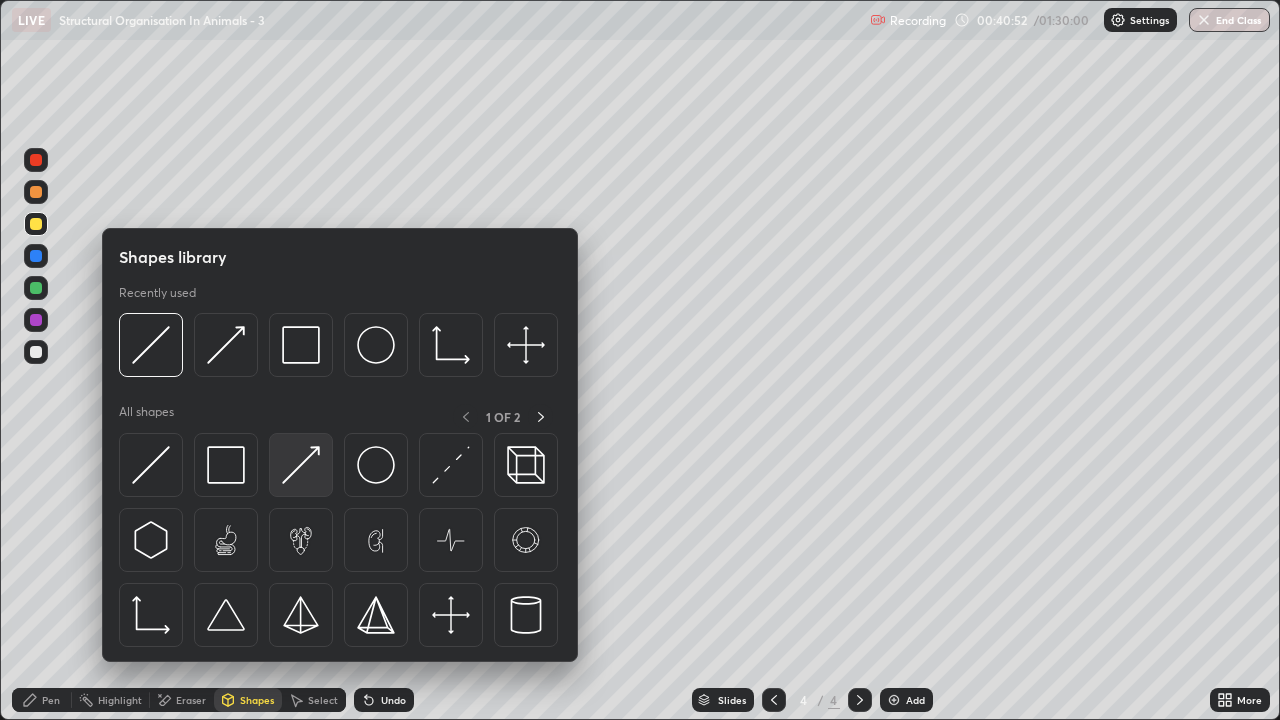 click at bounding box center [301, 465] 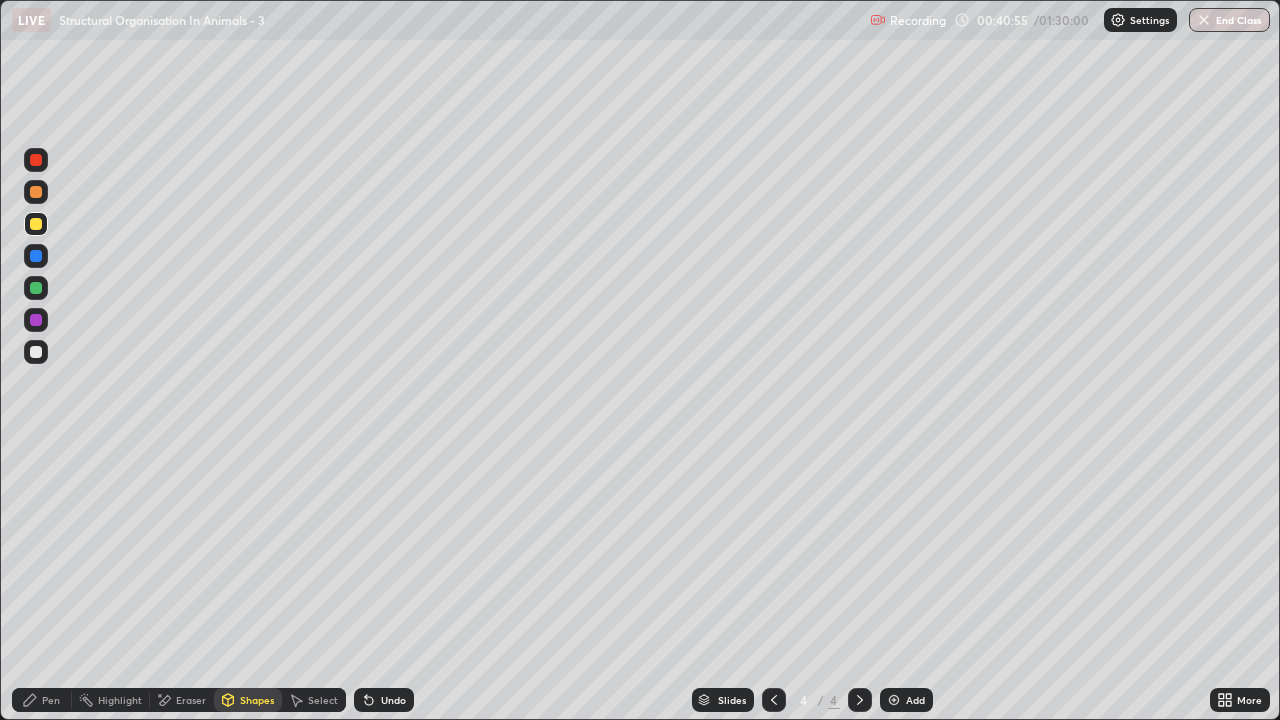 click on "Pen" at bounding box center [51, 700] 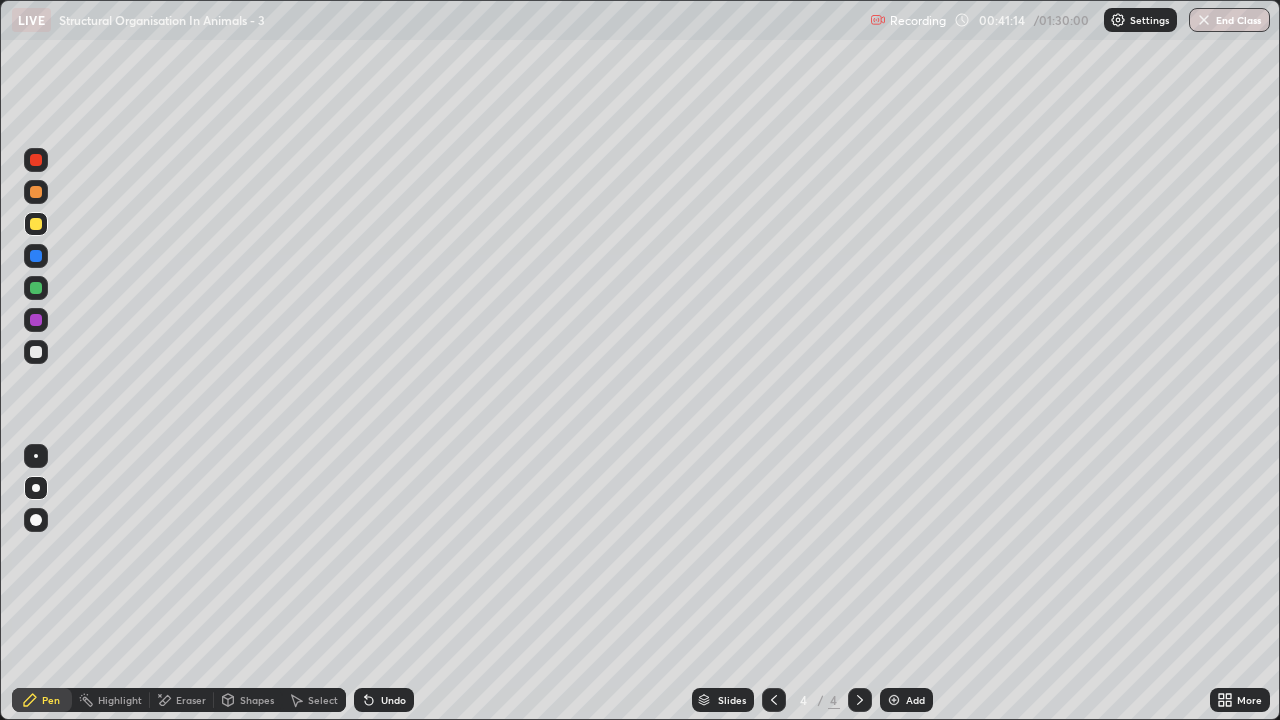 click at bounding box center (36, 192) 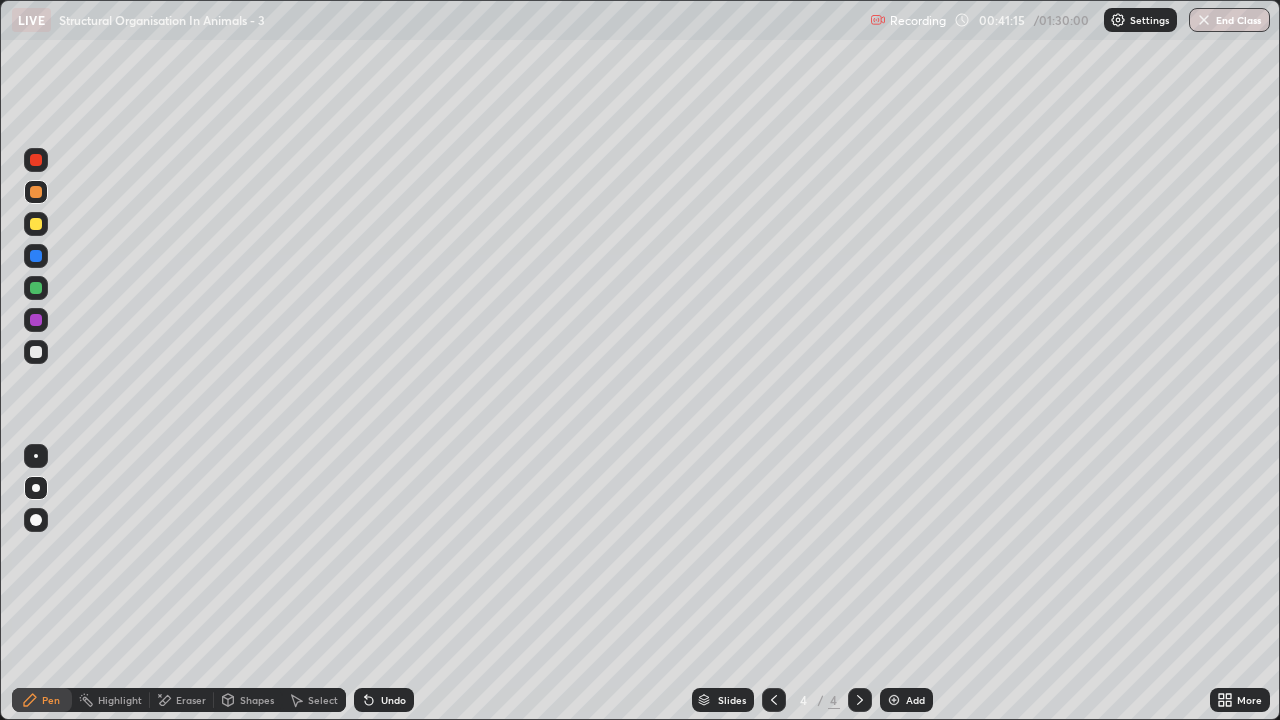 click on "Shapes" at bounding box center [257, 700] 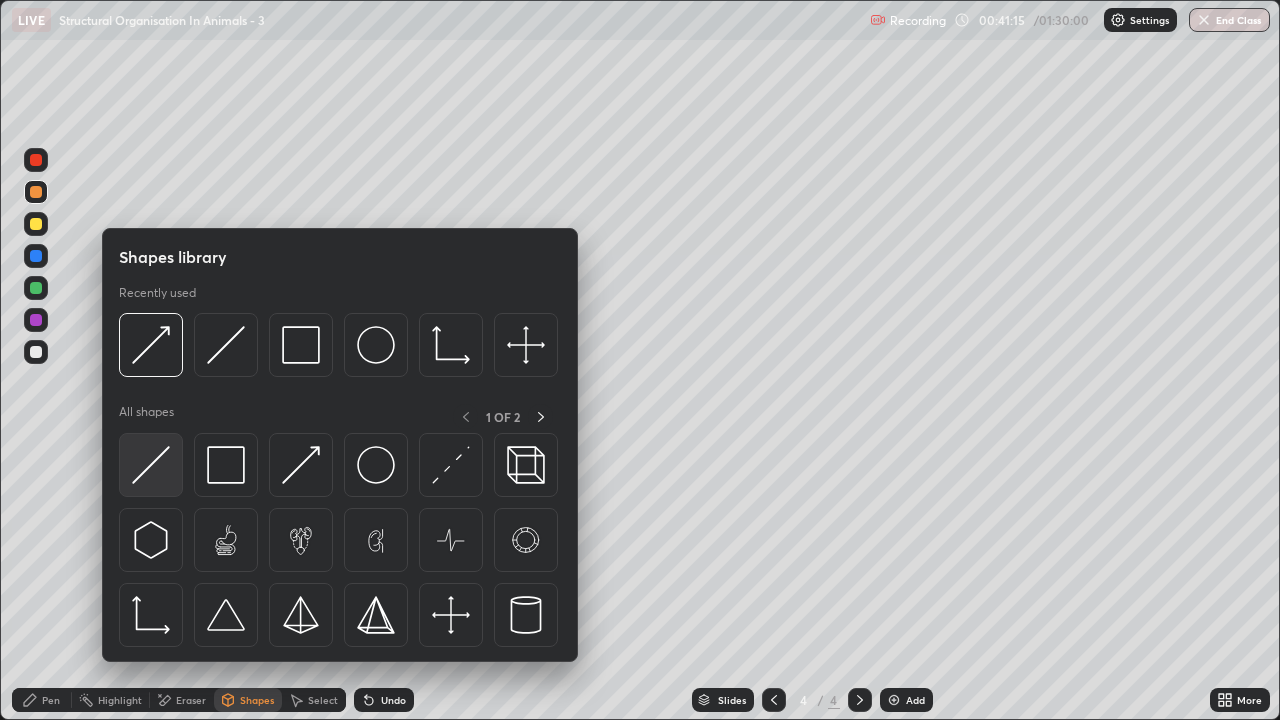 click at bounding box center [151, 465] 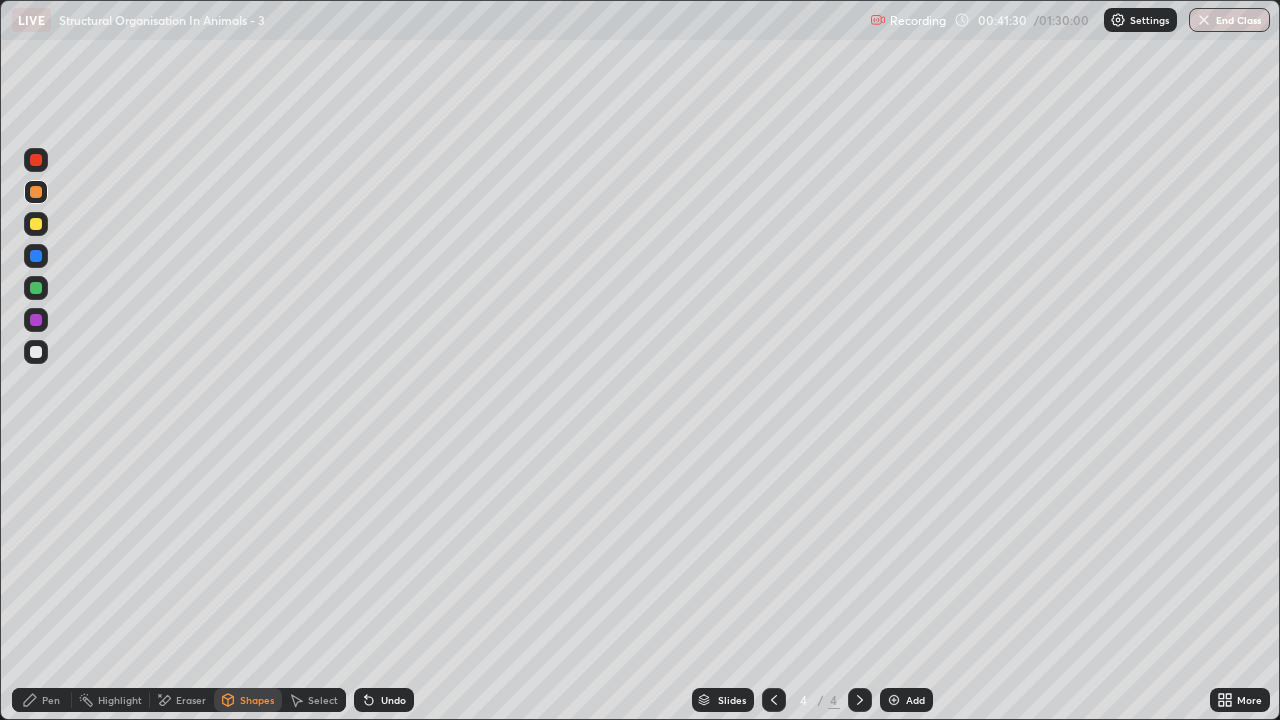 click on "Eraser" at bounding box center (191, 700) 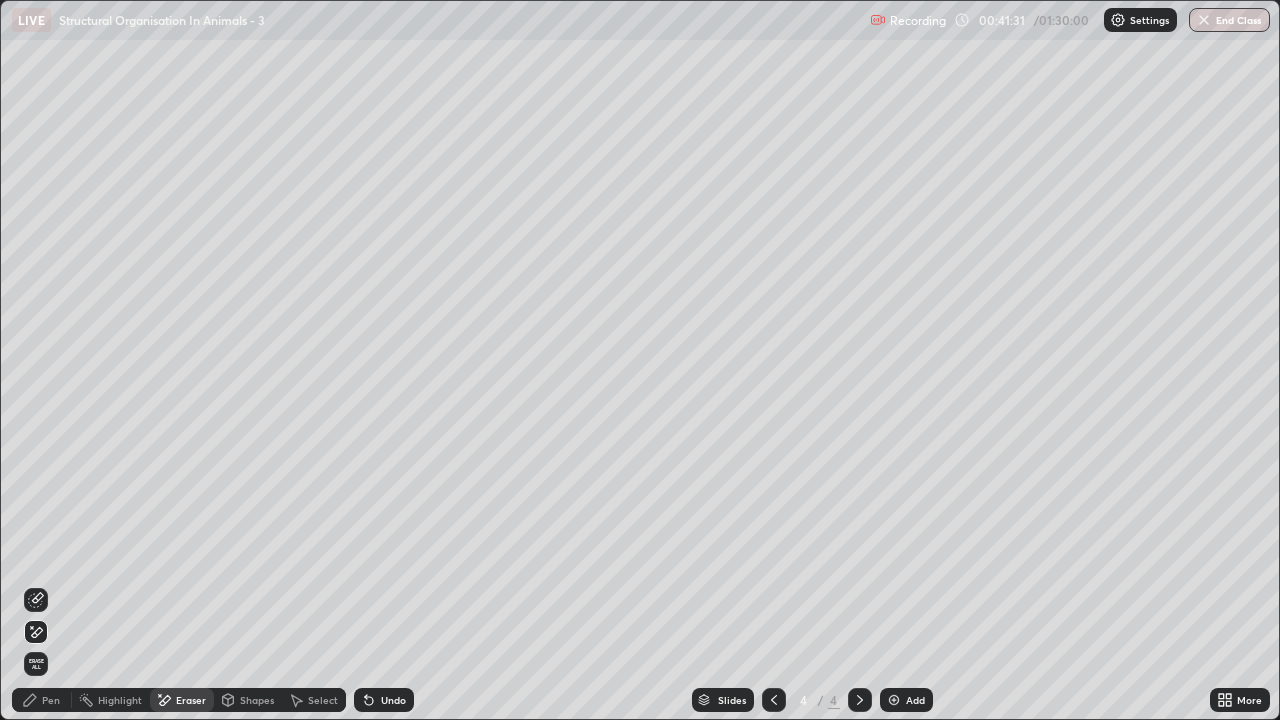 click on "Pen" at bounding box center [42, 700] 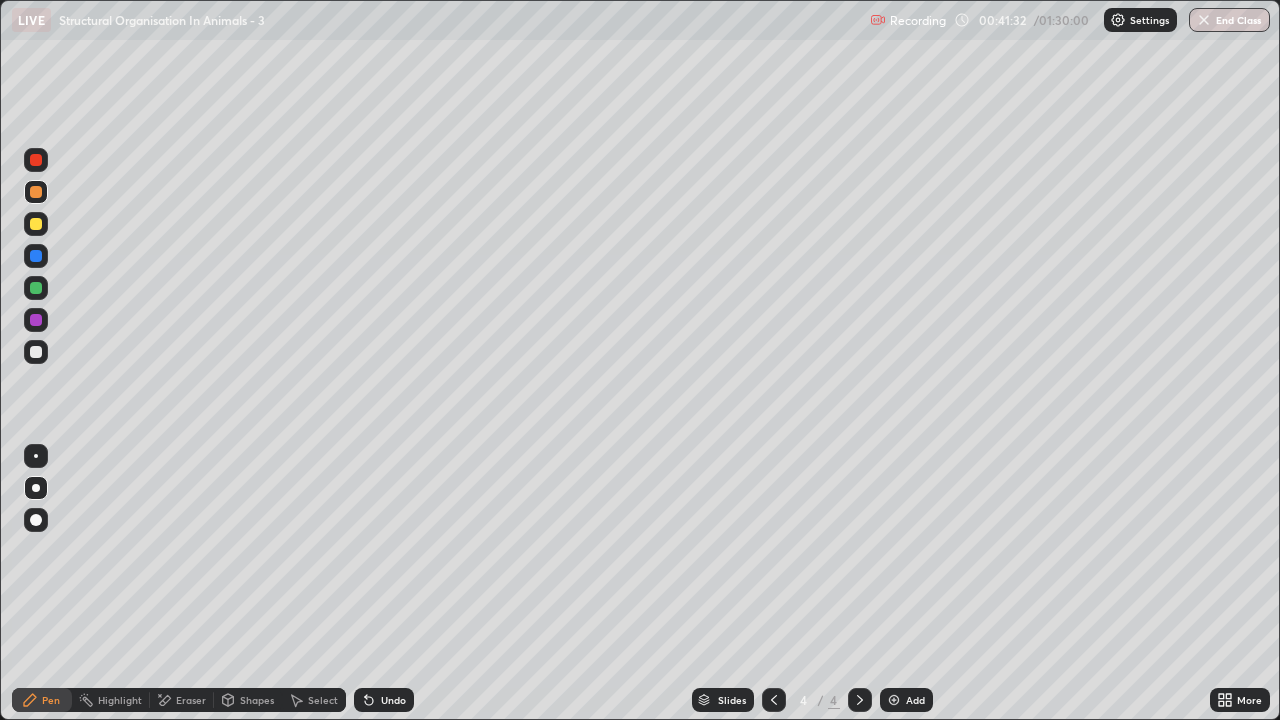 click on "Pen" at bounding box center [42, 700] 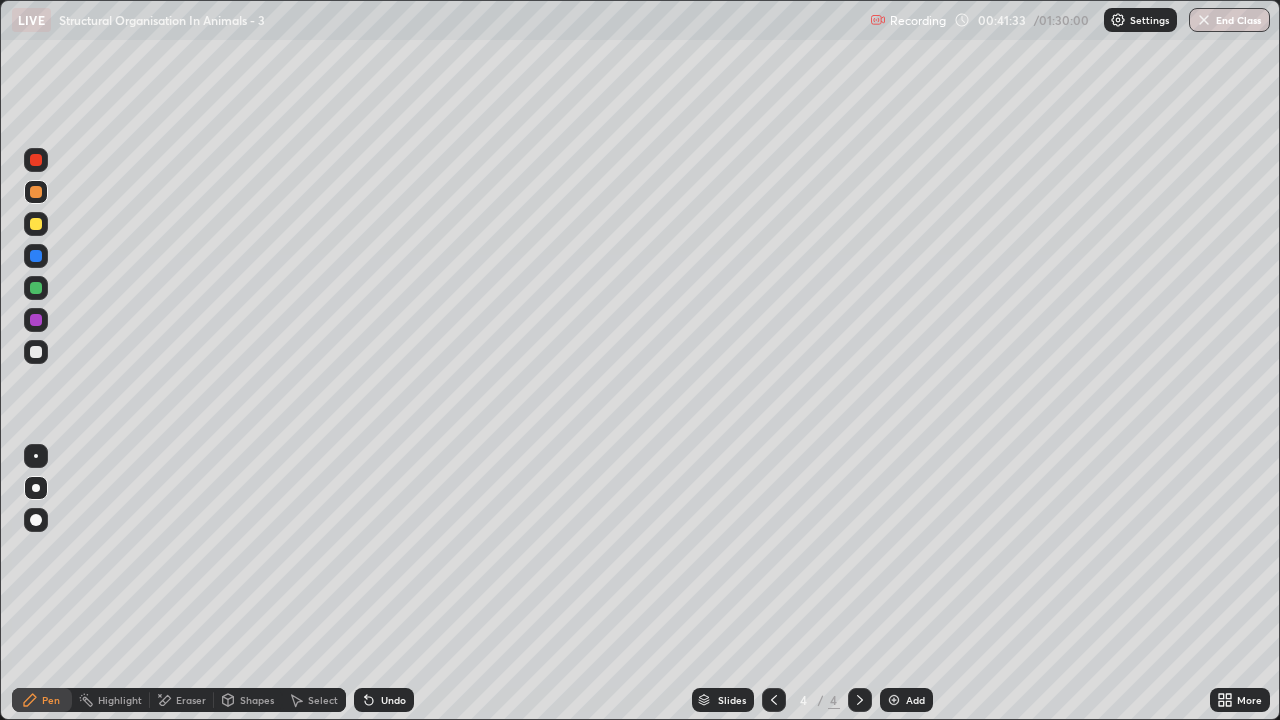 click at bounding box center [36, 352] 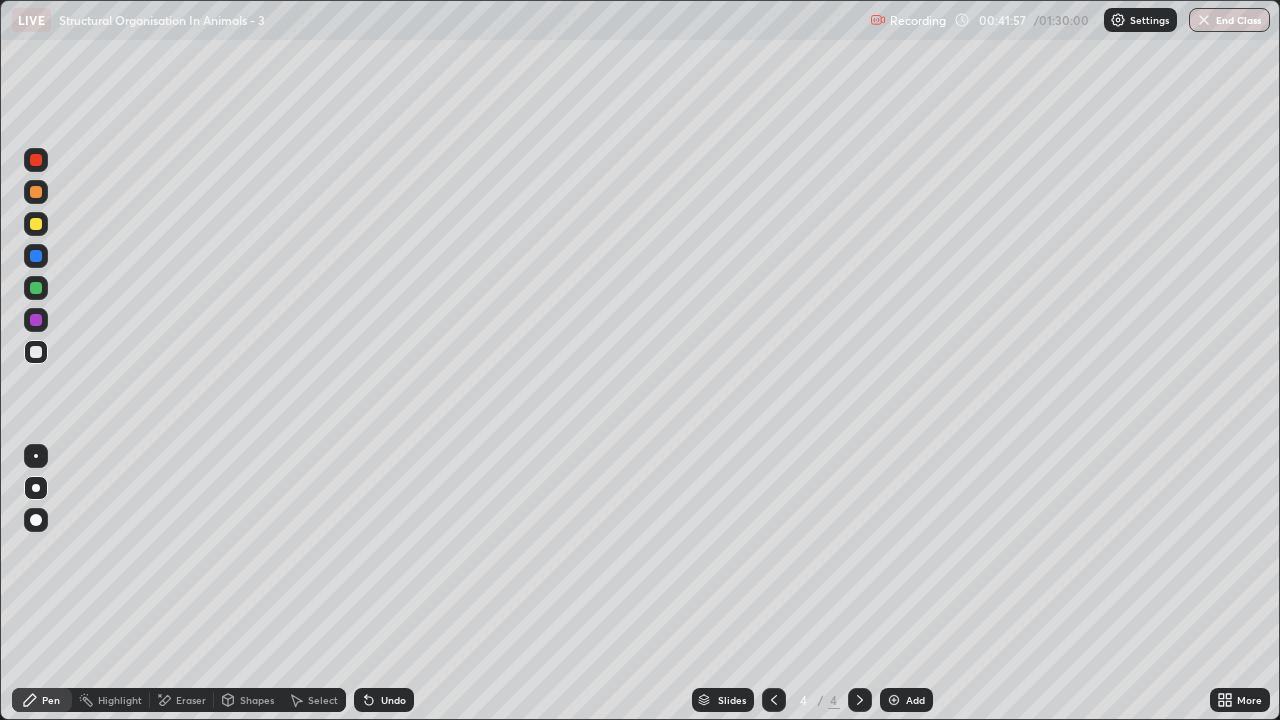 click at bounding box center [36, 224] 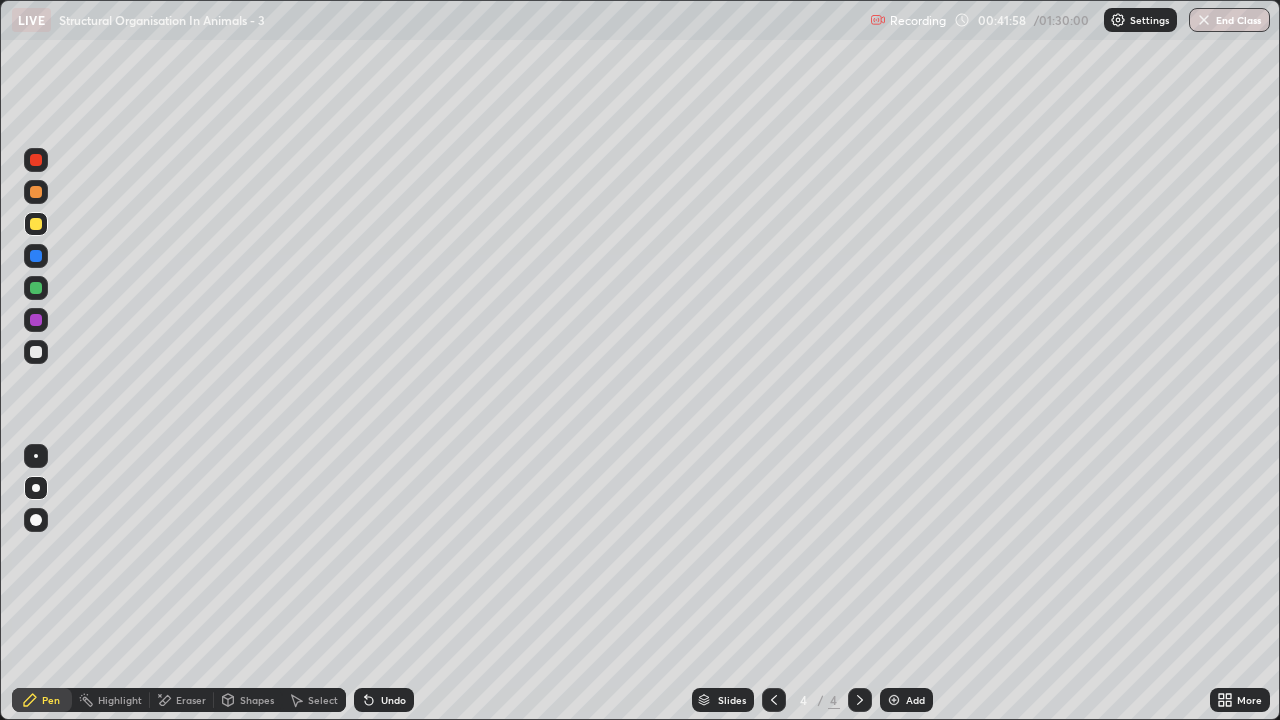click on "Shapes" at bounding box center [257, 700] 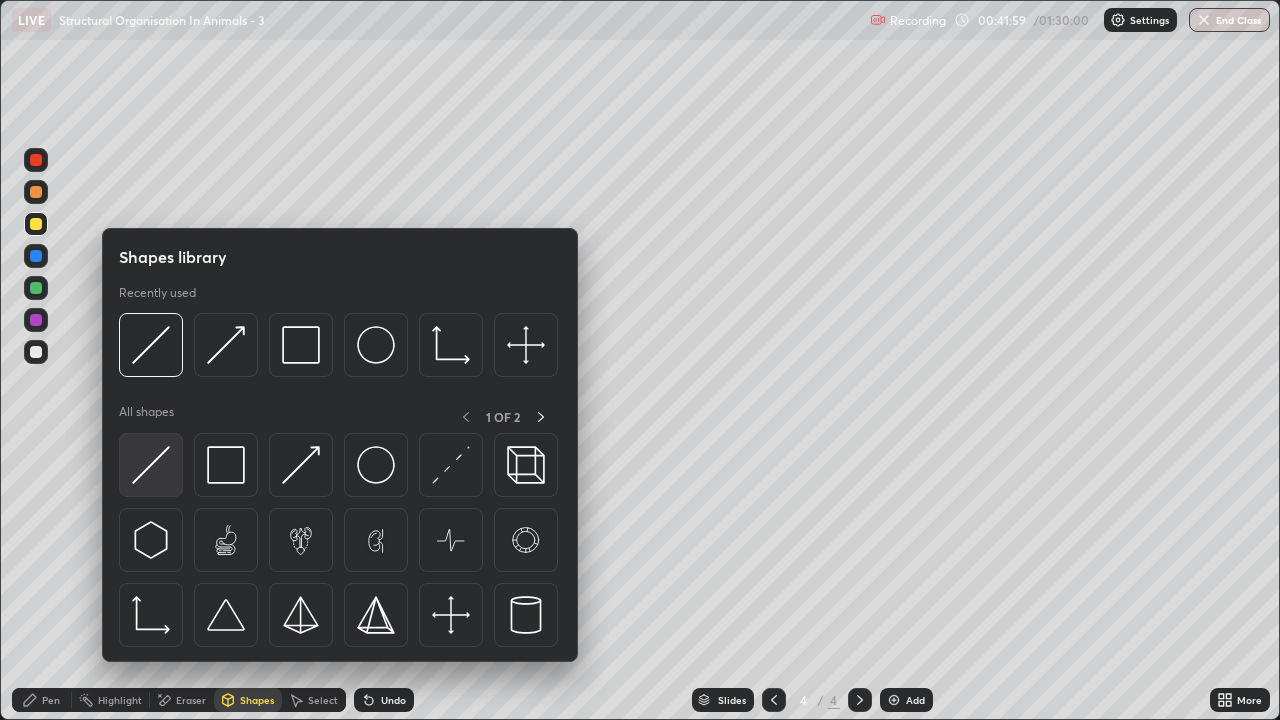 click at bounding box center [151, 465] 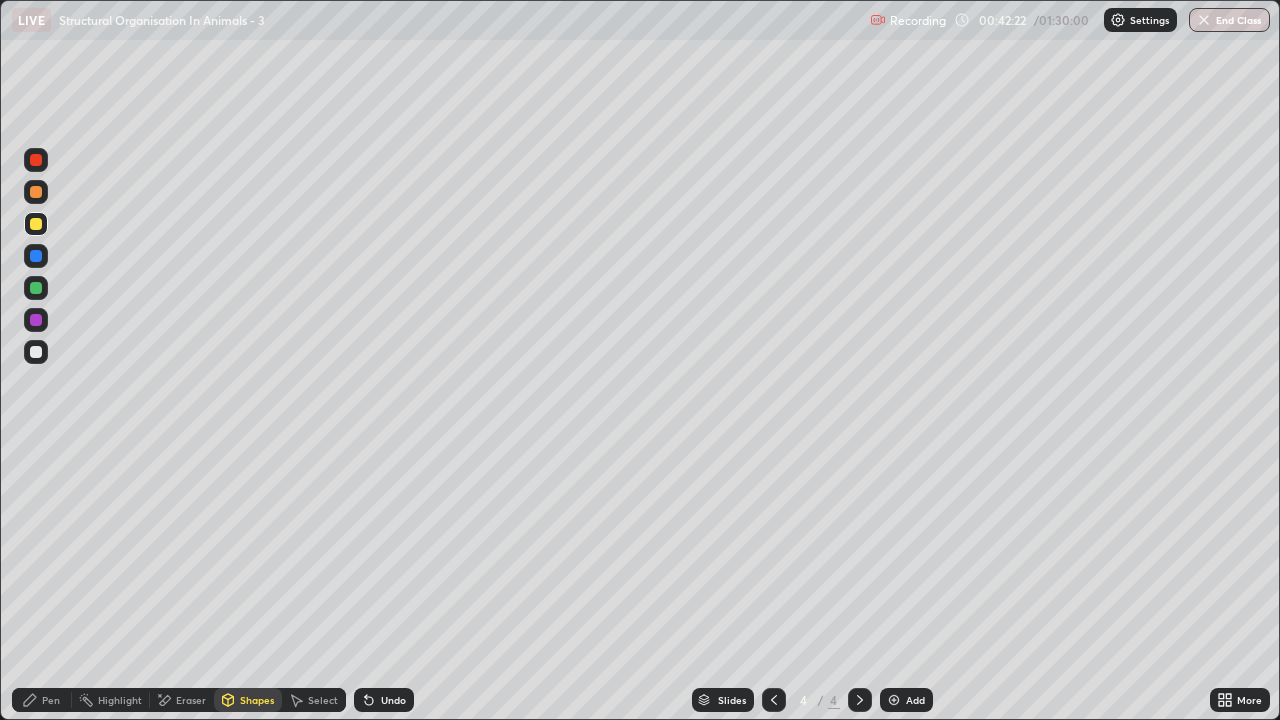 click on "Pen" at bounding box center [51, 700] 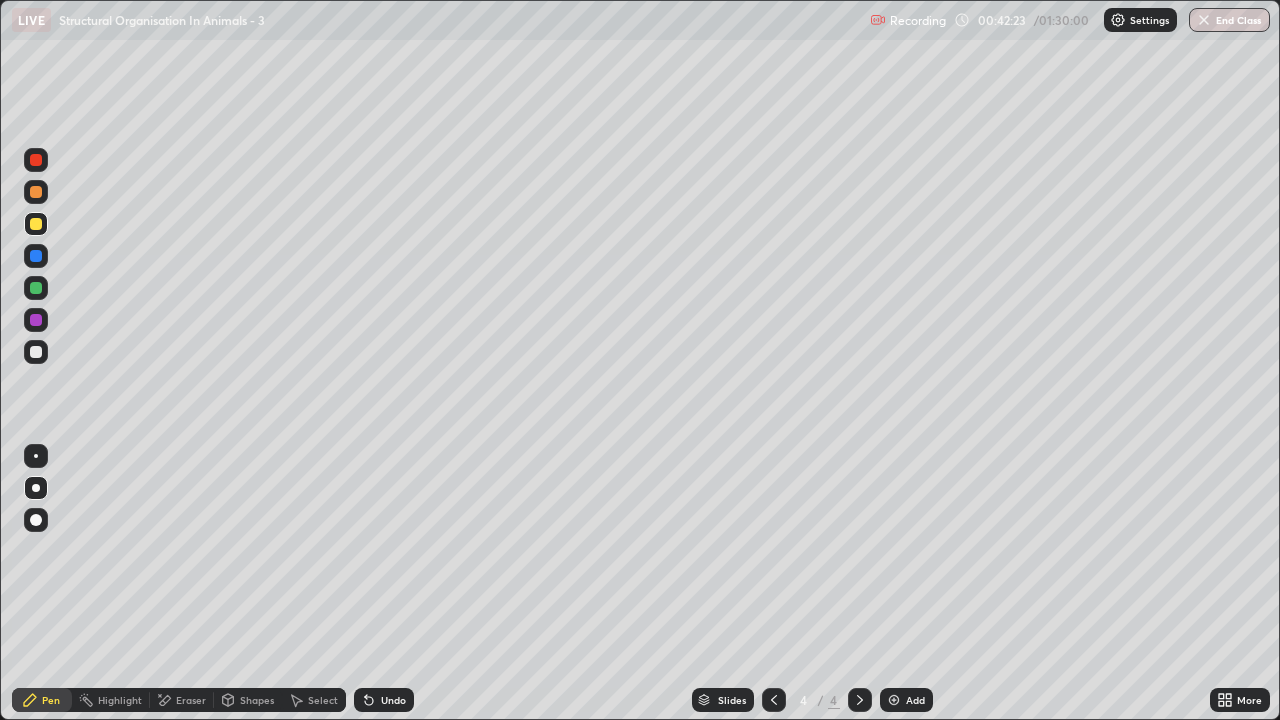 click at bounding box center [36, 224] 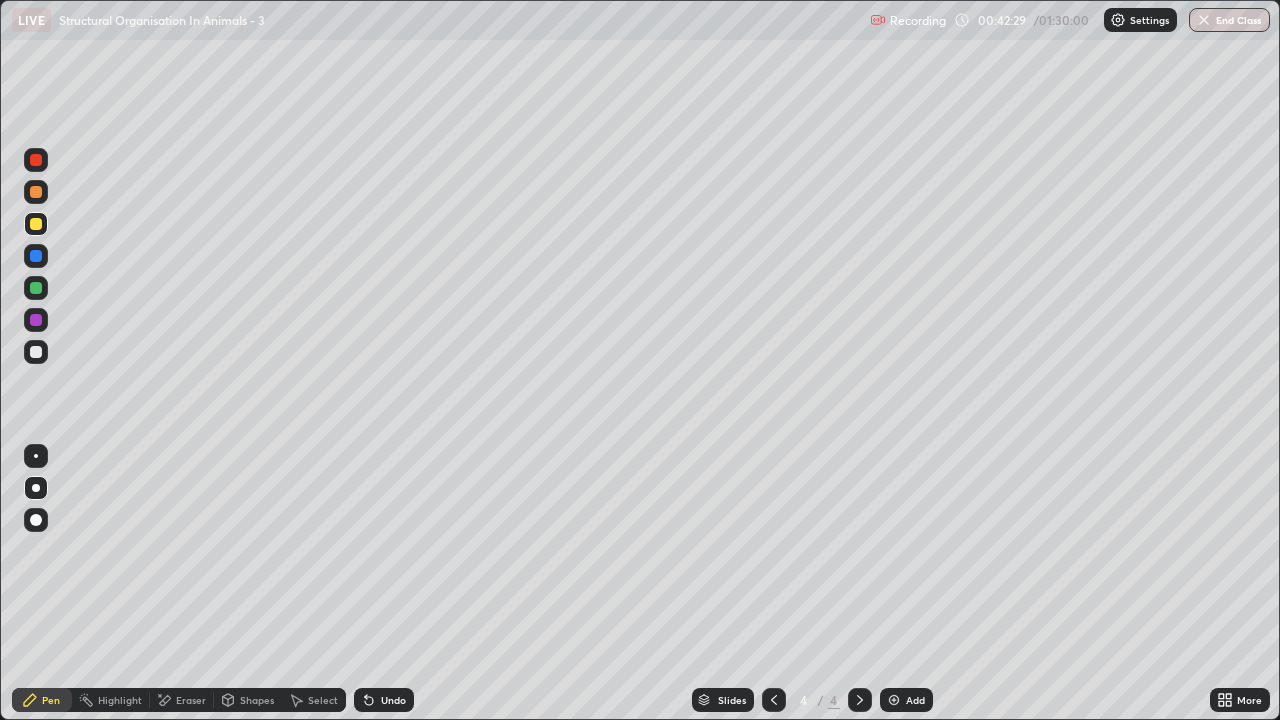 click 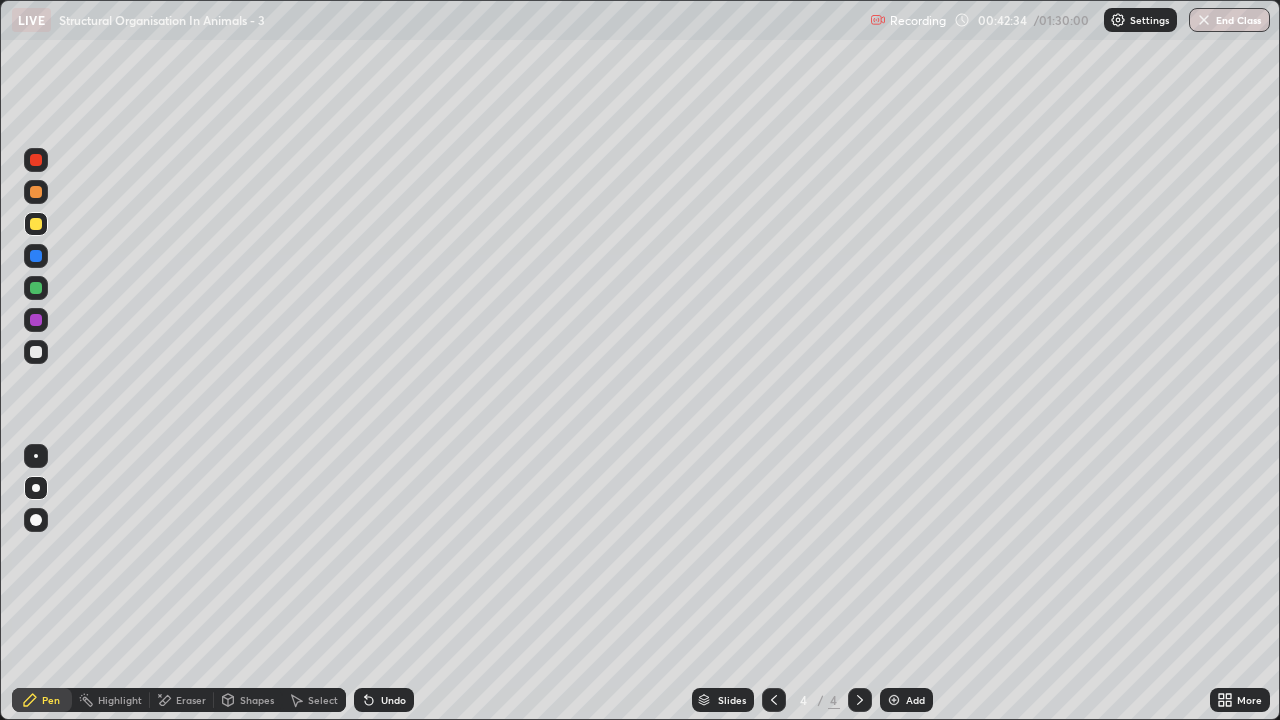 click on "Shapes" at bounding box center (257, 700) 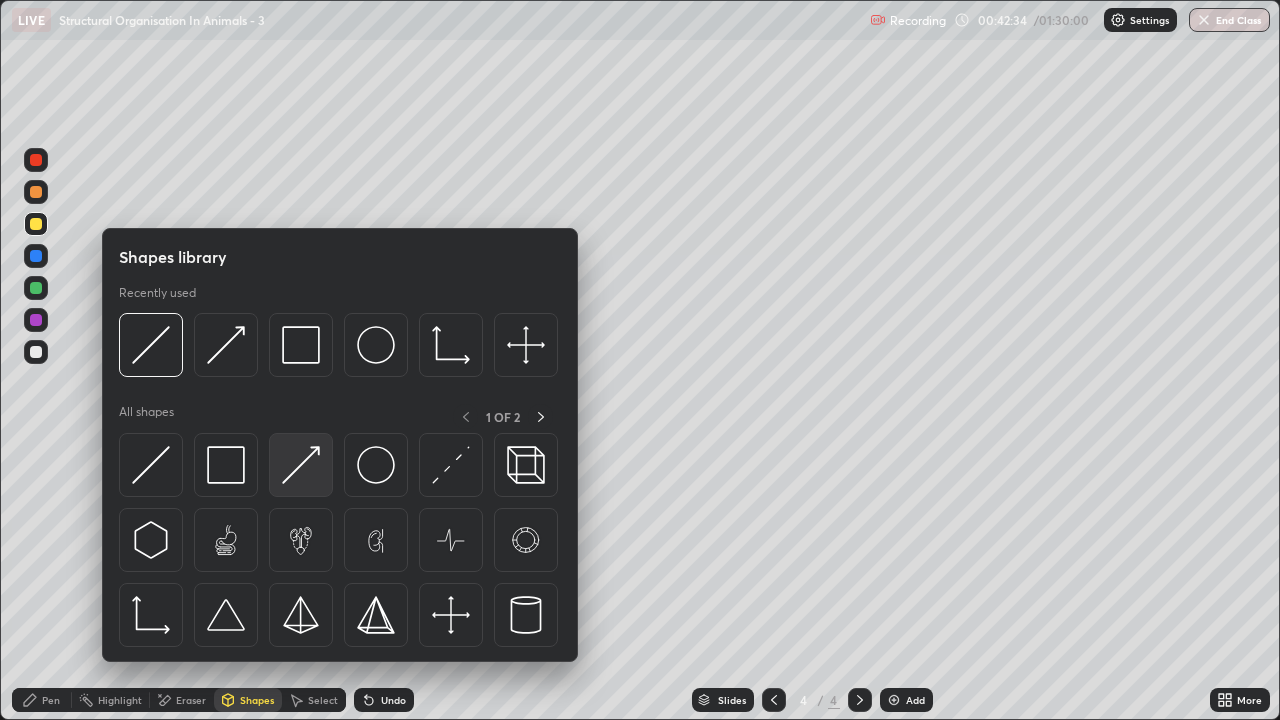 click at bounding box center [301, 465] 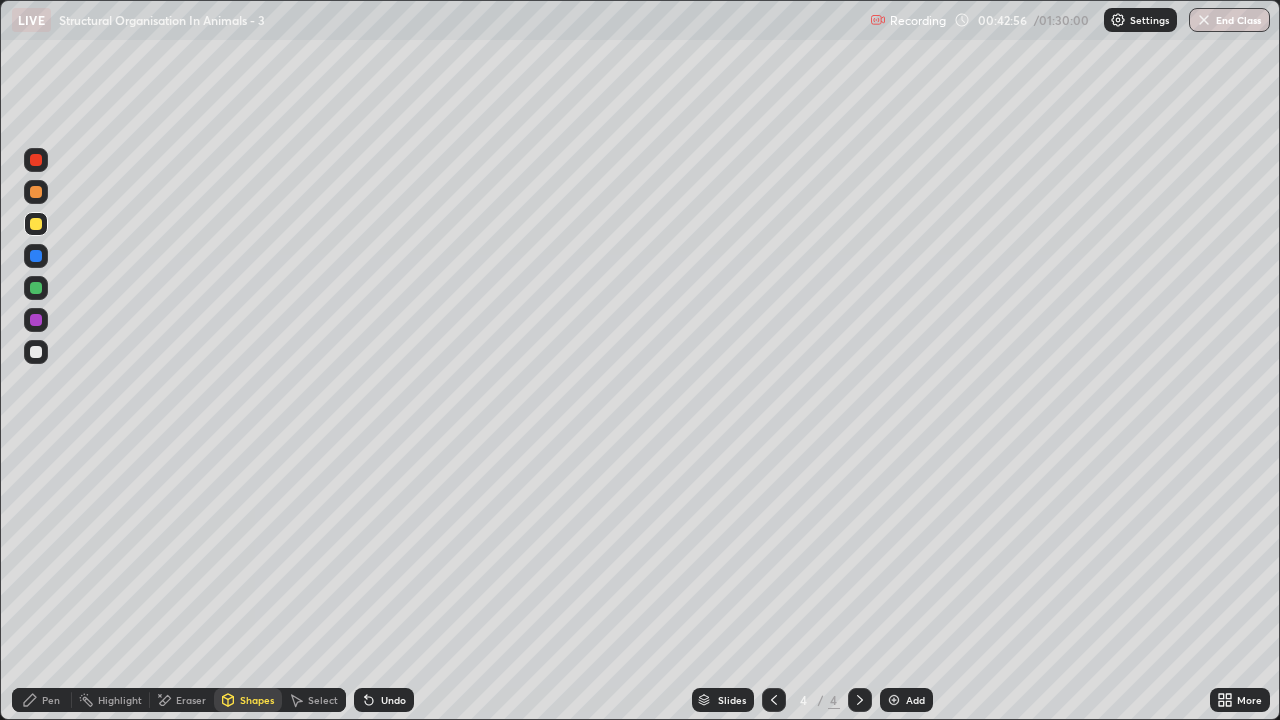click on "Pen" at bounding box center [51, 700] 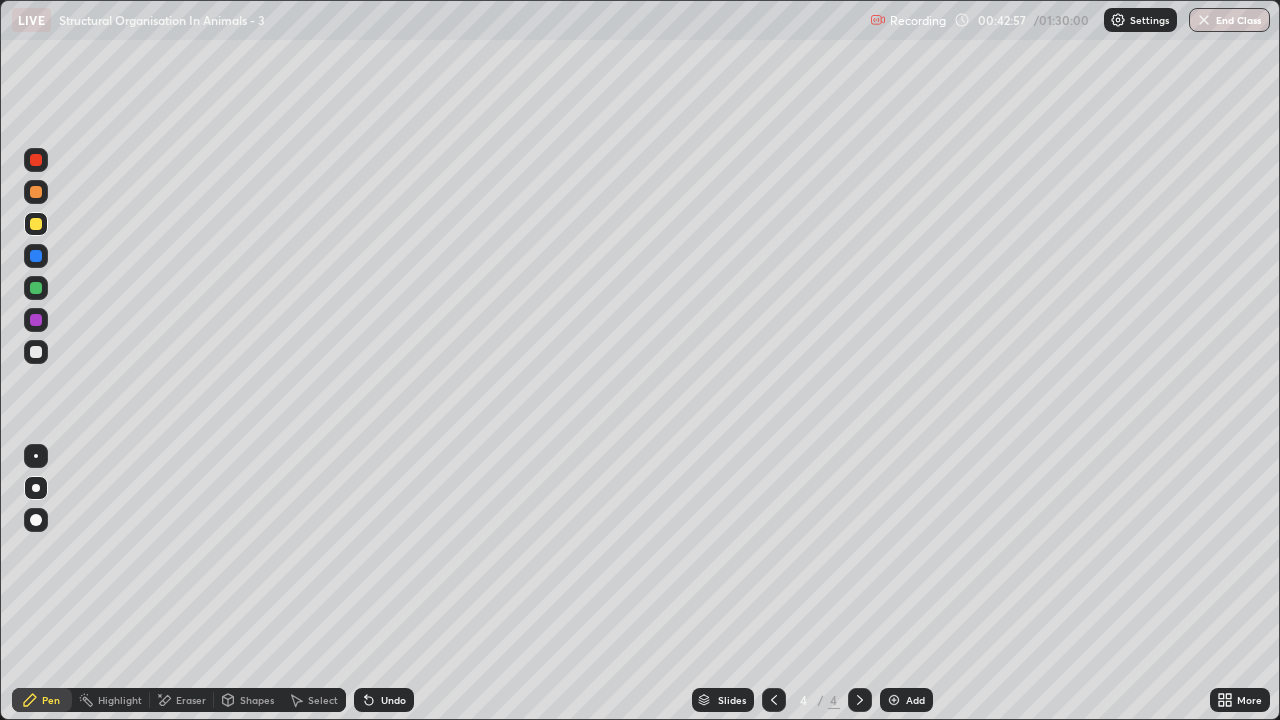 click on "Shapes" at bounding box center [257, 700] 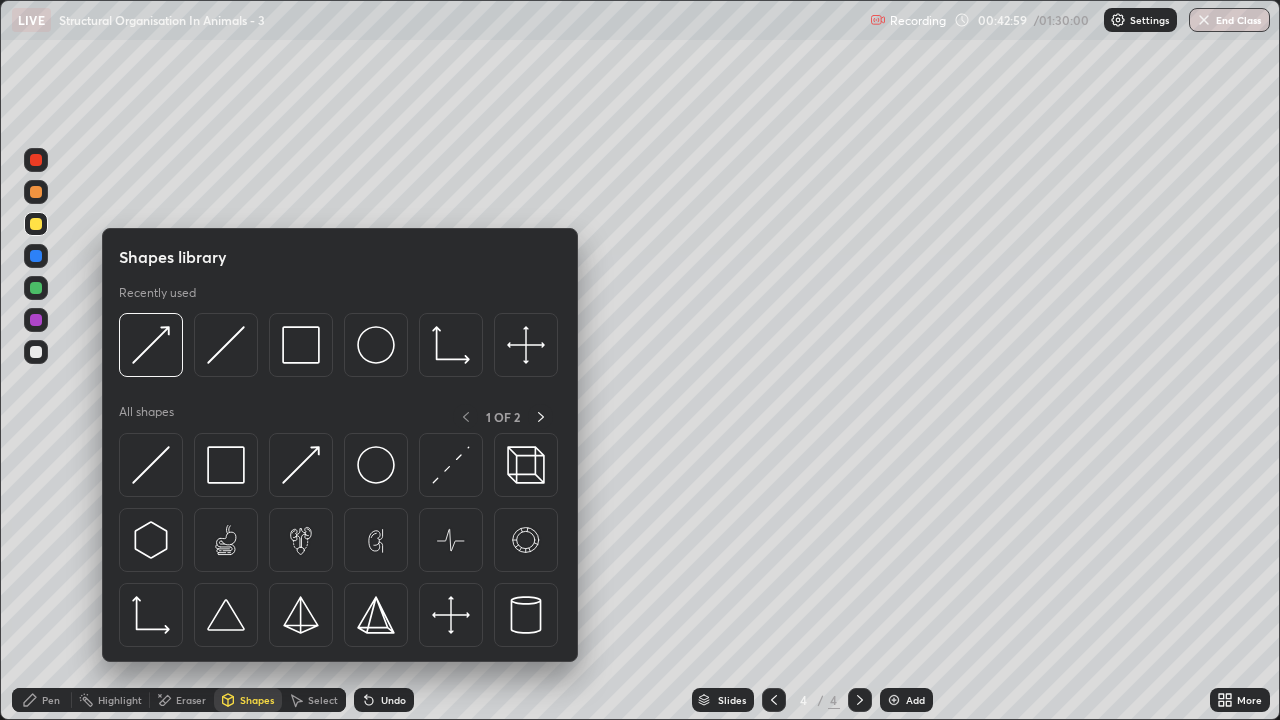 click at bounding box center (36, 224) 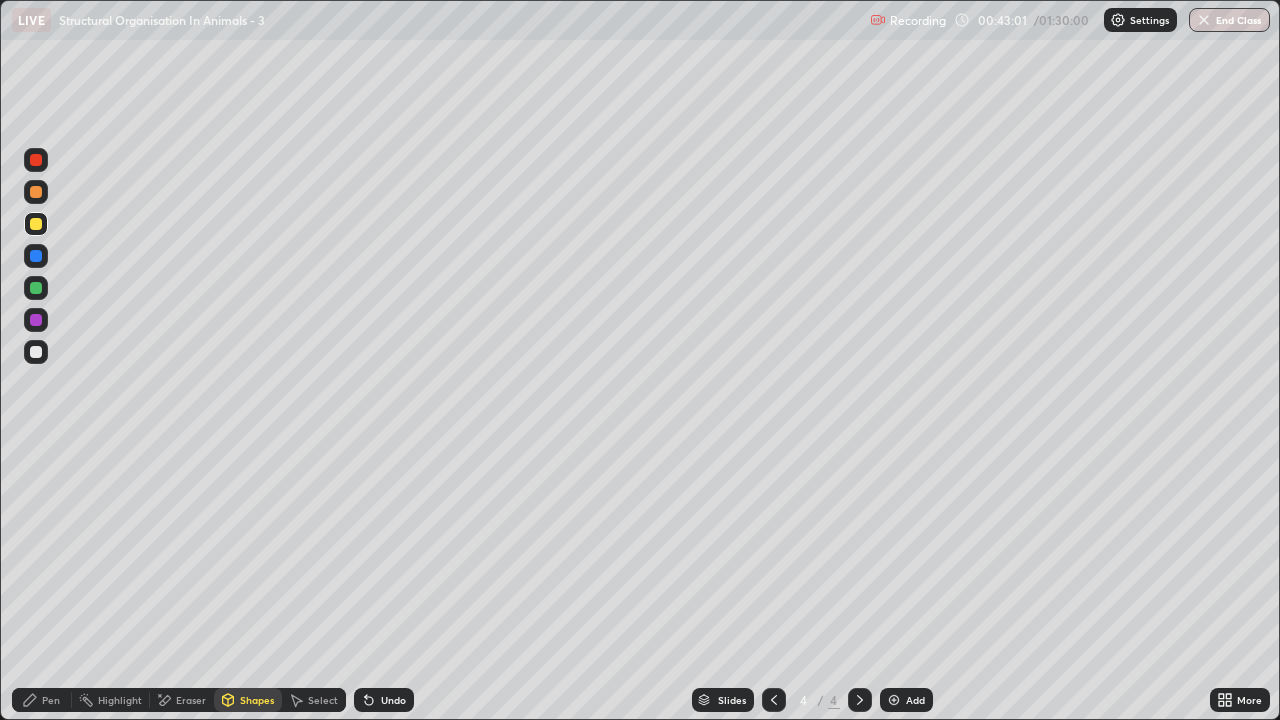 click on "Eraser" at bounding box center (191, 700) 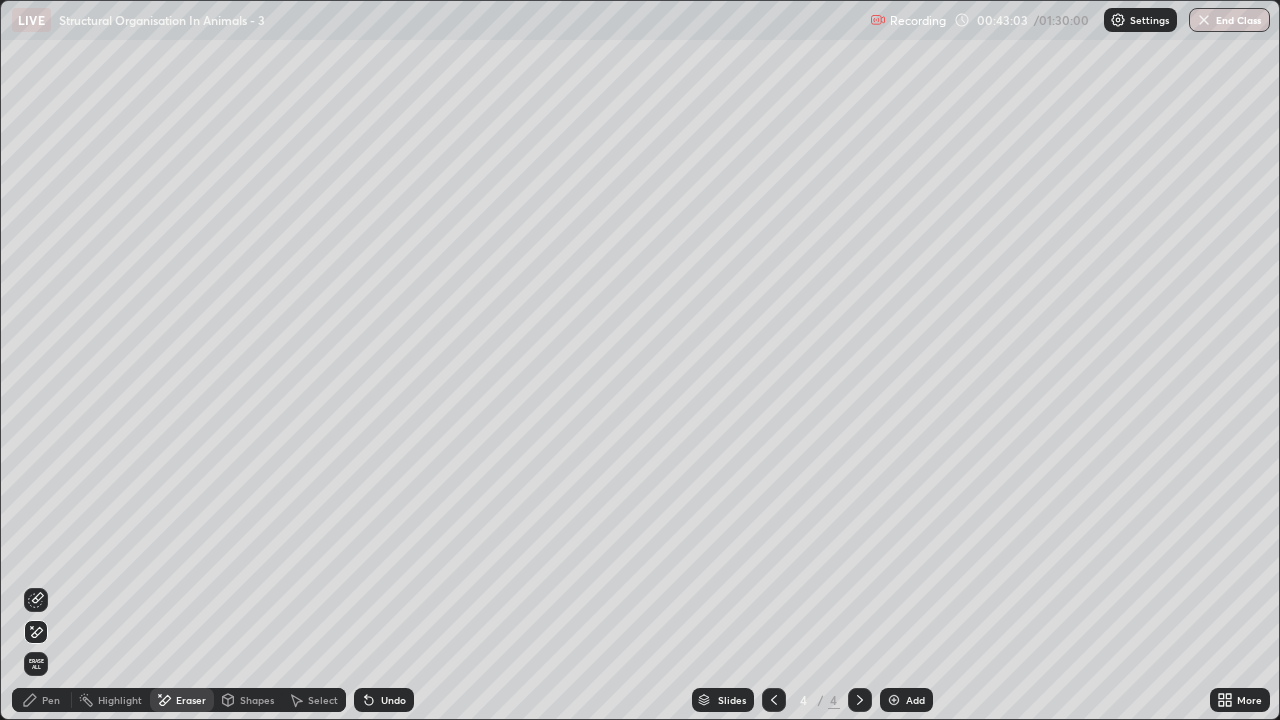 click on "Pen" at bounding box center (51, 700) 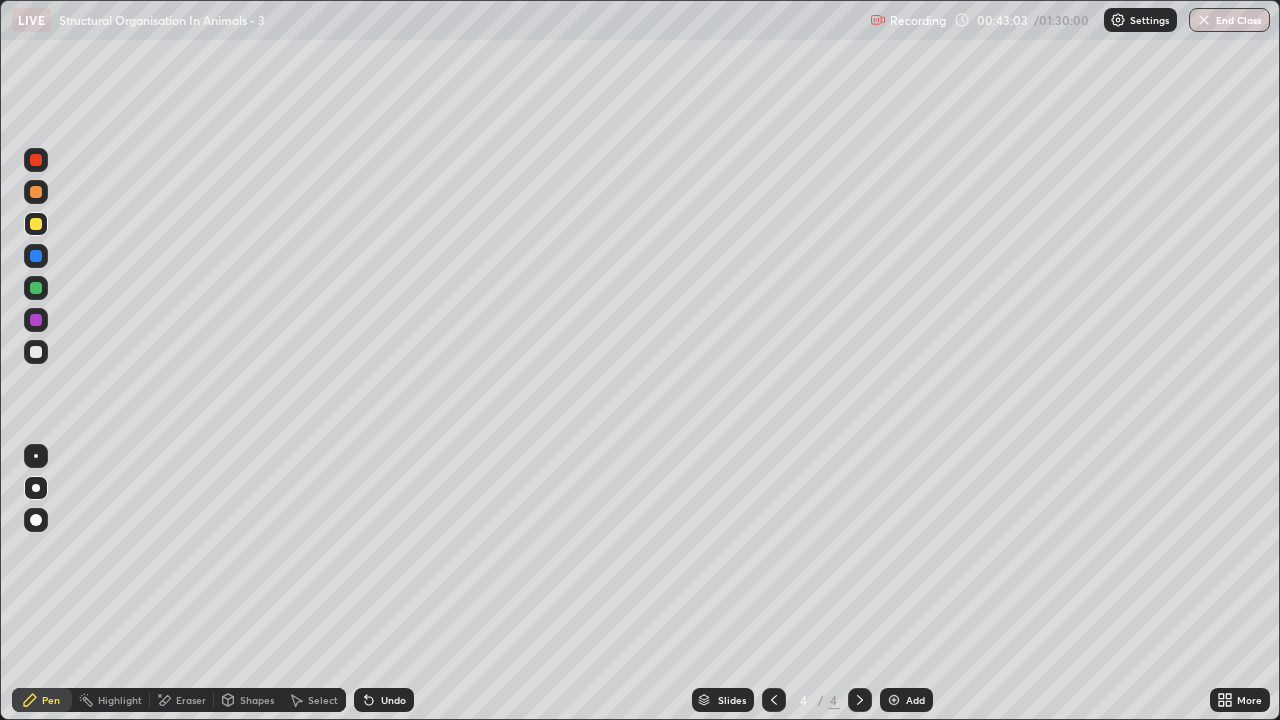 click on "Pen" at bounding box center [42, 700] 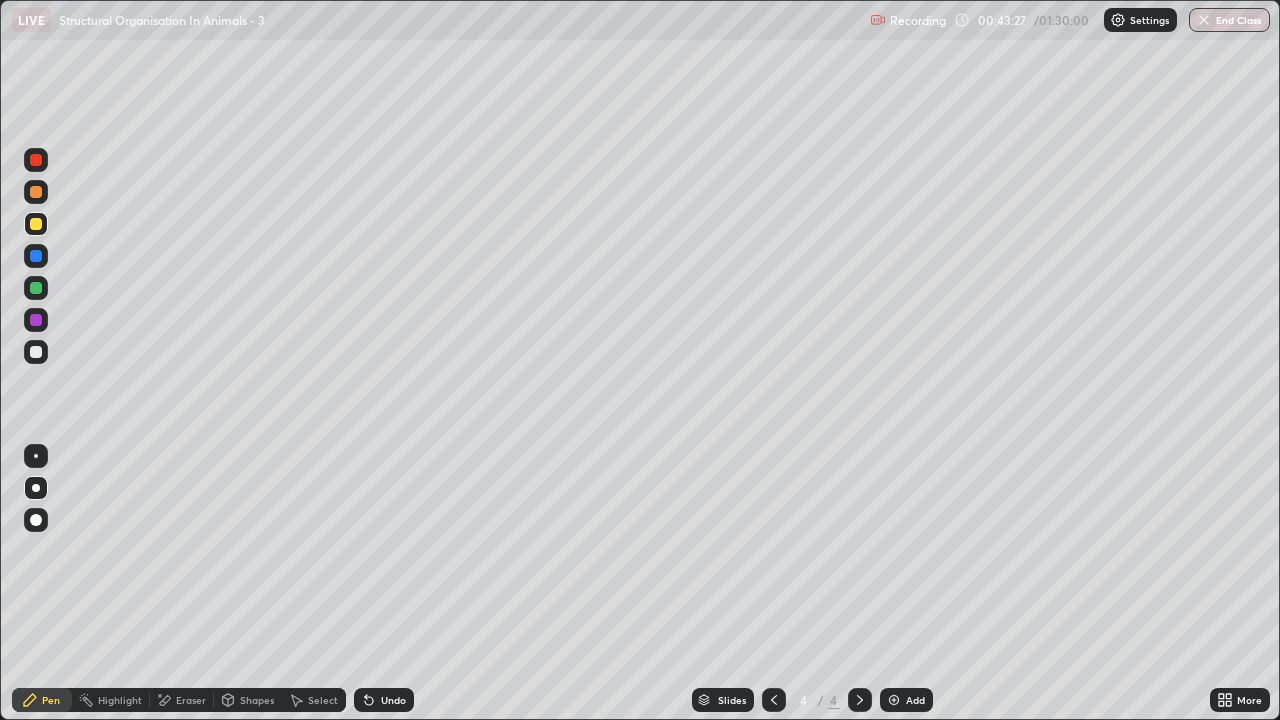 click at bounding box center (36, 192) 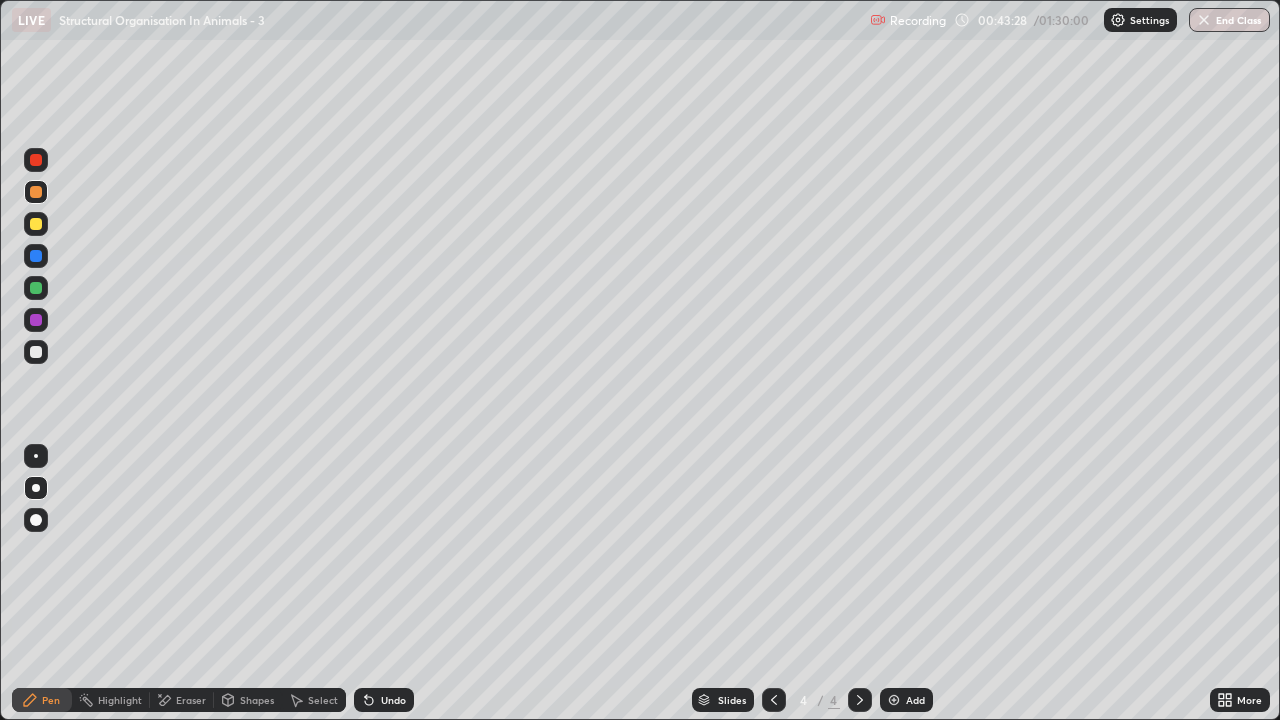 click on "Shapes" at bounding box center (257, 700) 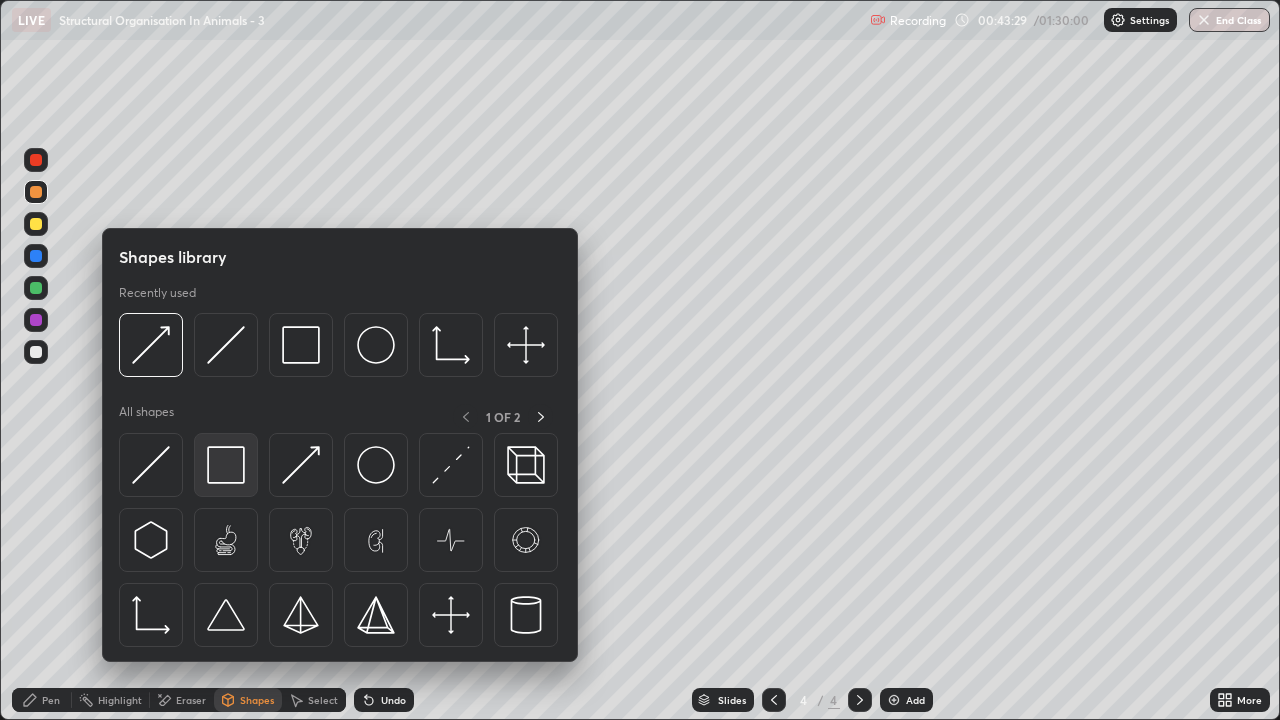 click at bounding box center (226, 465) 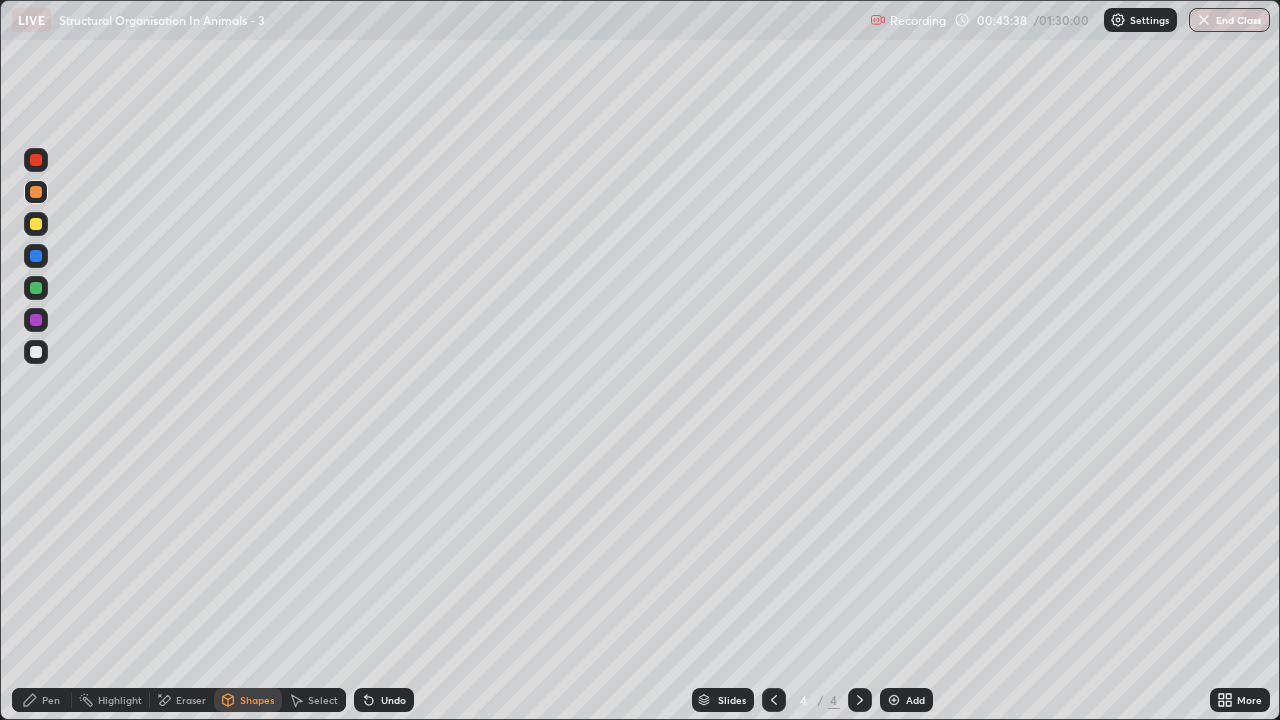click on "Eraser" at bounding box center (191, 700) 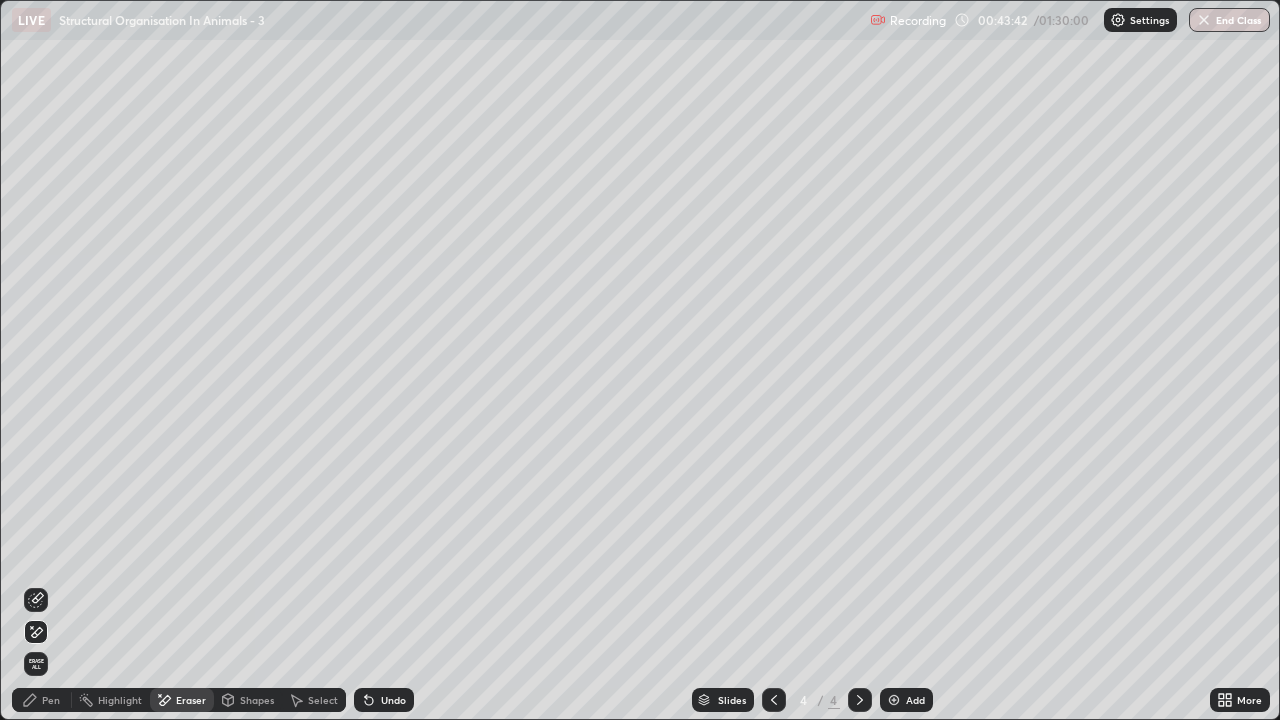 click on "Shapes" at bounding box center (257, 700) 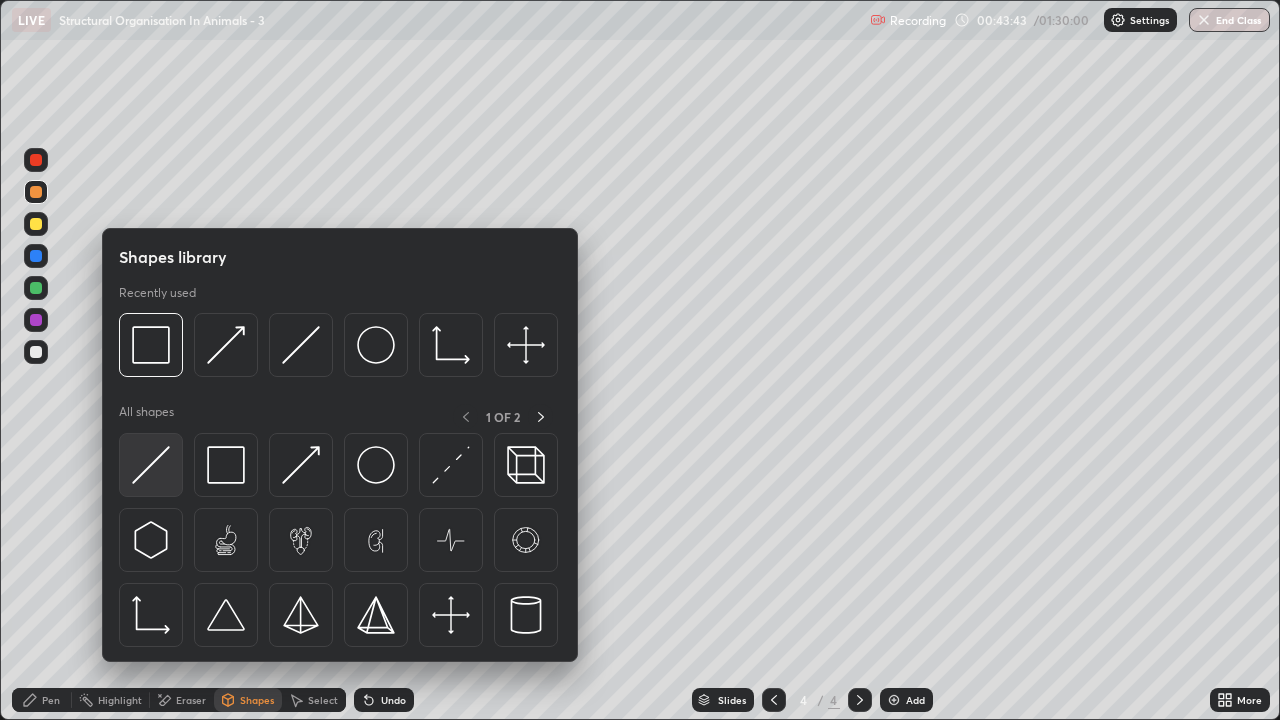 click at bounding box center [151, 465] 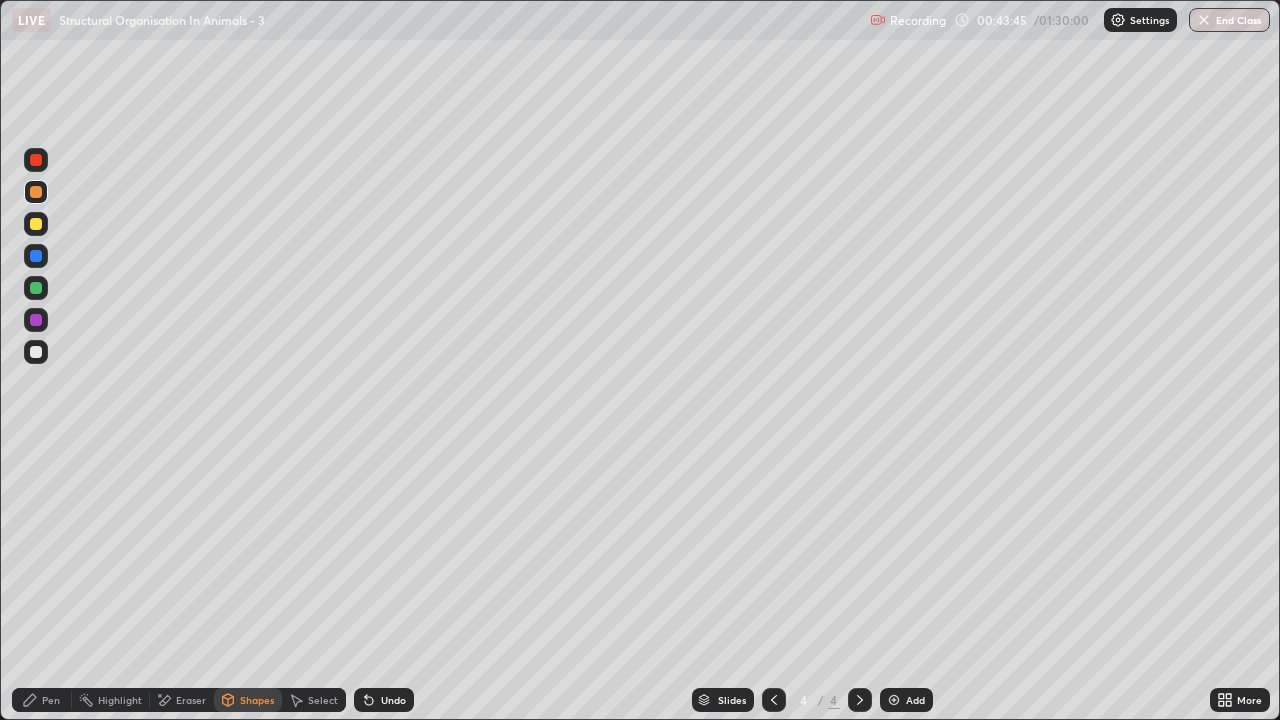 click on "Shapes" at bounding box center [257, 700] 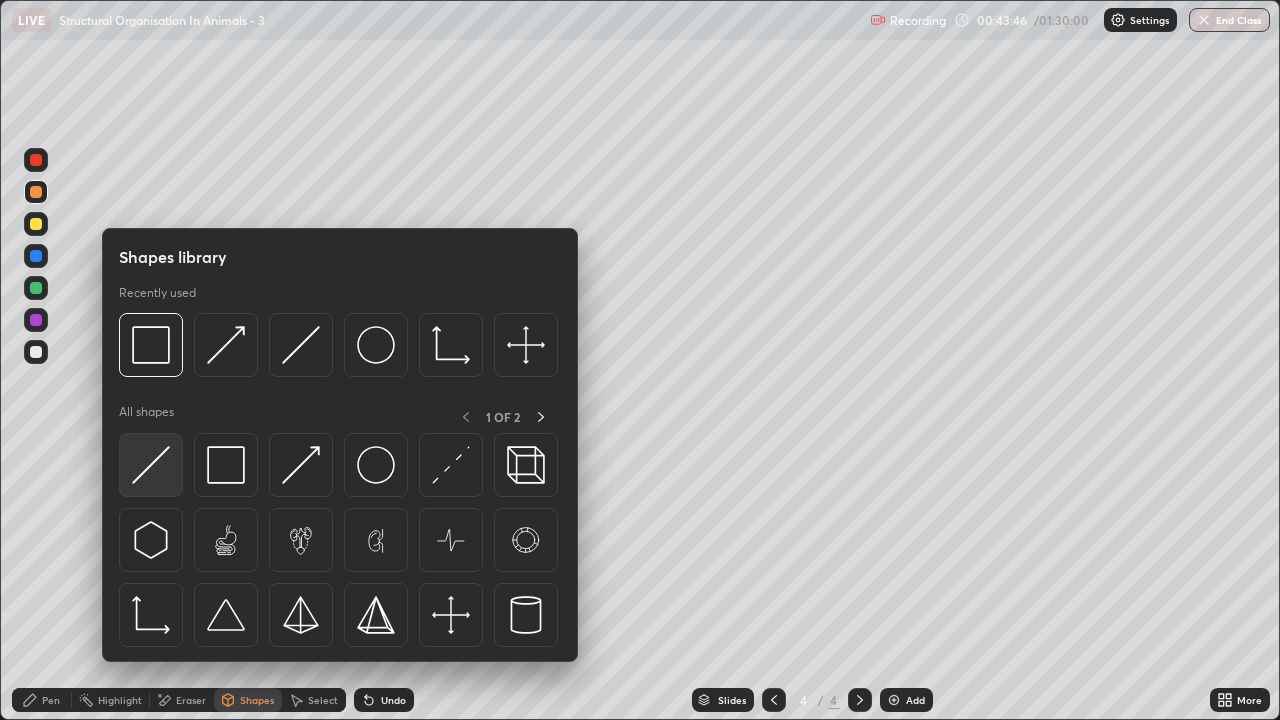 click at bounding box center [151, 465] 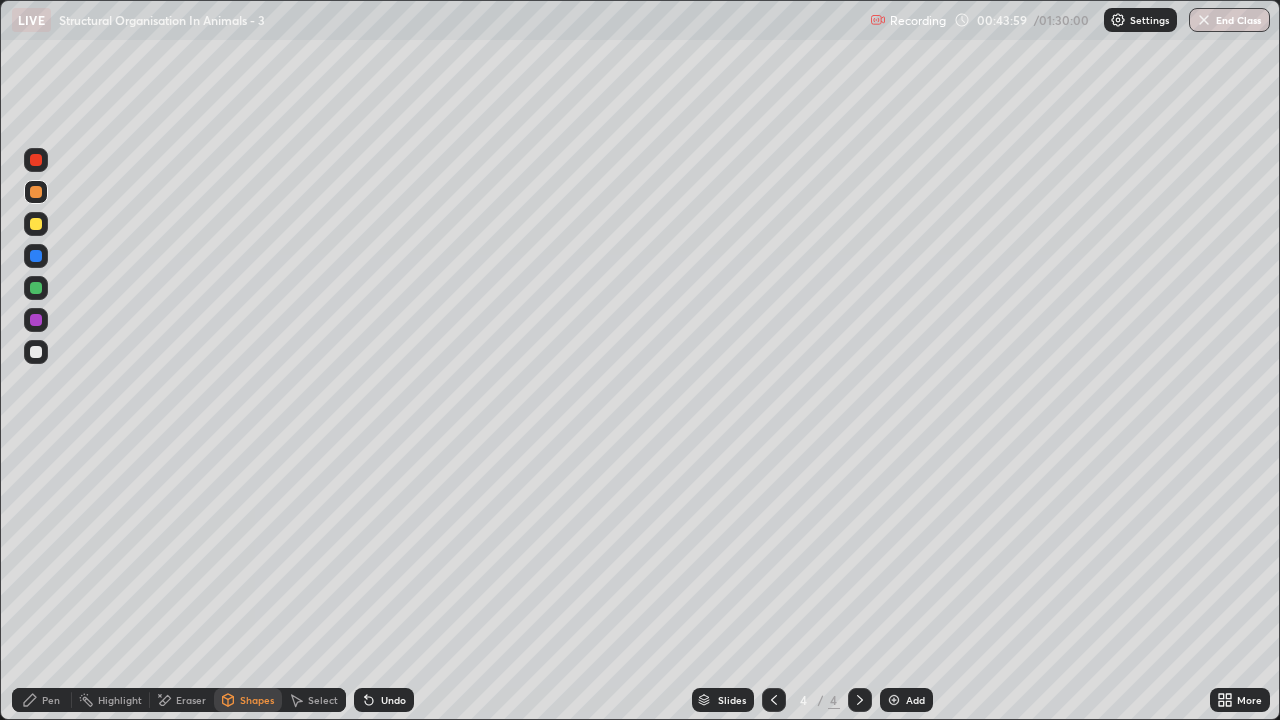 click at bounding box center [36, 352] 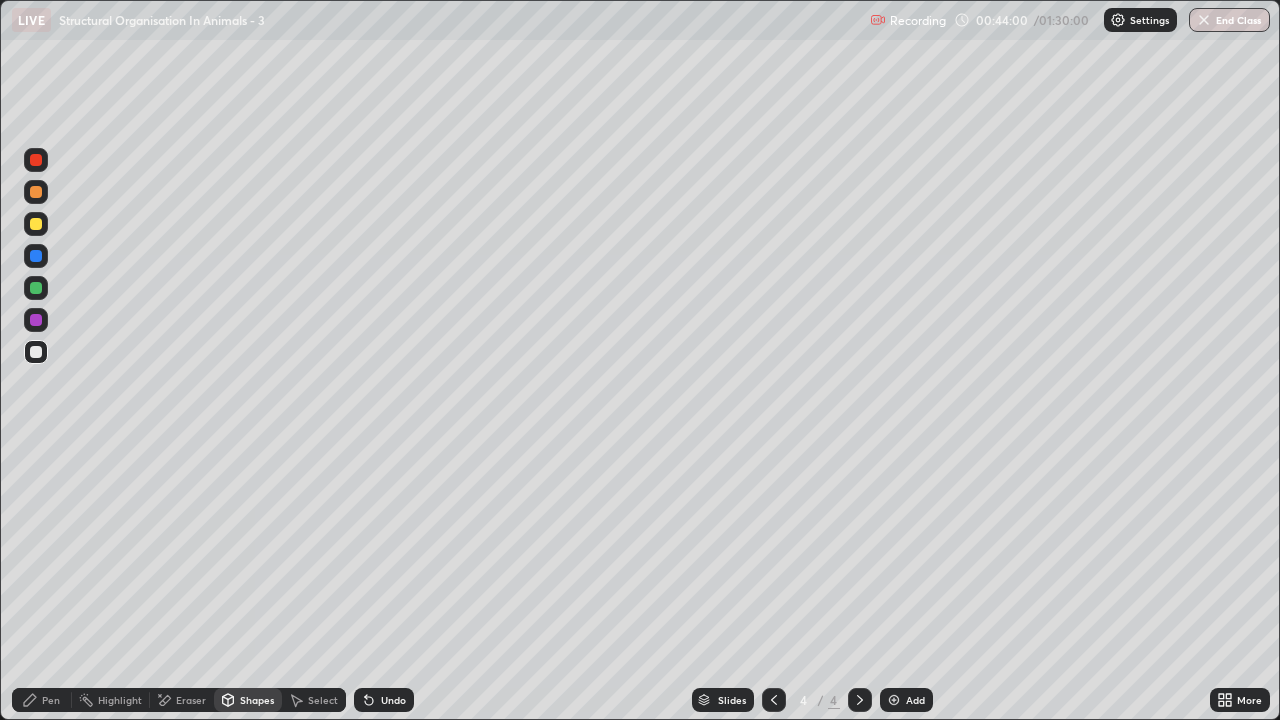 click on "Eraser" at bounding box center (191, 700) 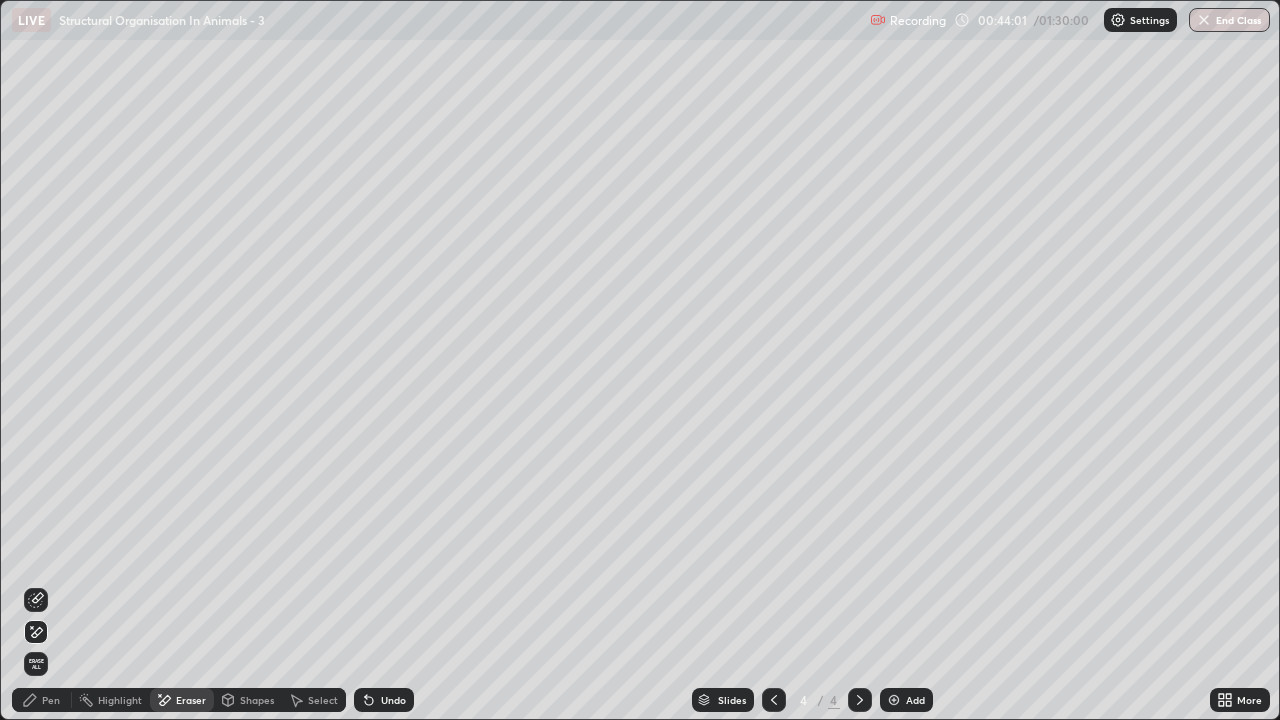 click on "Pen" at bounding box center [51, 700] 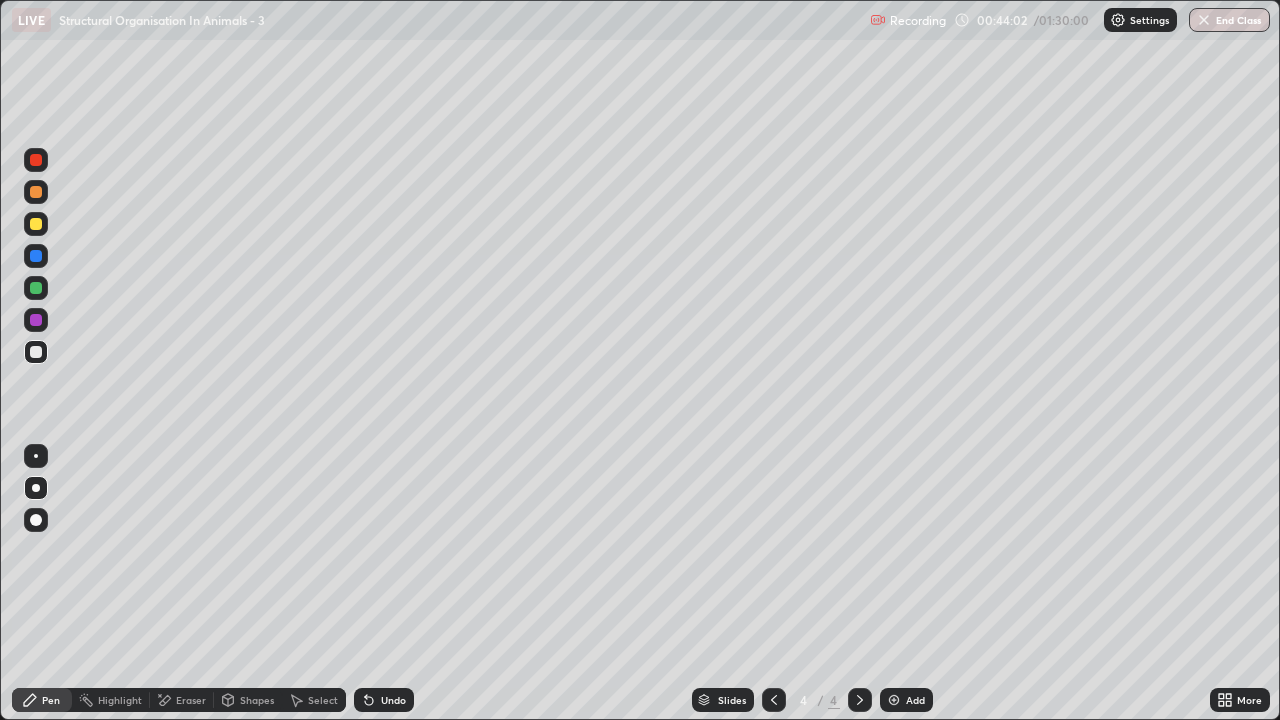 click on "Shapes" at bounding box center (257, 700) 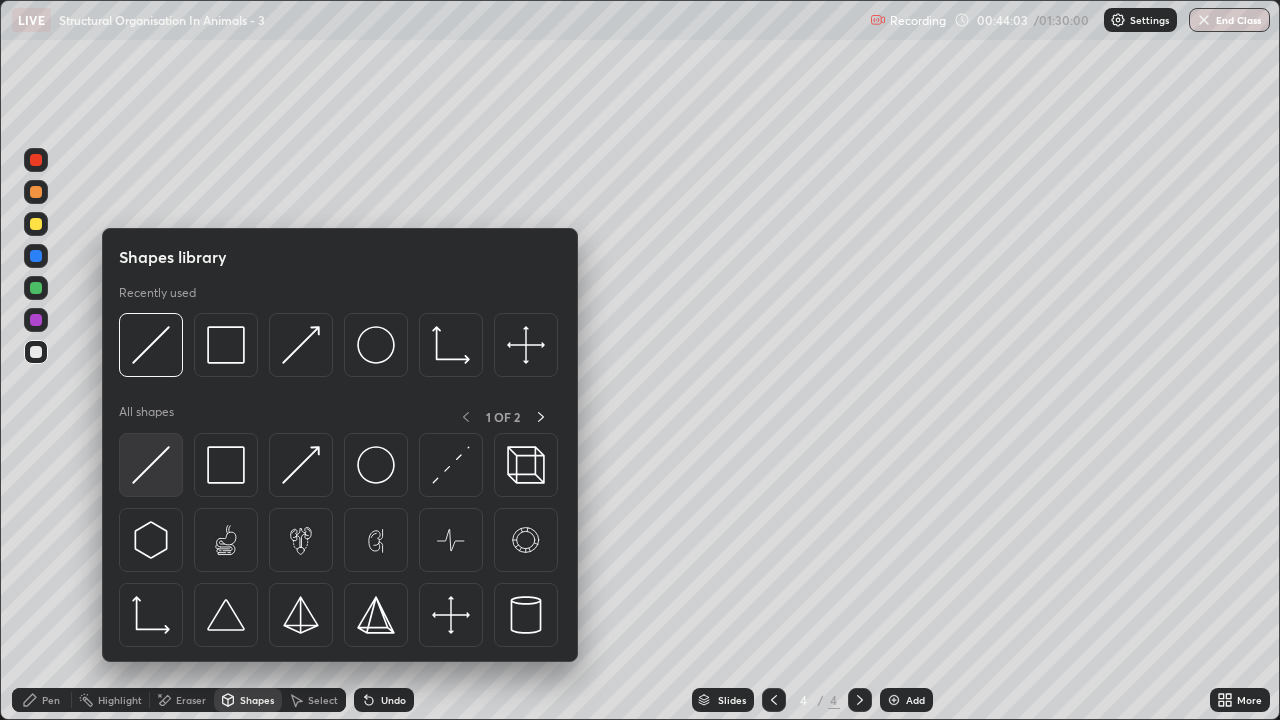 click at bounding box center (151, 465) 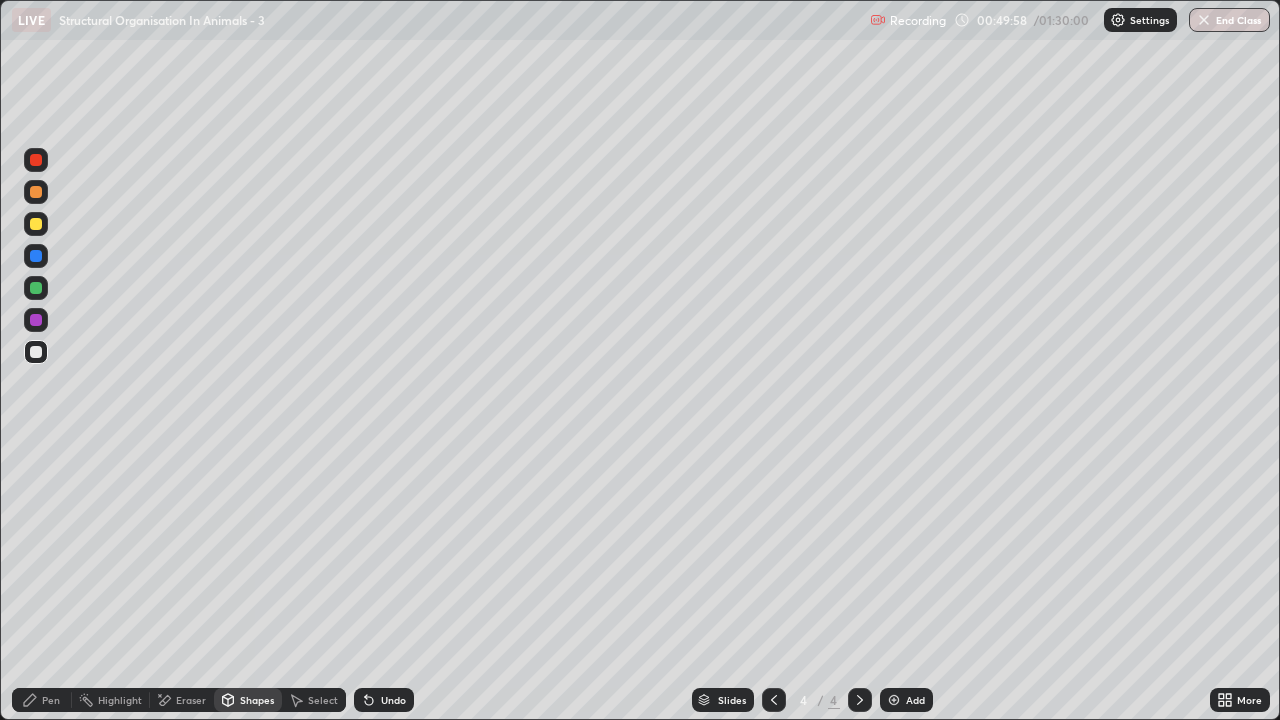 click on "Pen" at bounding box center [51, 700] 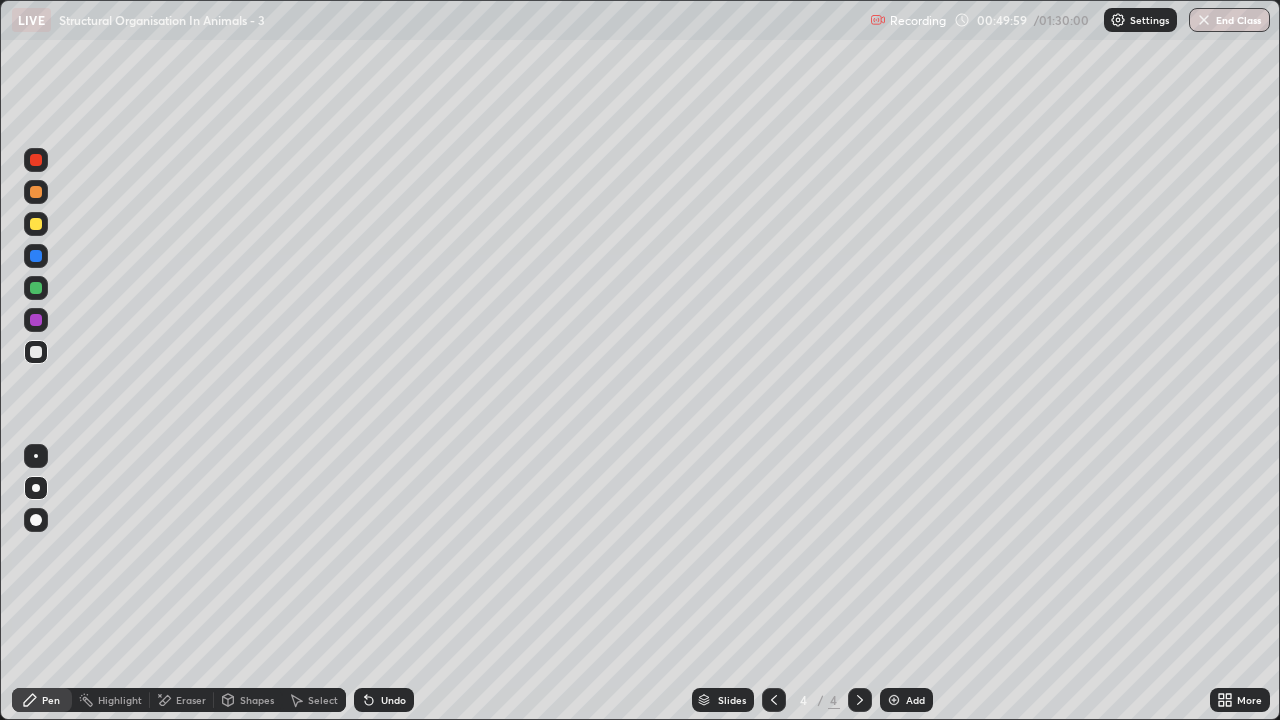 click at bounding box center (36, 352) 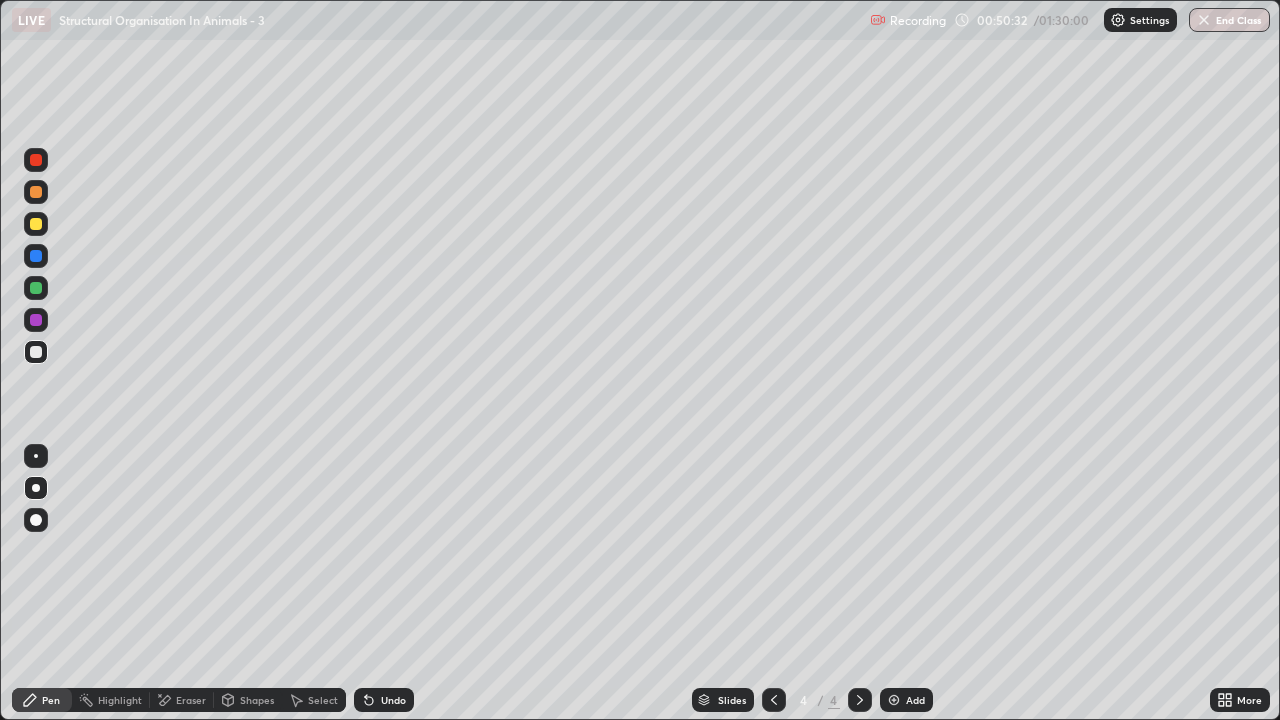click at bounding box center (36, 224) 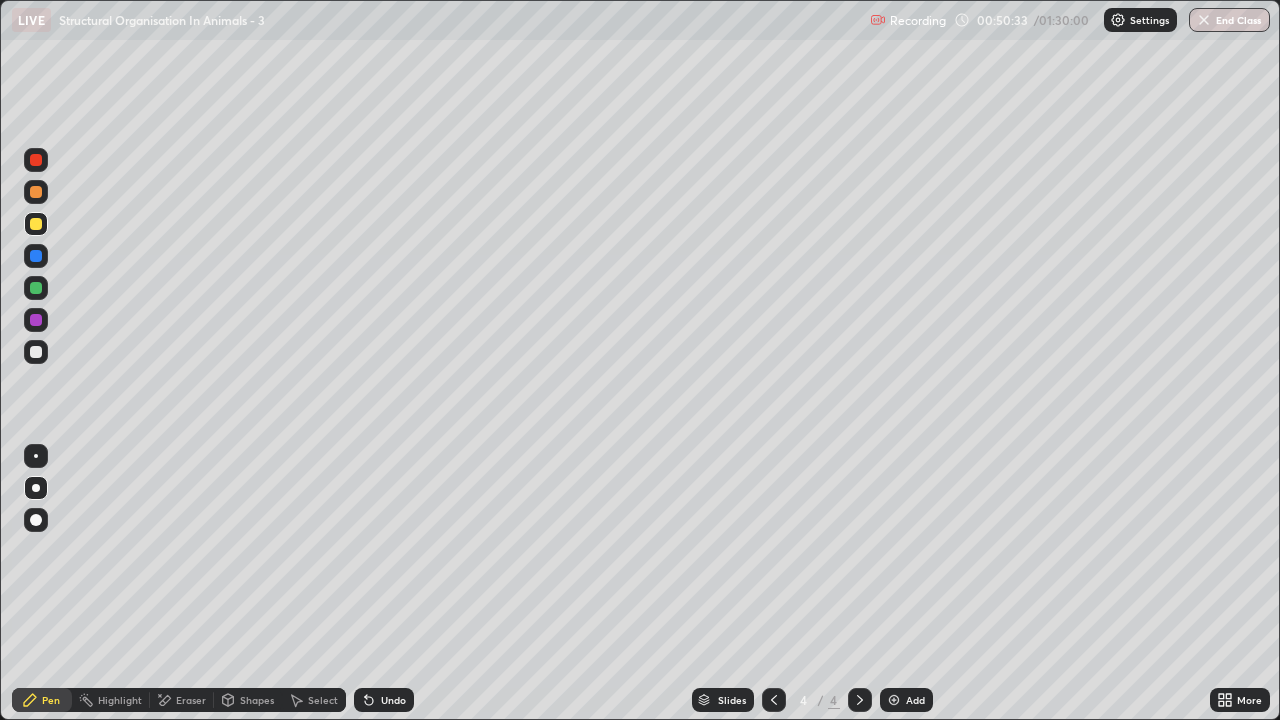 click on "Shapes" at bounding box center (257, 700) 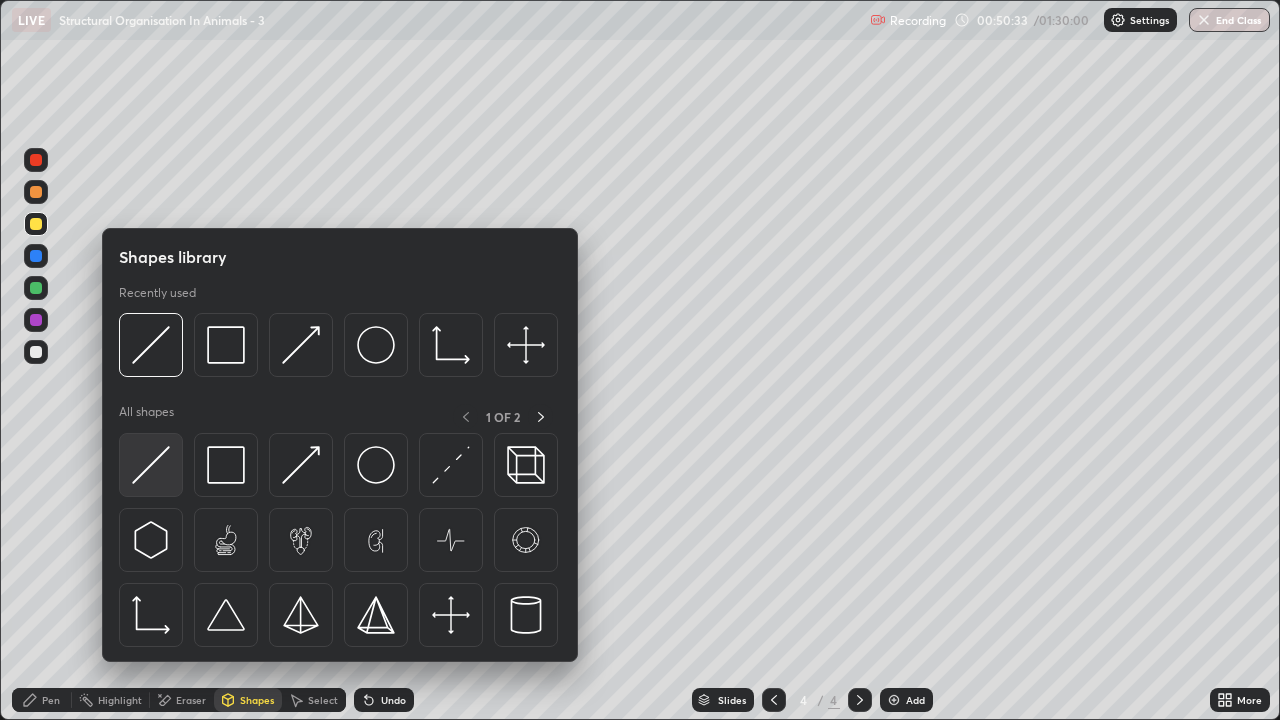 click at bounding box center (151, 465) 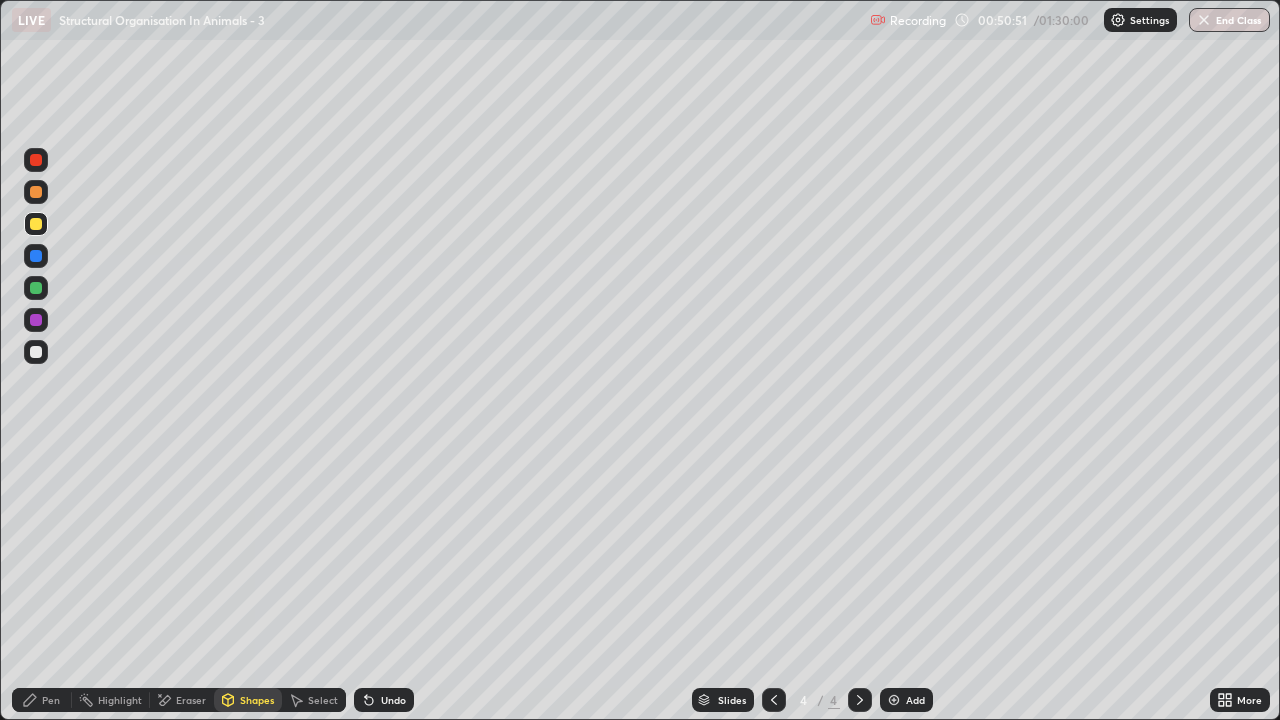 click on "Pen" at bounding box center (51, 700) 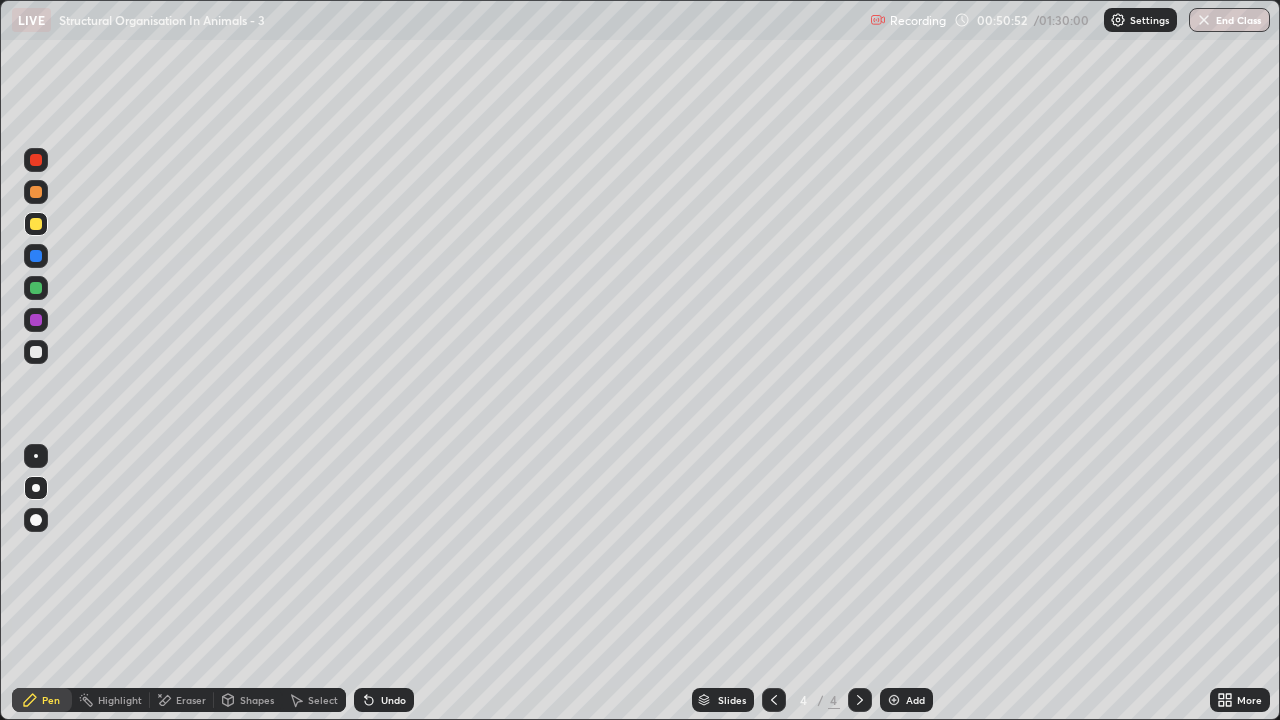 click at bounding box center (36, 192) 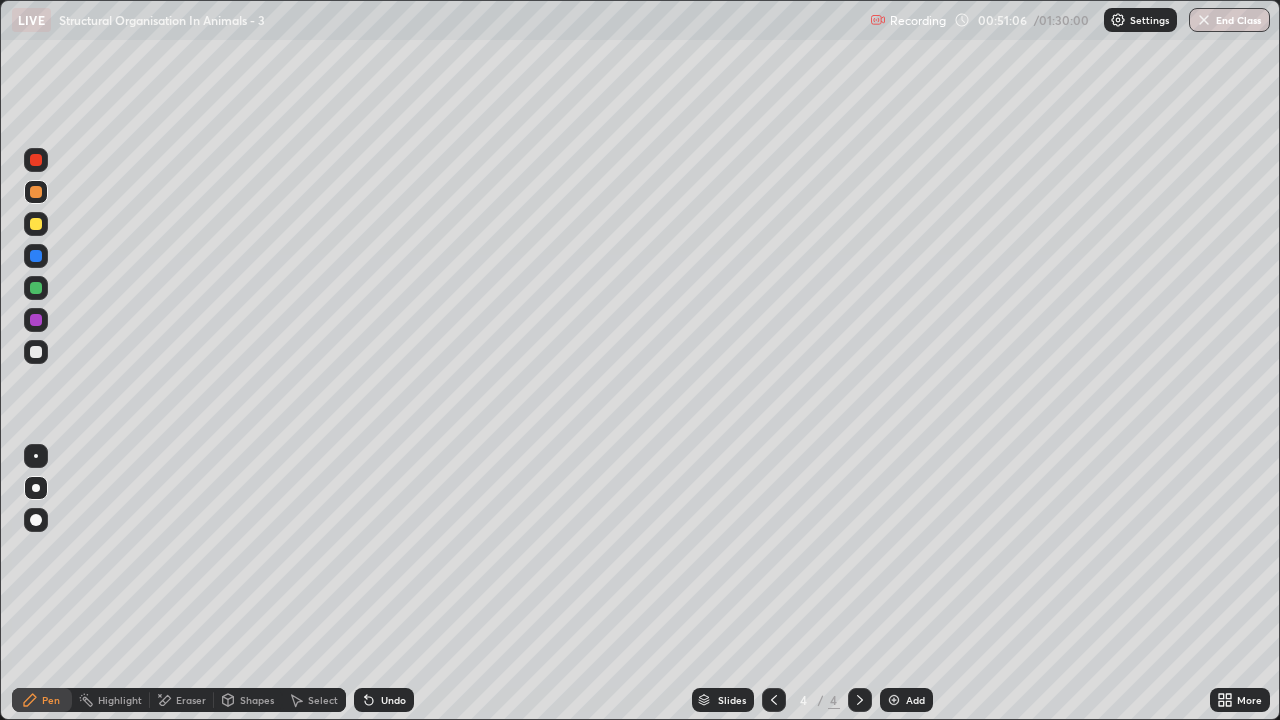 click at bounding box center [36, 224] 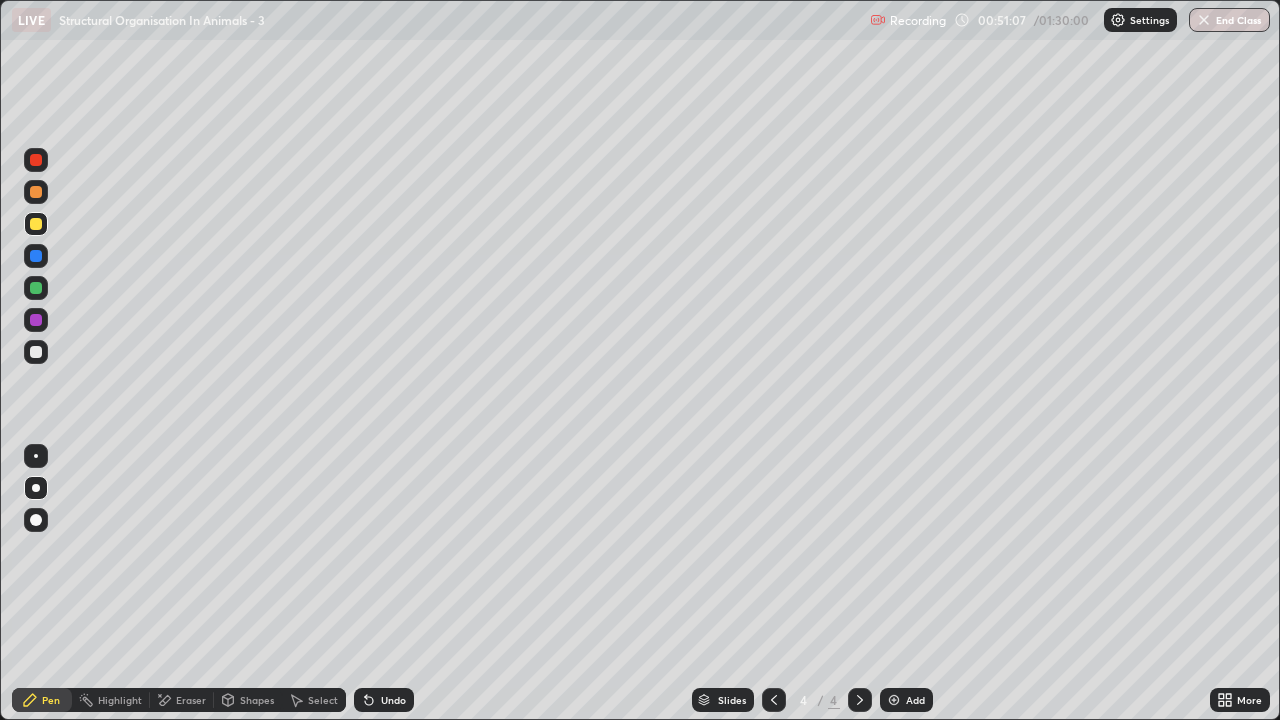 click on "Shapes" at bounding box center [257, 700] 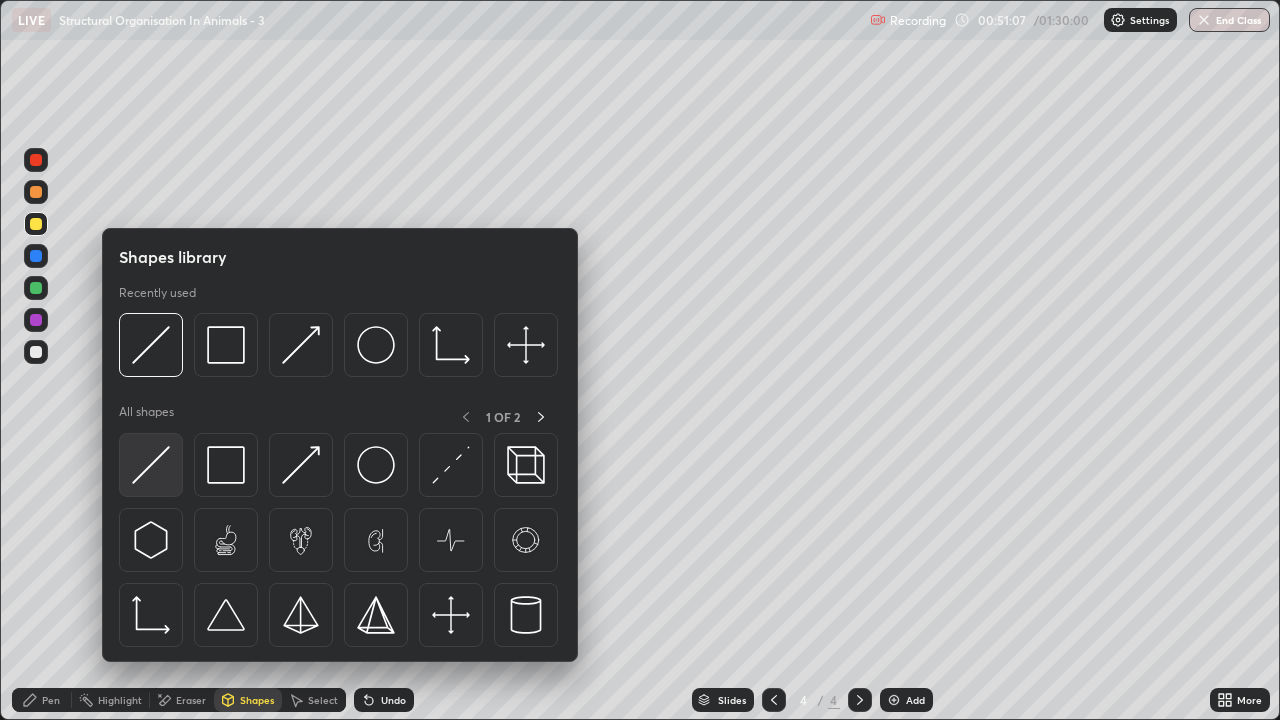 click at bounding box center [151, 465] 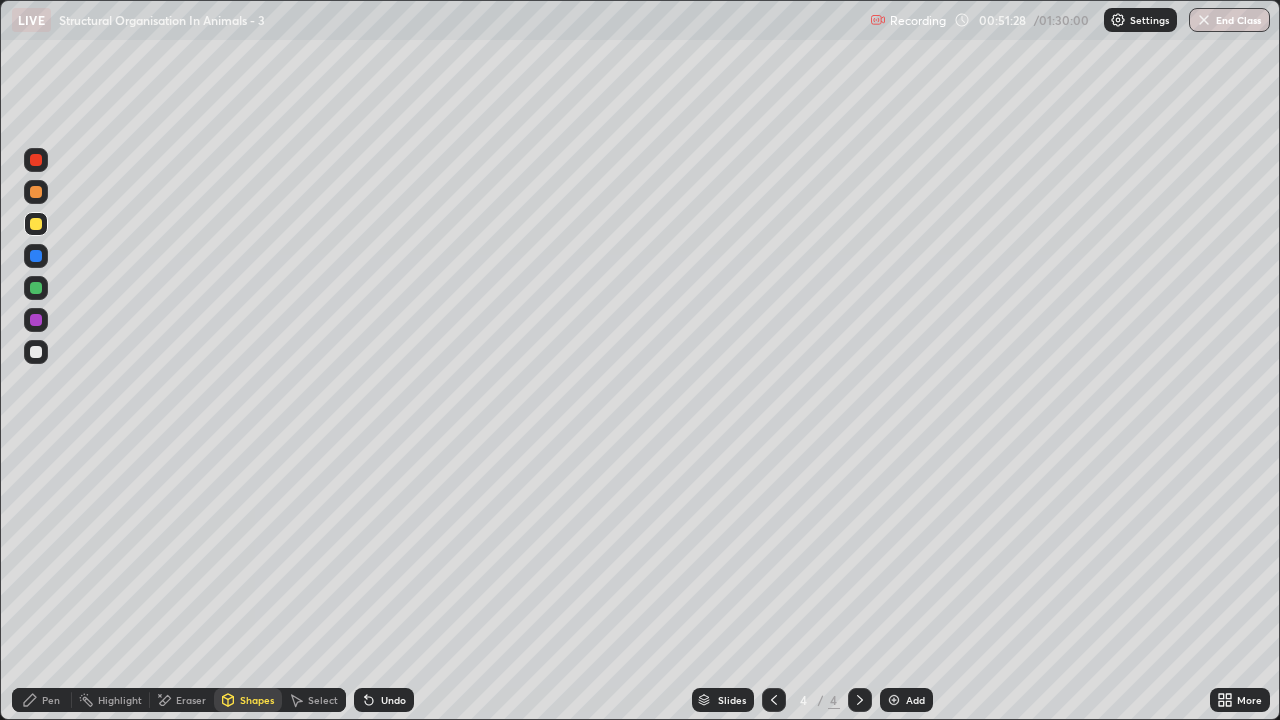 click on "Pen" at bounding box center (42, 700) 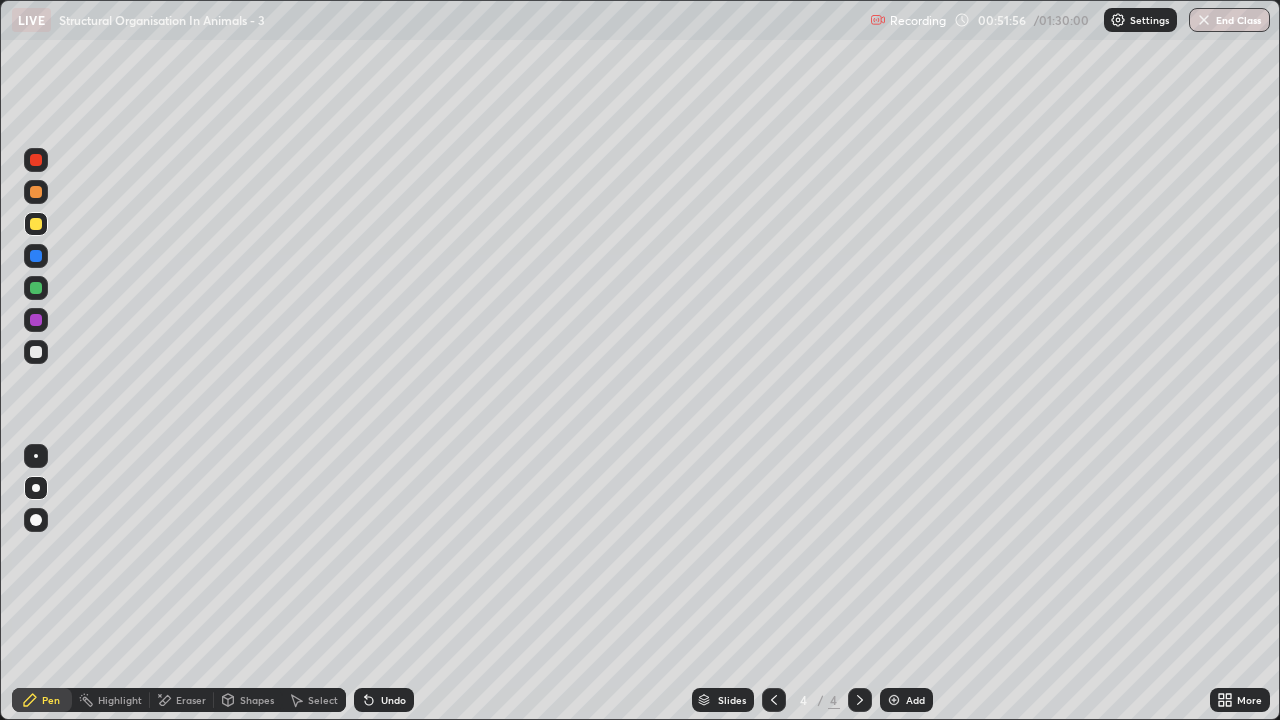 click at bounding box center (36, 352) 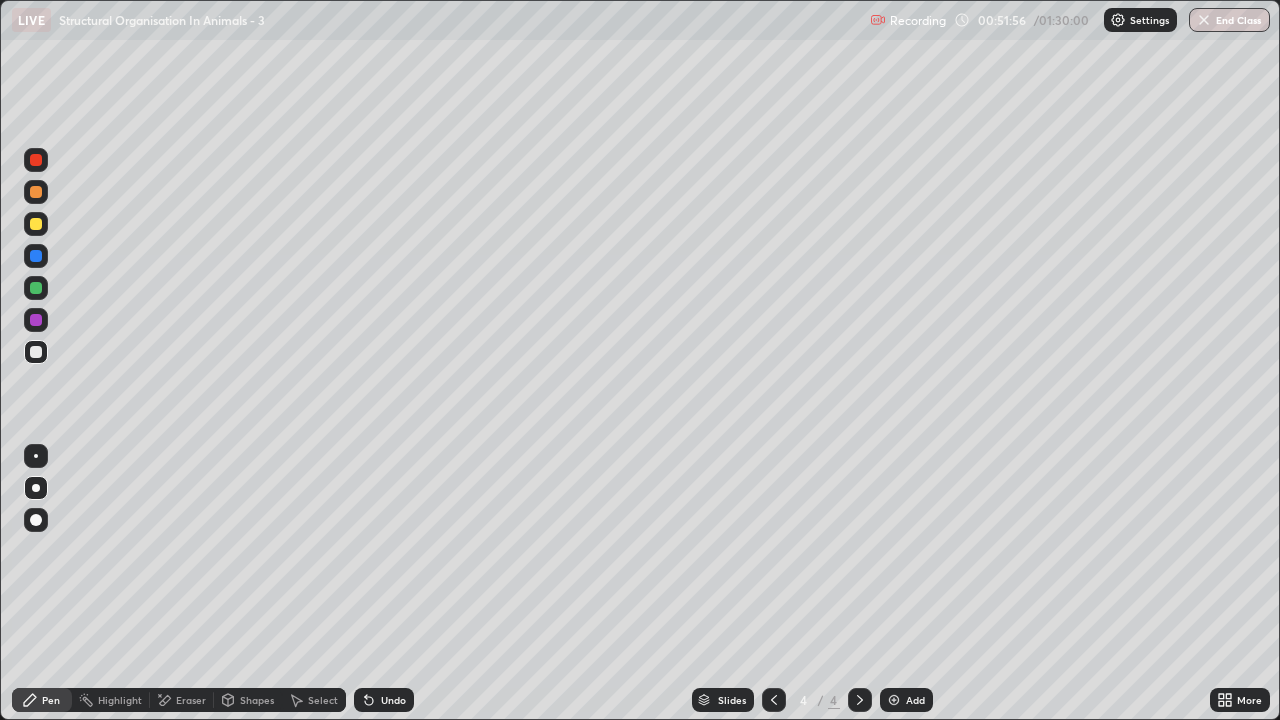 click 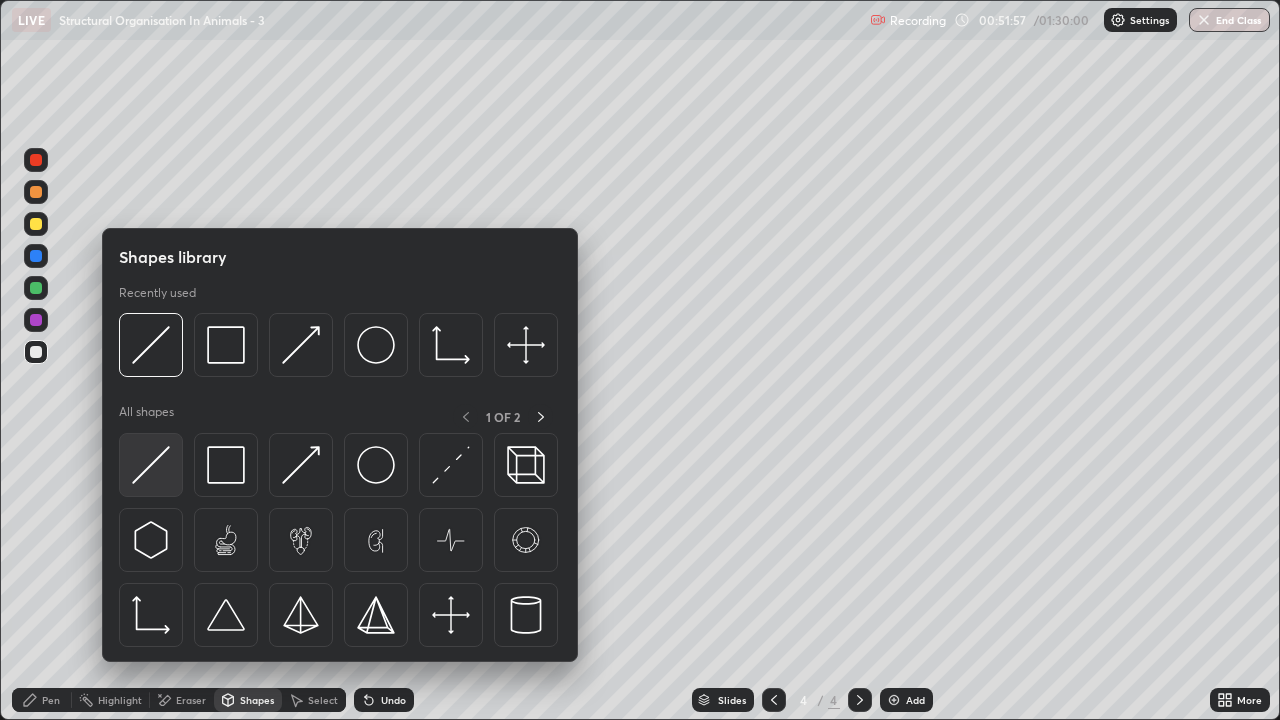 click at bounding box center [151, 465] 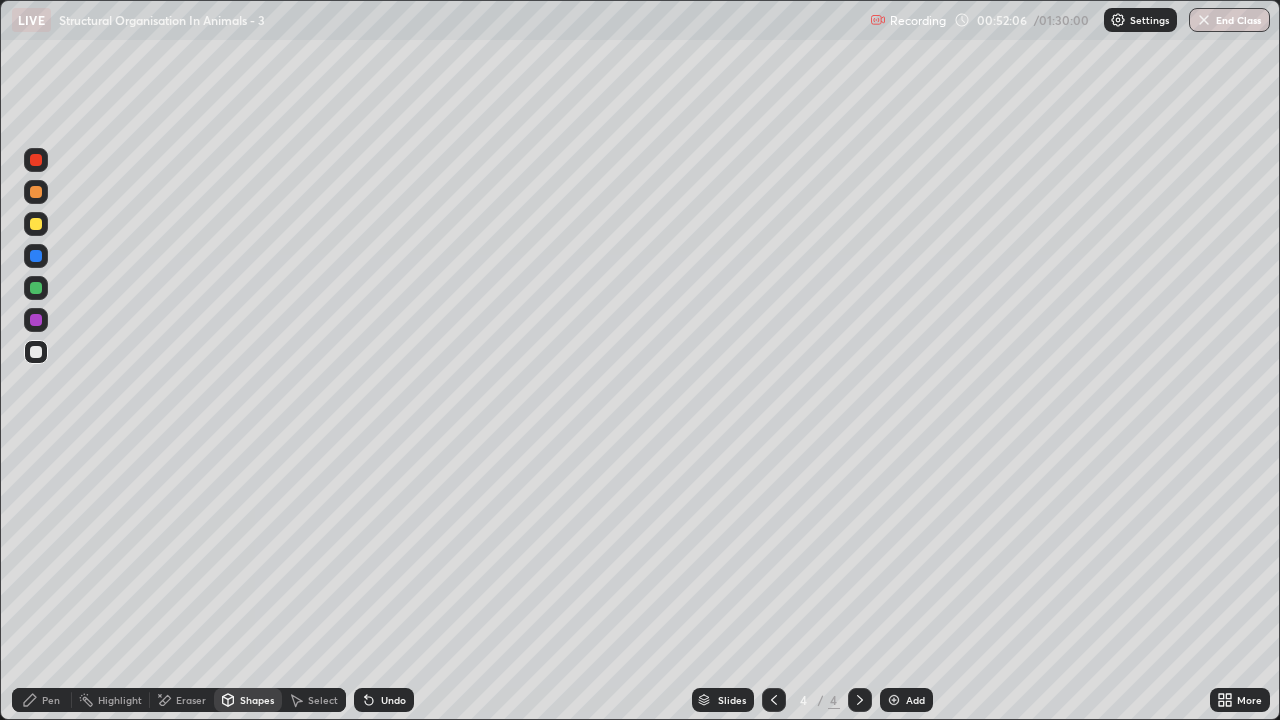 click at bounding box center [36, 224] 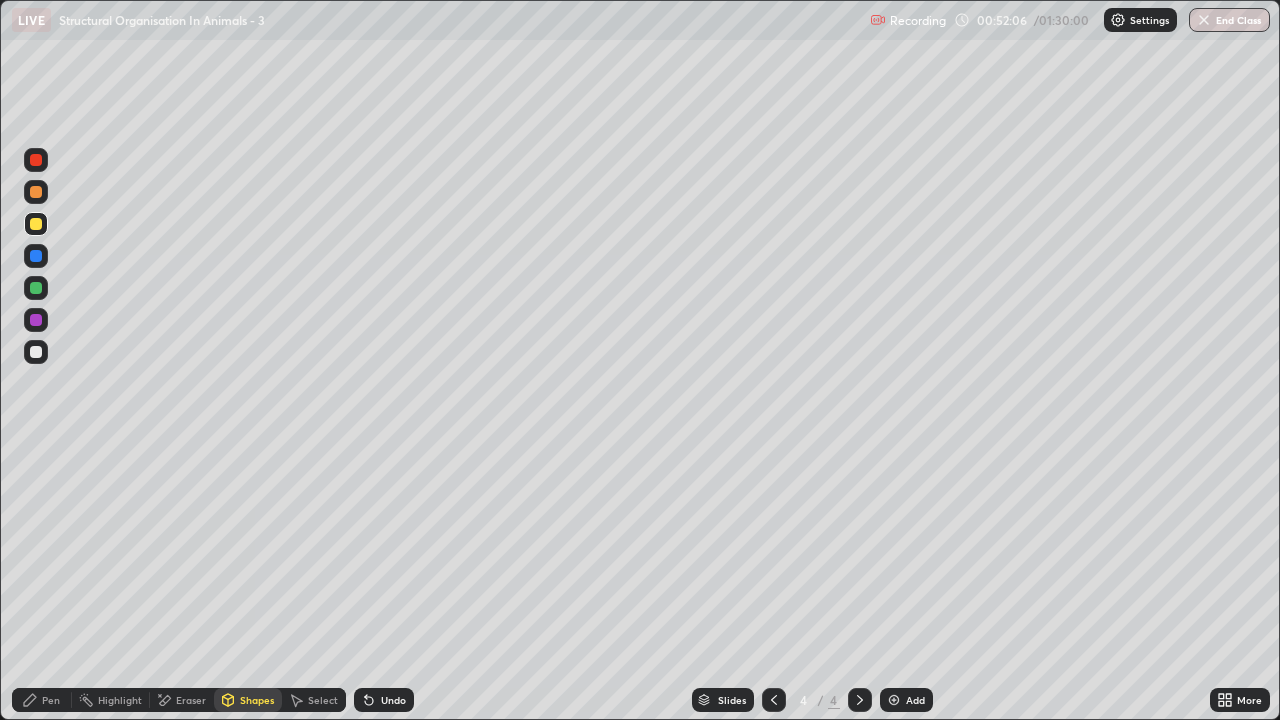 click on "Pen" at bounding box center [51, 700] 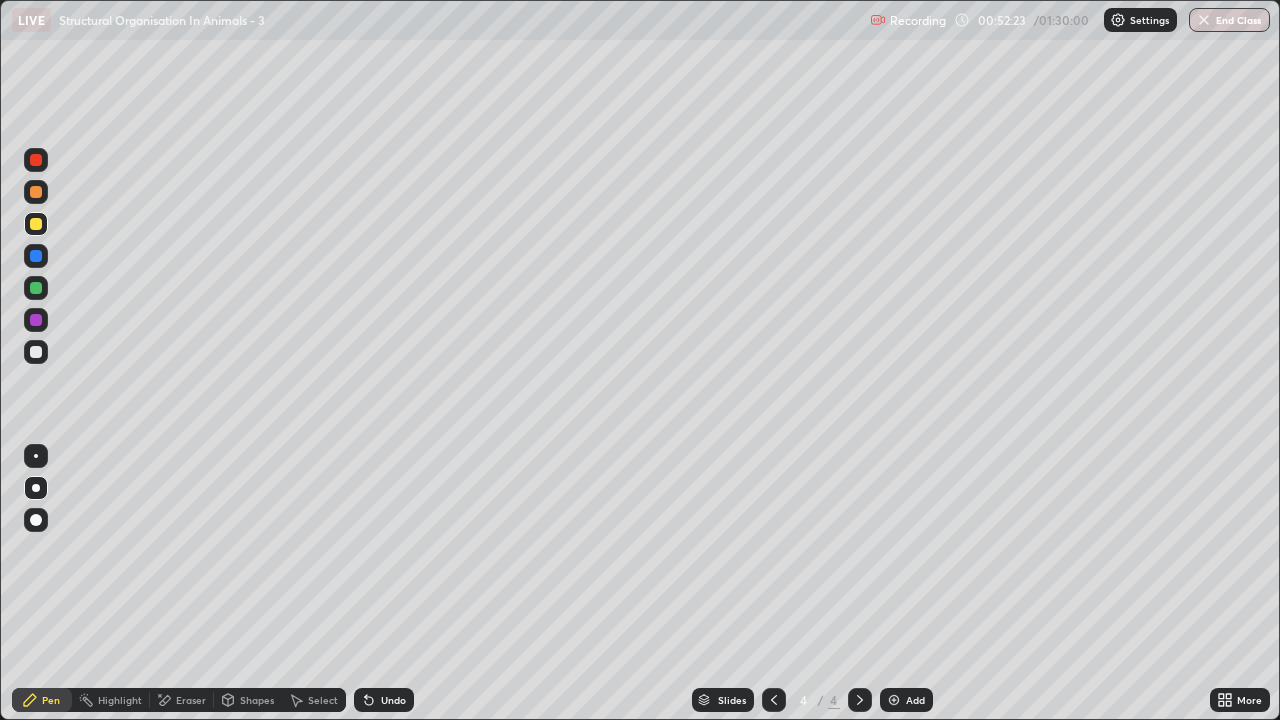 click on "Eraser" at bounding box center (191, 700) 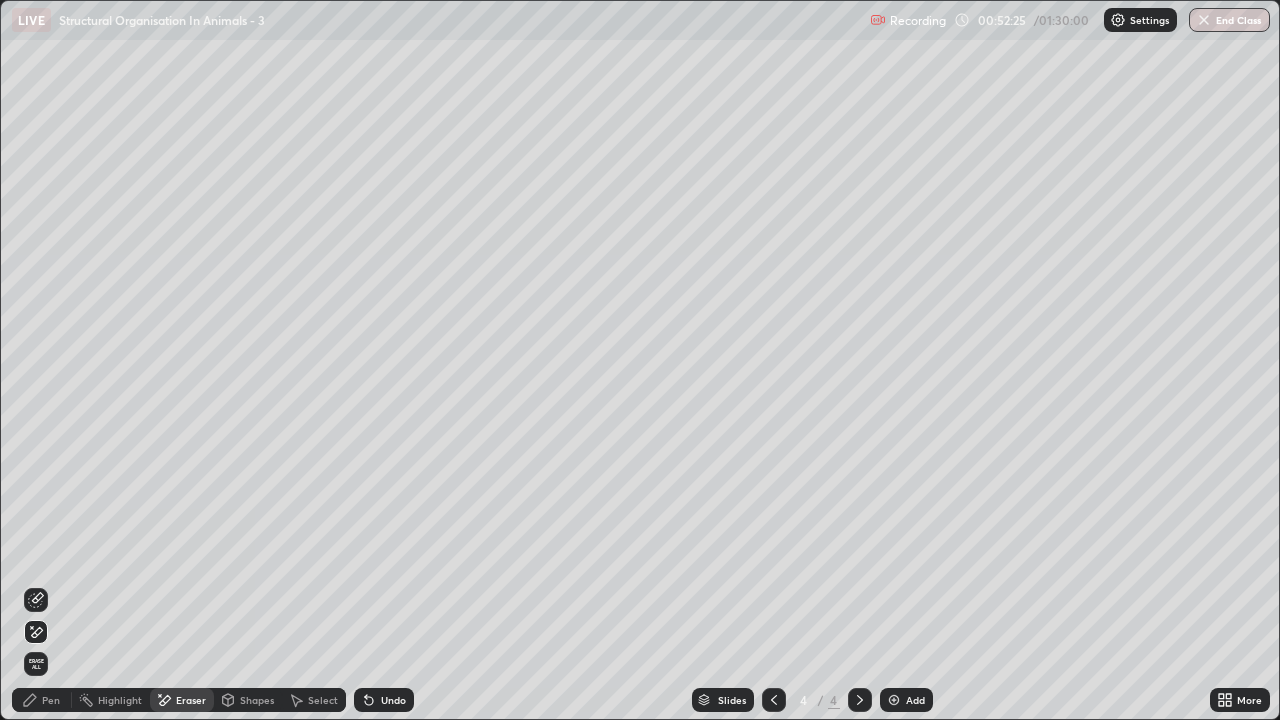 click on "Pen" at bounding box center (51, 700) 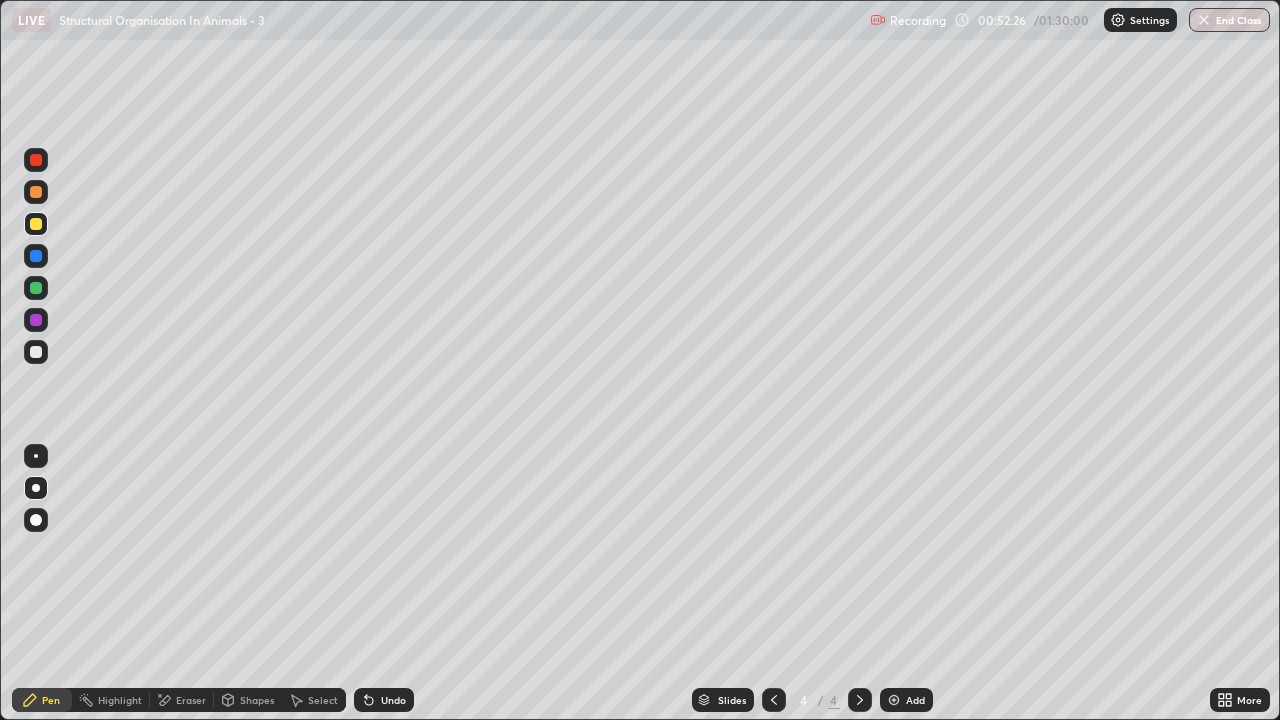 click at bounding box center [36, 224] 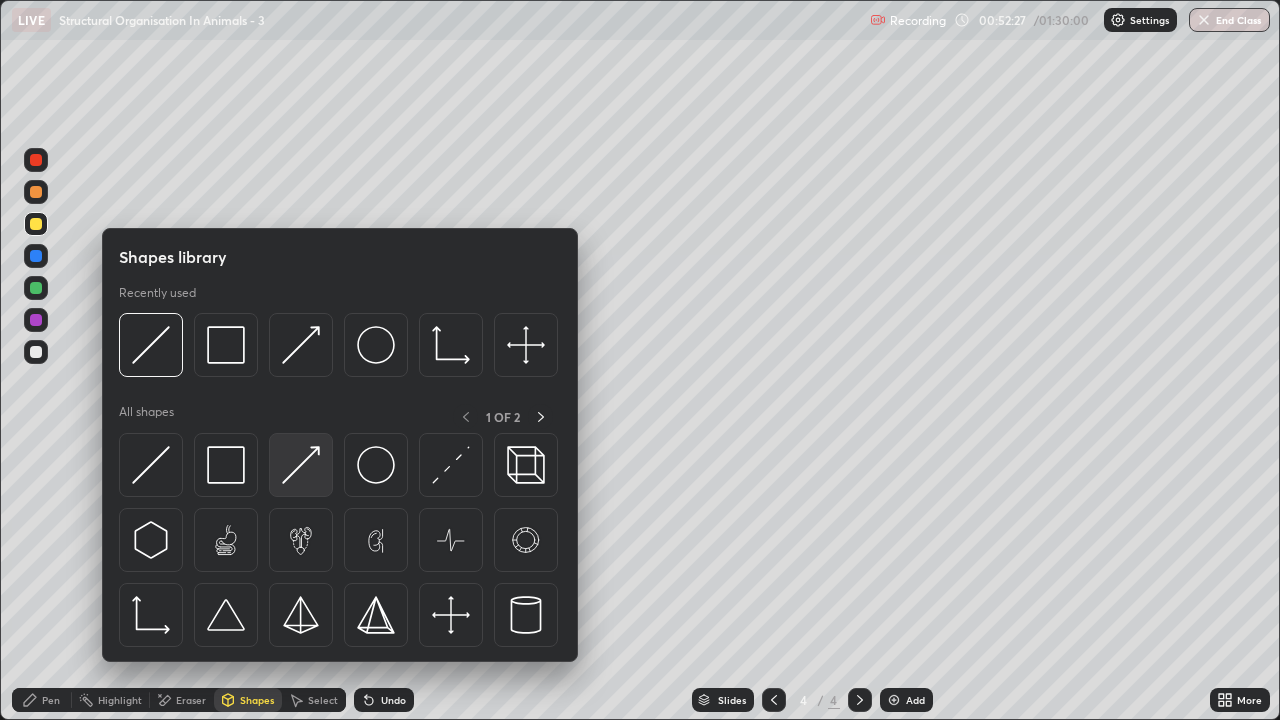 click at bounding box center (301, 465) 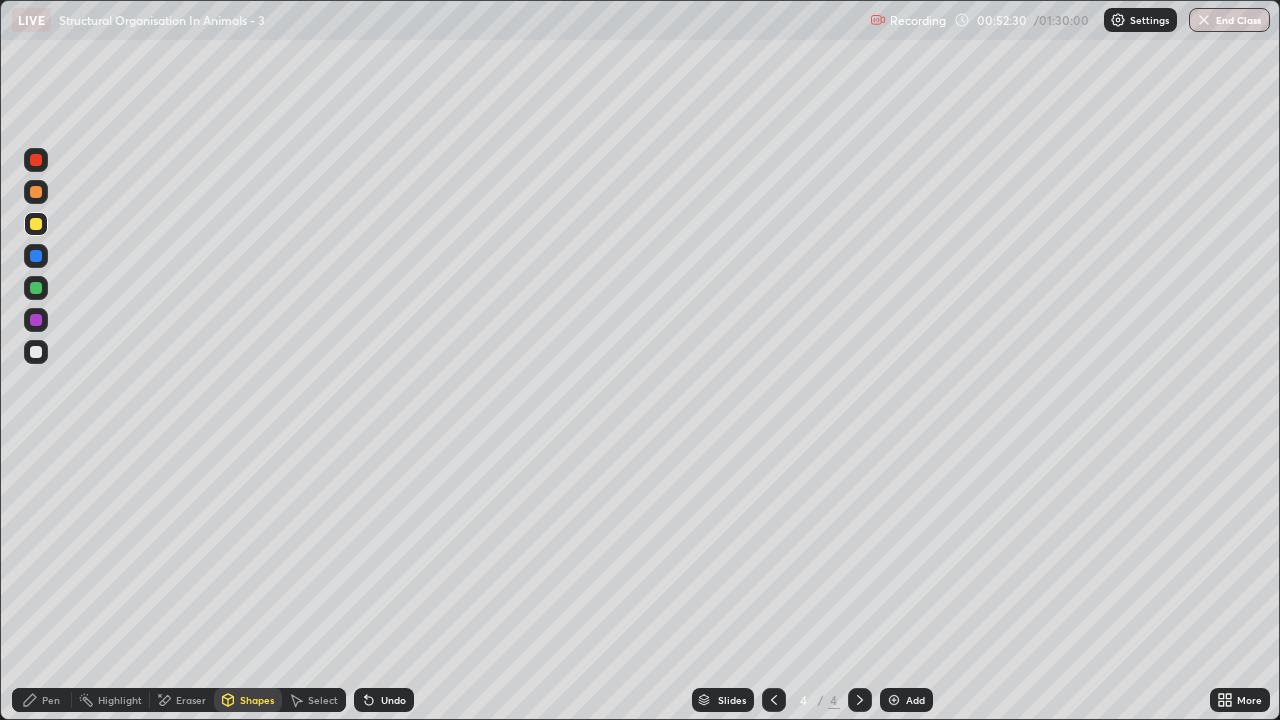 click on "Pen" at bounding box center [51, 700] 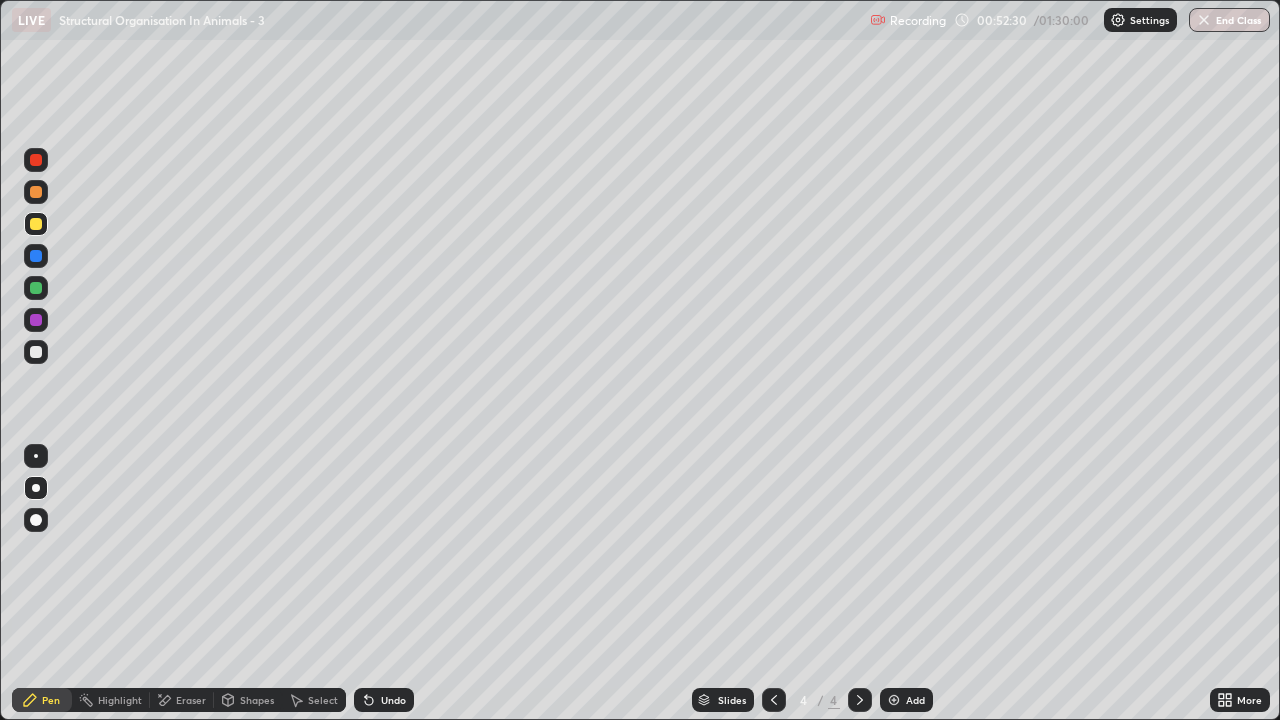 click on "Pen" at bounding box center (51, 700) 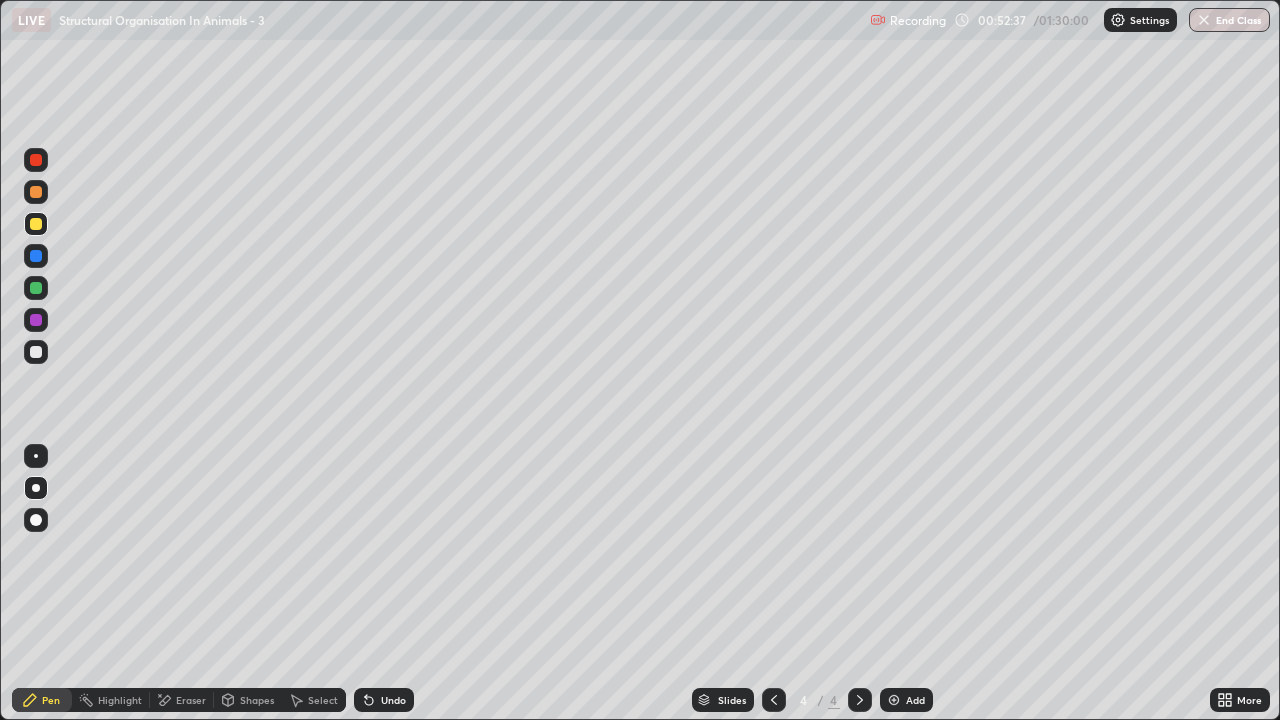 click on "Eraser" at bounding box center [191, 700] 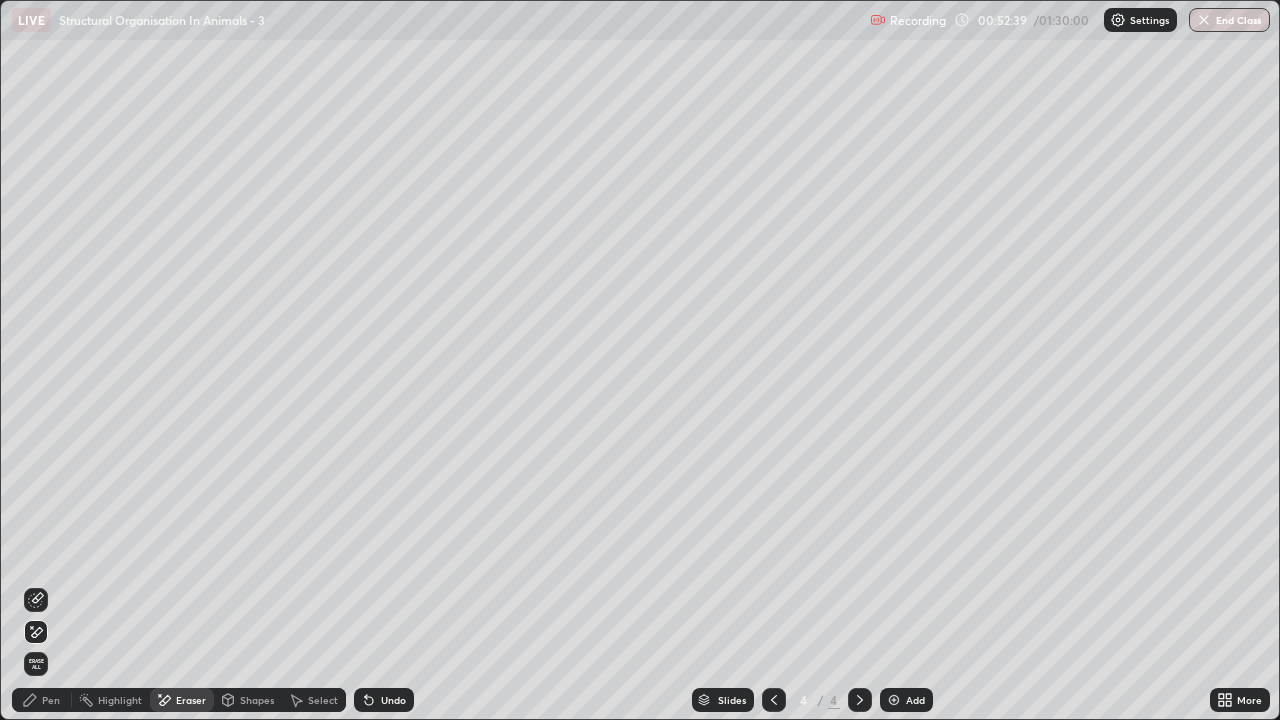 click on "Pen" at bounding box center (51, 700) 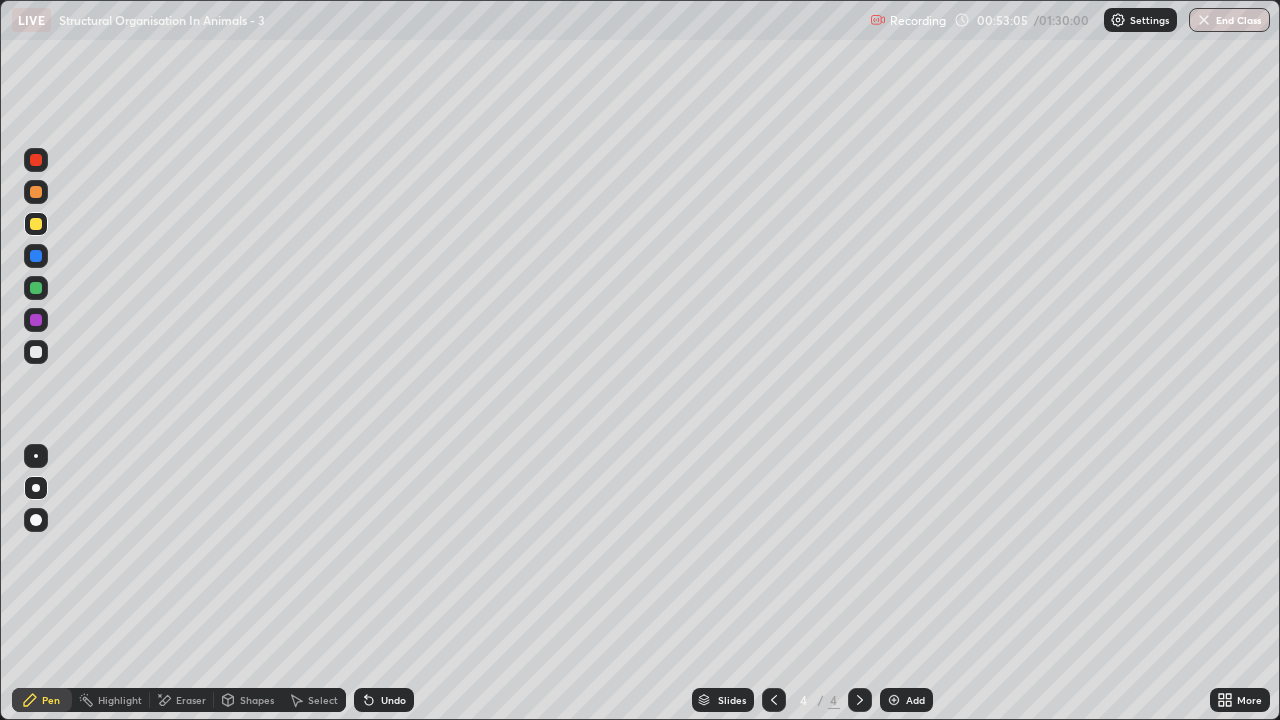 click at bounding box center [36, 192] 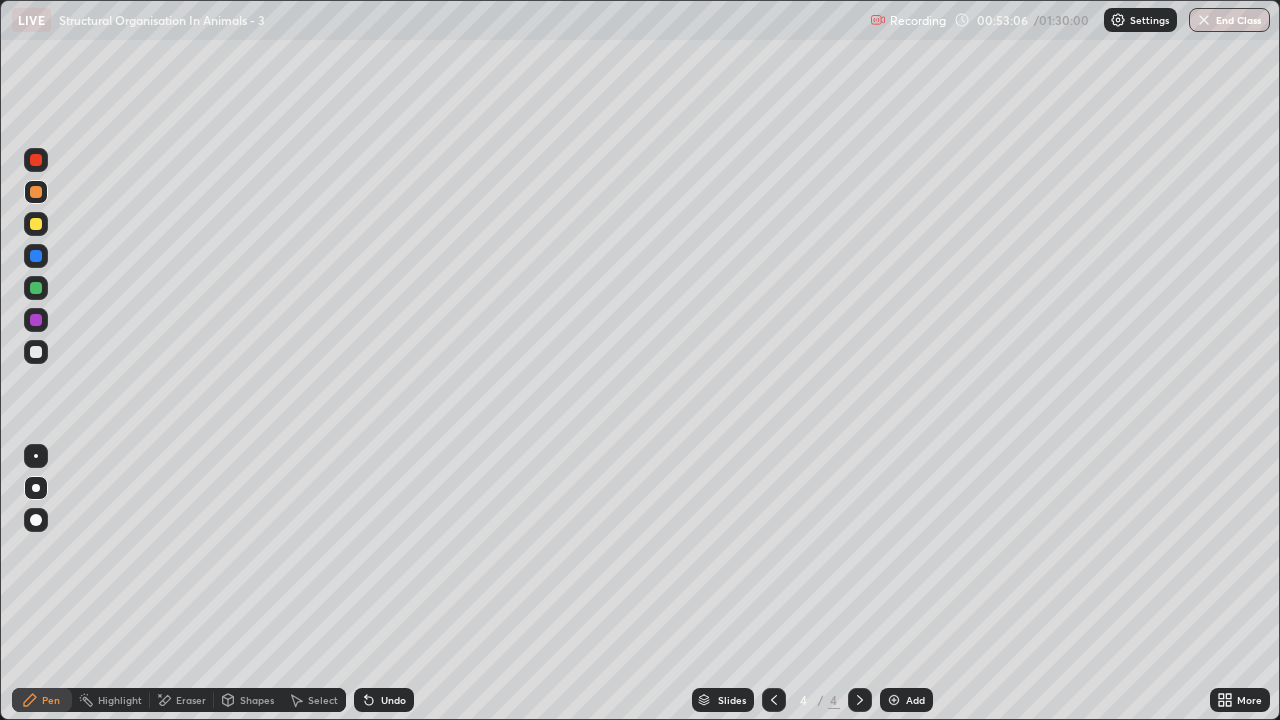click on "Shapes" at bounding box center (257, 700) 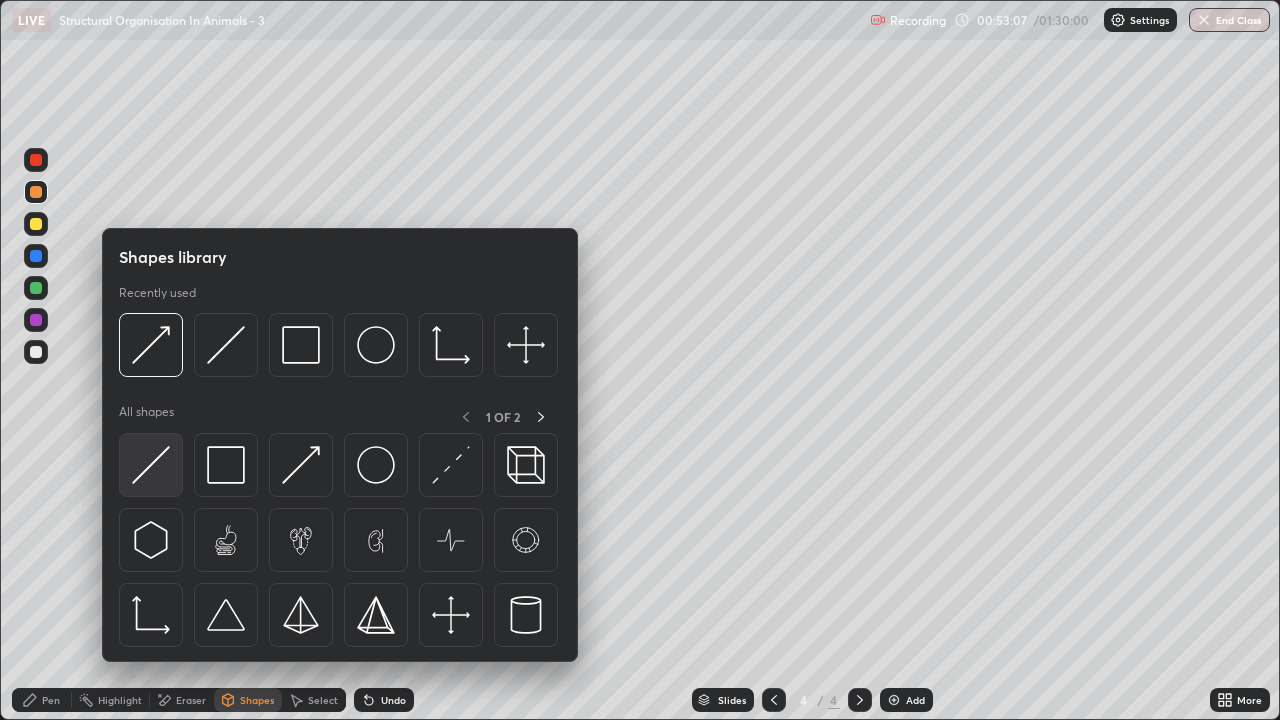 click at bounding box center [151, 465] 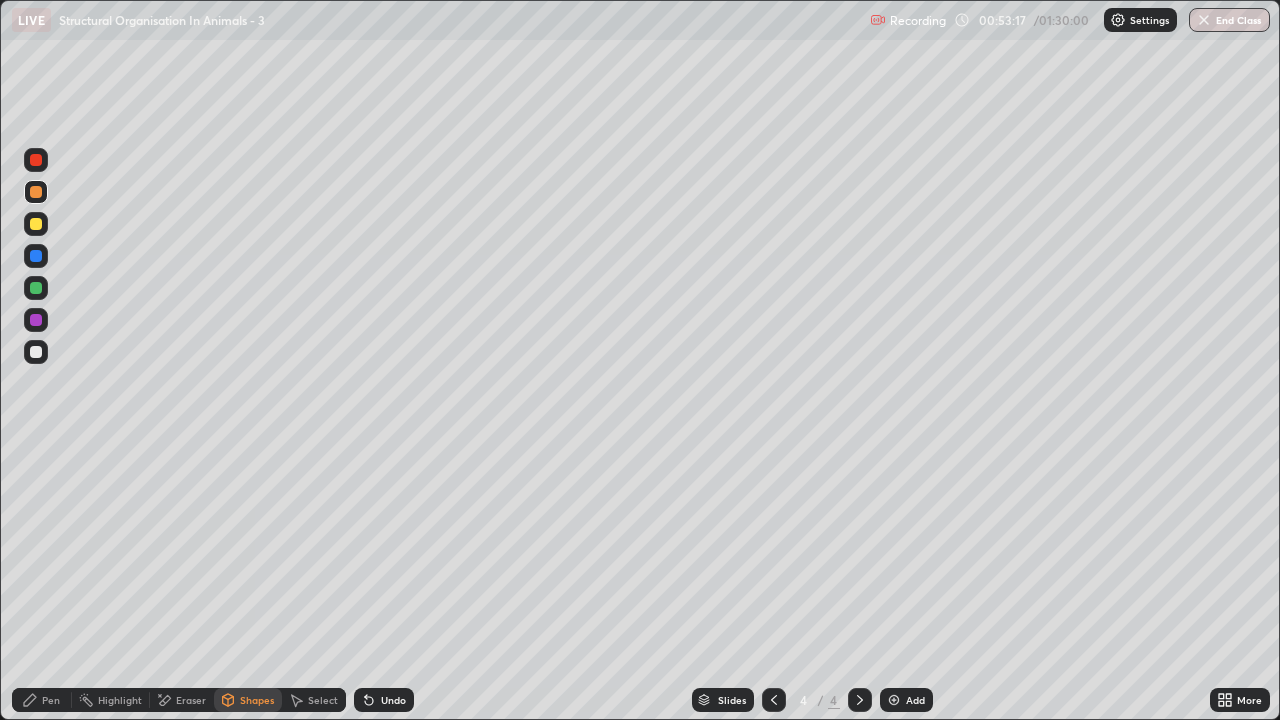 click at bounding box center (36, 352) 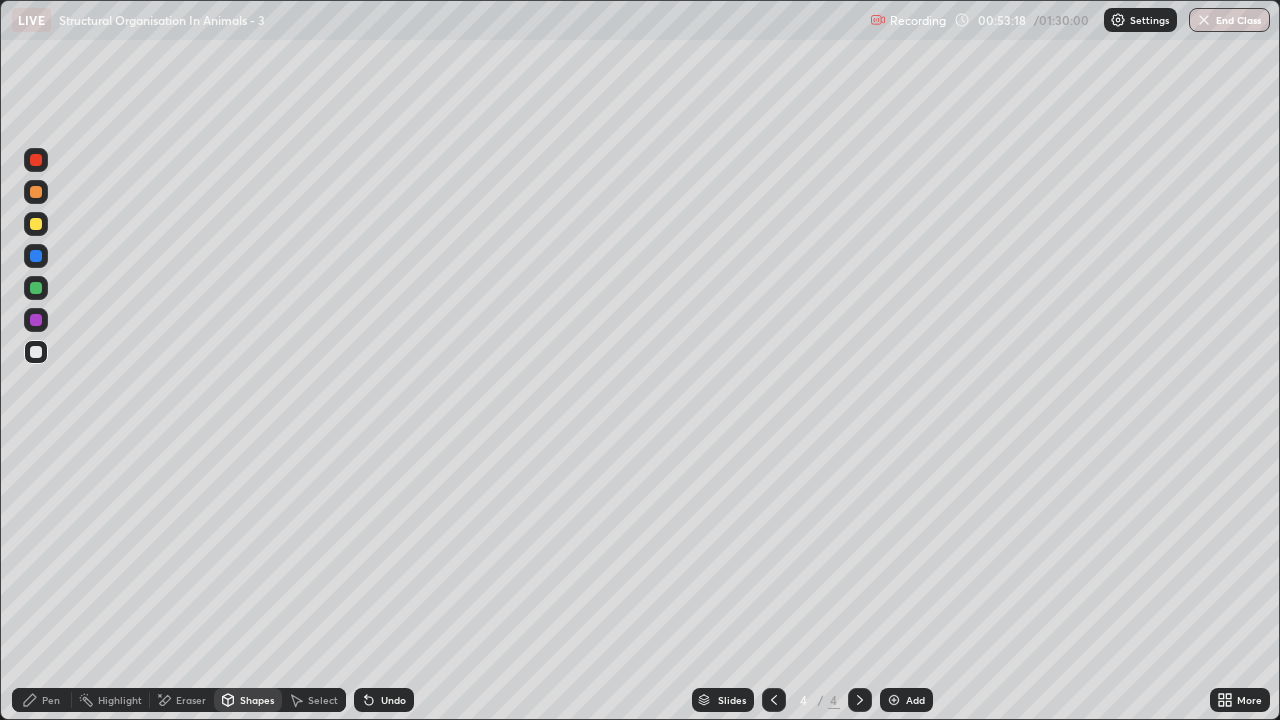 click on "Shapes" at bounding box center (257, 700) 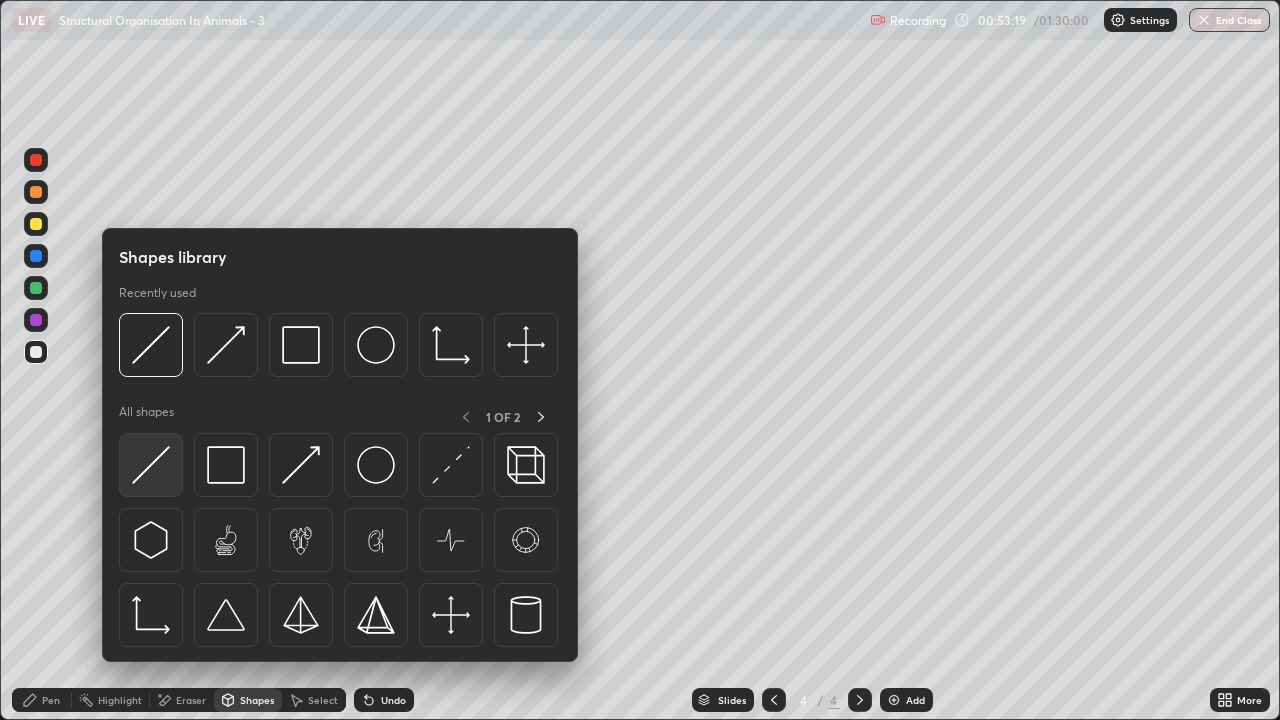 click at bounding box center [151, 465] 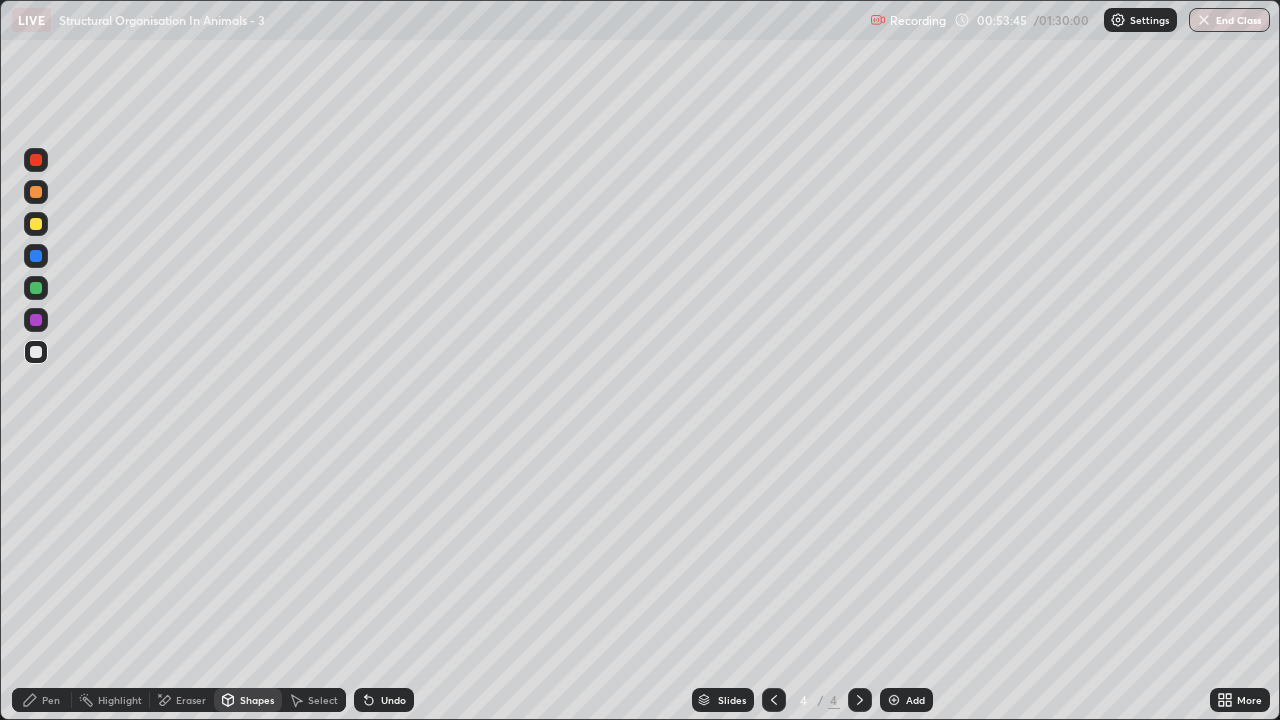 click on "Shapes" at bounding box center (257, 700) 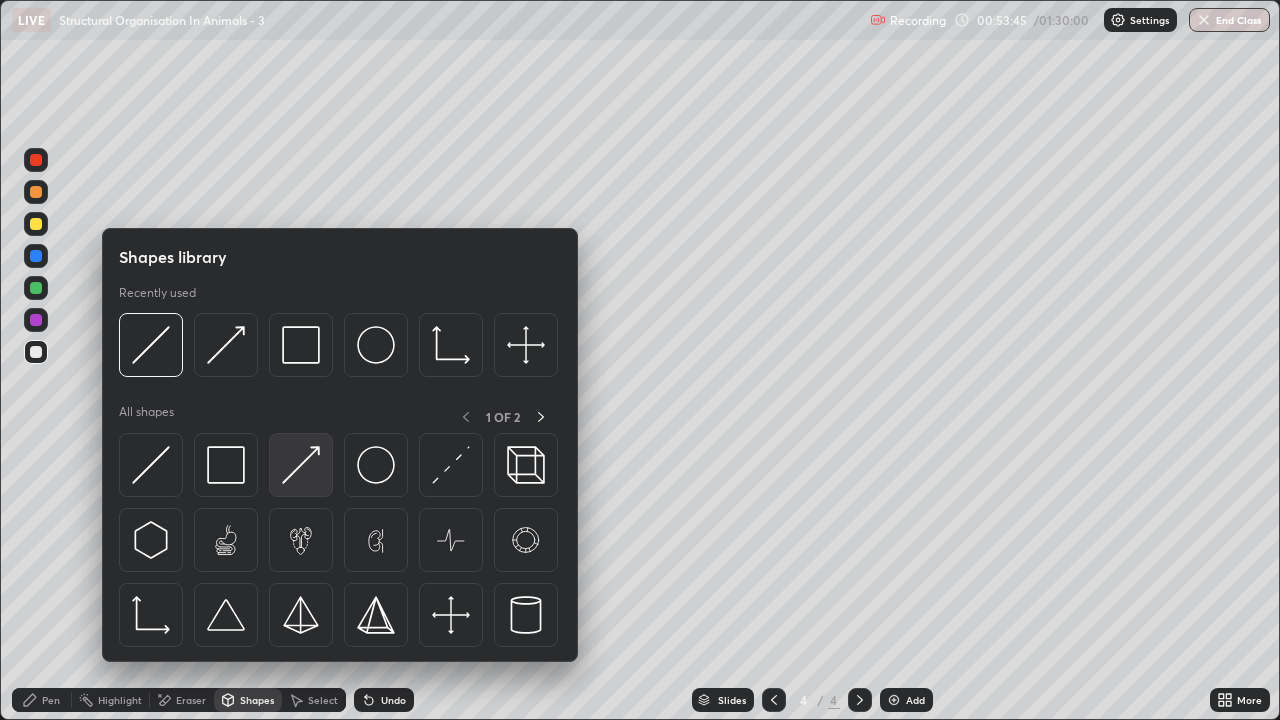 click at bounding box center [301, 465] 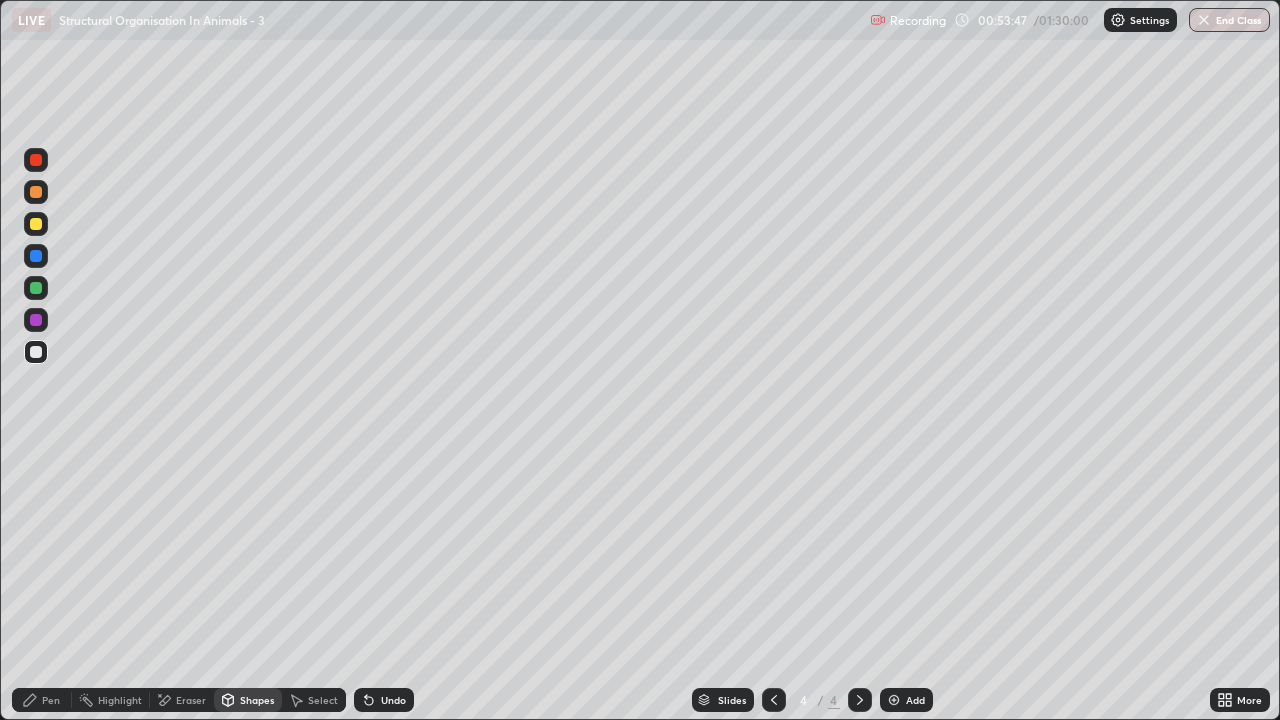 click on "Pen" at bounding box center [51, 700] 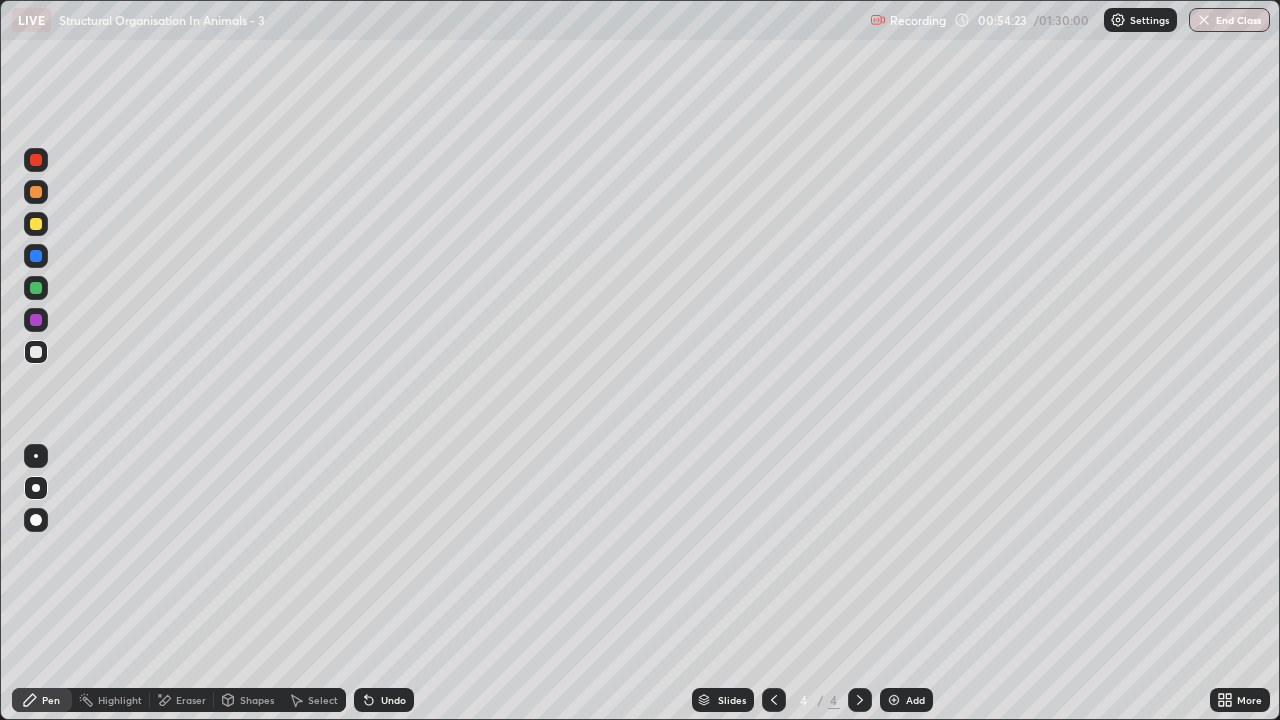 click at bounding box center [36, 224] 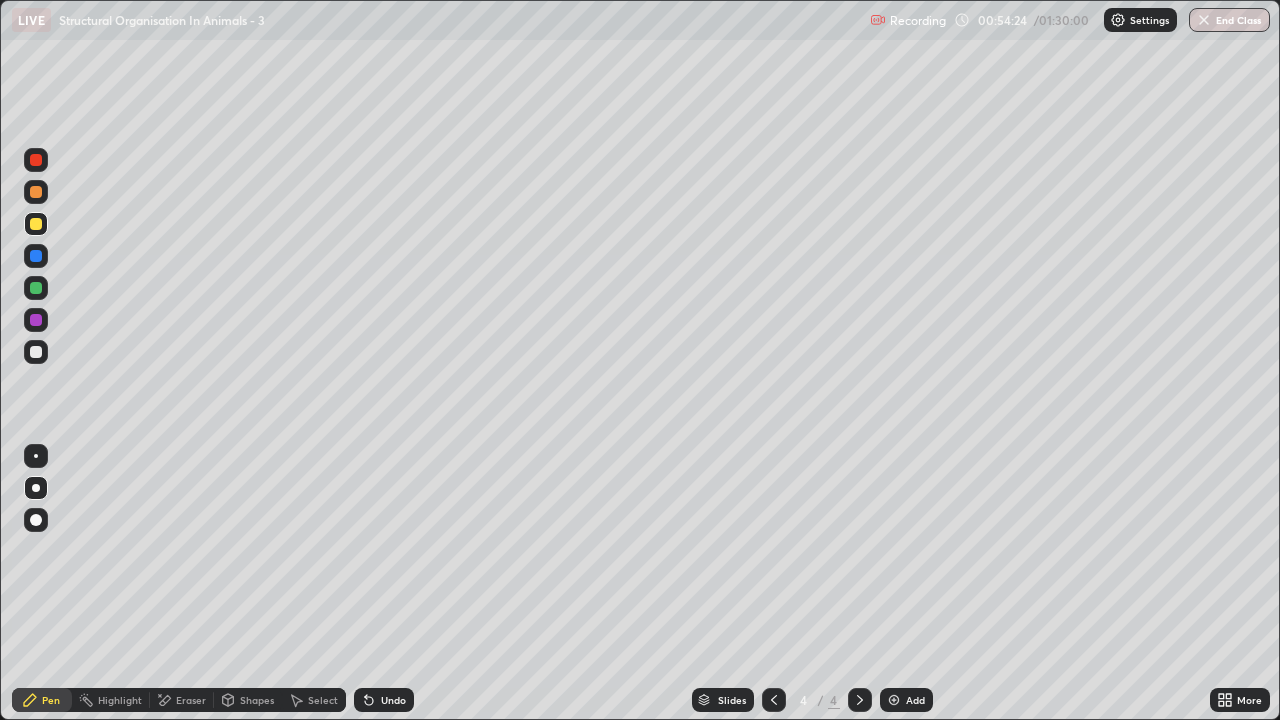 click on "Shapes" at bounding box center [257, 700] 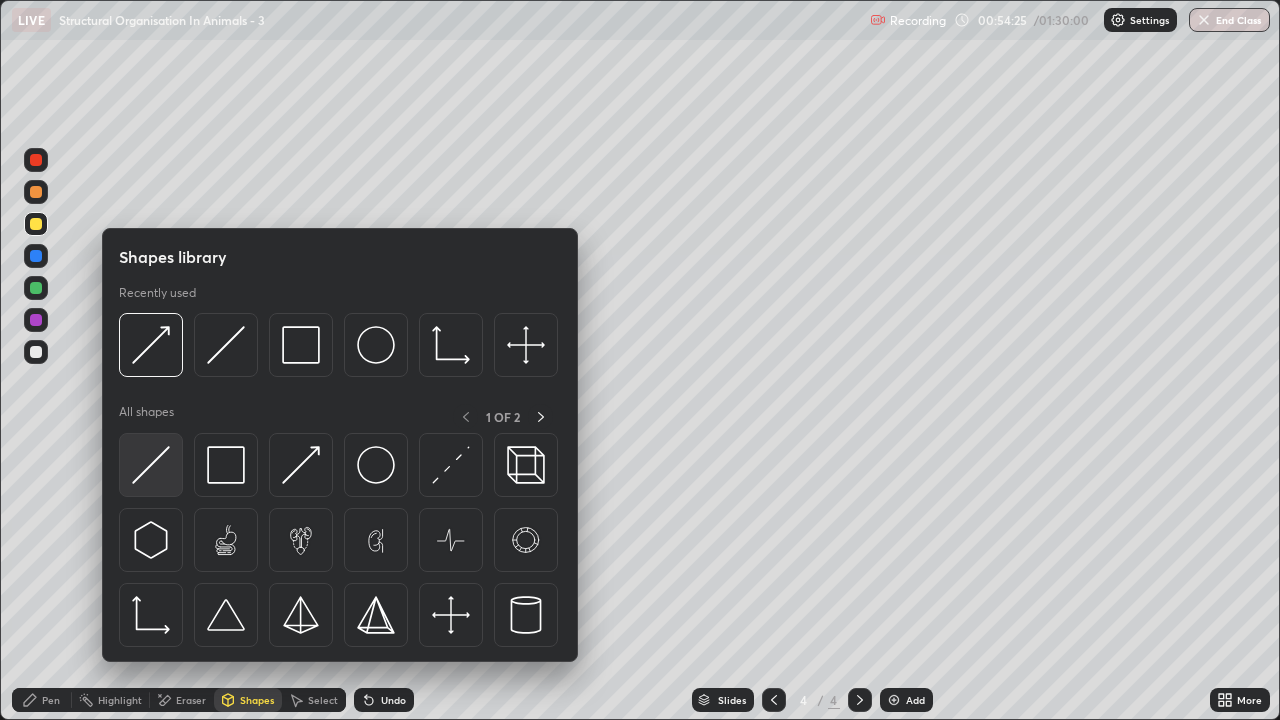 click at bounding box center (151, 465) 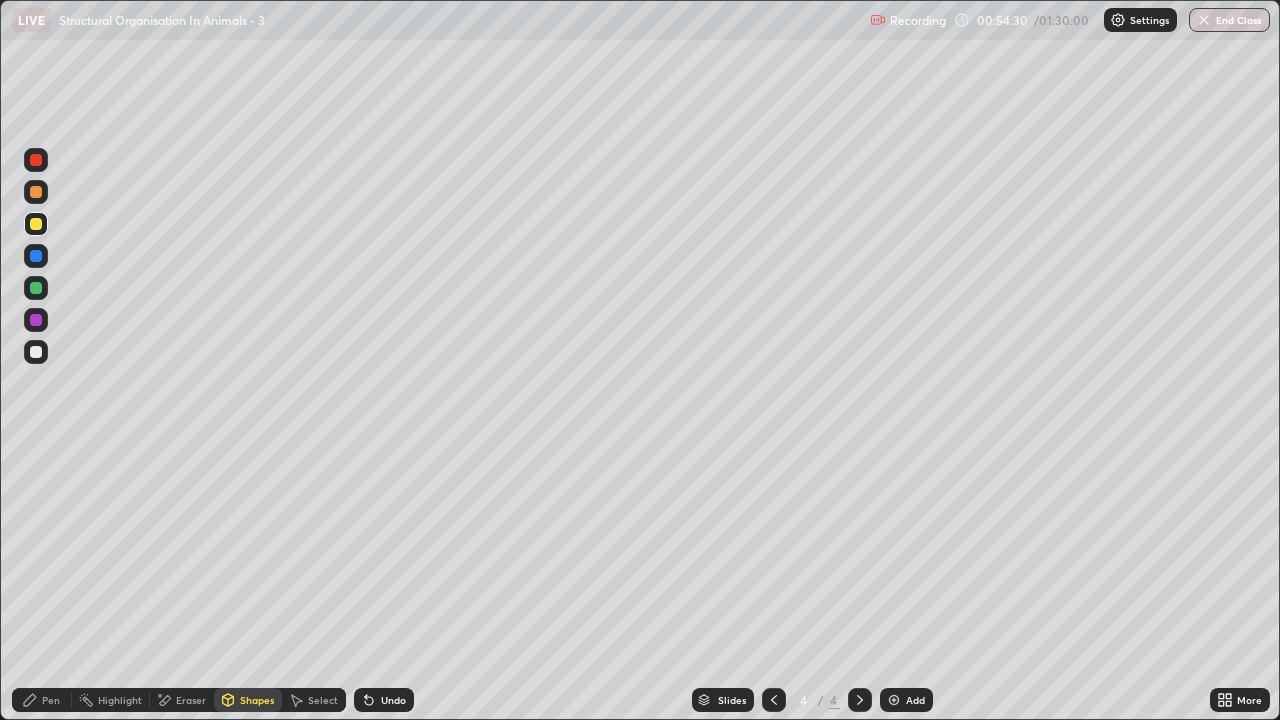 click on "Eraser" at bounding box center (191, 700) 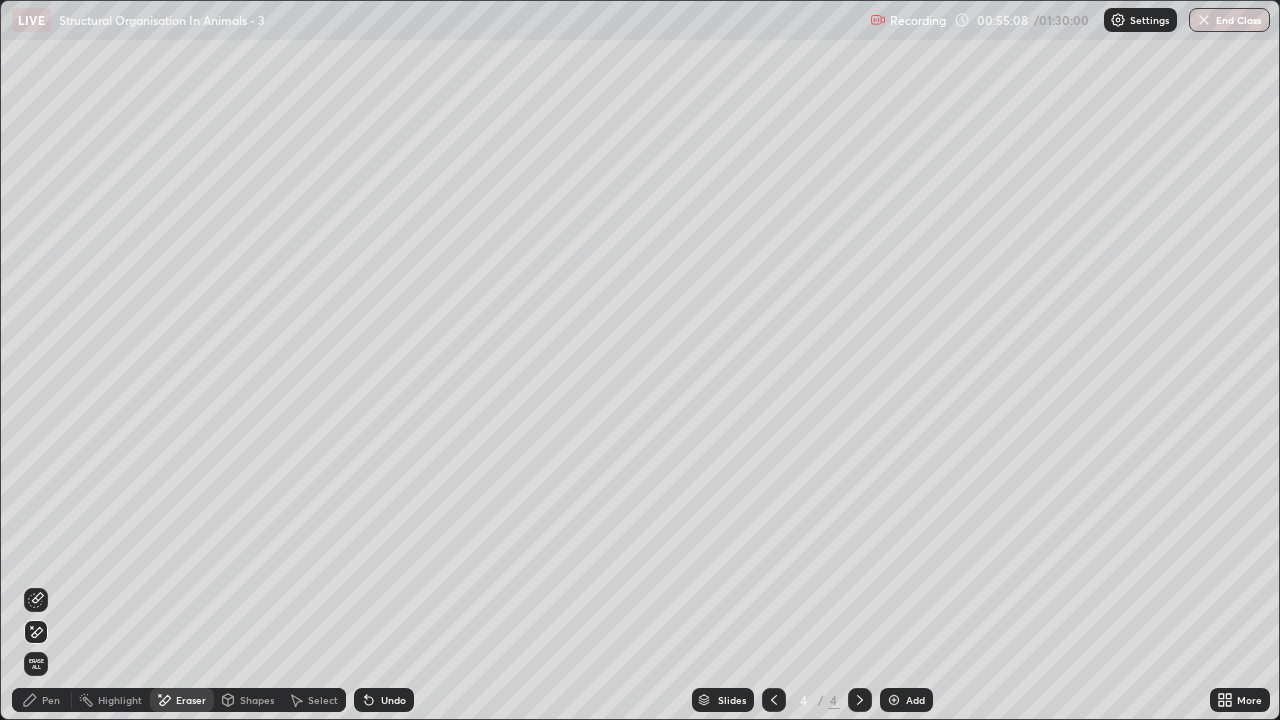 click 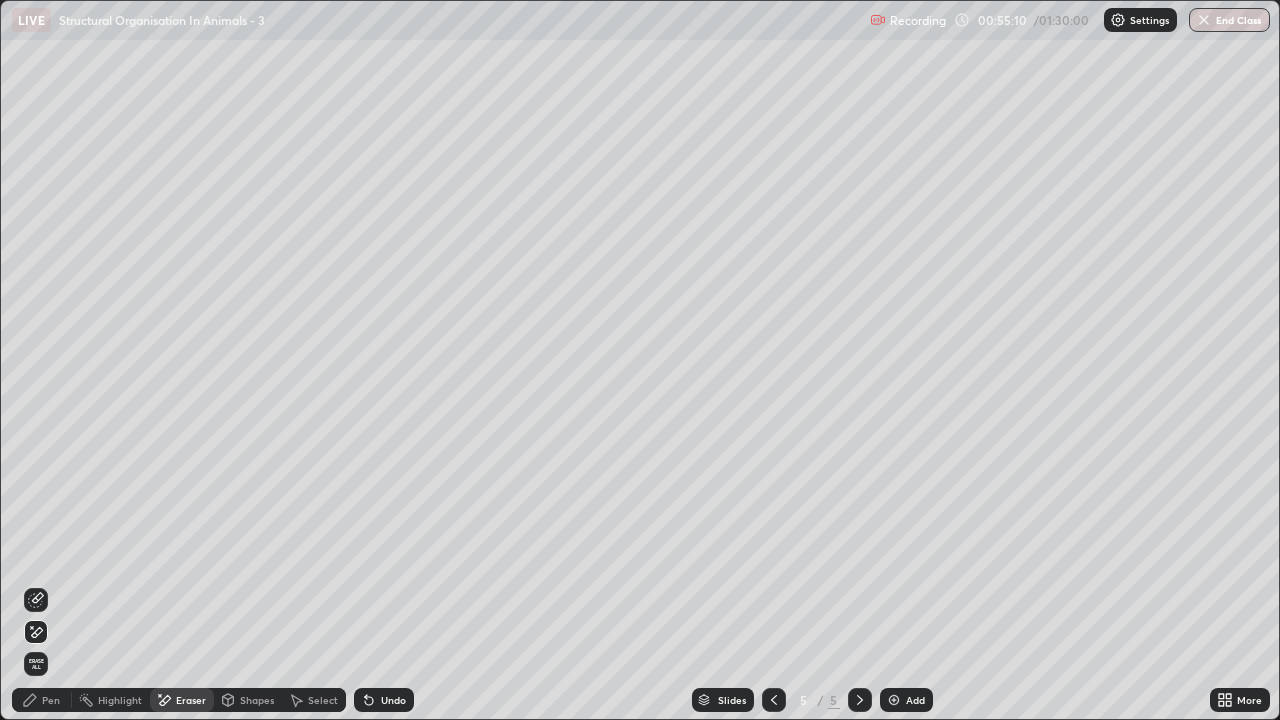 click 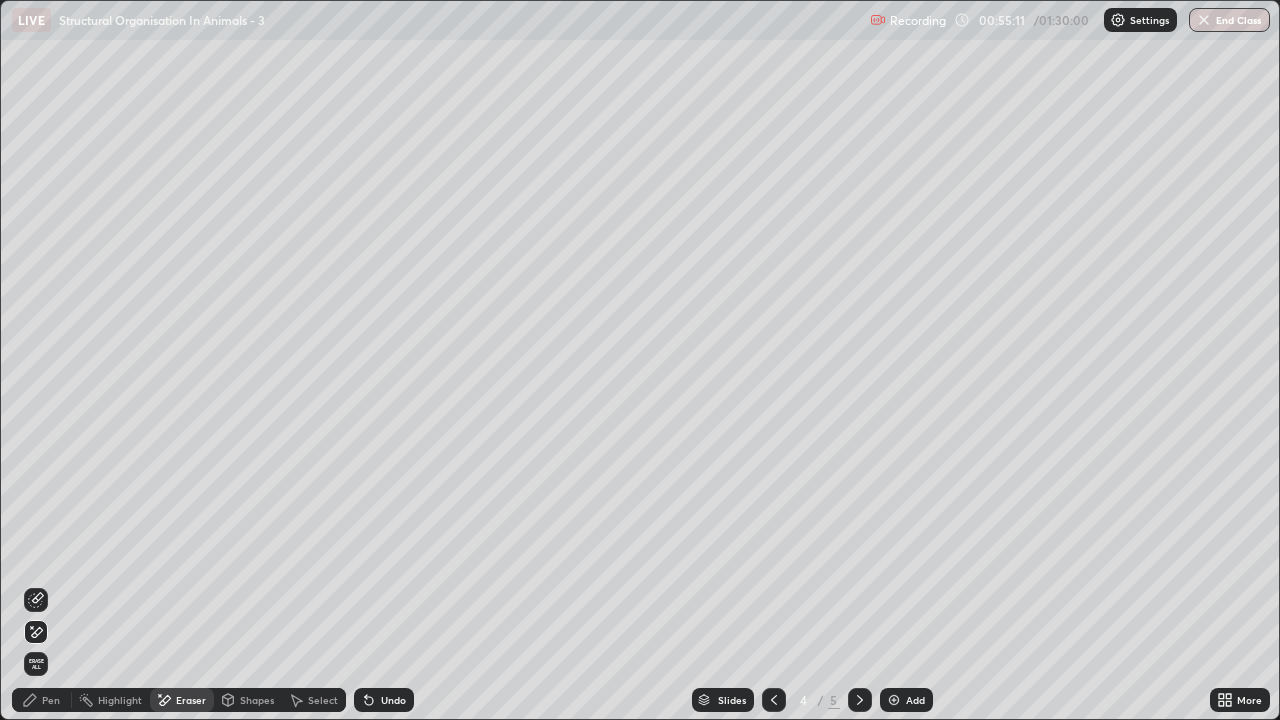 click 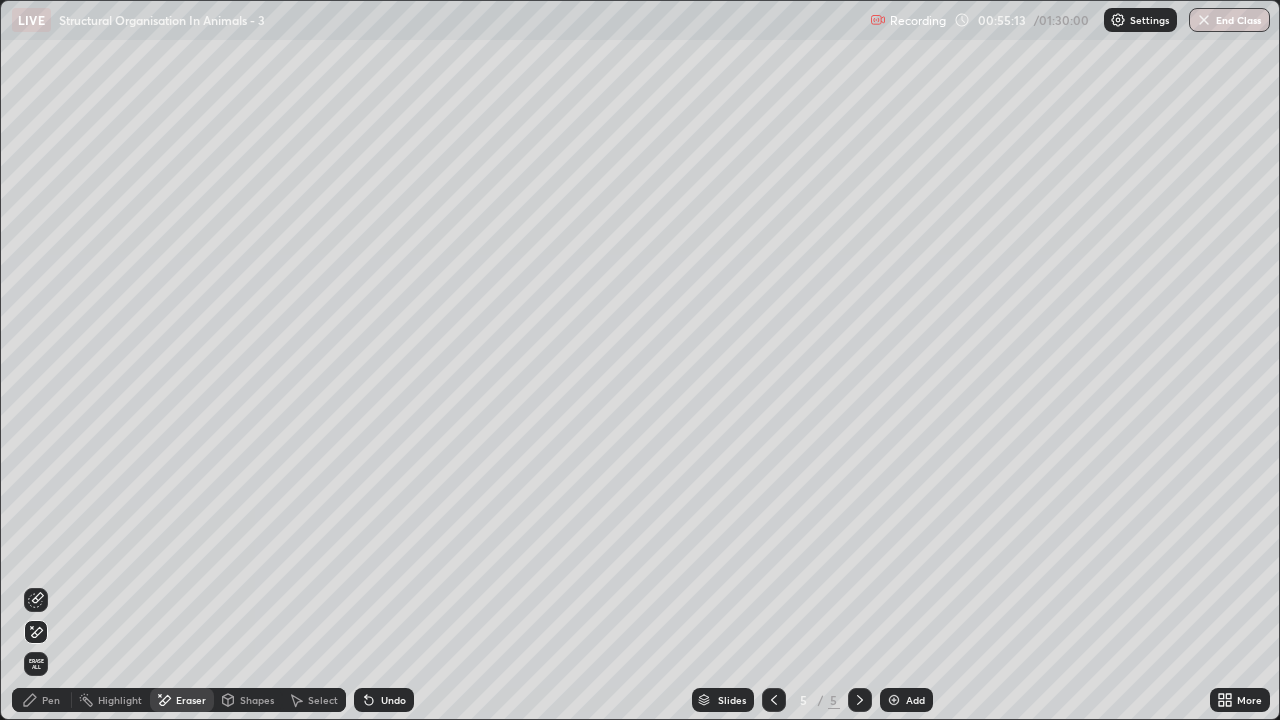 click on "Pen" at bounding box center (42, 700) 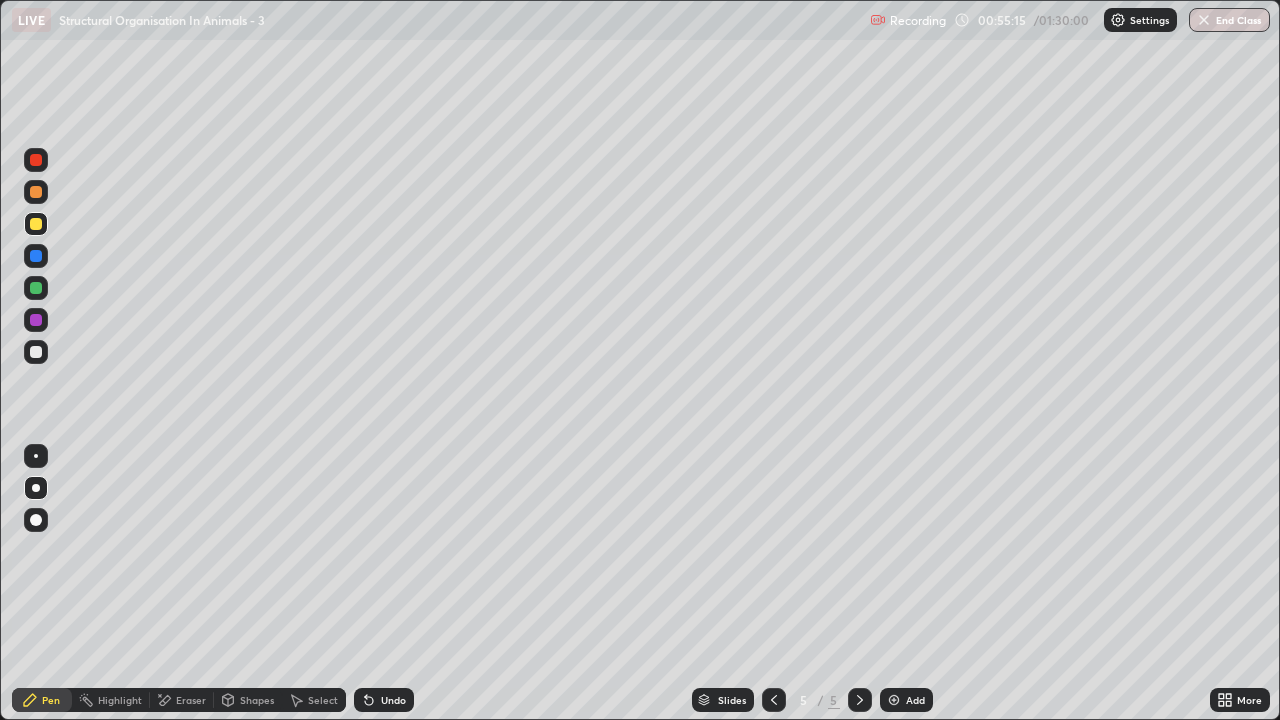 click at bounding box center [36, 192] 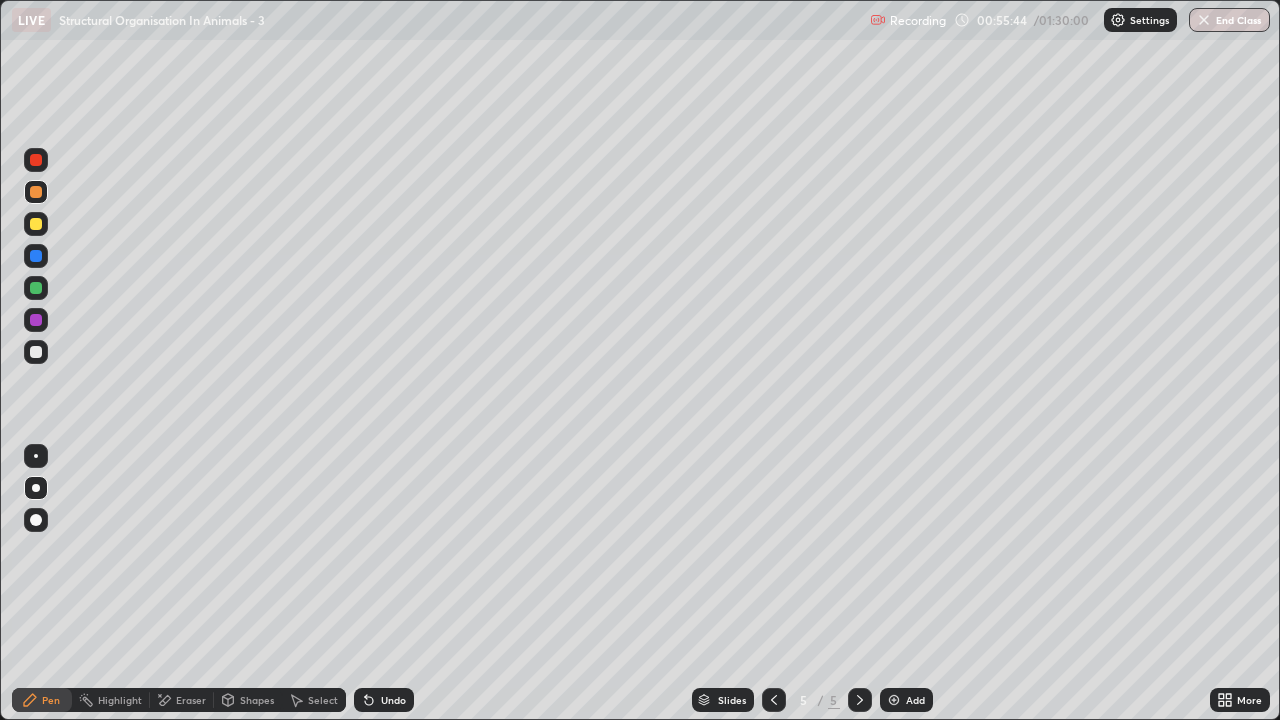 click at bounding box center [36, 352] 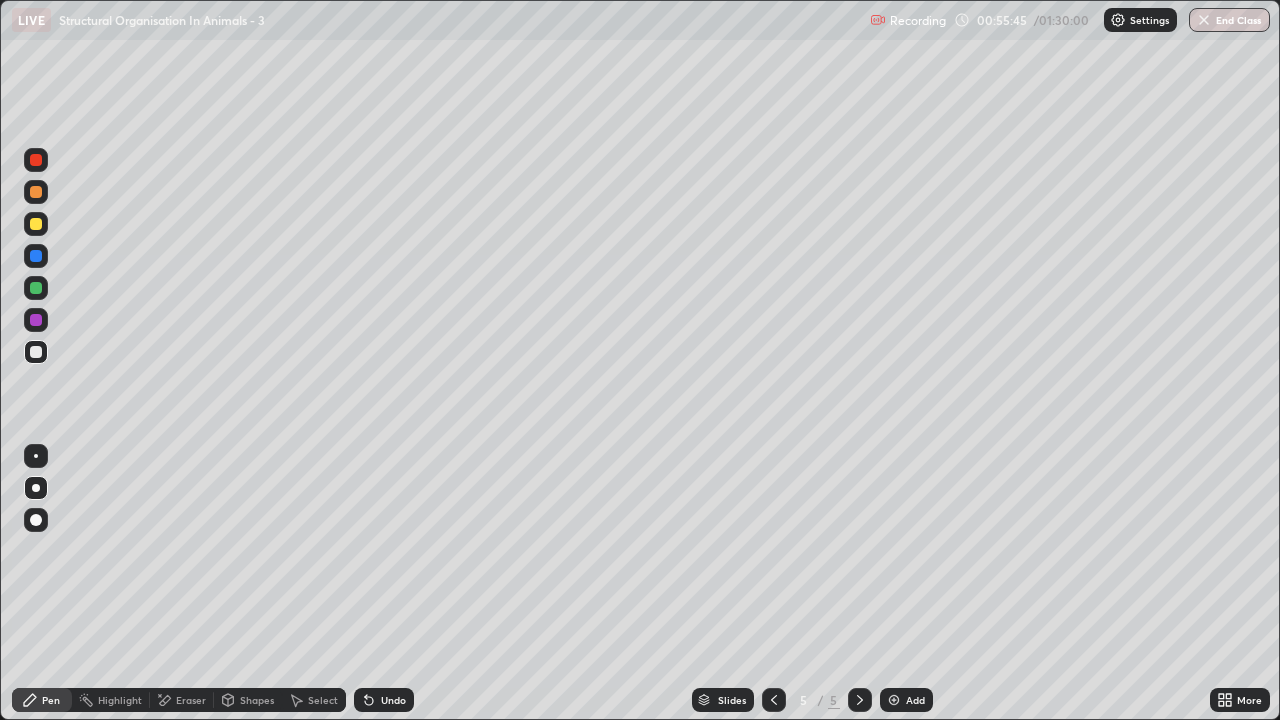 click on "Shapes" at bounding box center (257, 700) 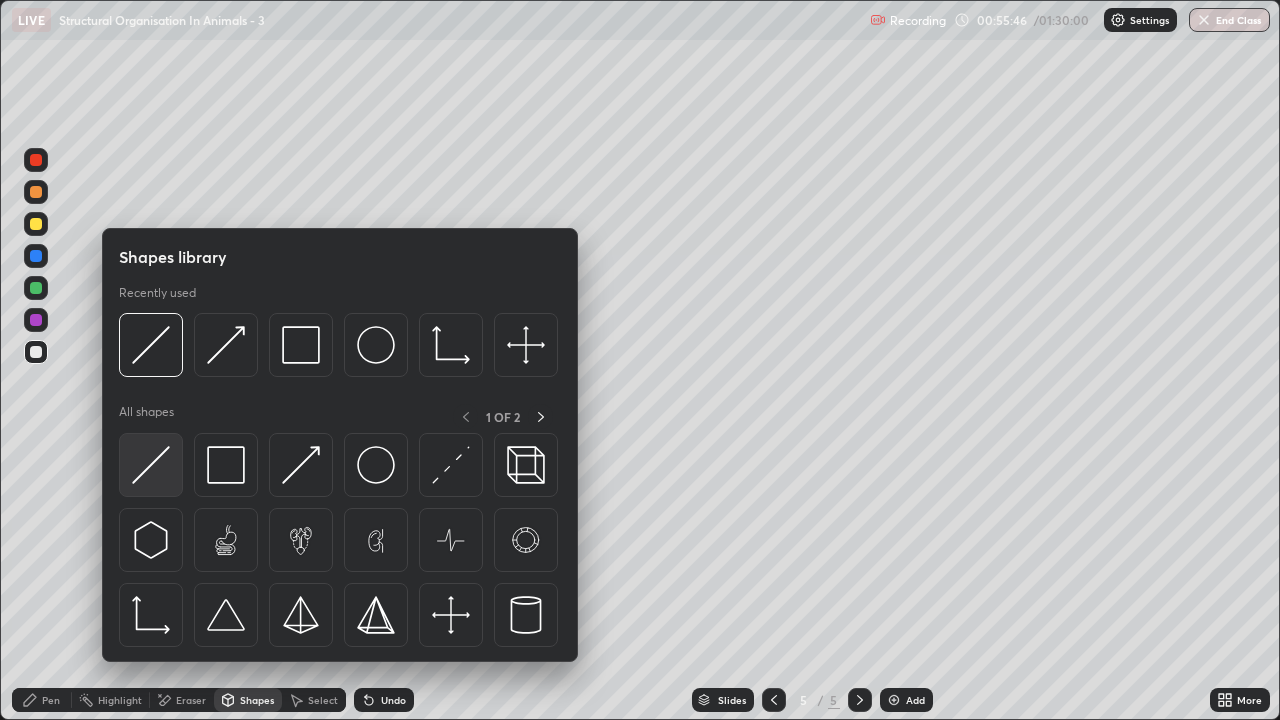 click at bounding box center (151, 465) 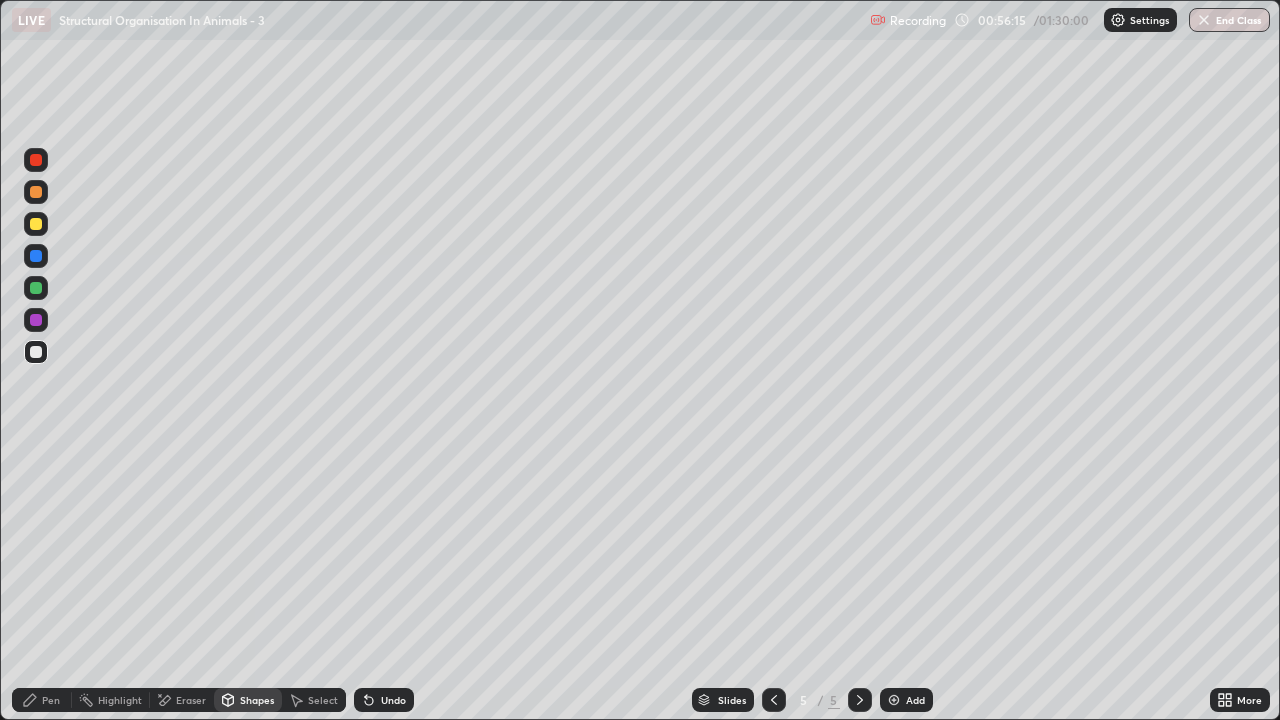 click on "Shapes" at bounding box center [257, 700] 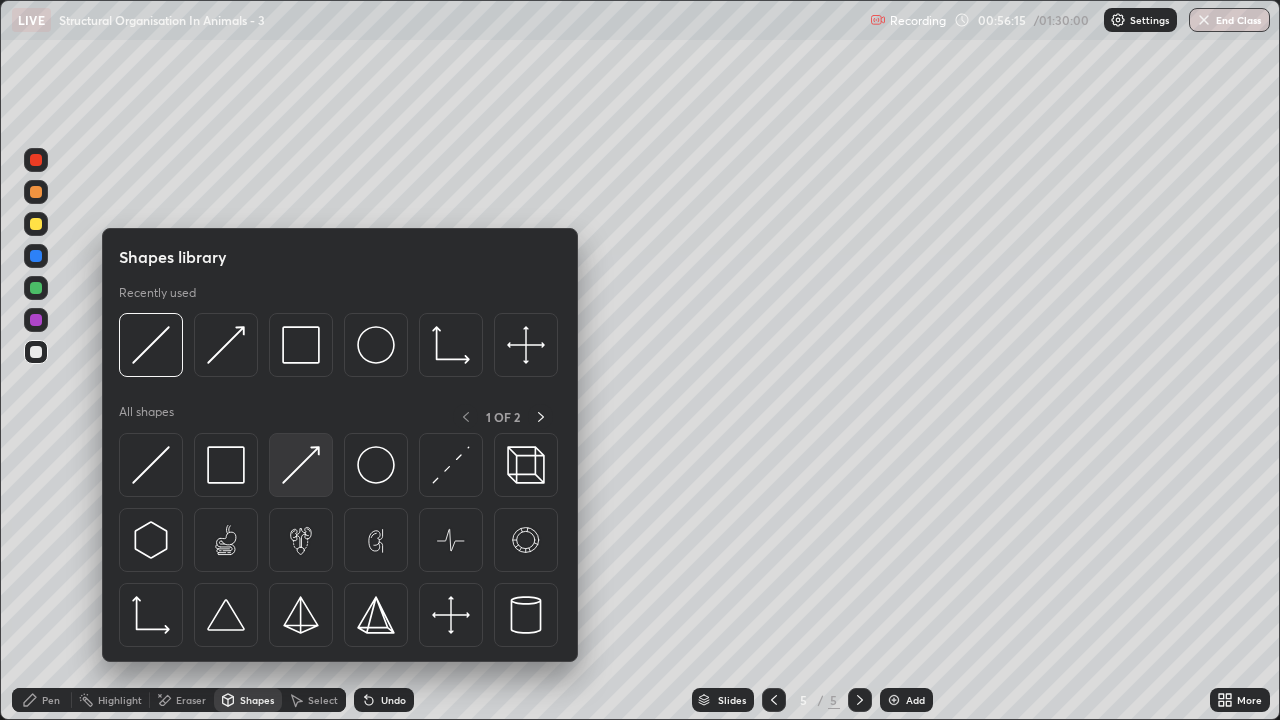 click at bounding box center [301, 465] 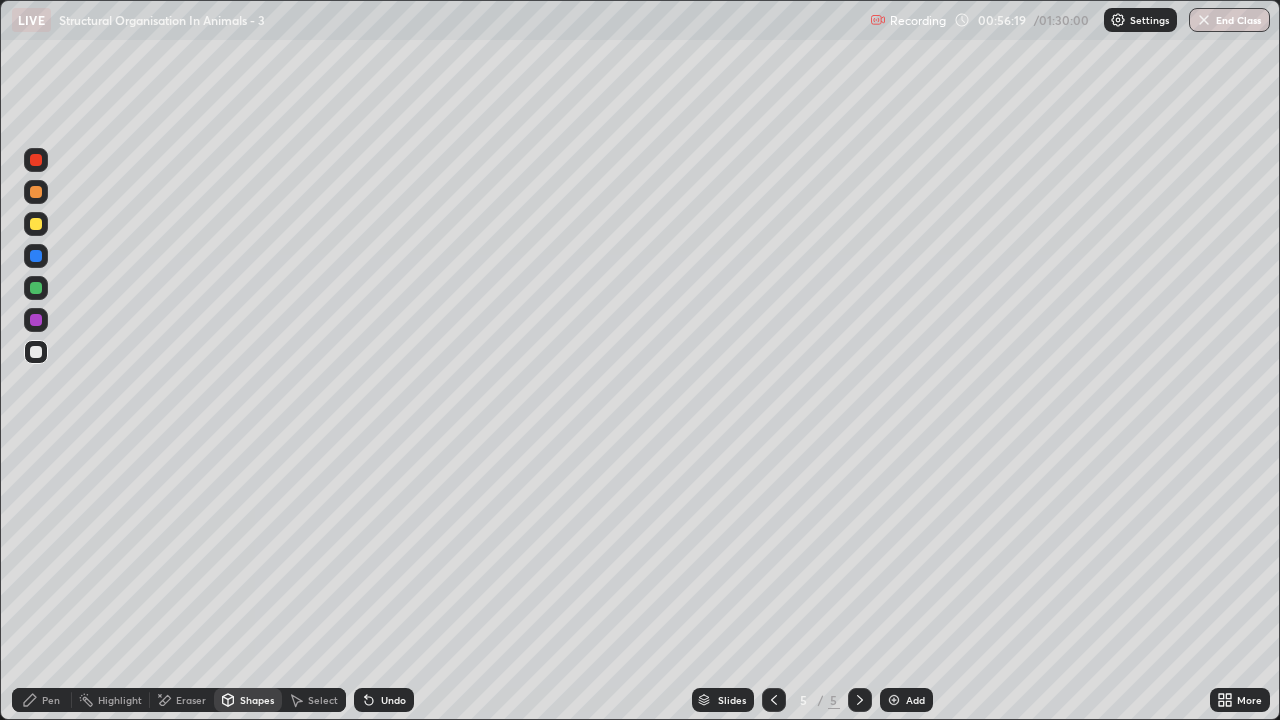 click at bounding box center (36, 224) 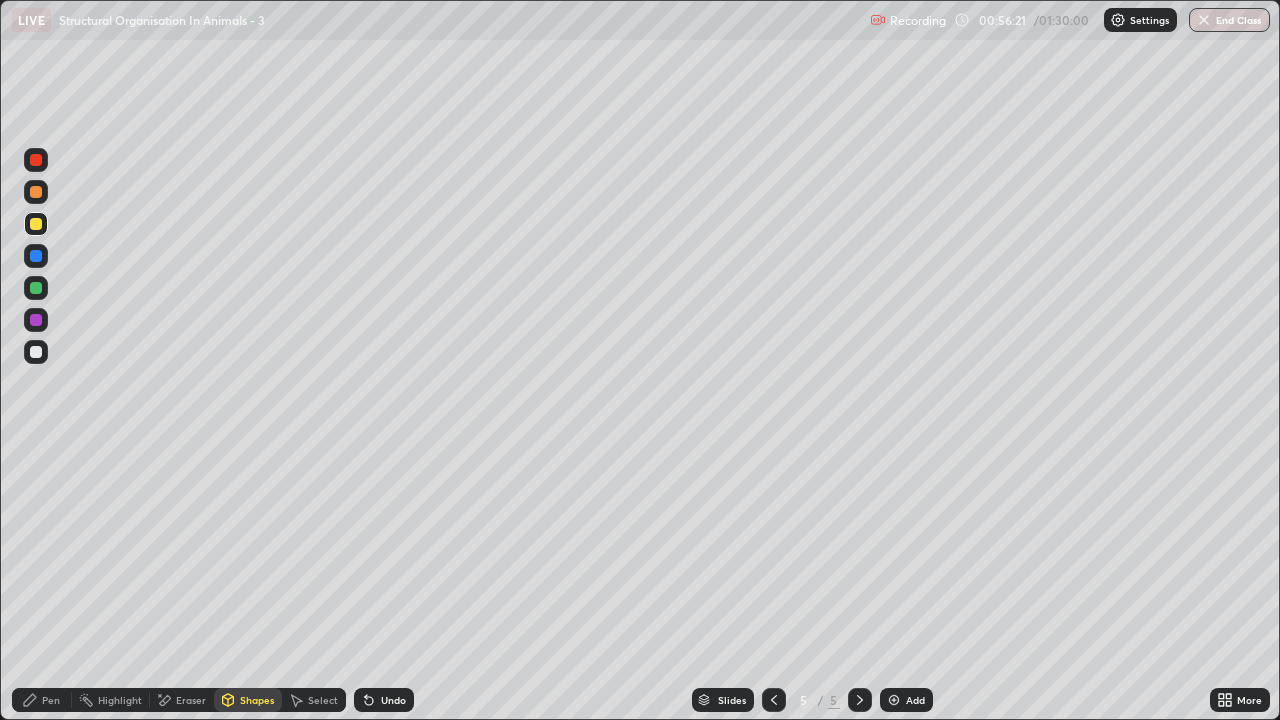 click on "Eraser" at bounding box center [191, 700] 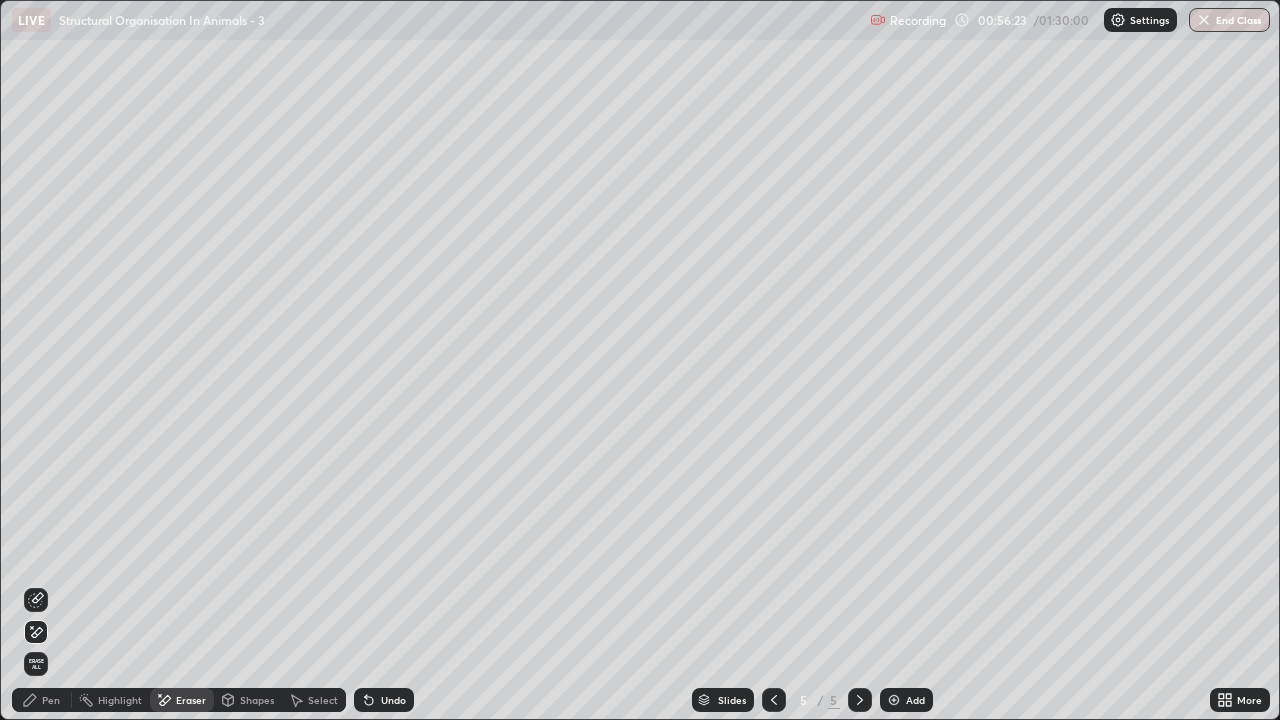 click on "Pen" at bounding box center (51, 700) 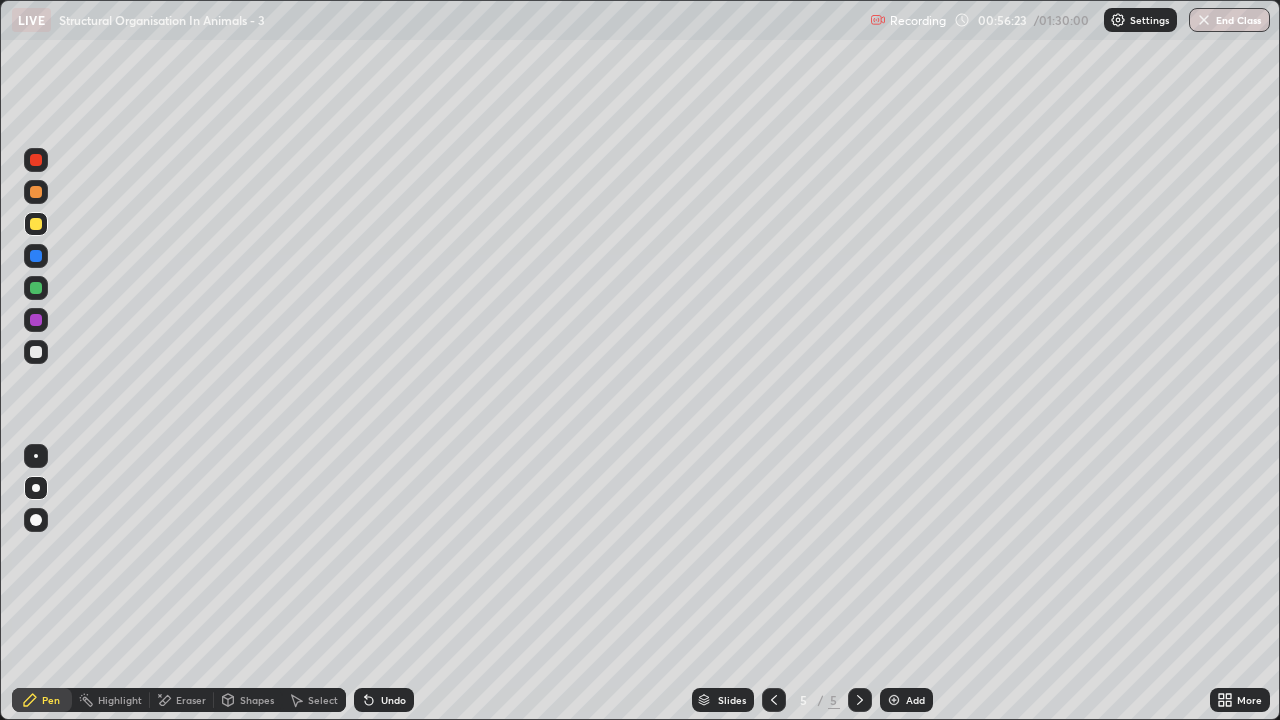 click on "Pen" at bounding box center (51, 700) 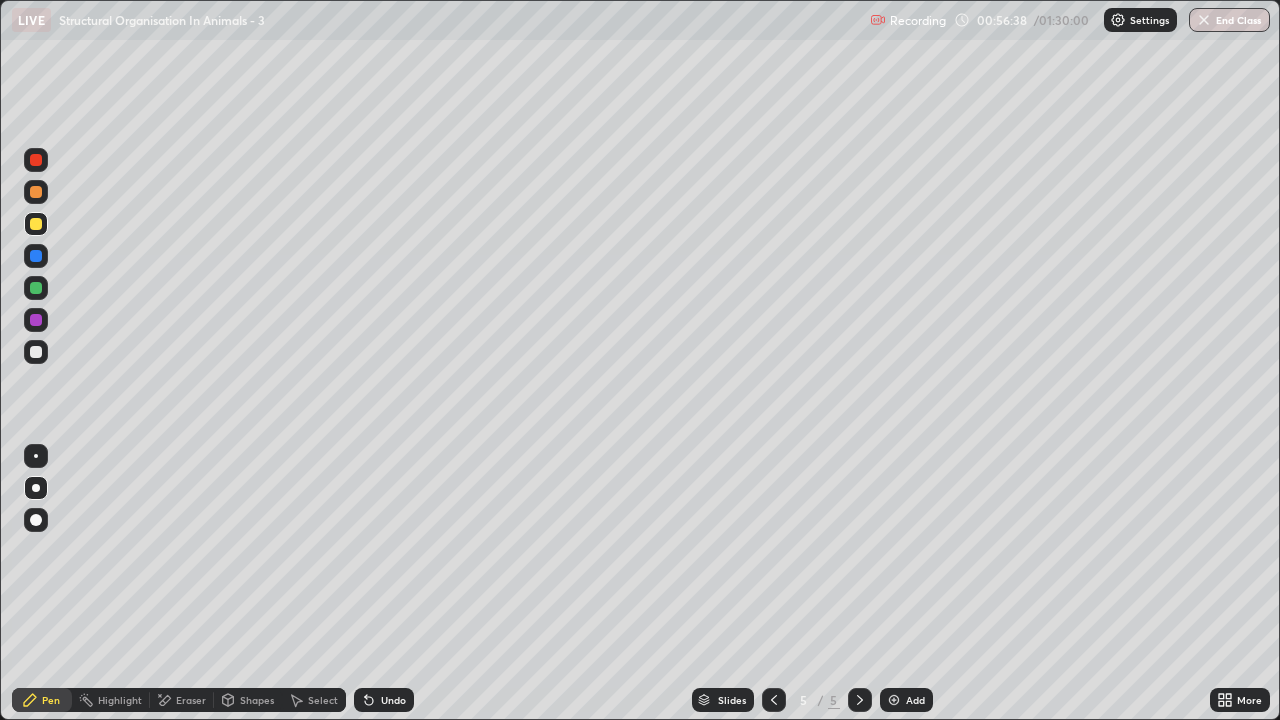 click at bounding box center (36, 352) 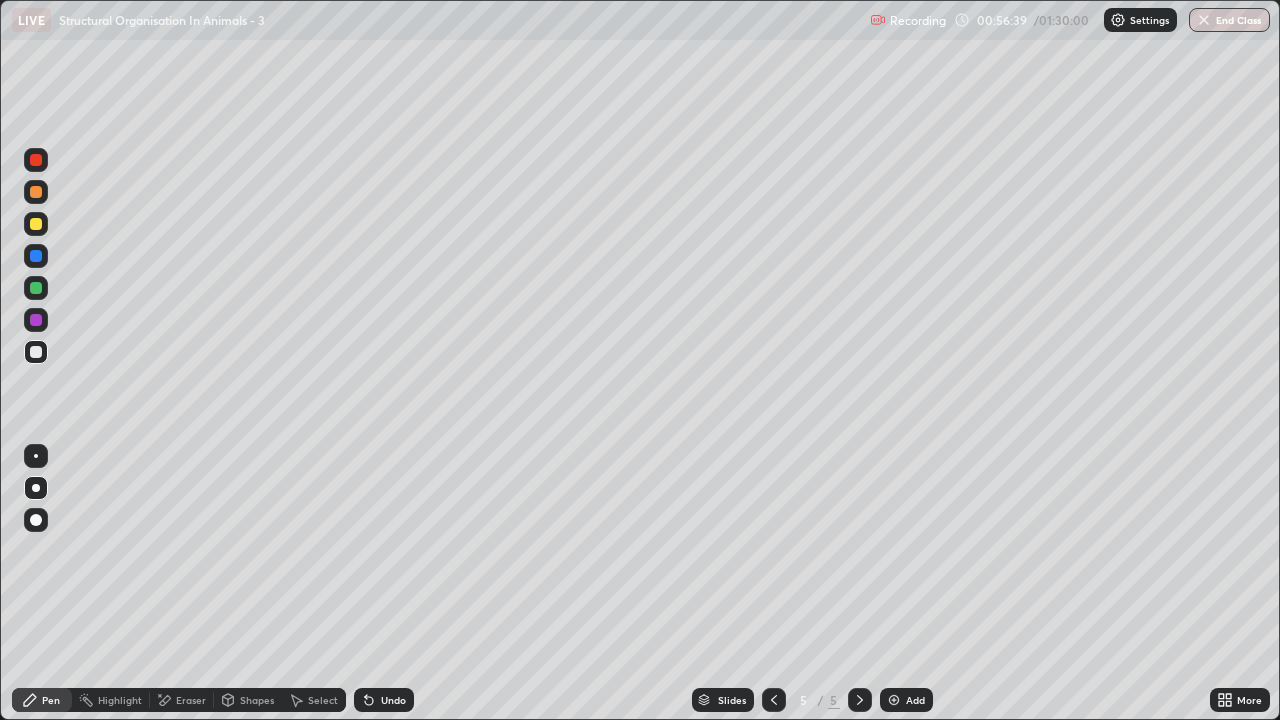 click on "Shapes" at bounding box center [257, 700] 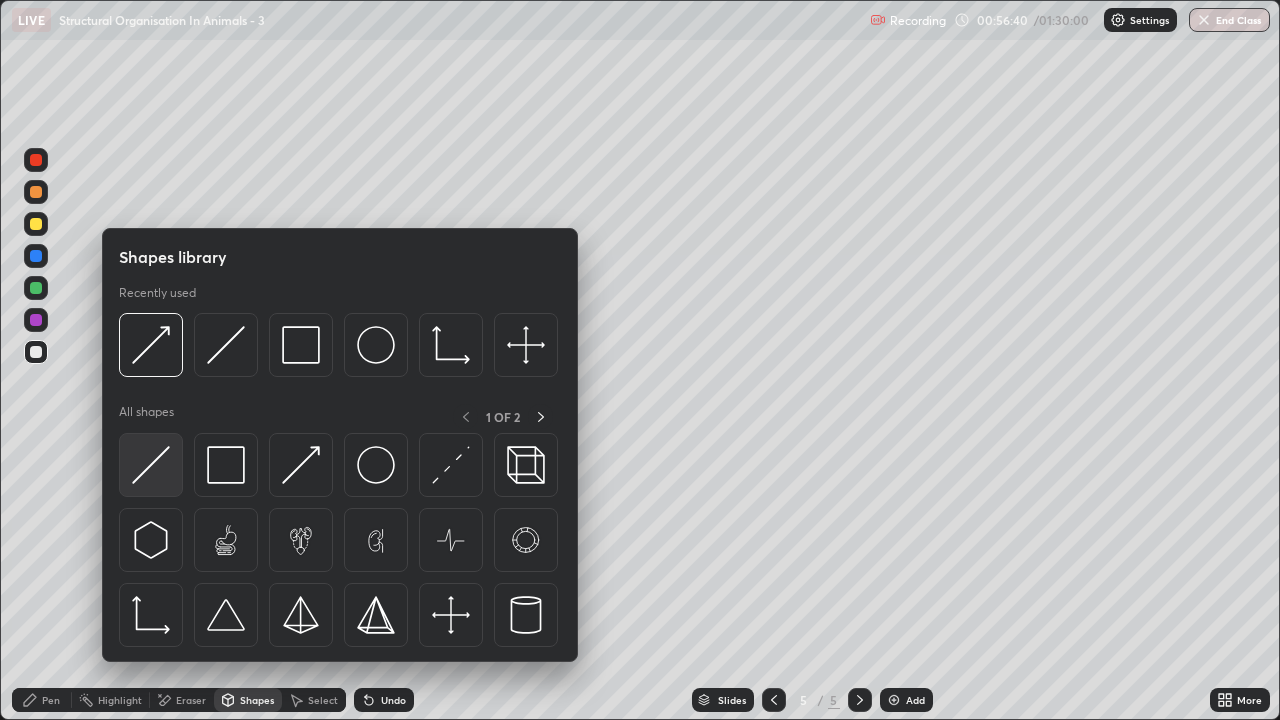 click at bounding box center (151, 465) 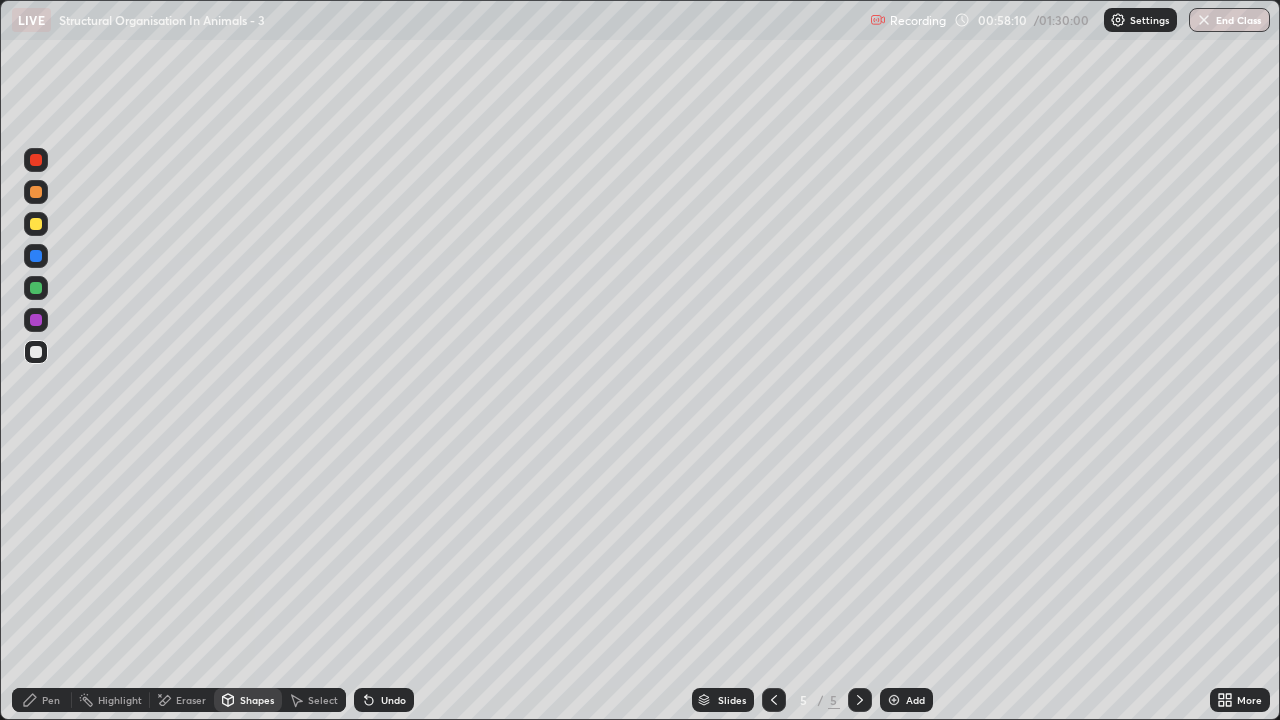 click at bounding box center (36, 192) 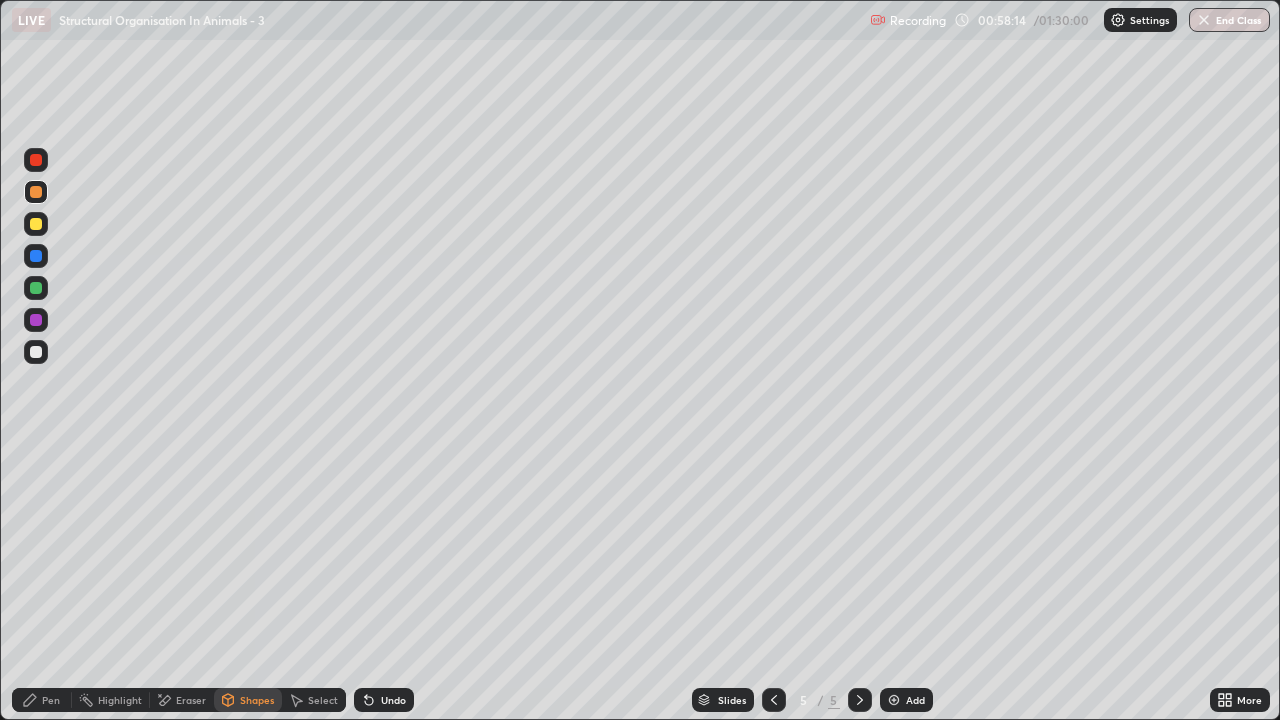 click on "Pen" at bounding box center [51, 700] 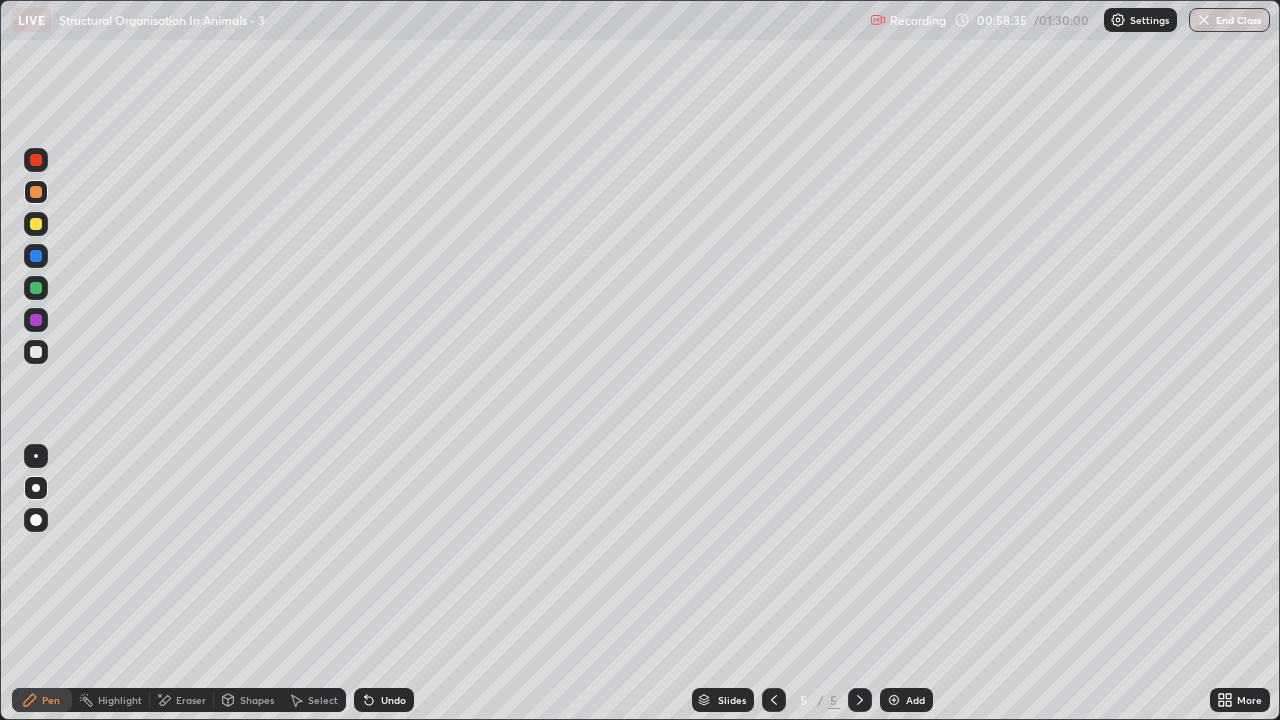 click at bounding box center (36, 352) 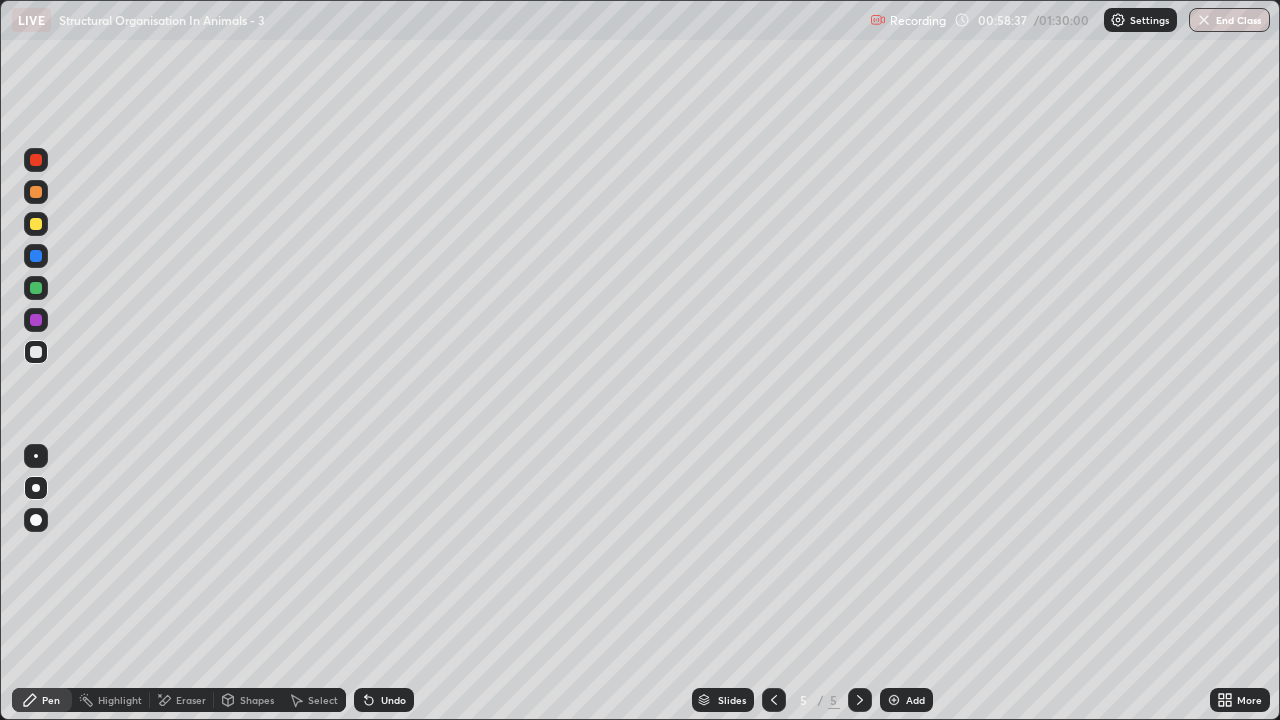 click on "Shapes" at bounding box center [248, 700] 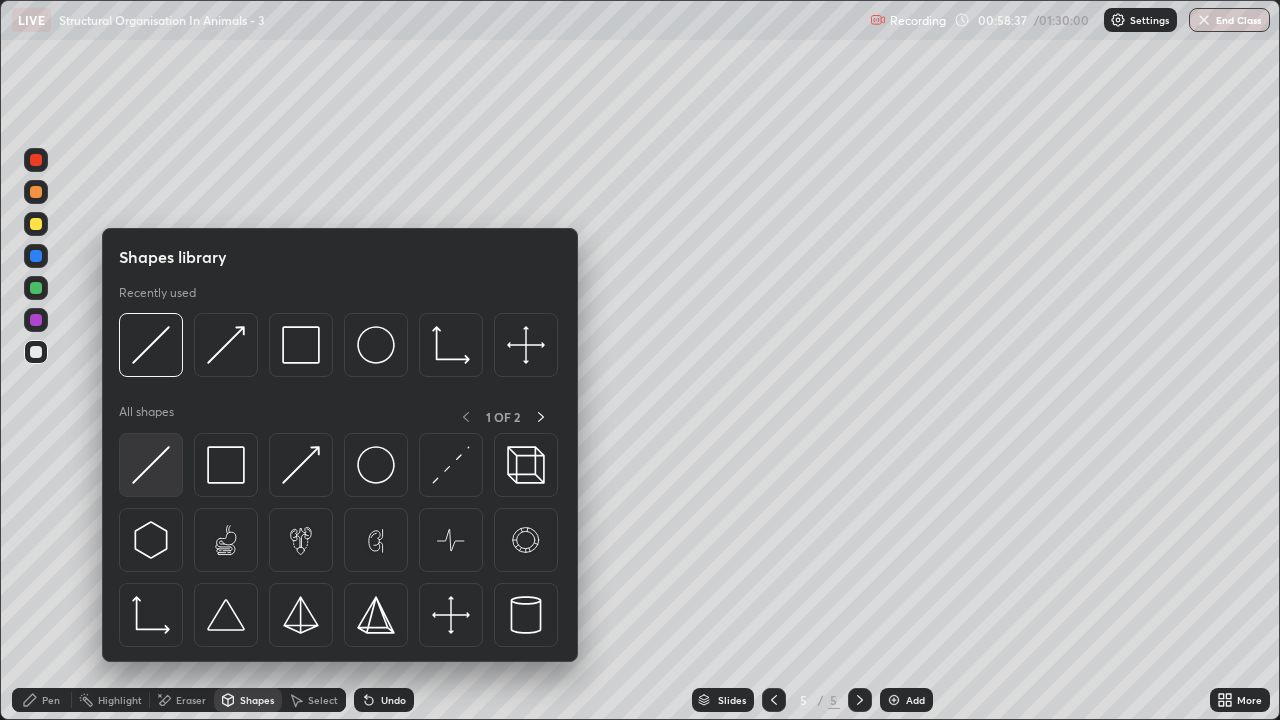click at bounding box center [151, 465] 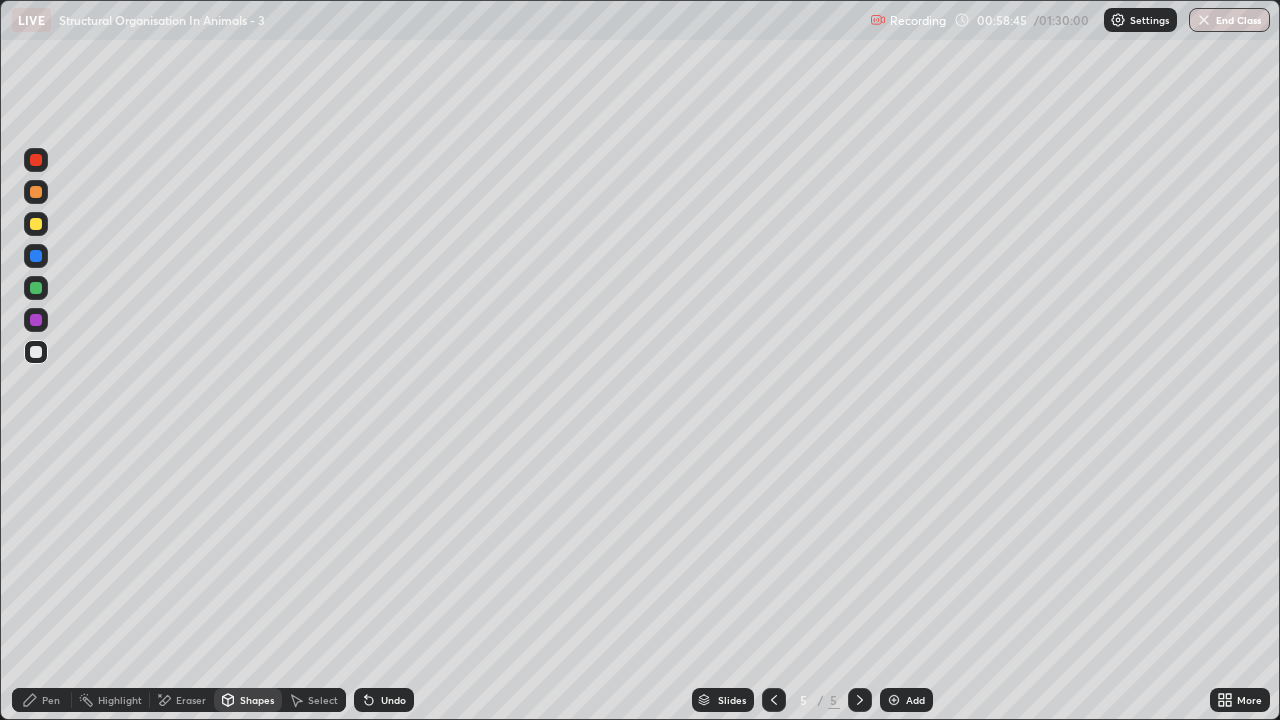 click on "Pen" at bounding box center (51, 700) 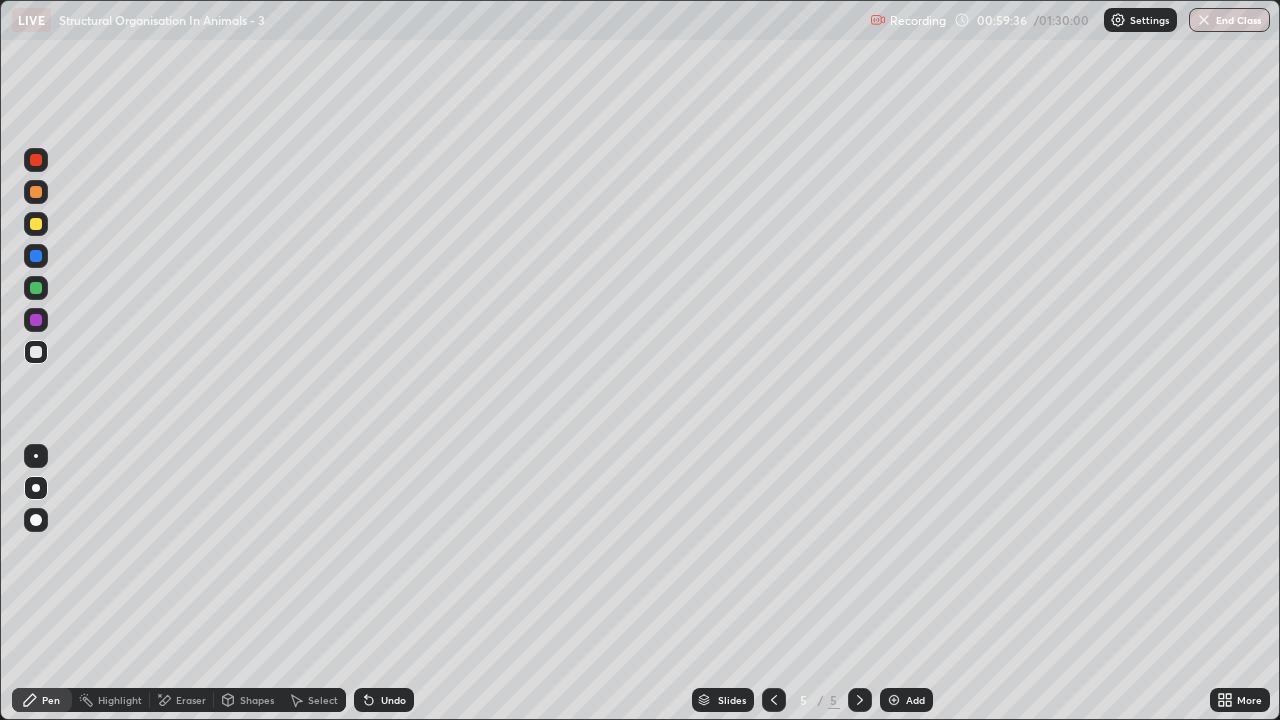 click at bounding box center (36, 224) 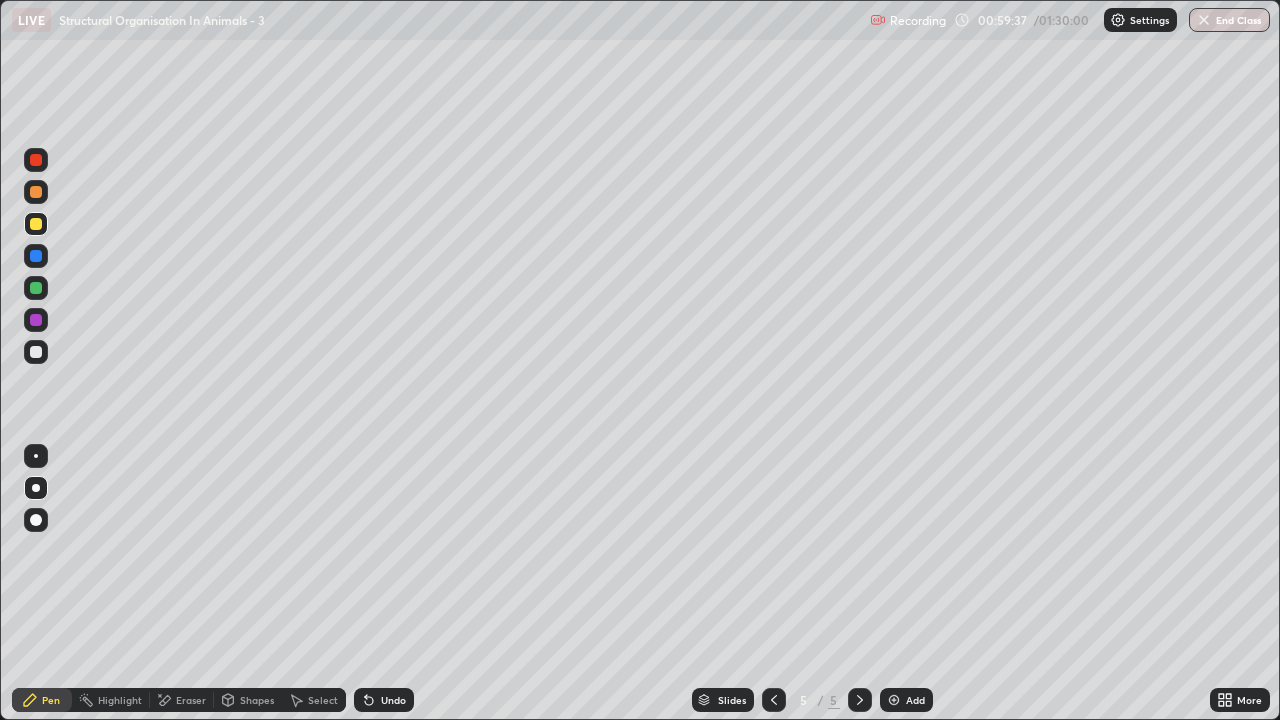 click on "Shapes" at bounding box center [248, 700] 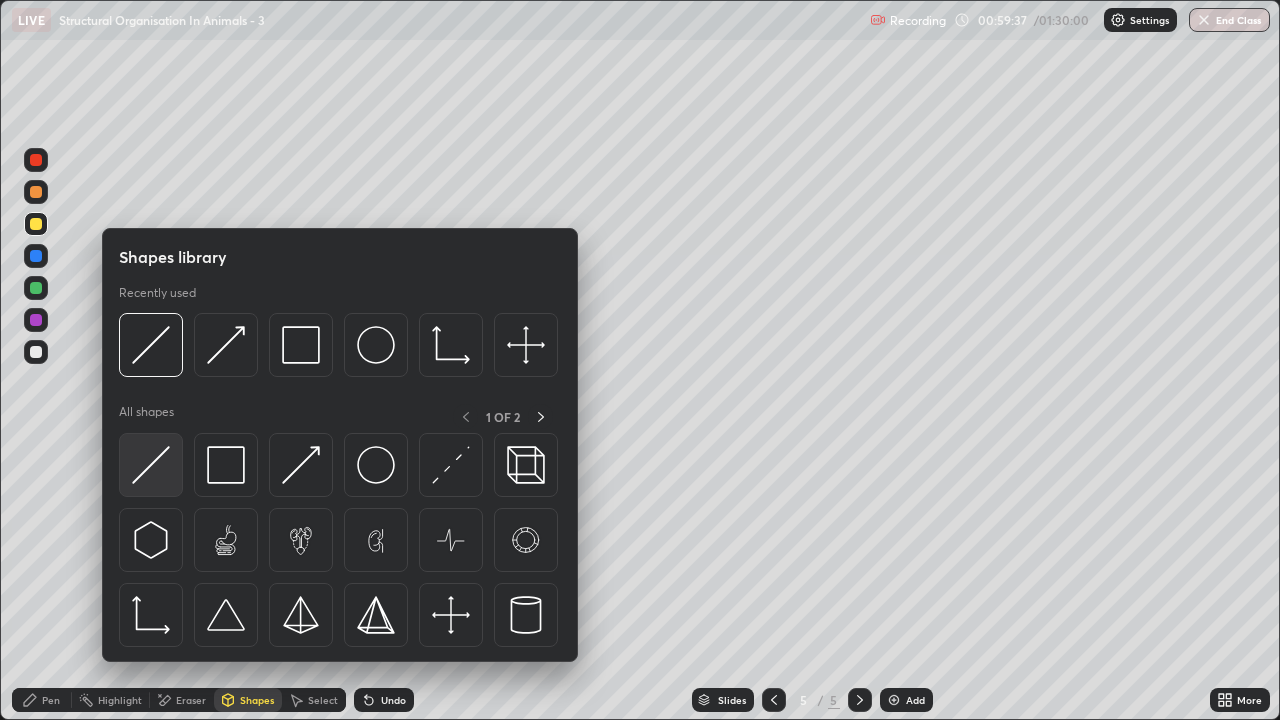 click at bounding box center (151, 465) 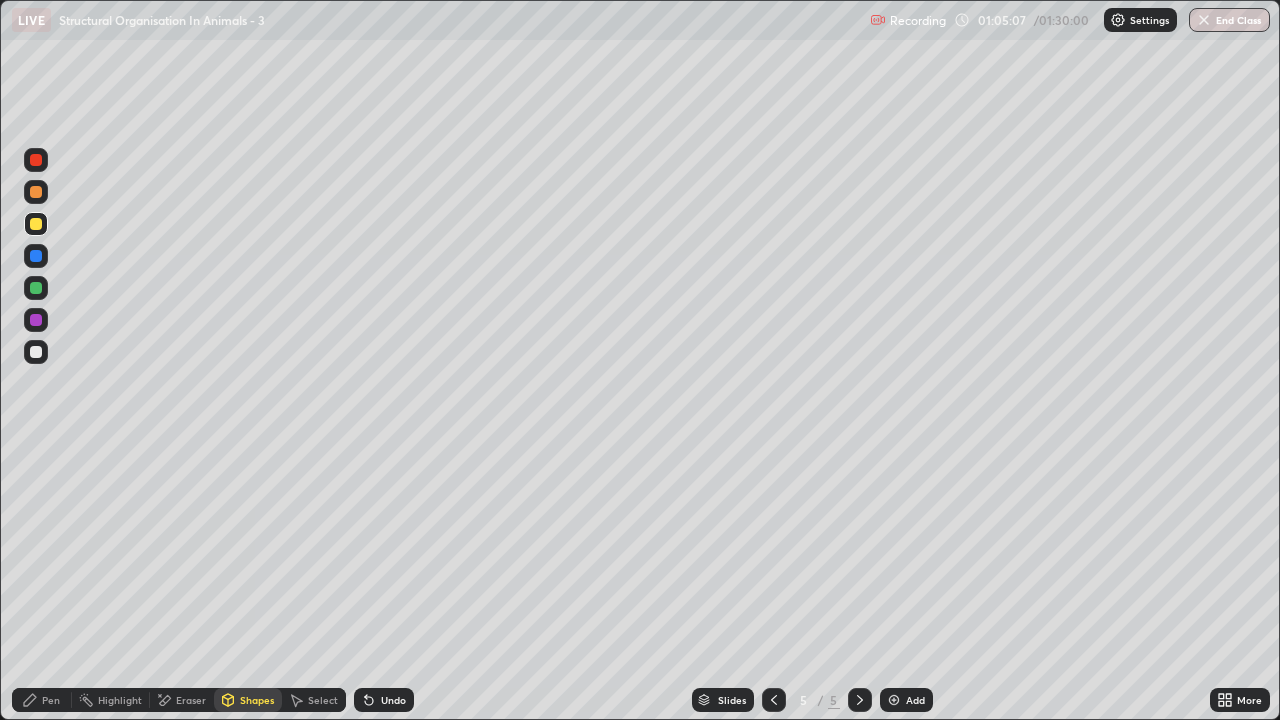 click on "Shapes" at bounding box center (257, 700) 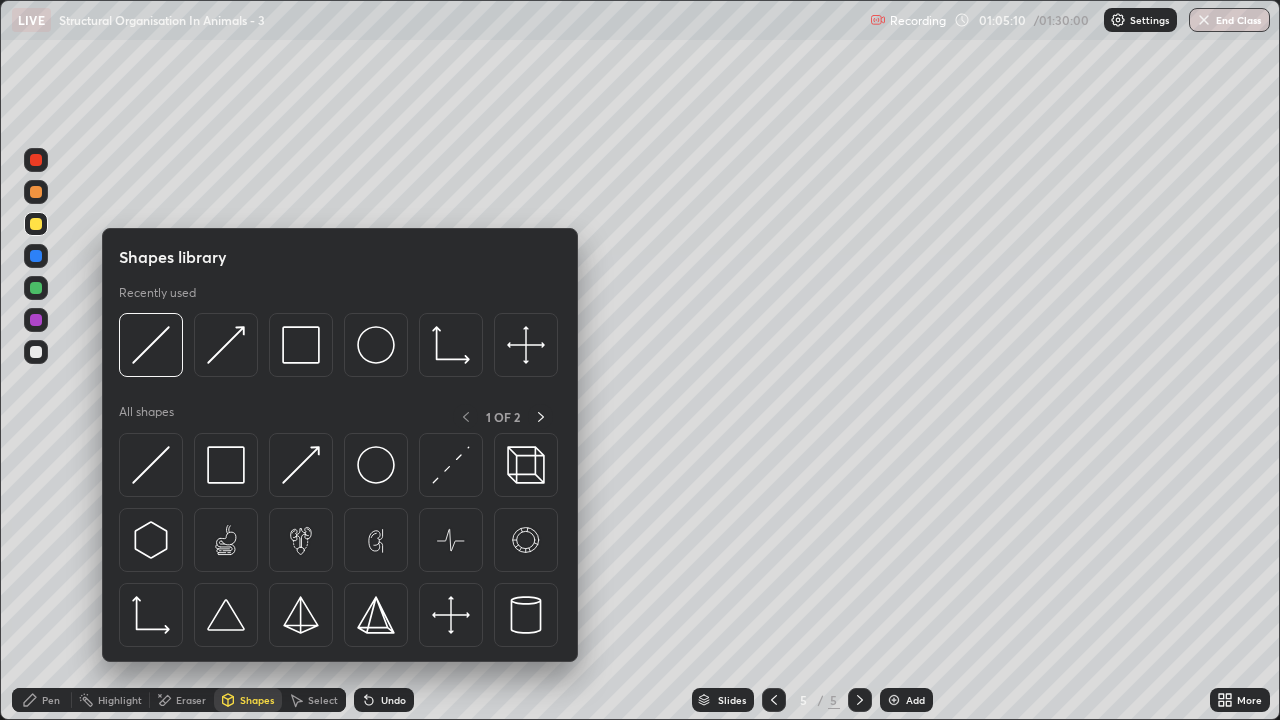 click at bounding box center (36, 192) 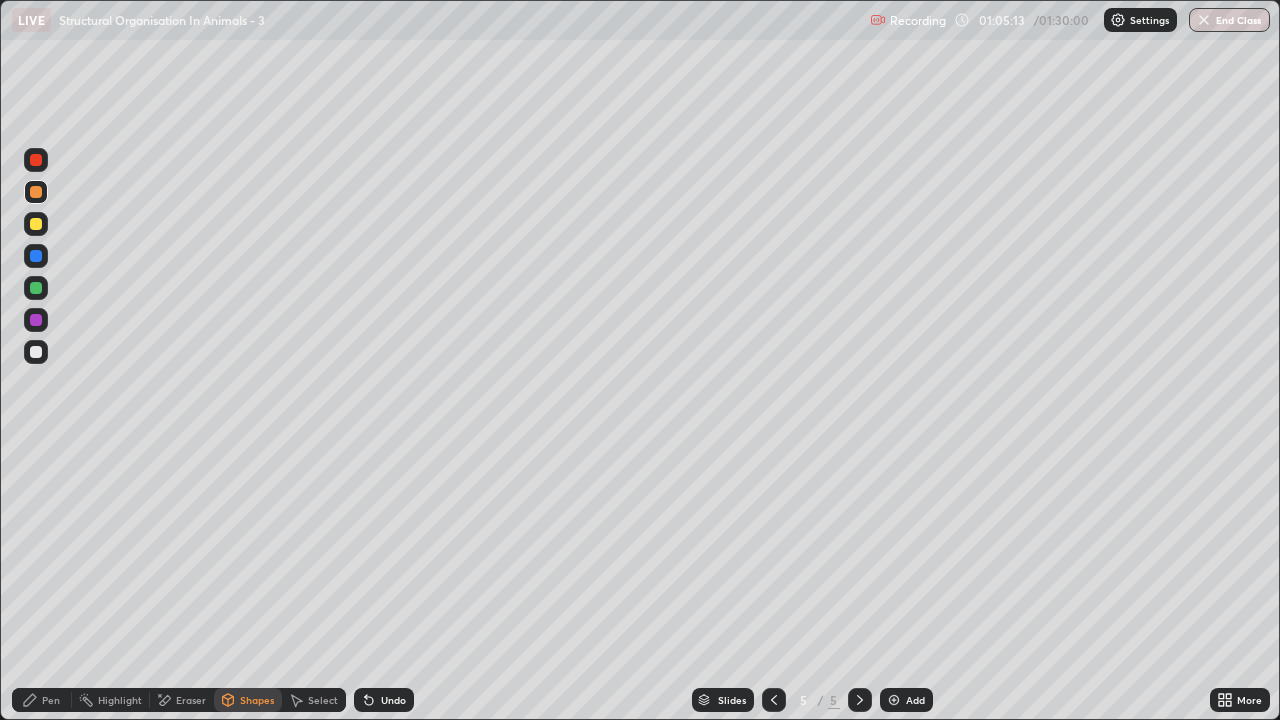 click on "Eraser" at bounding box center [191, 700] 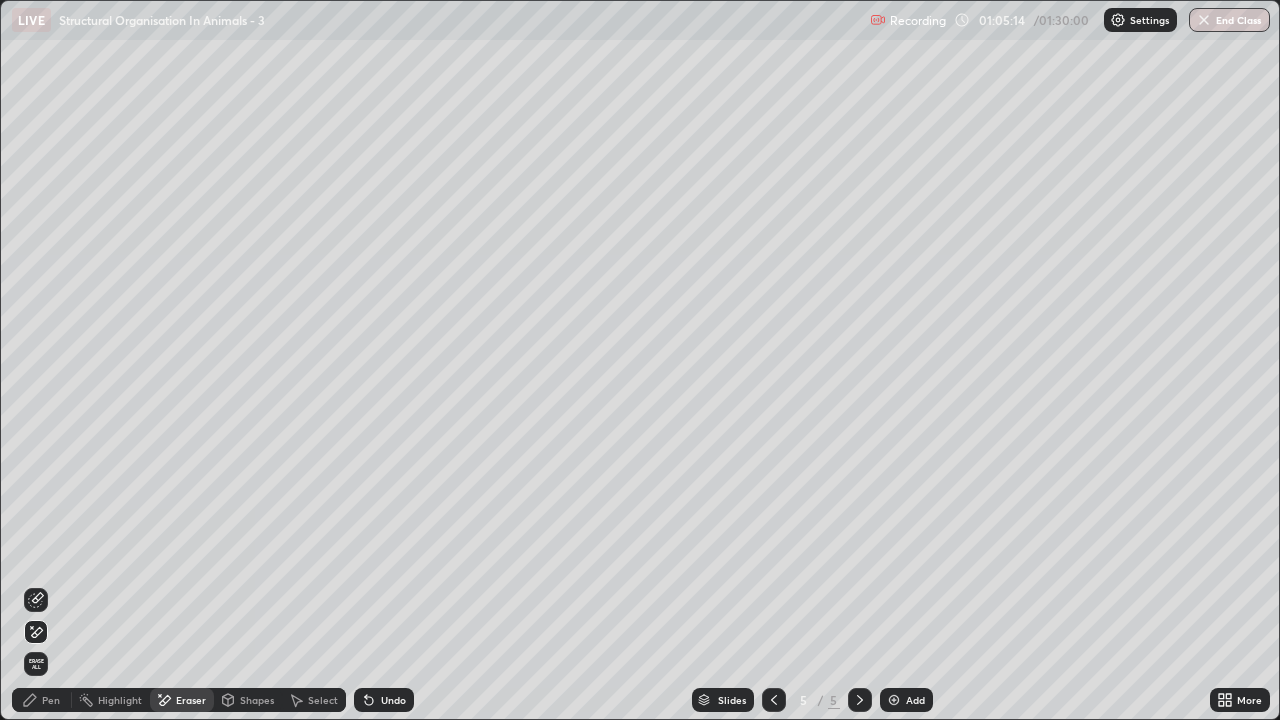 click on "Pen" at bounding box center (51, 700) 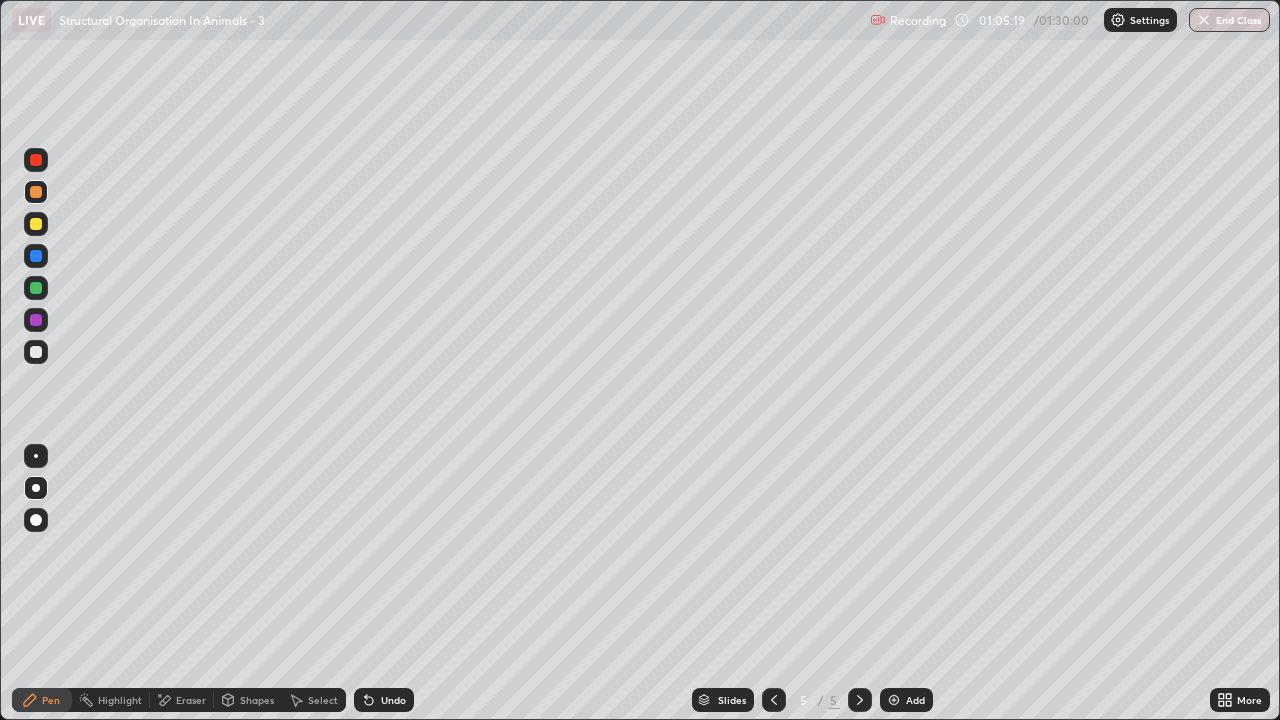 click at bounding box center [36, 224] 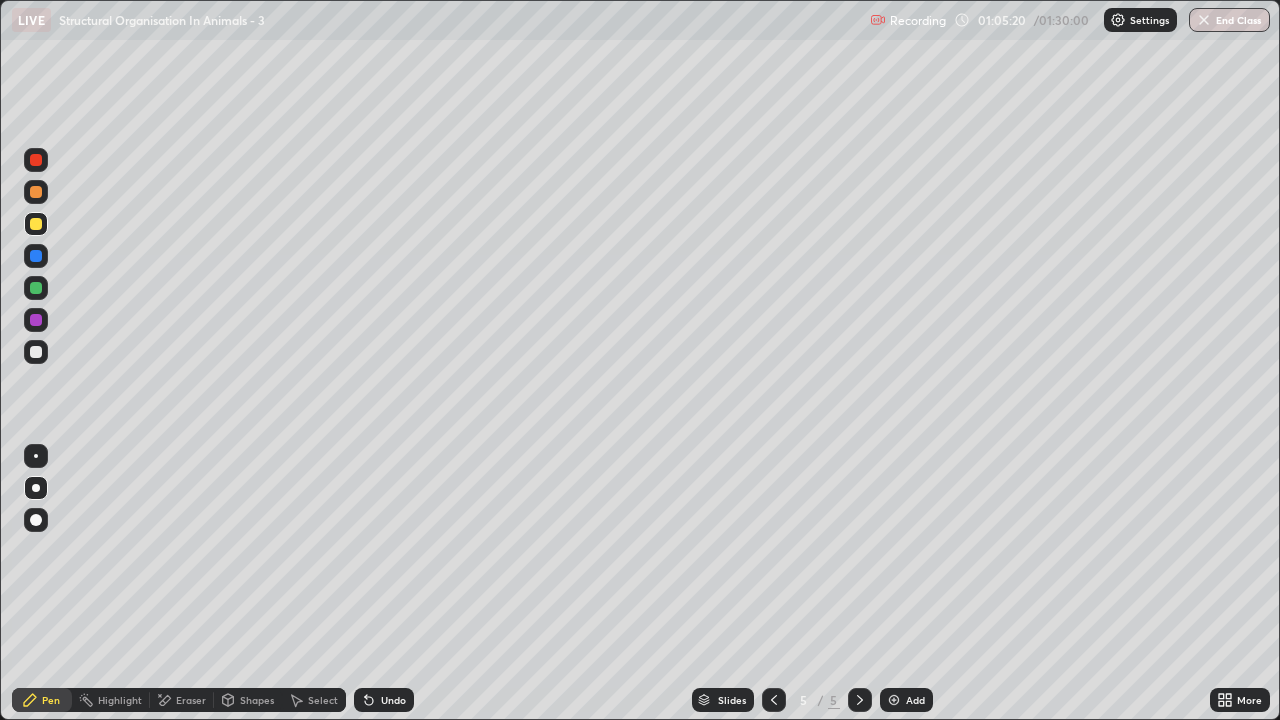click on "Shapes" at bounding box center (257, 700) 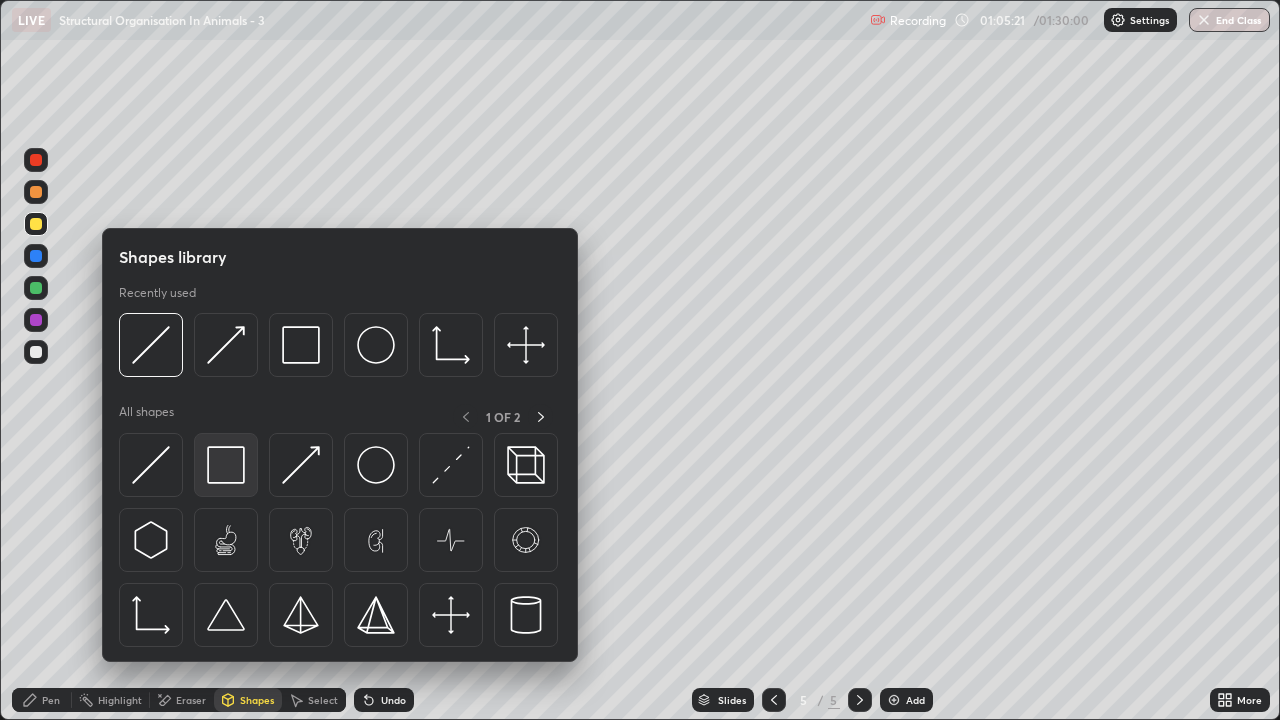 click at bounding box center (226, 465) 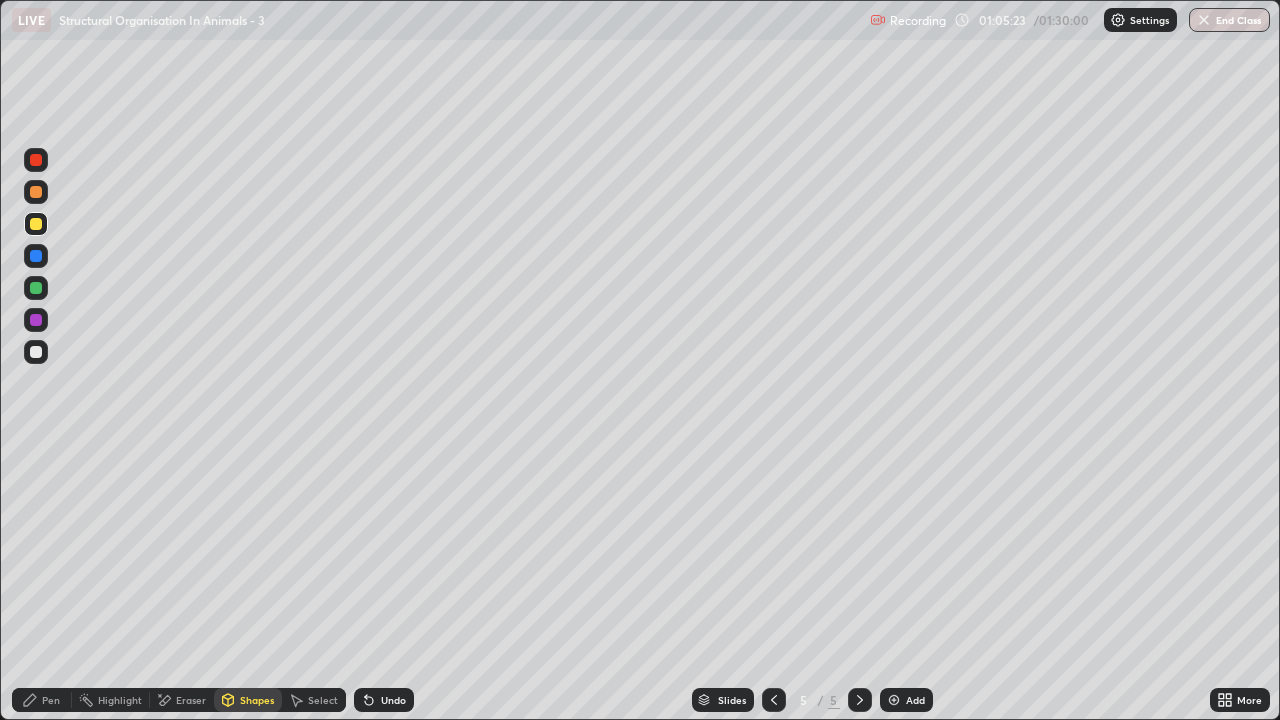 click at bounding box center [36, 352] 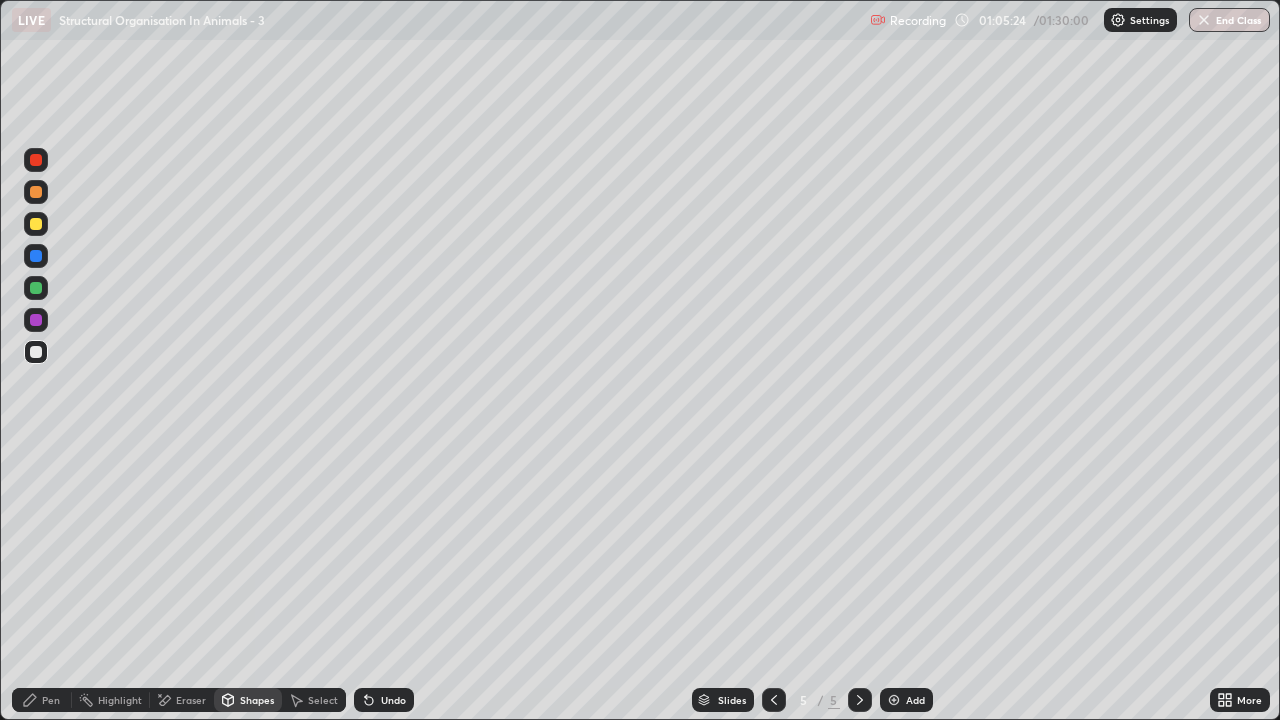 click on "Shapes" at bounding box center (248, 700) 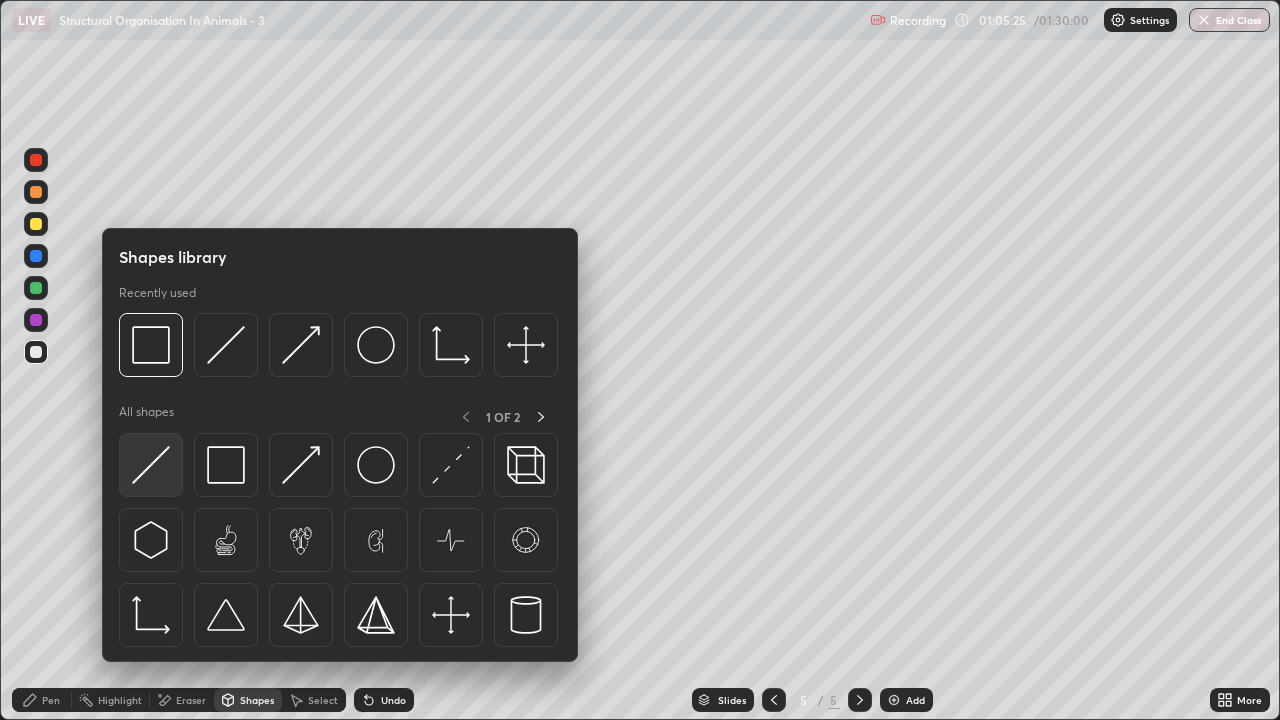 click at bounding box center [151, 465] 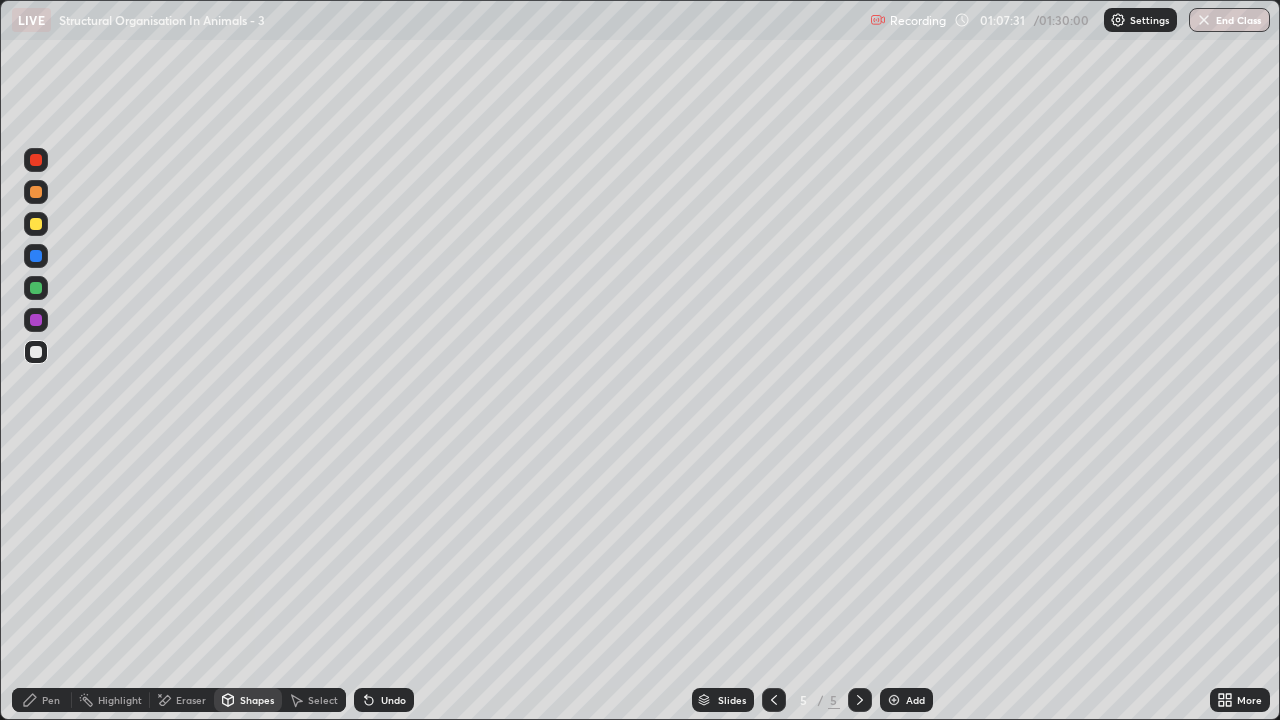 click on "Pen" at bounding box center [51, 700] 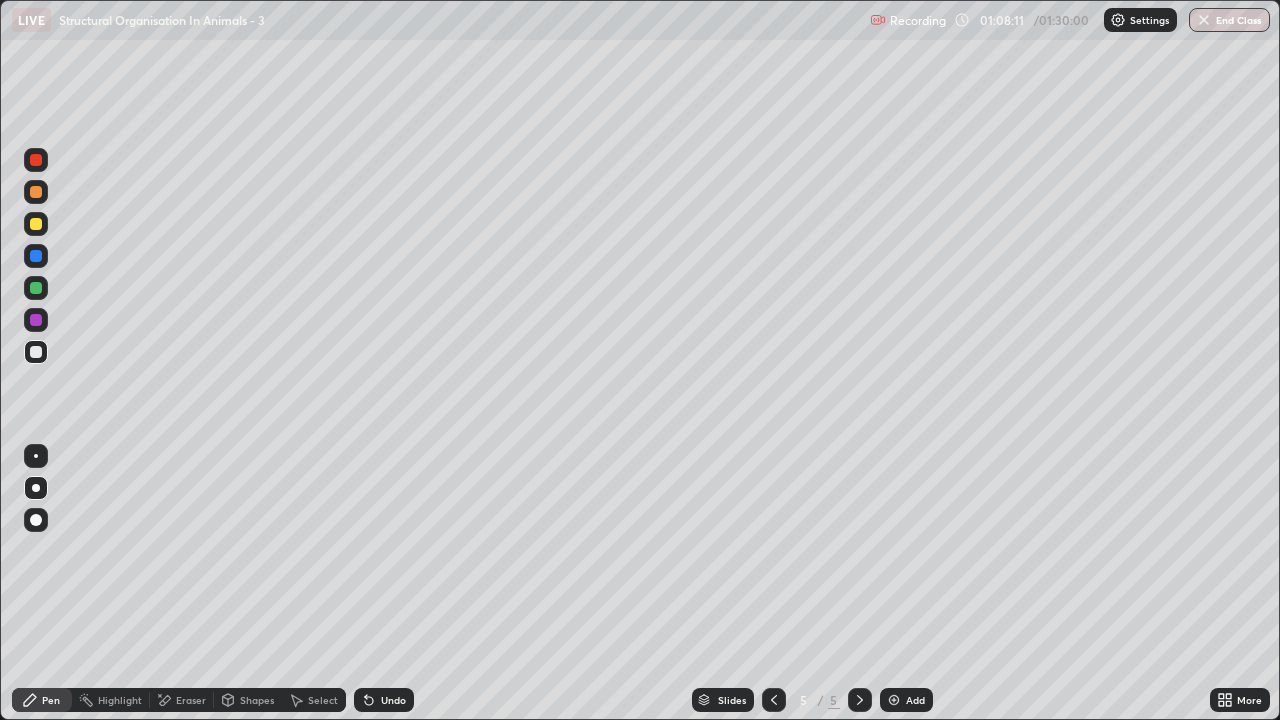 click at bounding box center (36, 224) 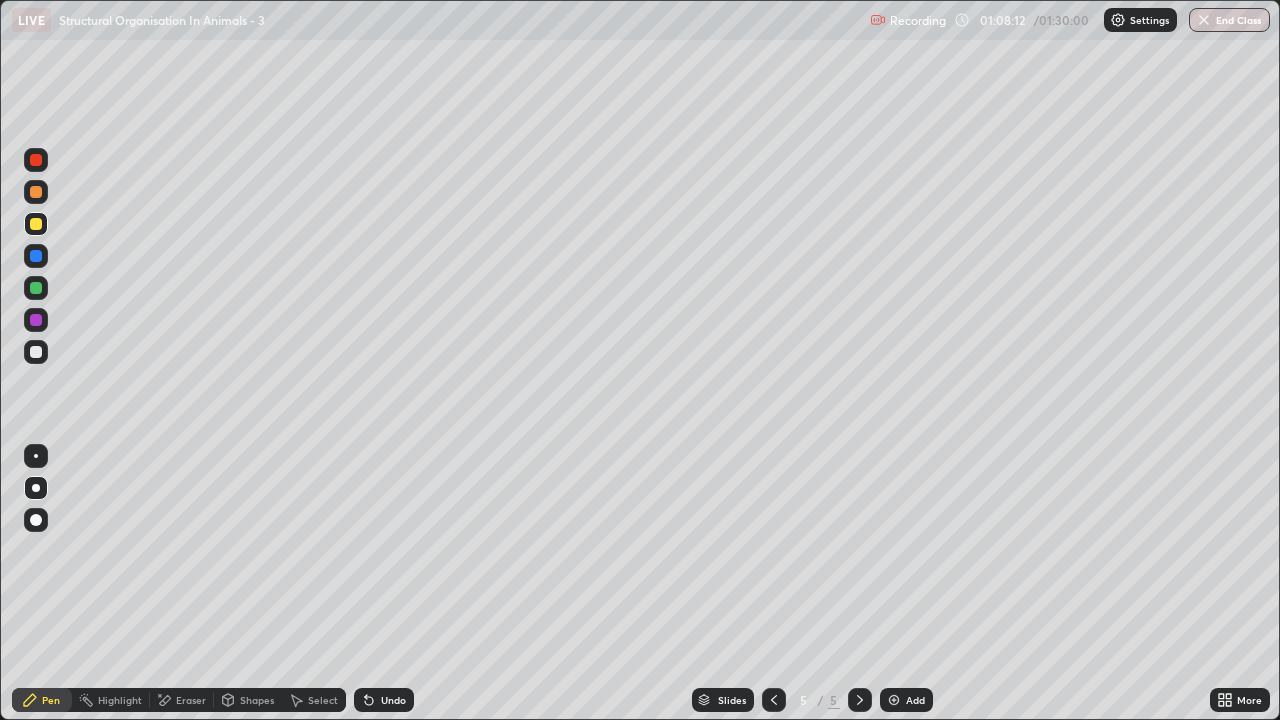 click on "Shapes" at bounding box center (248, 700) 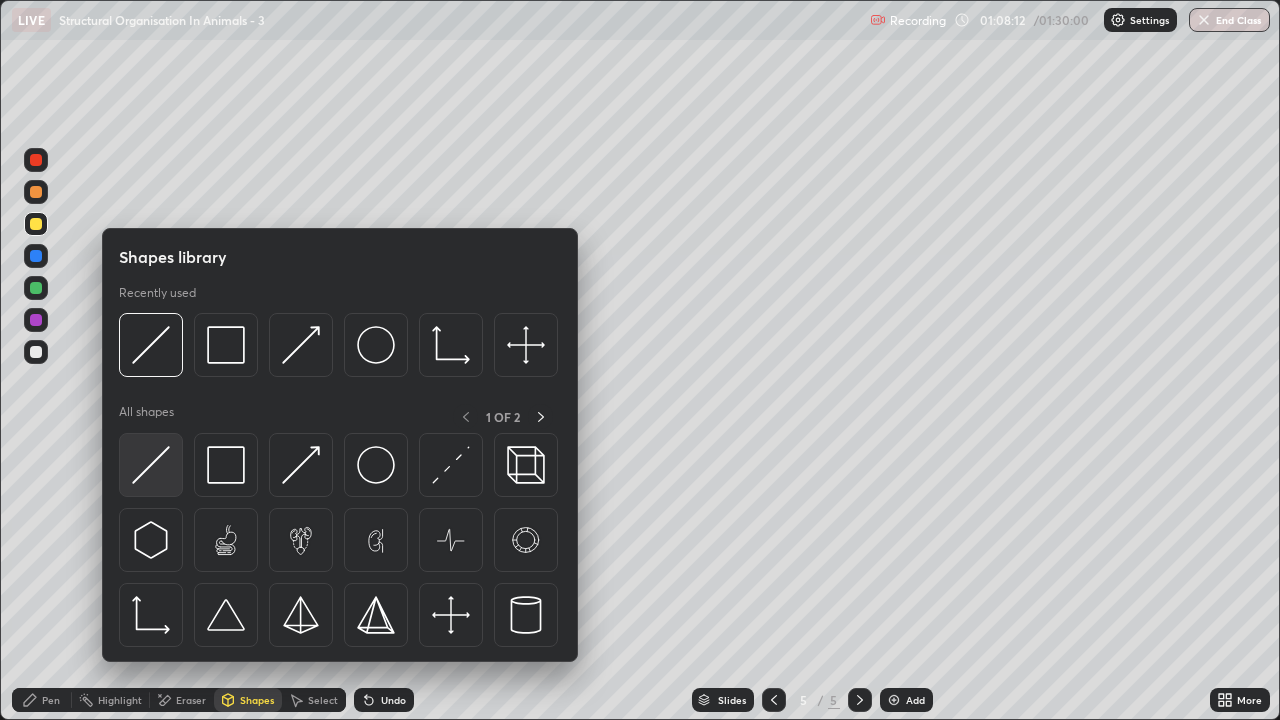 click at bounding box center (151, 465) 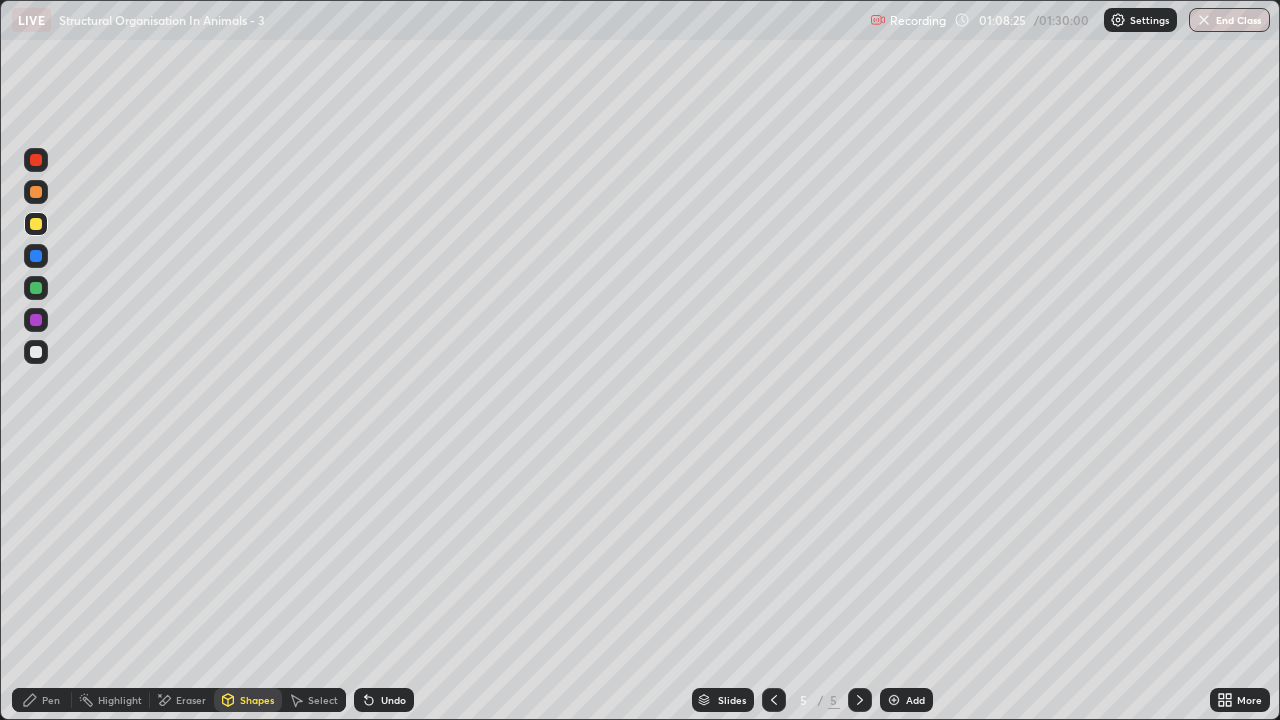 click on "Pen" at bounding box center (51, 700) 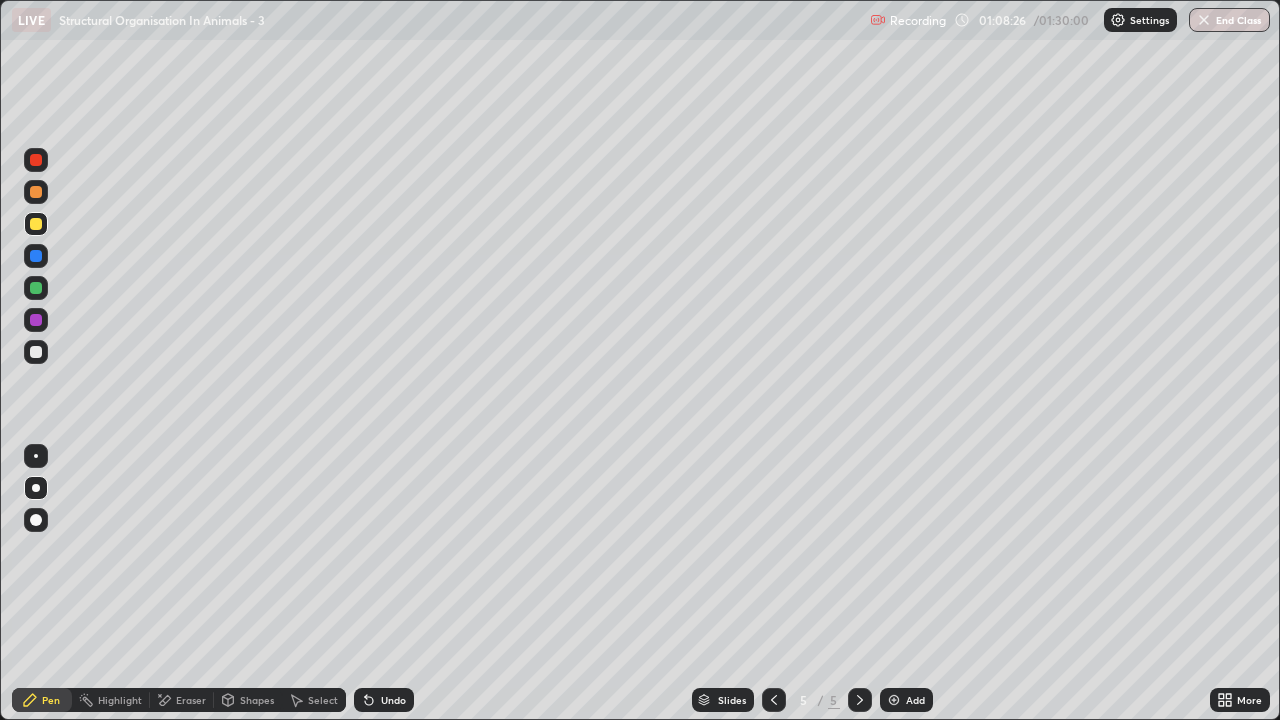 click on "Shapes" at bounding box center [257, 700] 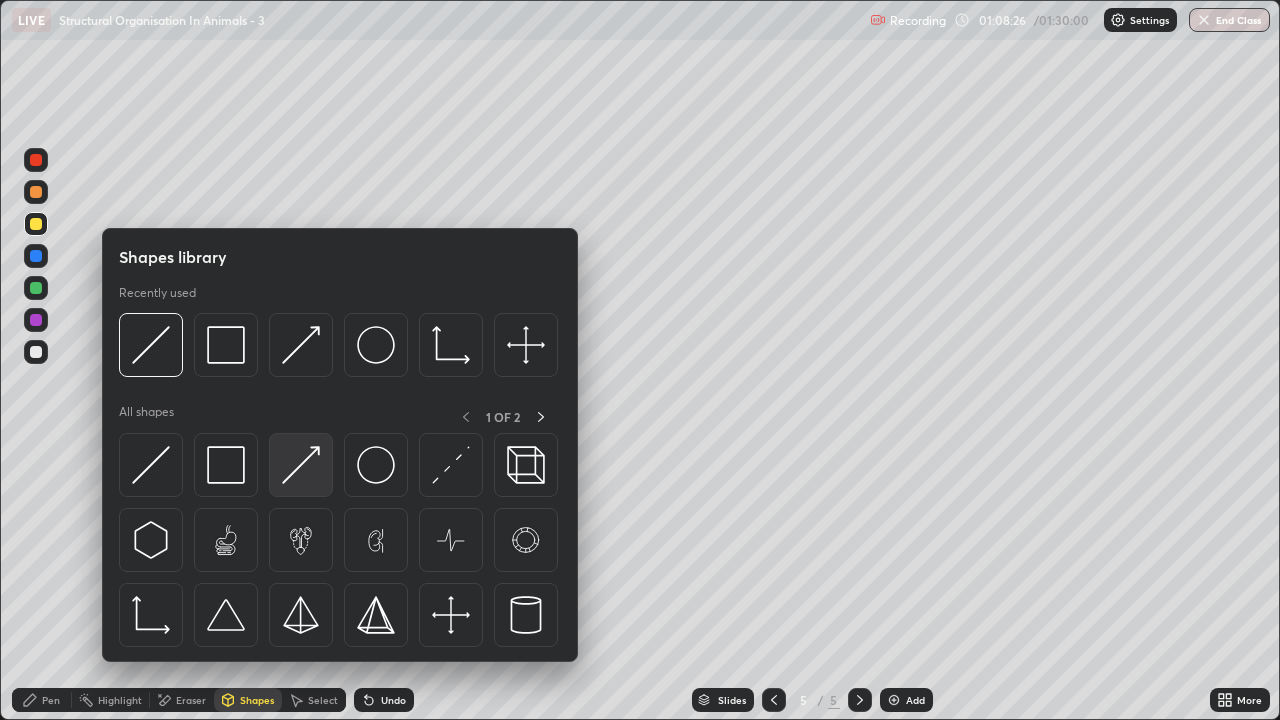 click at bounding box center [301, 465] 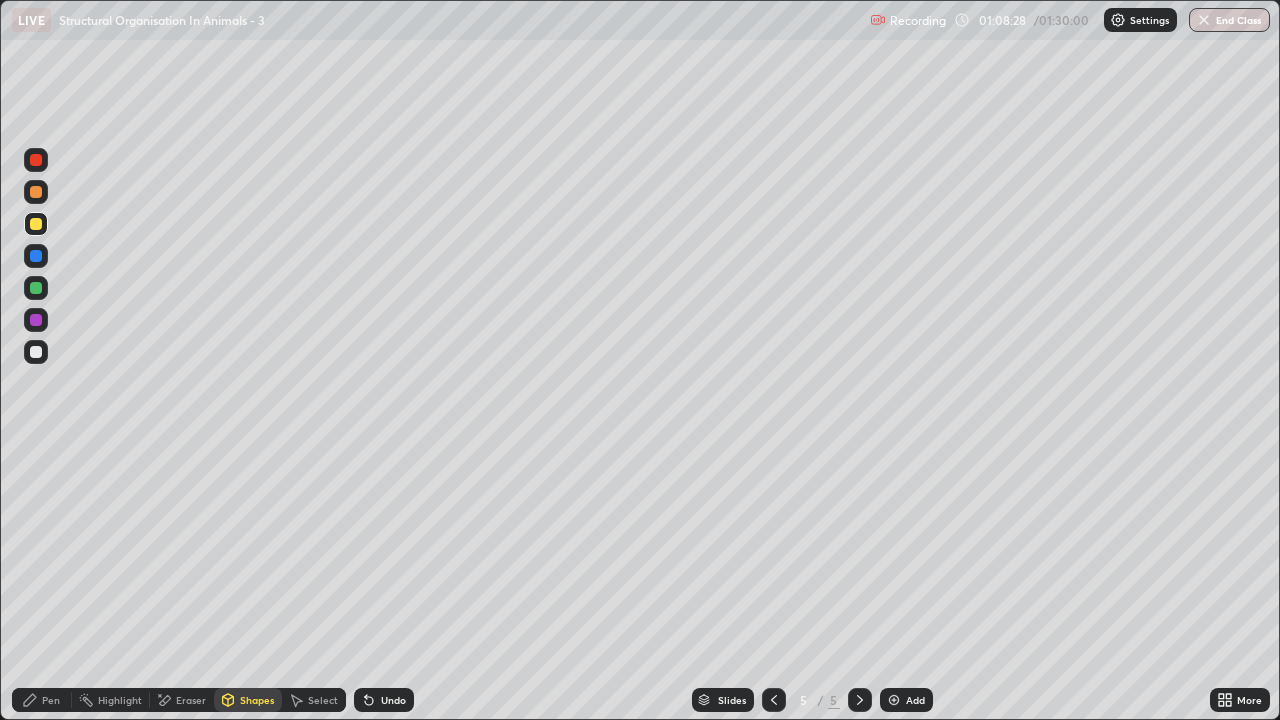 click on "Pen" at bounding box center [42, 700] 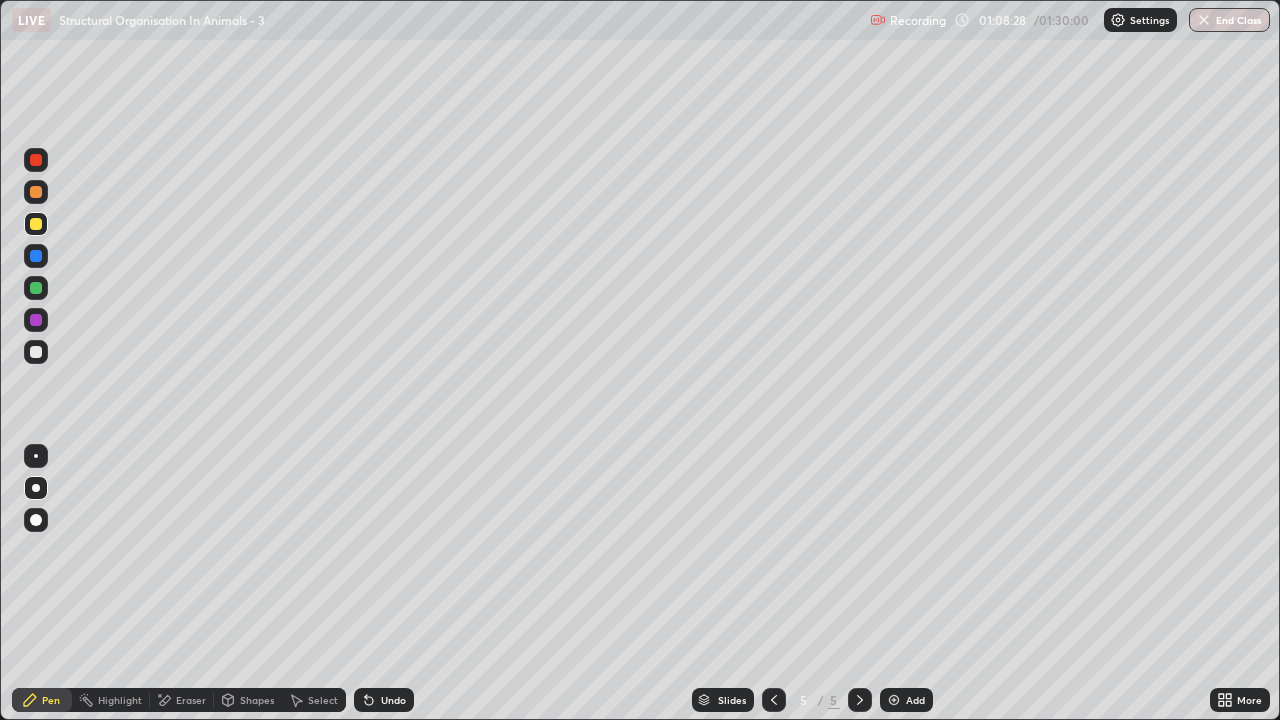 click on "Pen" at bounding box center (51, 700) 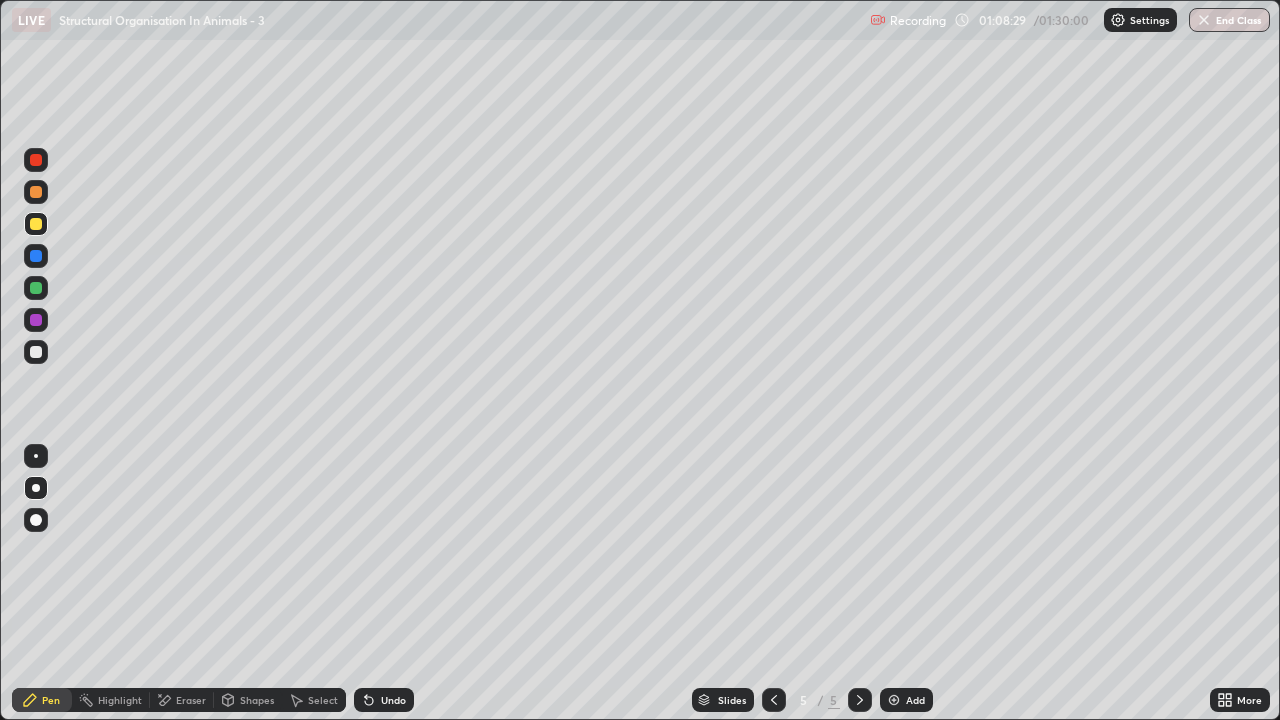 click at bounding box center [36, 352] 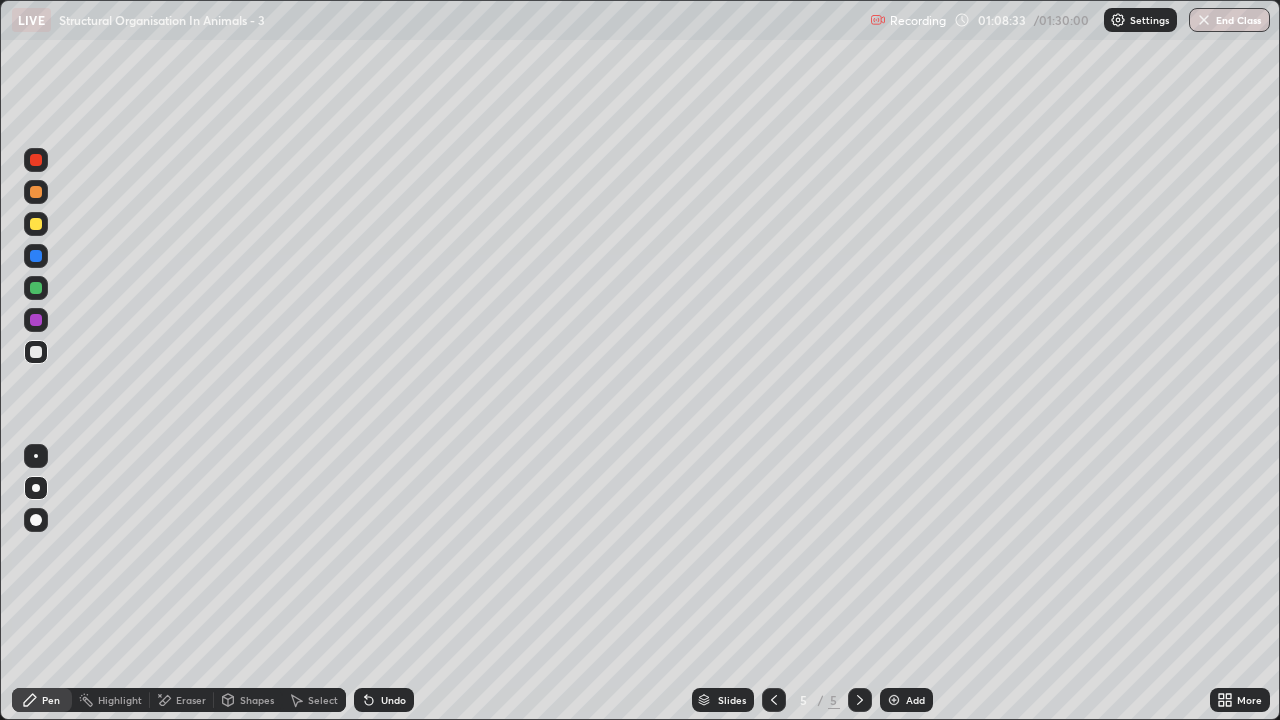 click on "Eraser" at bounding box center [182, 700] 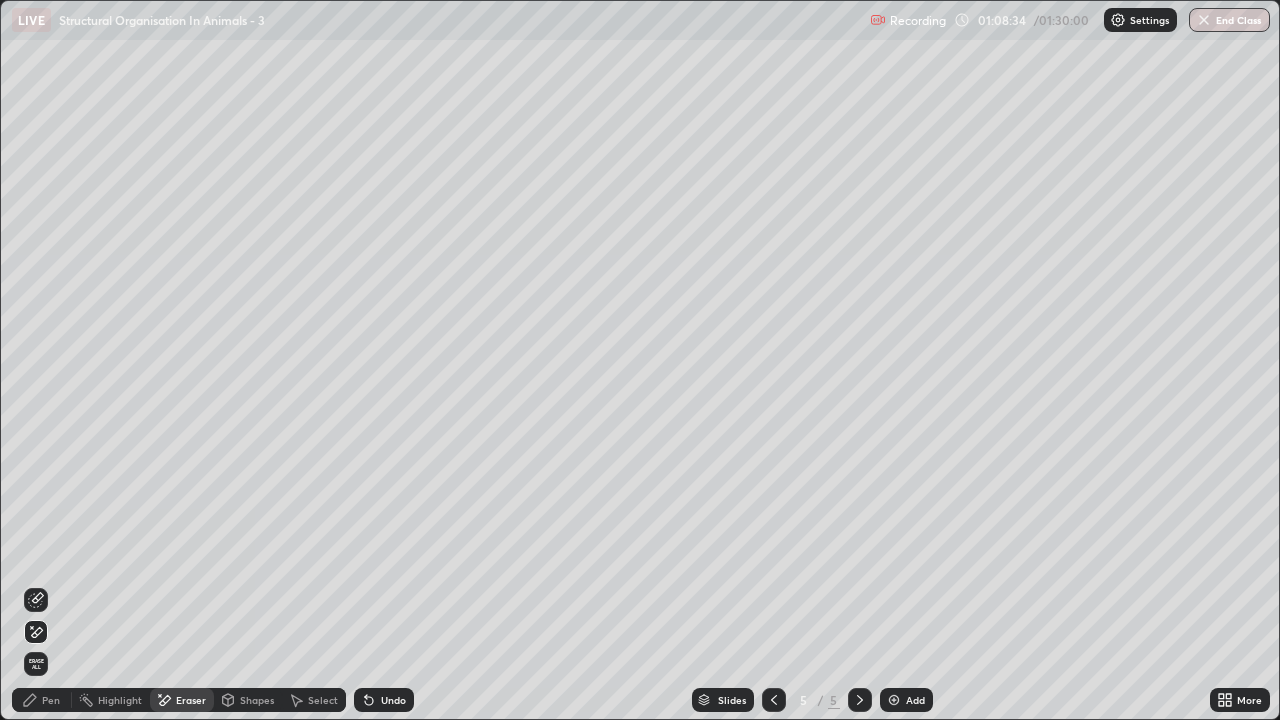 click on "Pen" at bounding box center (51, 700) 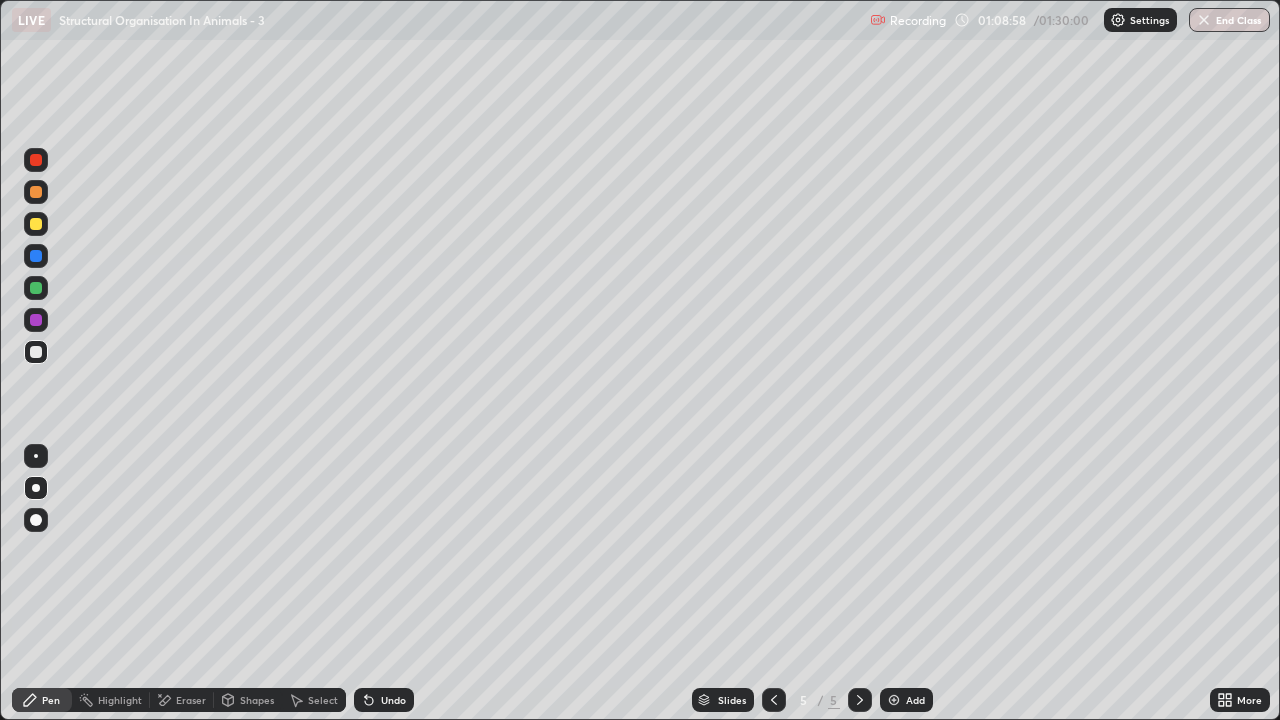 click at bounding box center (36, 224) 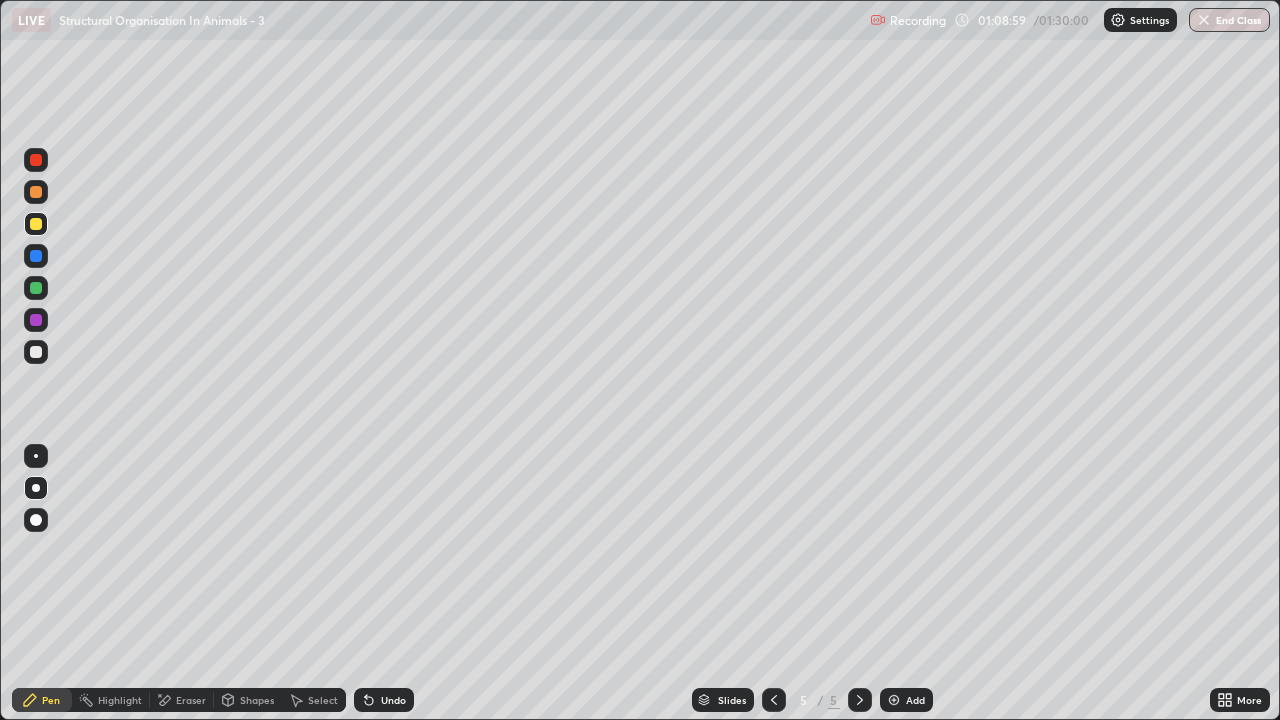 click on "Shapes" at bounding box center (257, 700) 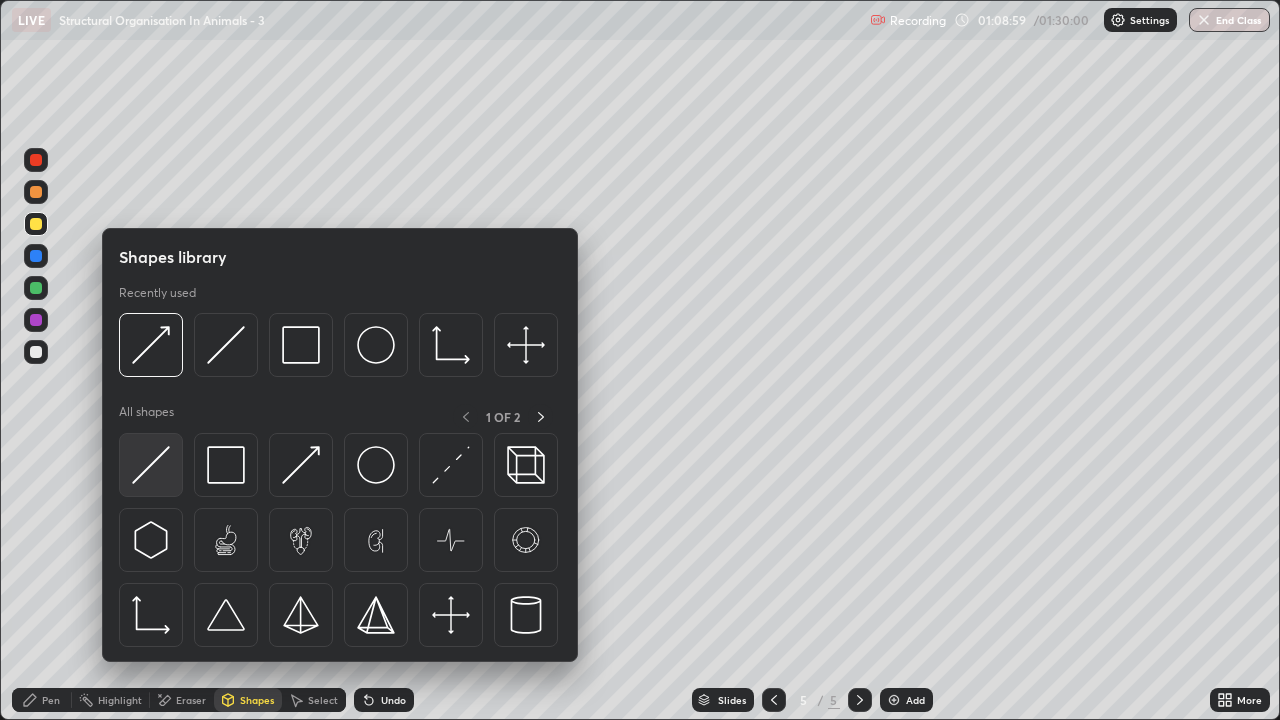 click at bounding box center [151, 465] 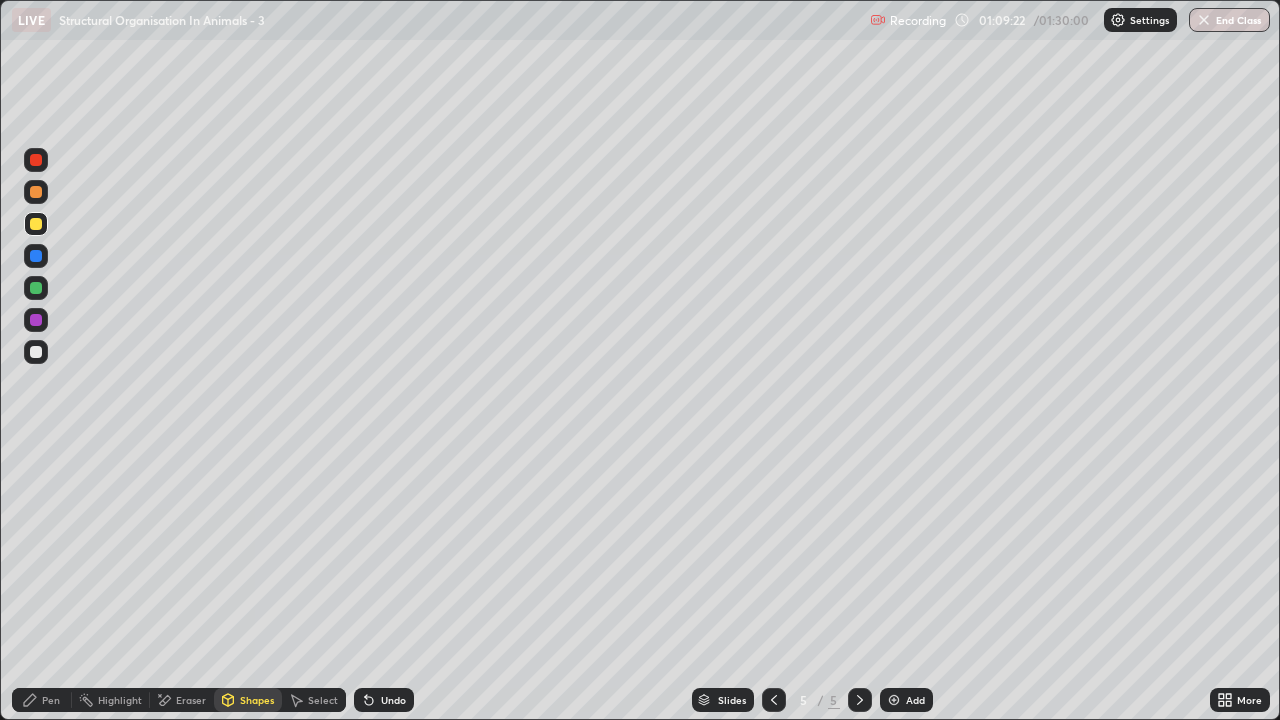 click on "Pen" at bounding box center (51, 700) 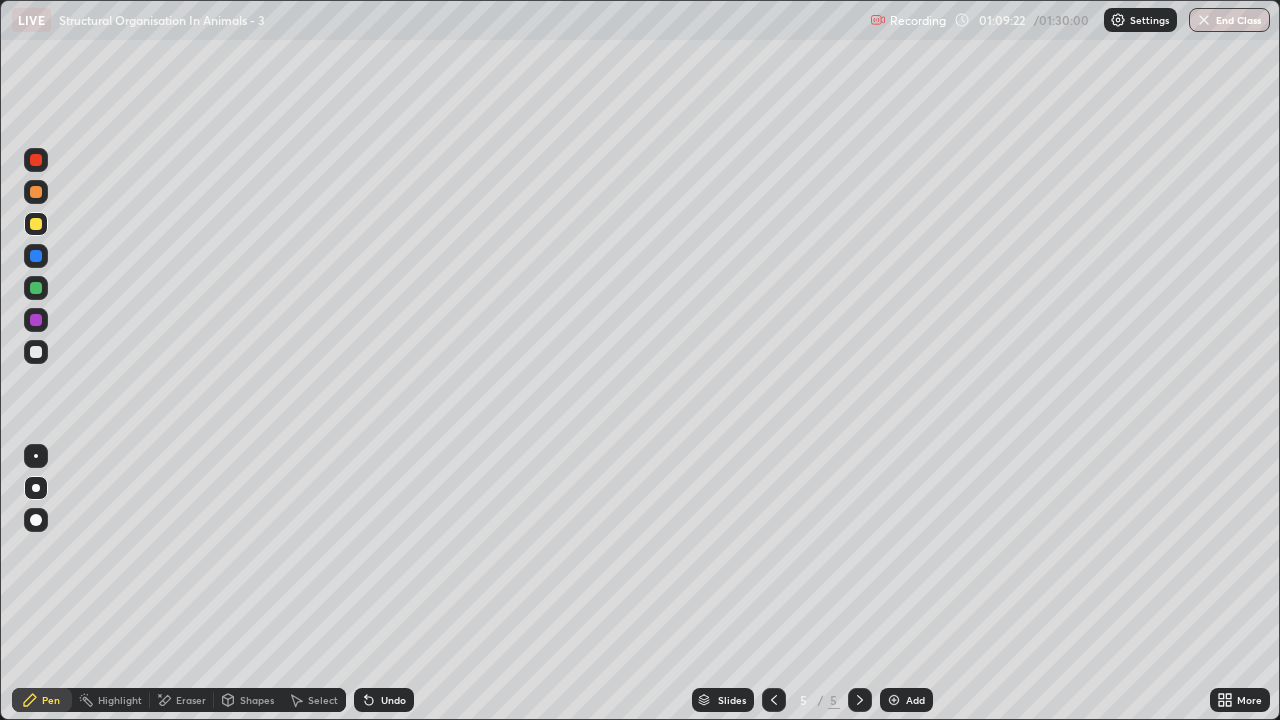click on "Pen" at bounding box center [51, 700] 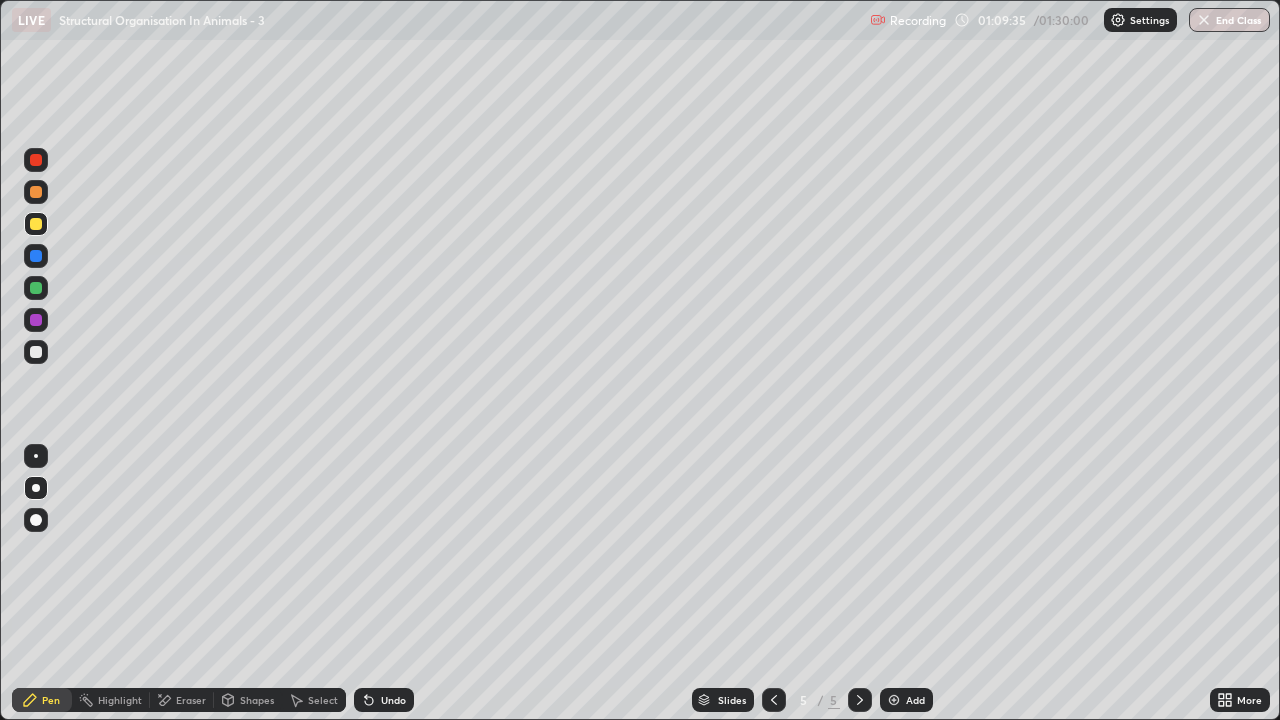 click at bounding box center [36, 192] 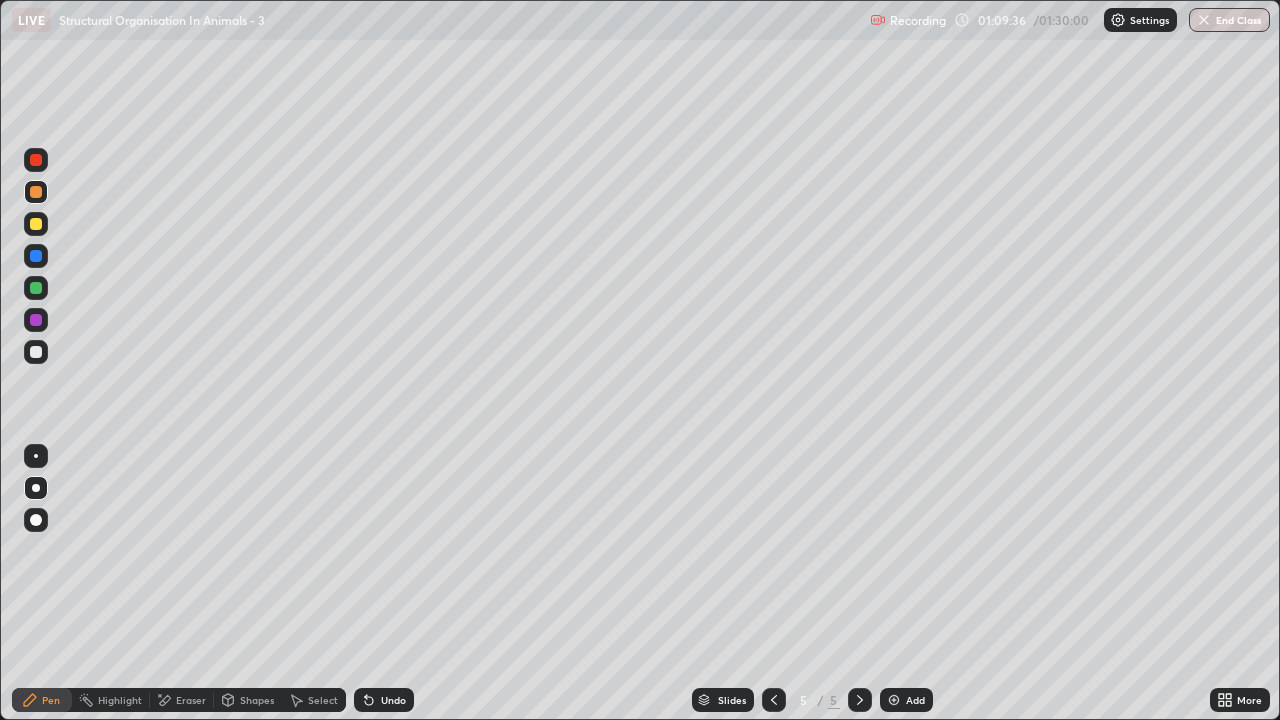 click on "Shapes" at bounding box center (257, 700) 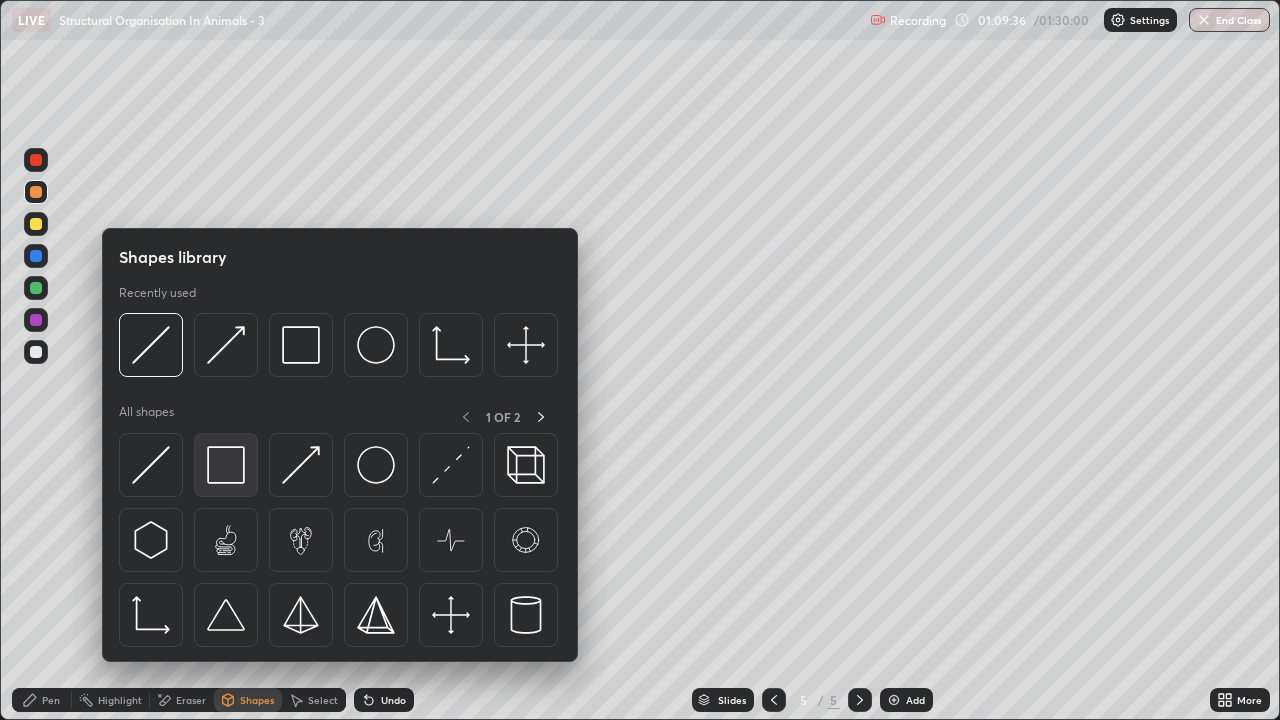click at bounding box center (226, 465) 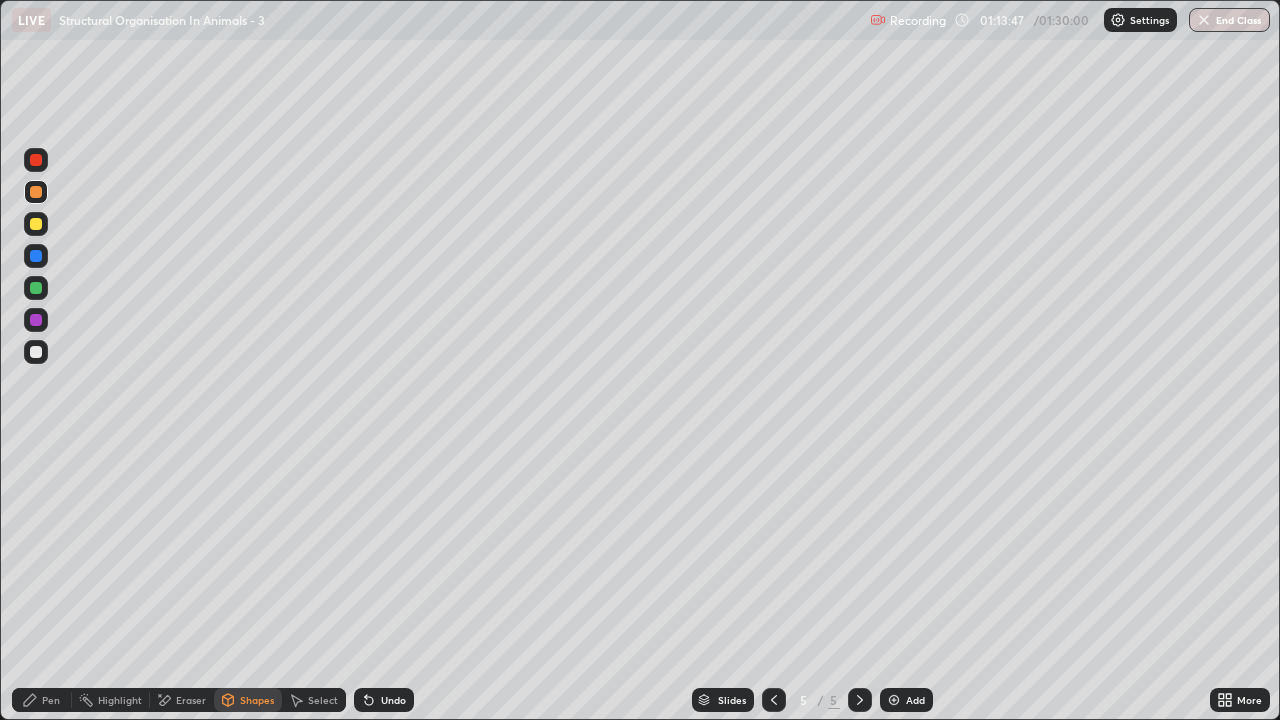 click on "Pen" at bounding box center [51, 700] 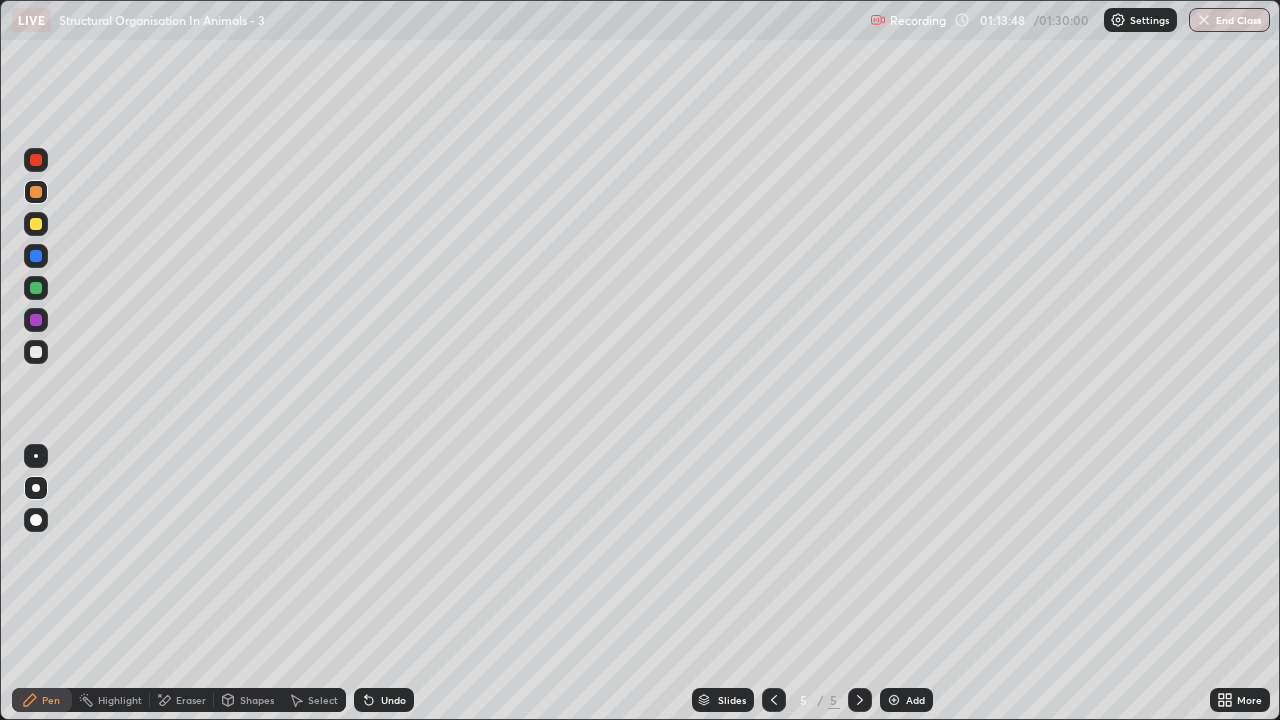 click at bounding box center (36, 224) 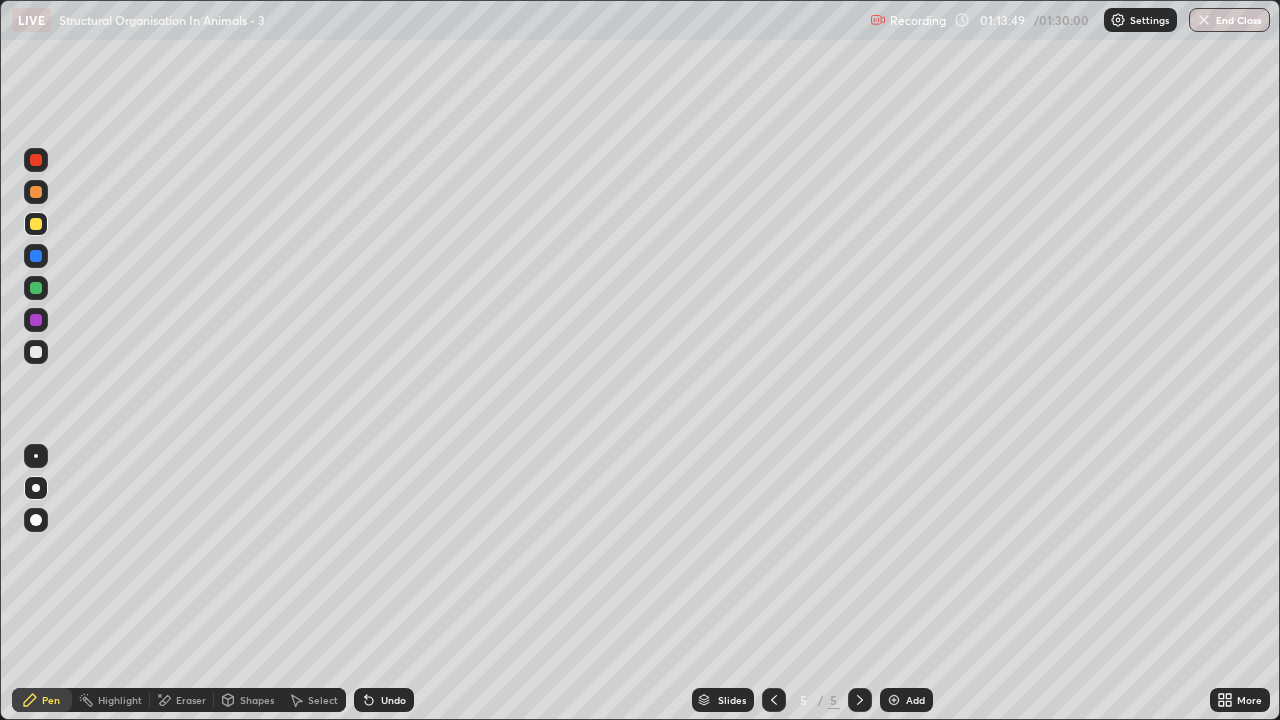 click on "Shapes" at bounding box center [257, 700] 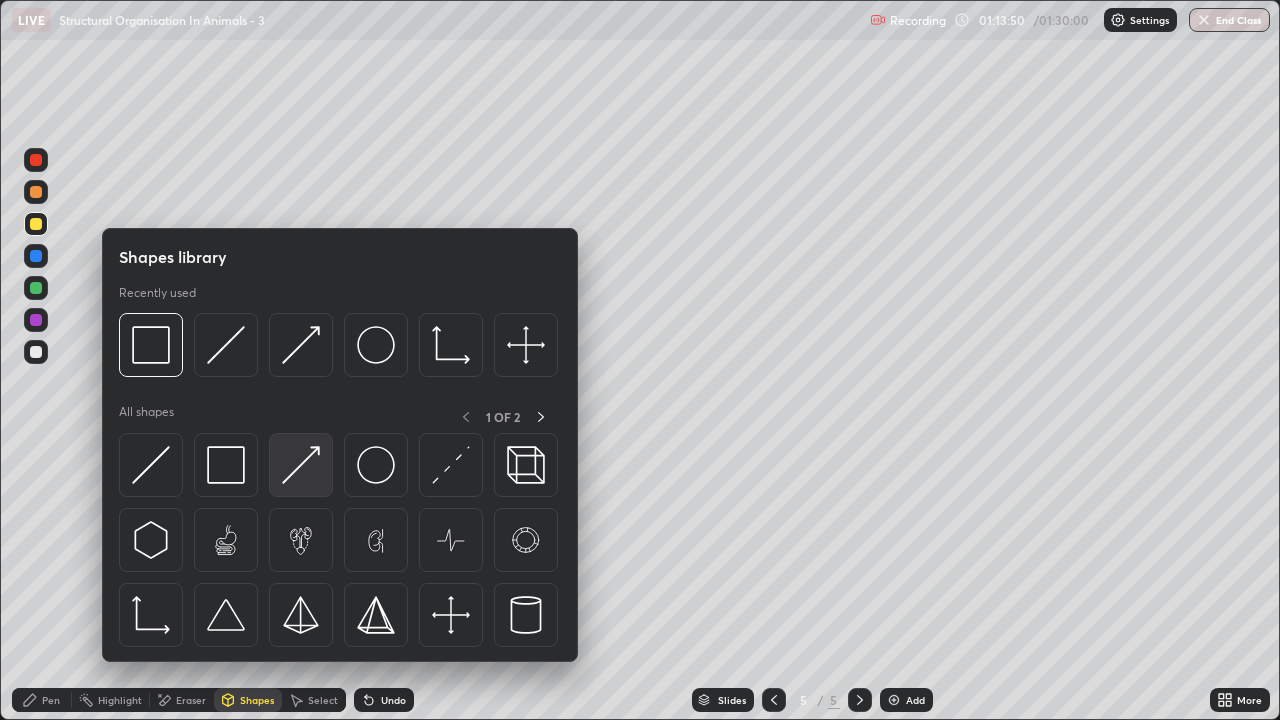 click at bounding box center (301, 465) 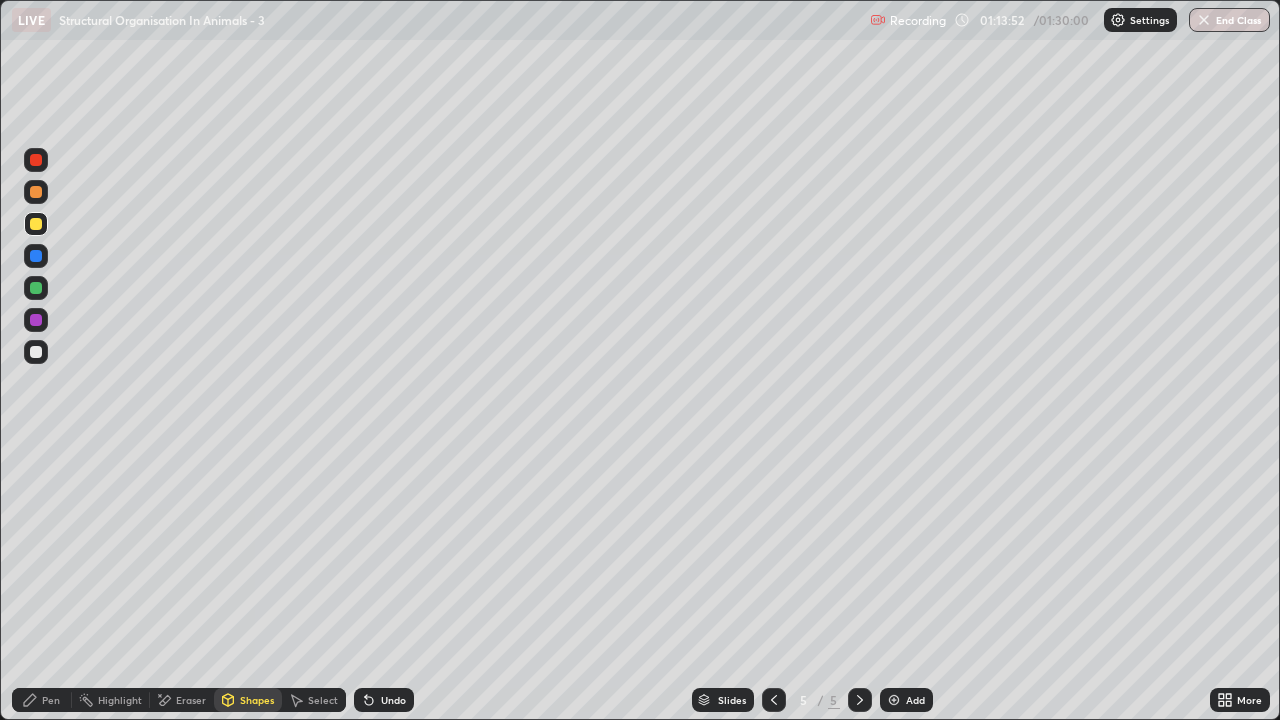 click on "Pen" at bounding box center (51, 700) 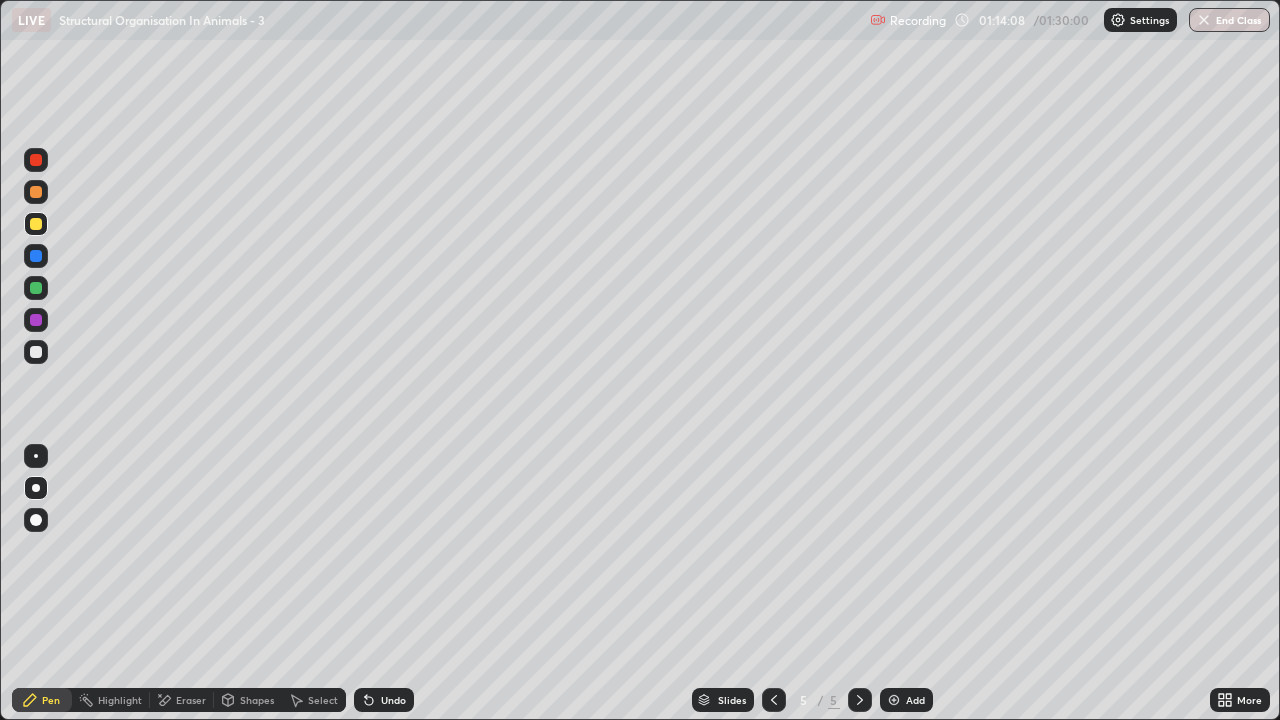 click on "Eraser" at bounding box center [191, 700] 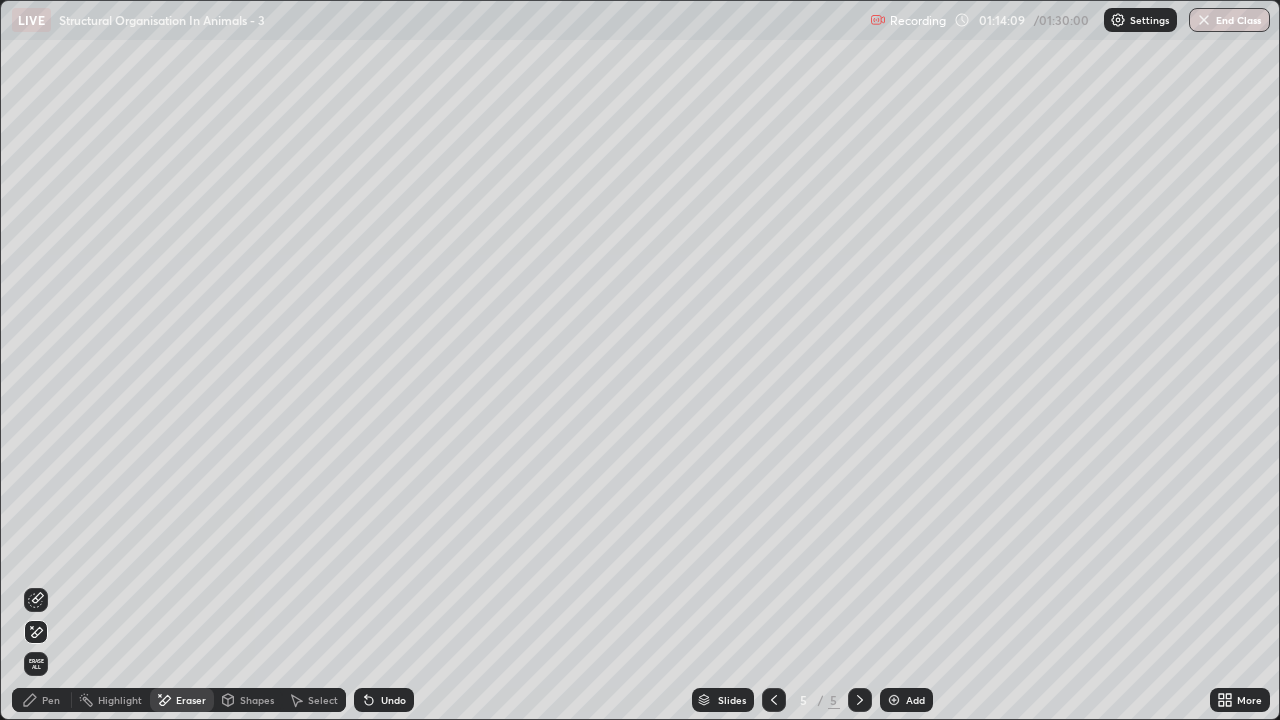 click on "Pen" at bounding box center (51, 700) 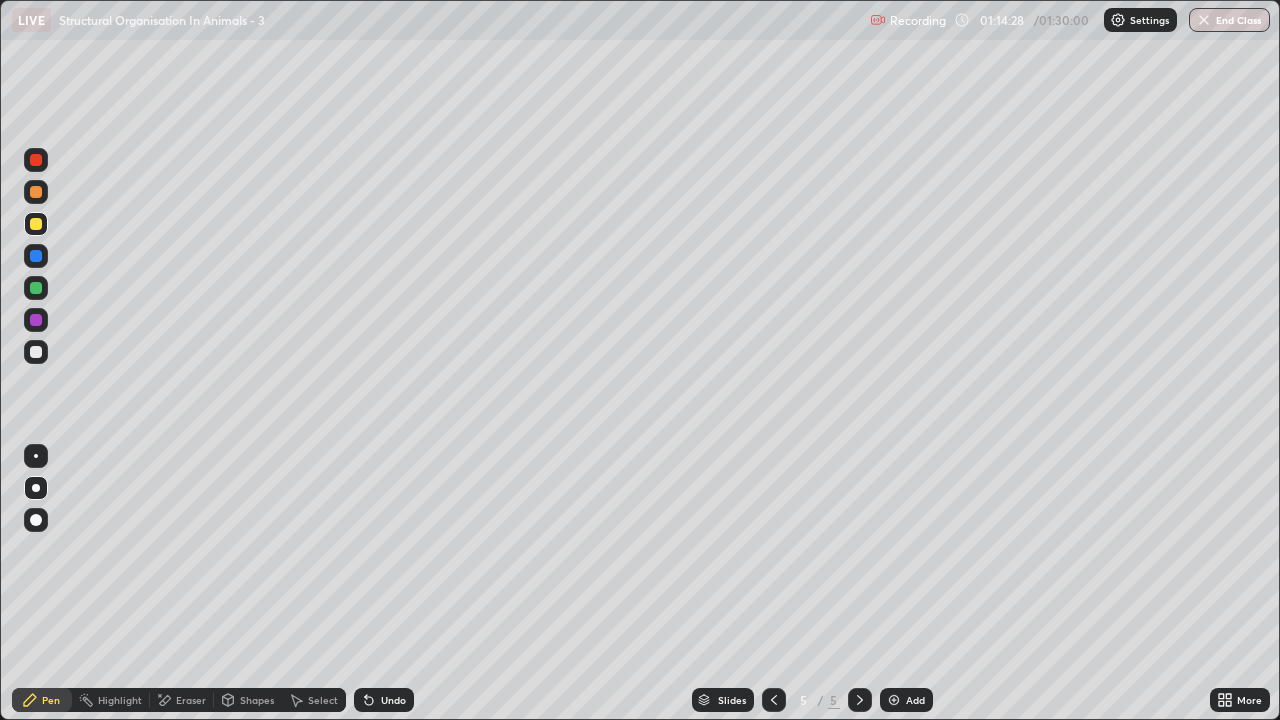 click at bounding box center (36, 352) 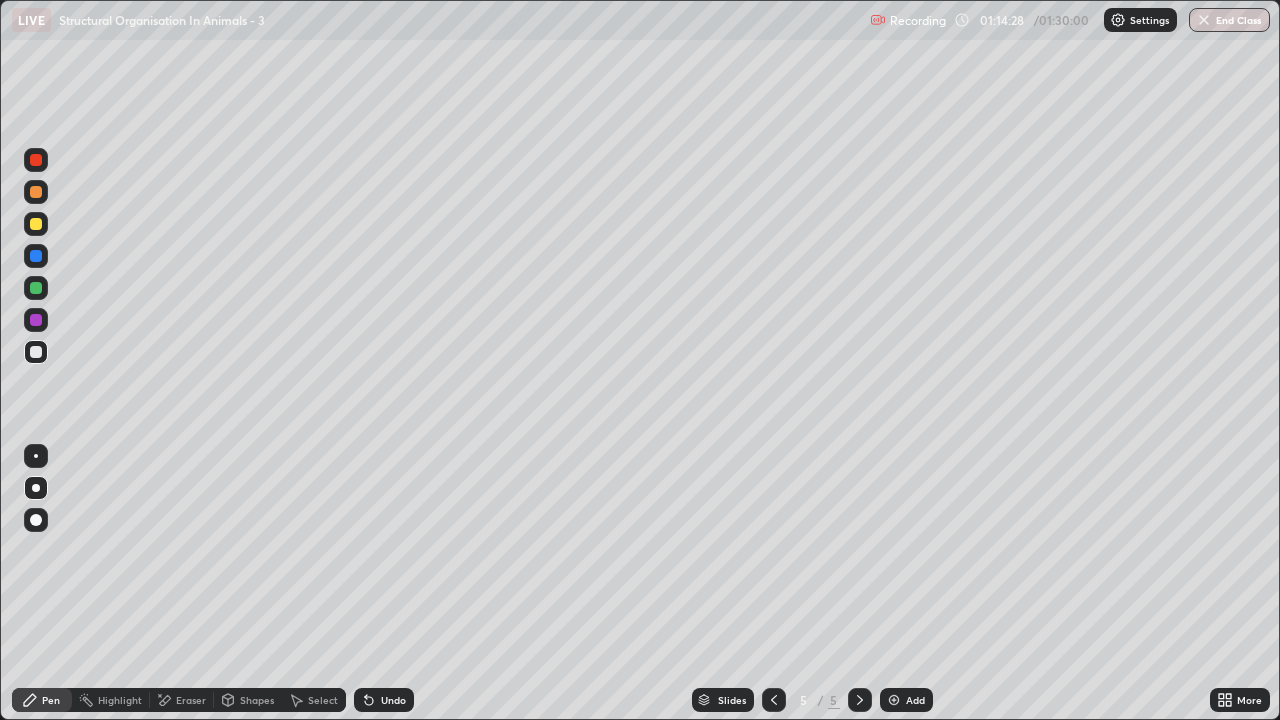 click 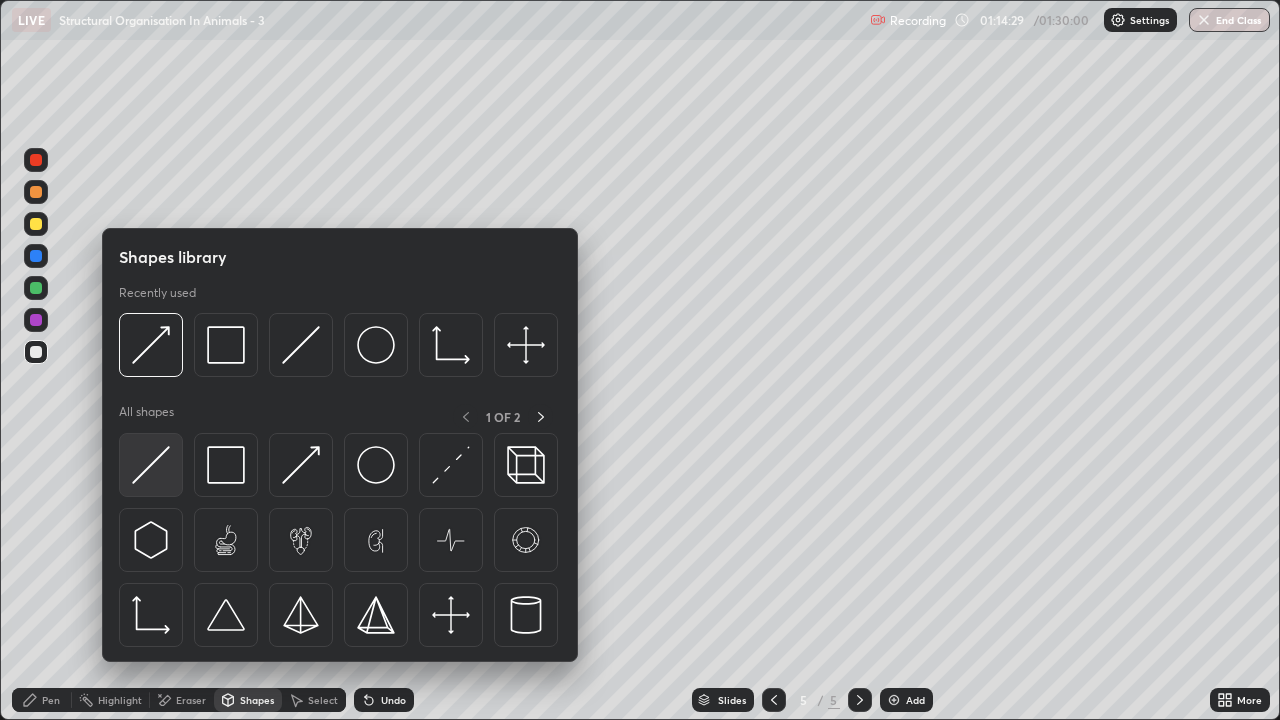 click at bounding box center (151, 465) 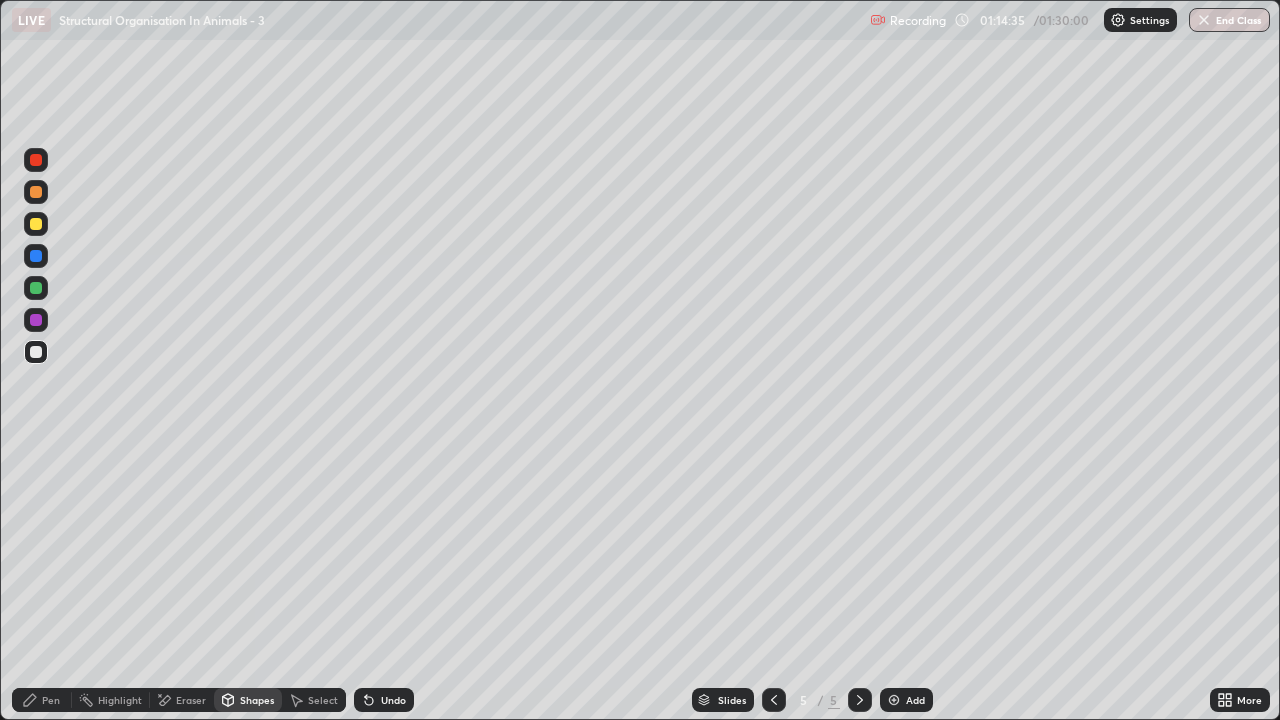 click on "Pen" at bounding box center [51, 700] 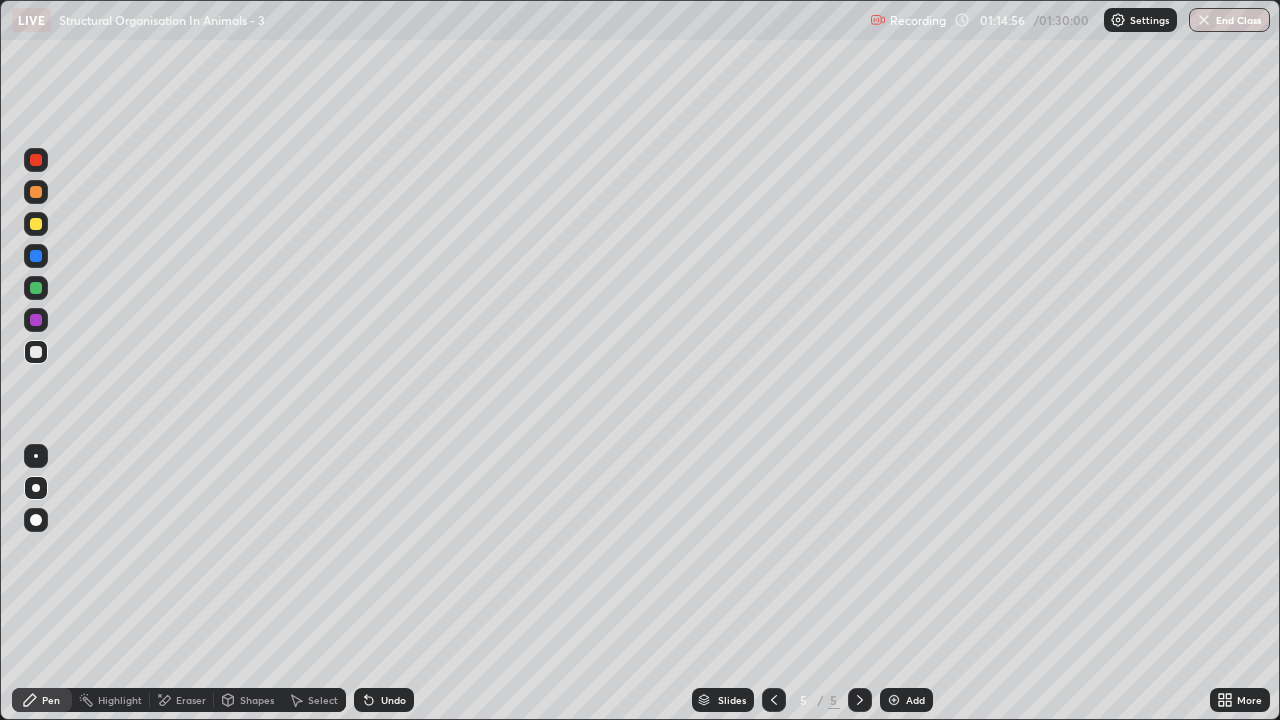 click at bounding box center [36, 224] 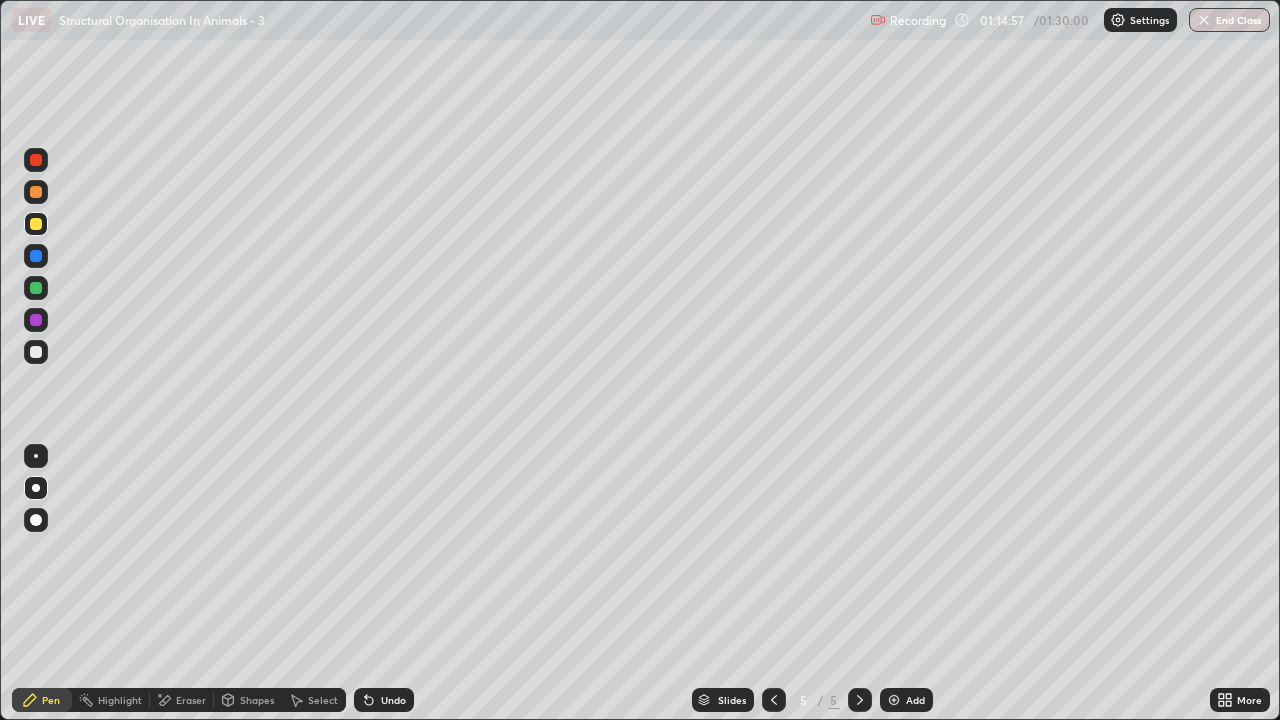 click on "Shapes" at bounding box center (257, 700) 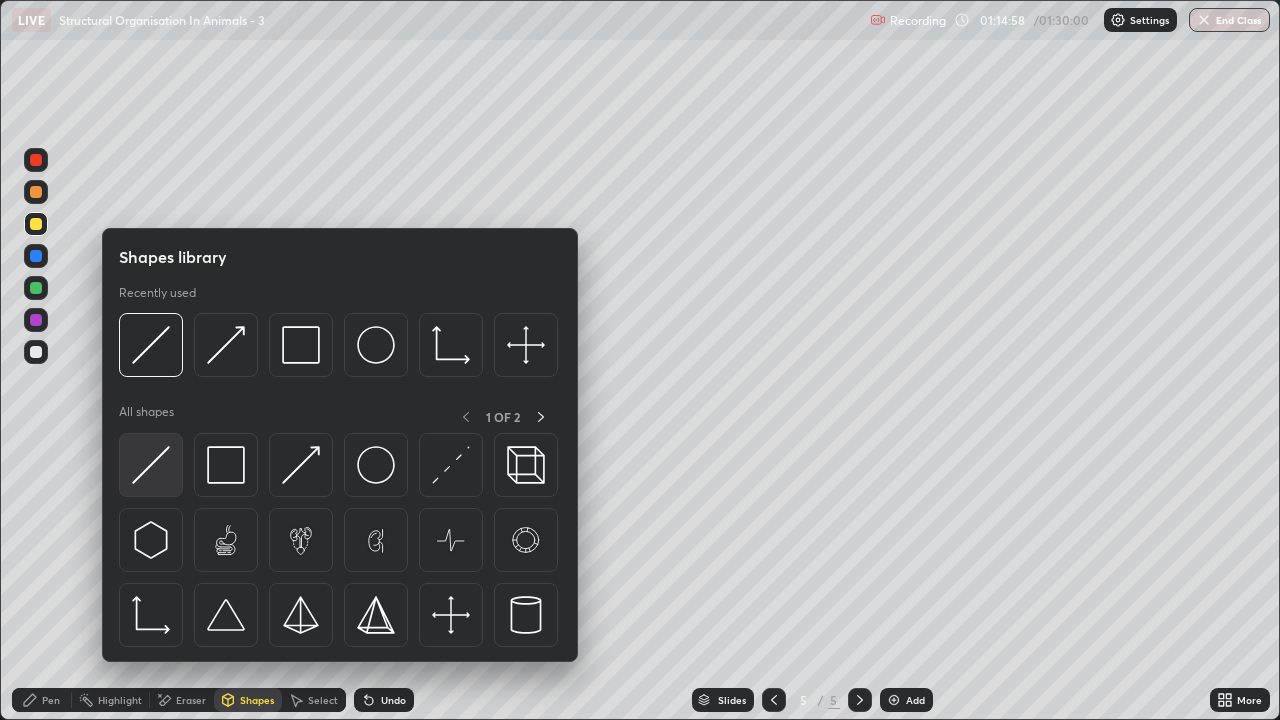click at bounding box center (151, 465) 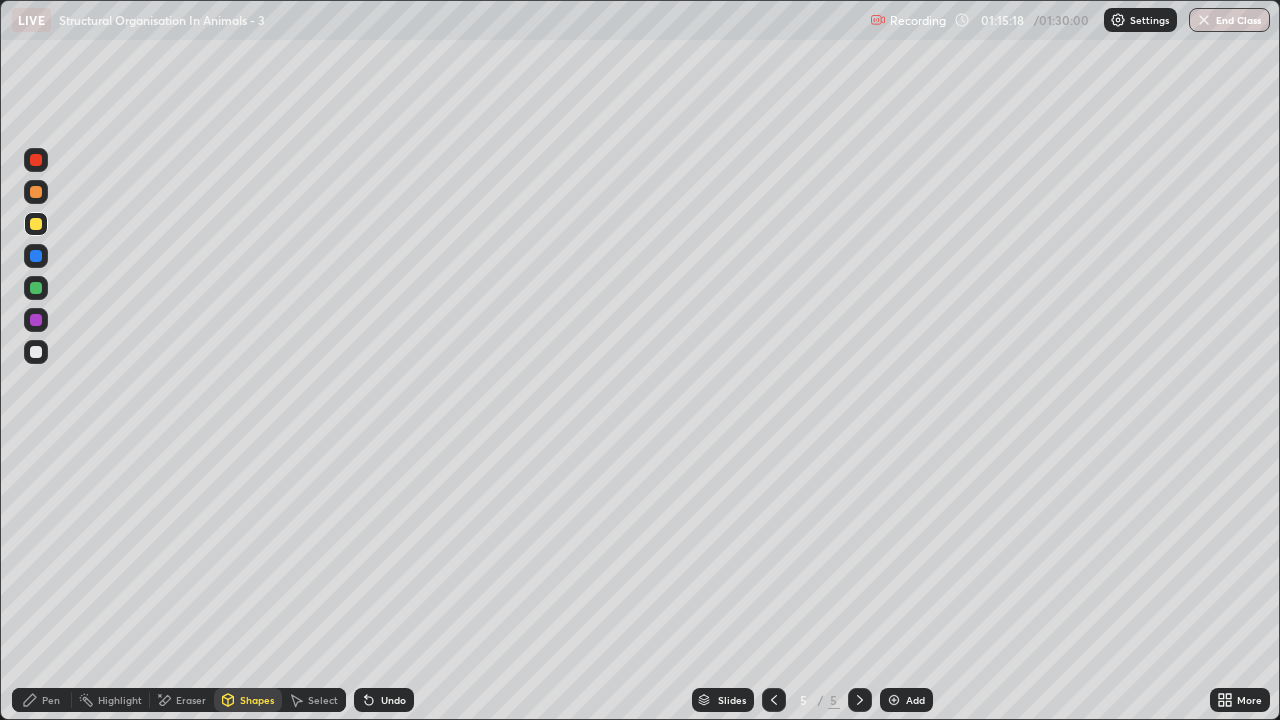 click on "Shapes" at bounding box center (248, 700) 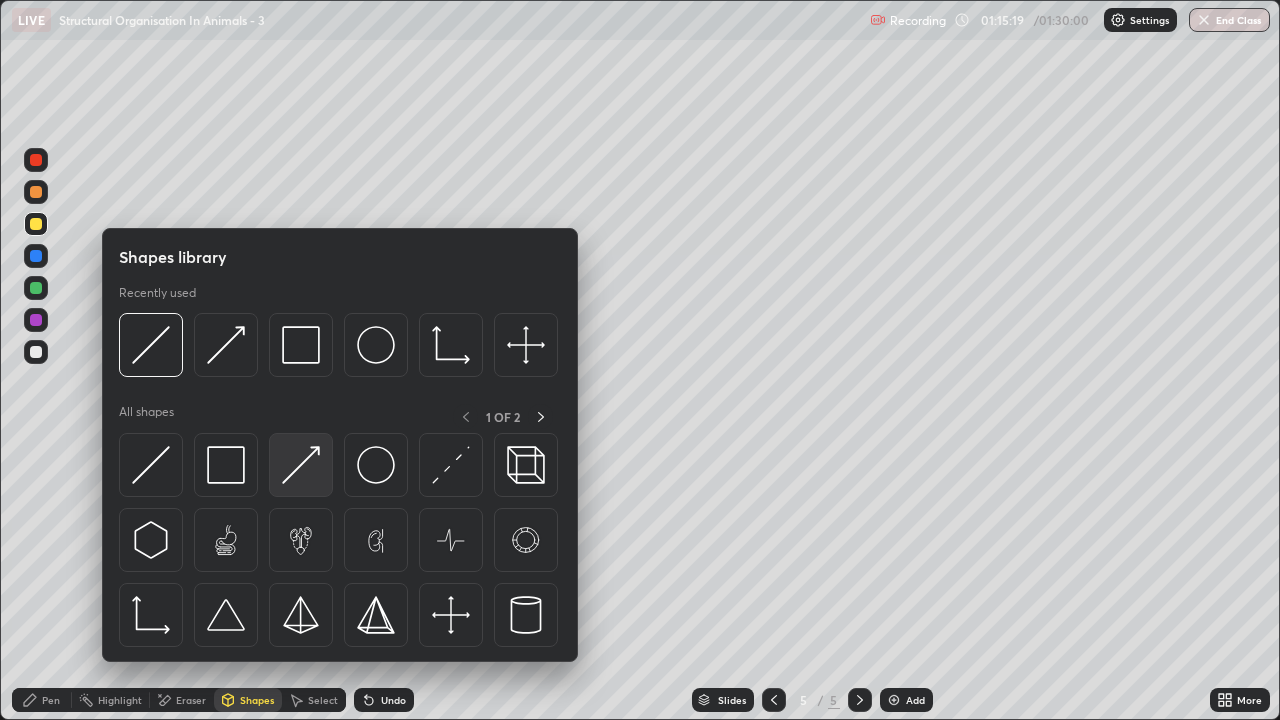 click at bounding box center [301, 465] 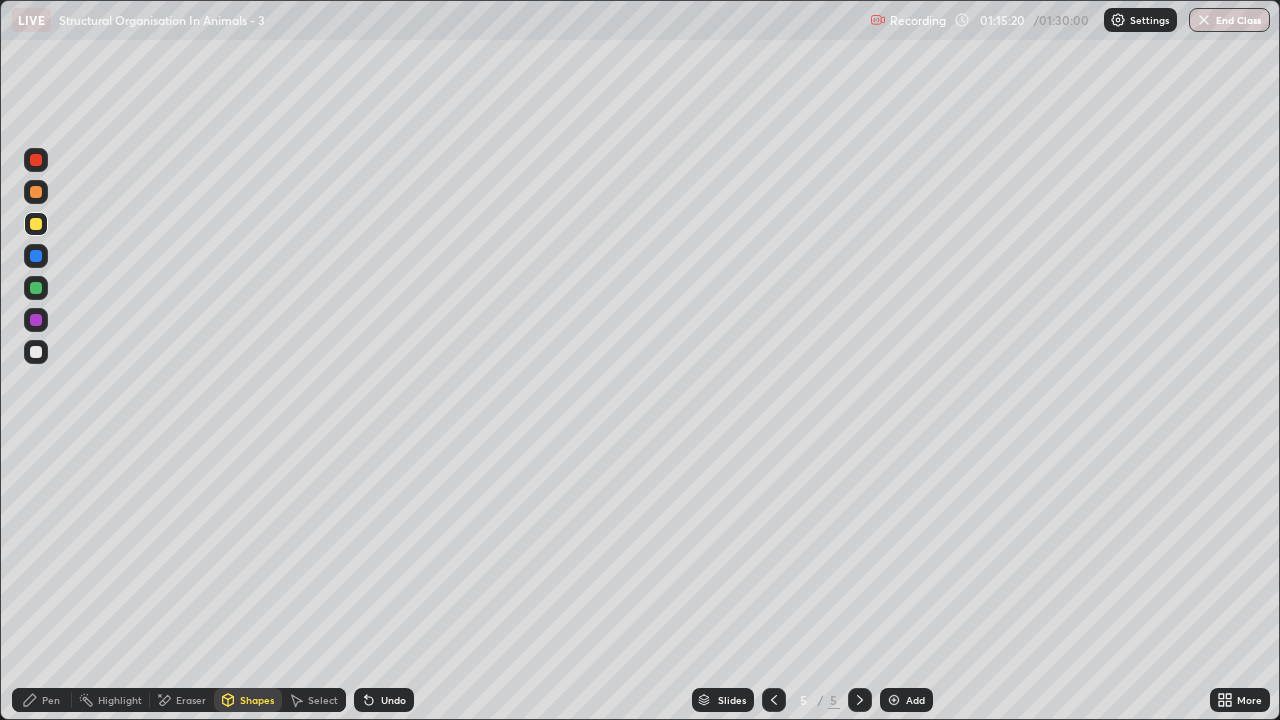 click at bounding box center [36, 352] 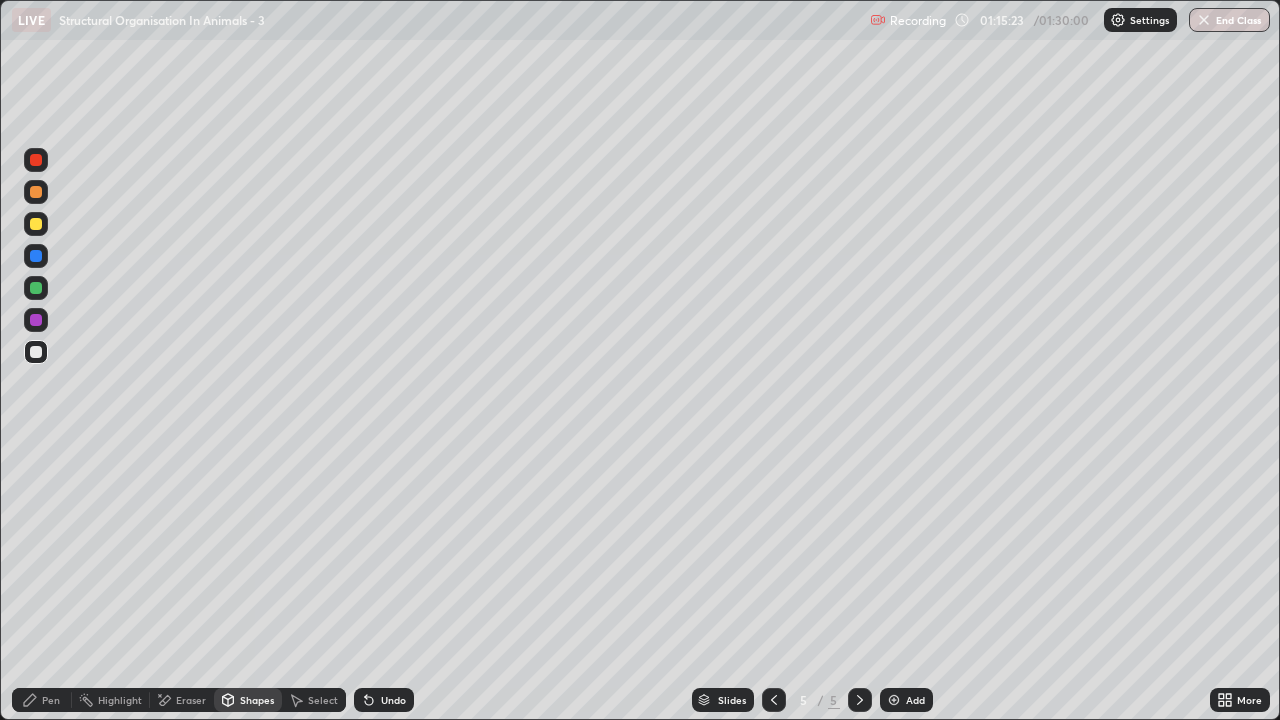 click on "Pen" at bounding box center [51, 700] 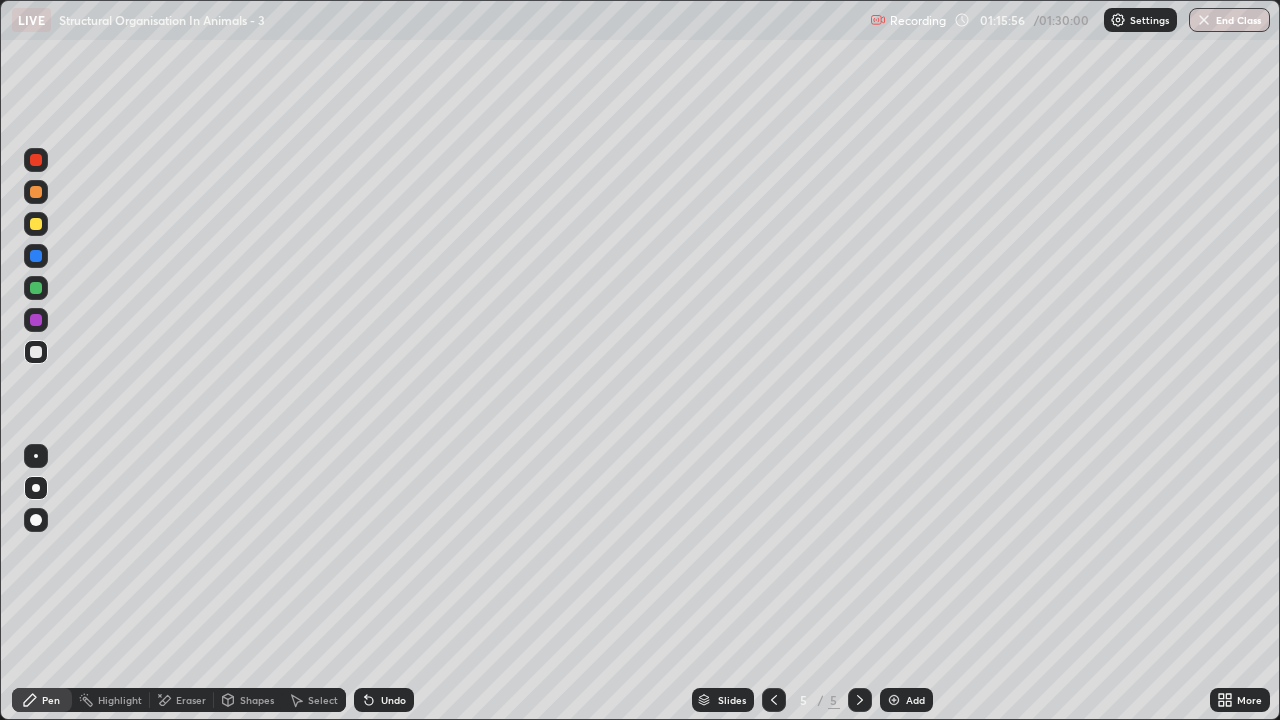 click at bounding box center [36, 224] 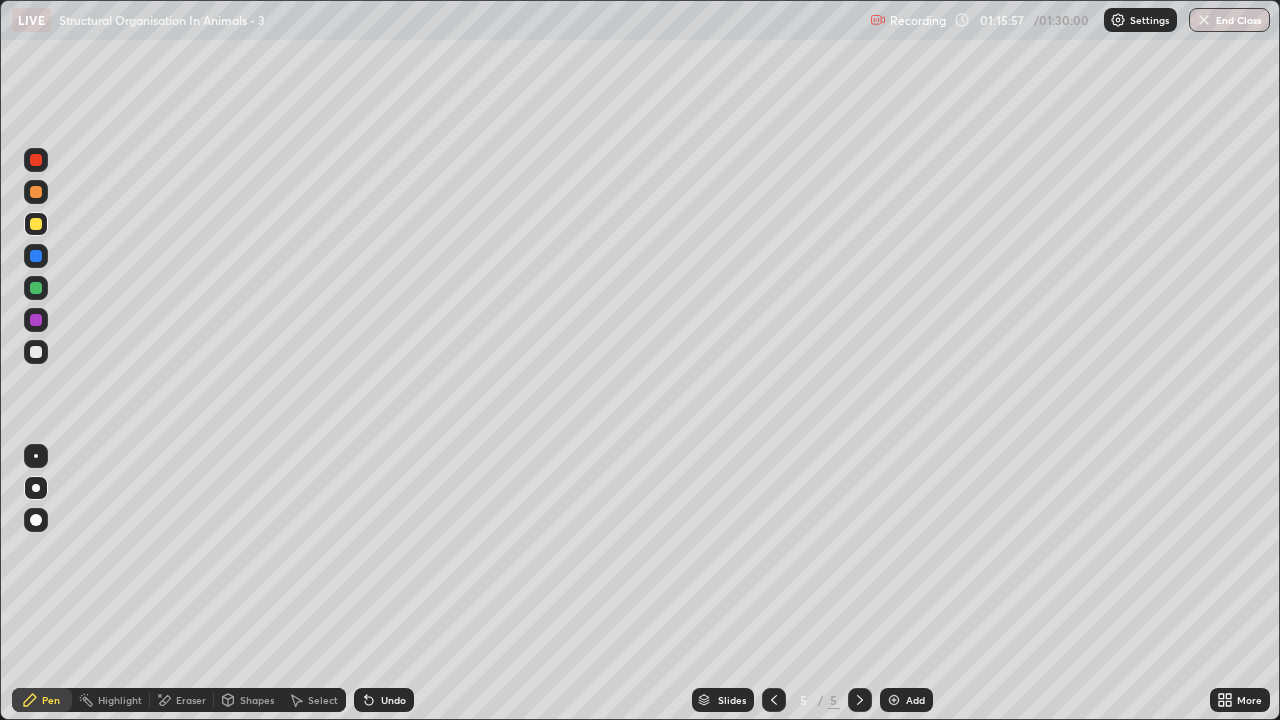 click on "Shapes" at bounding box center [257, 700] 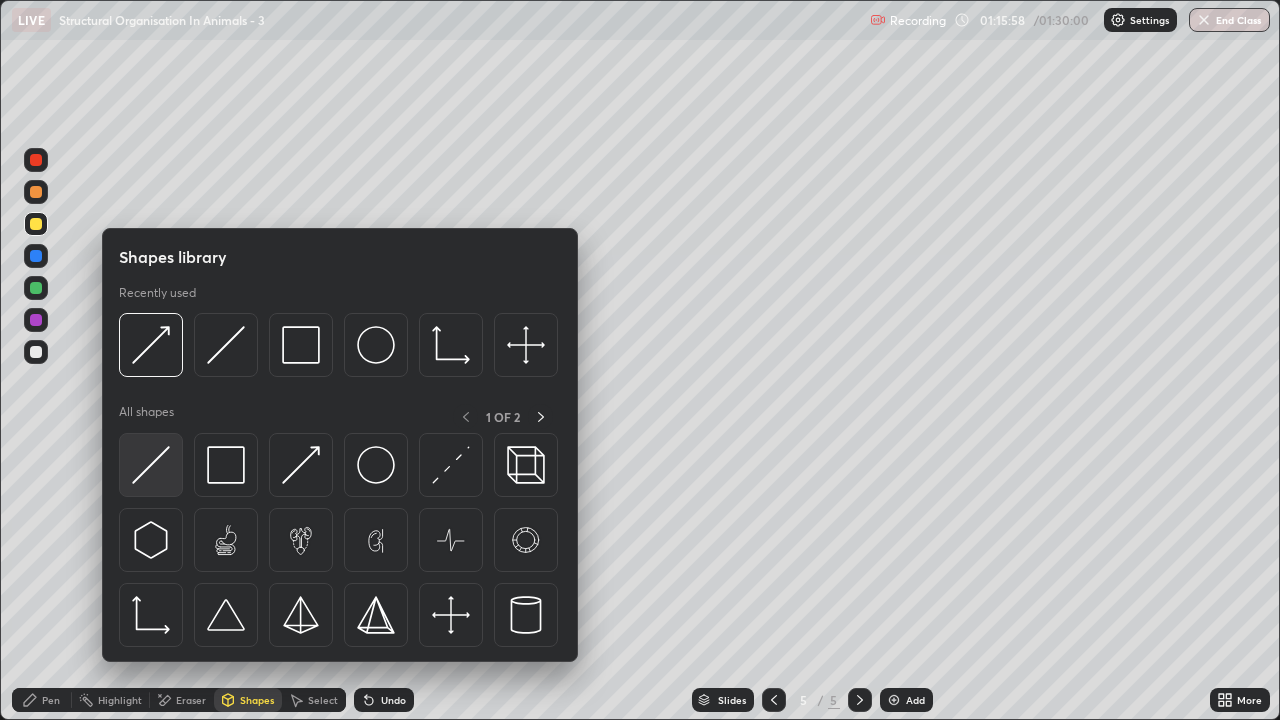 click at bounding box center [151, 465] 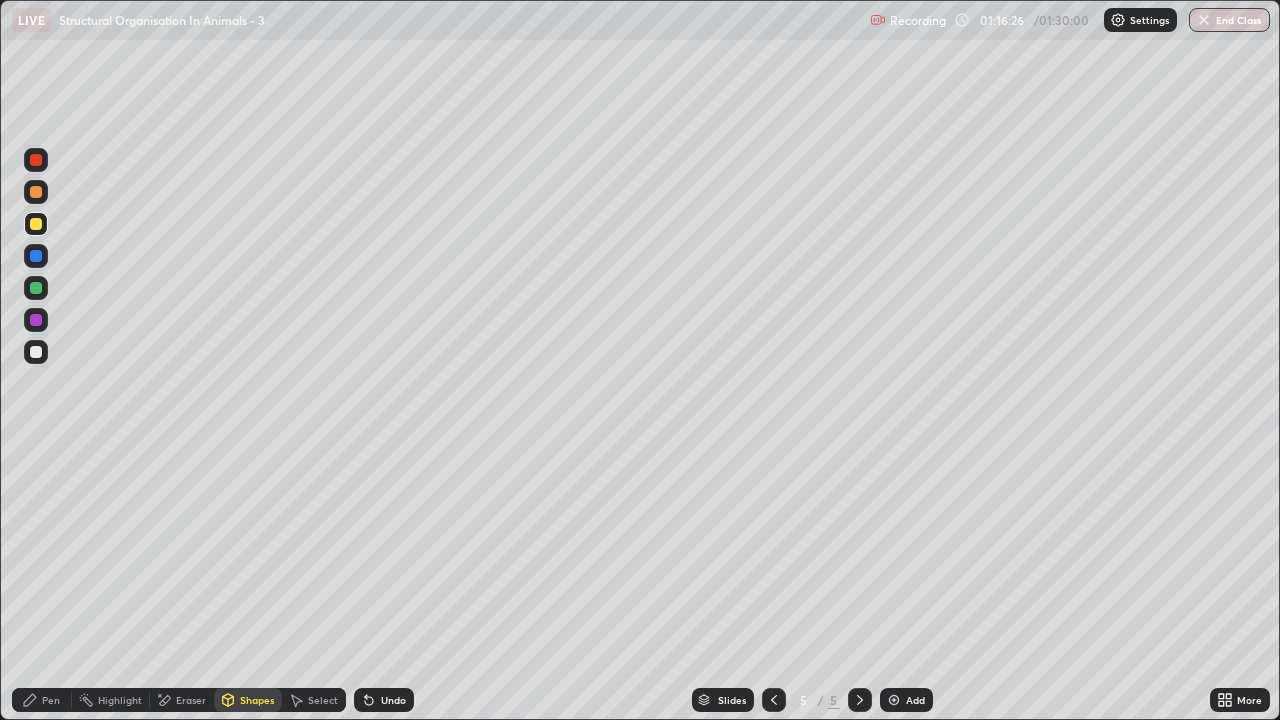 click 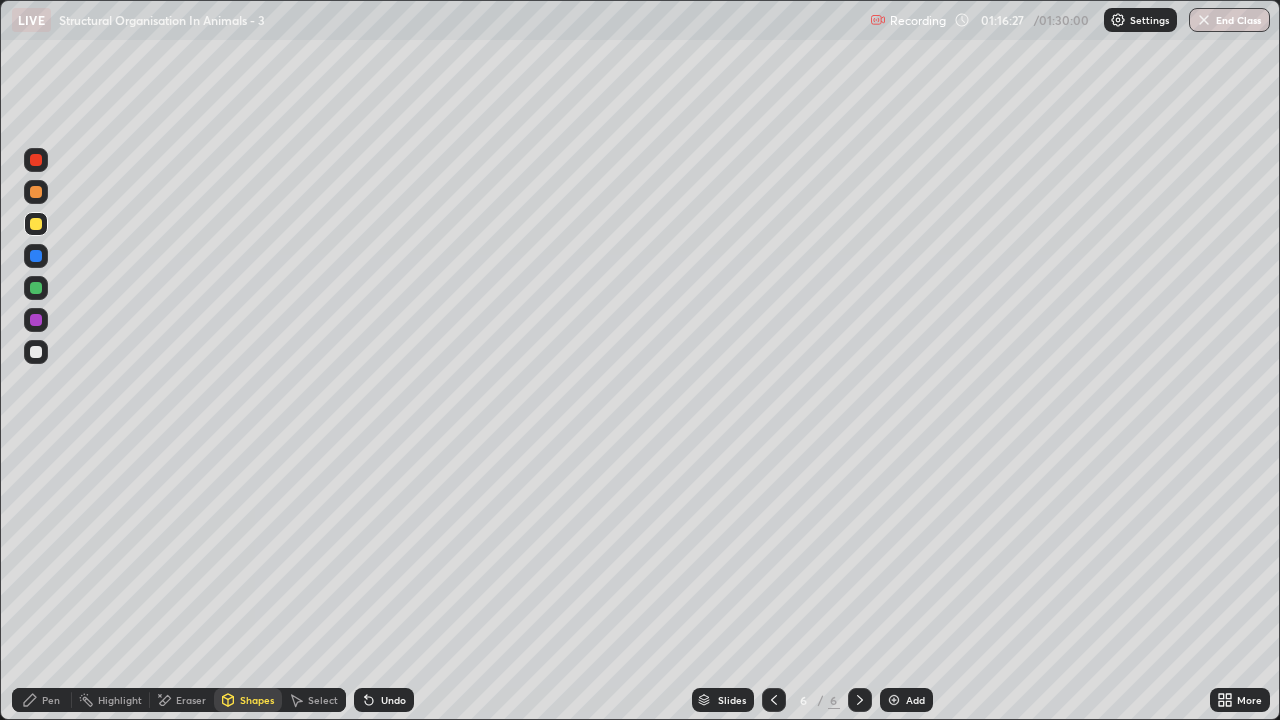 click on "Pen" at bounding box center [51, 700] 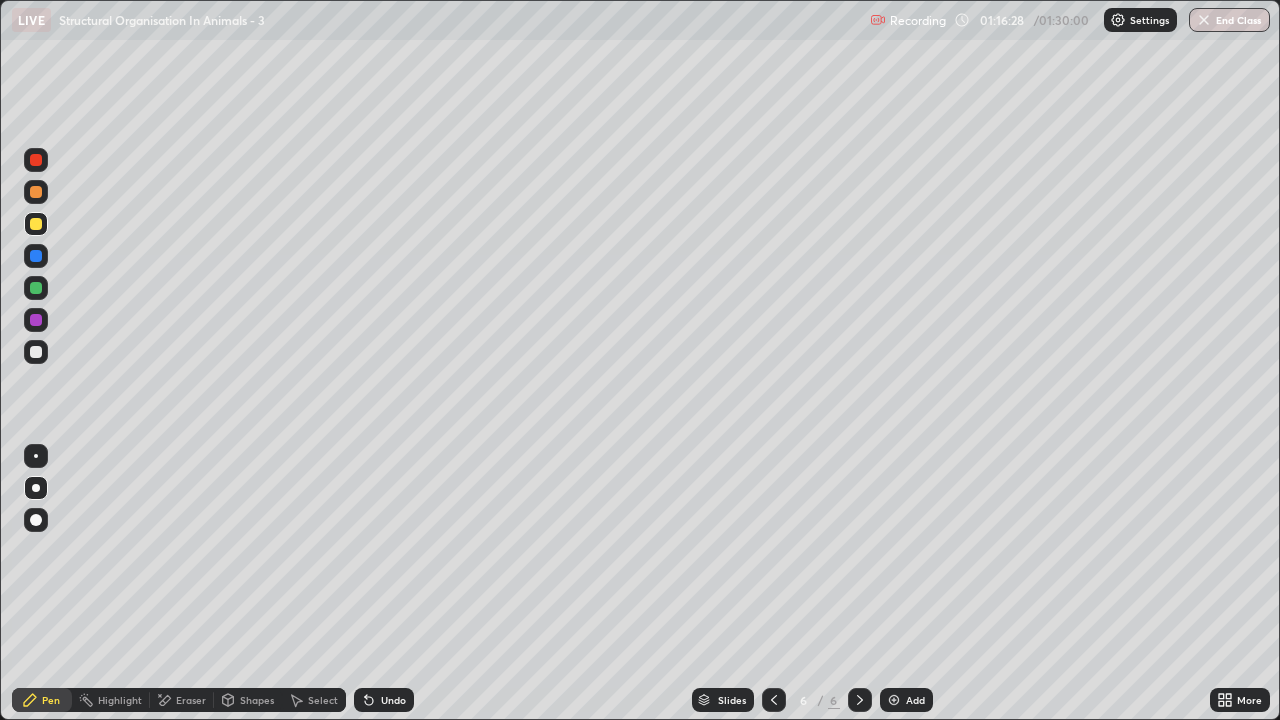 click at bounding box center (36, 192) 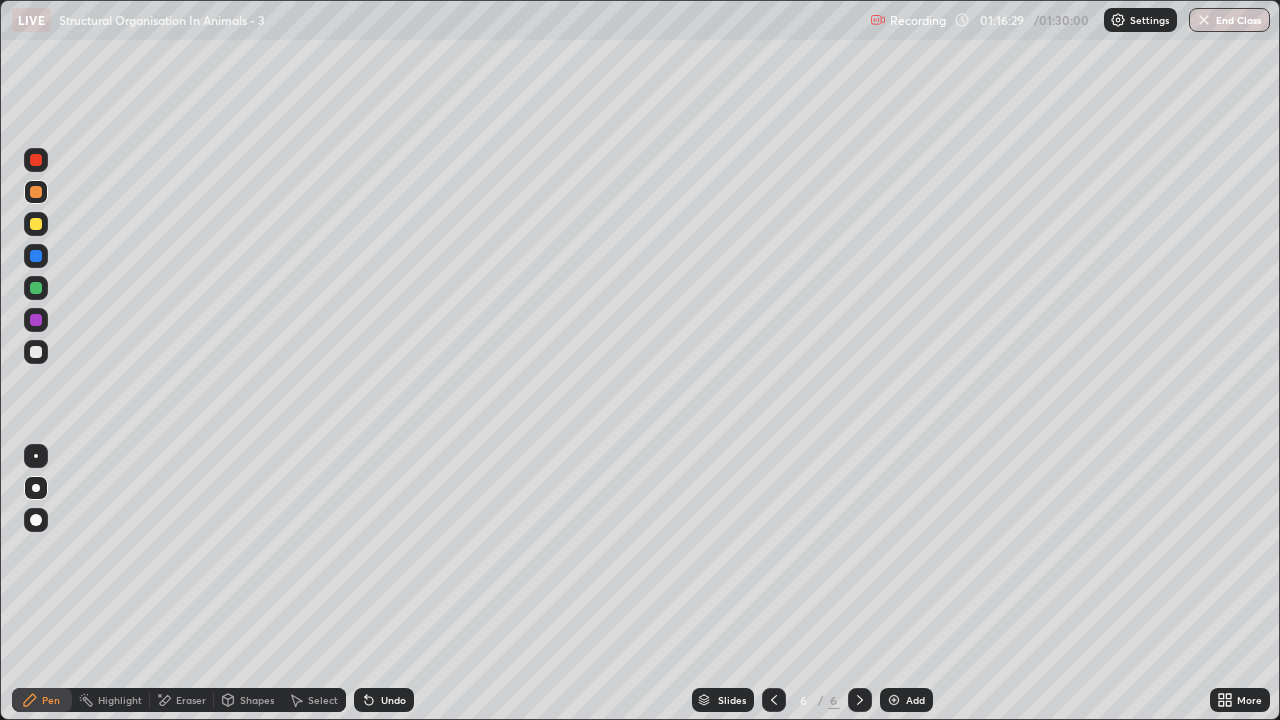 click on "Shapes" at bounding box center (257, 700) 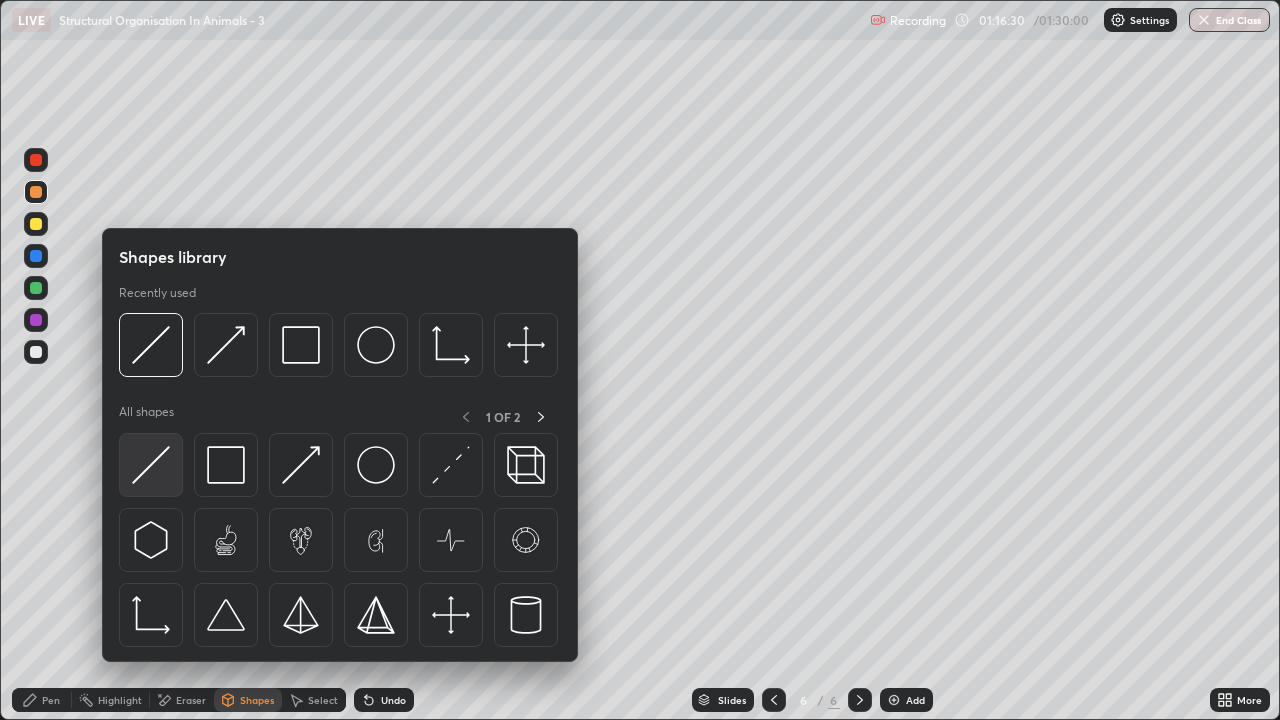 click at bounding box center [151, 465] 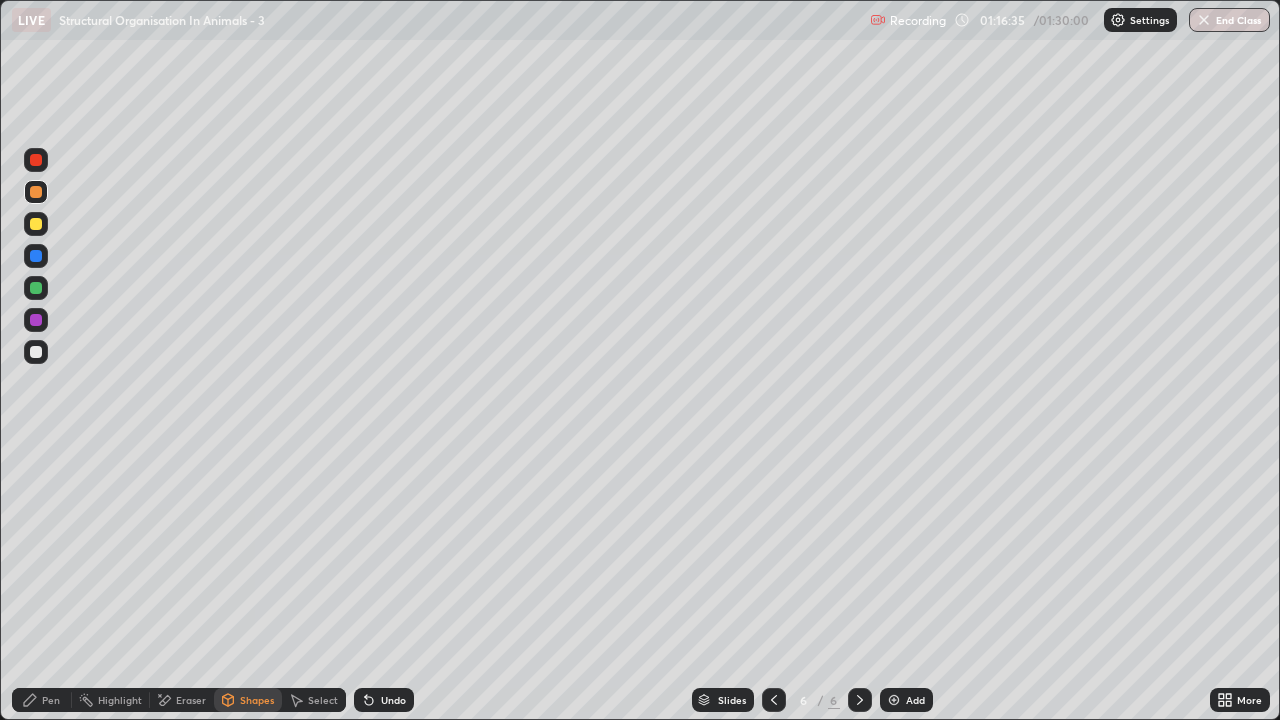 click 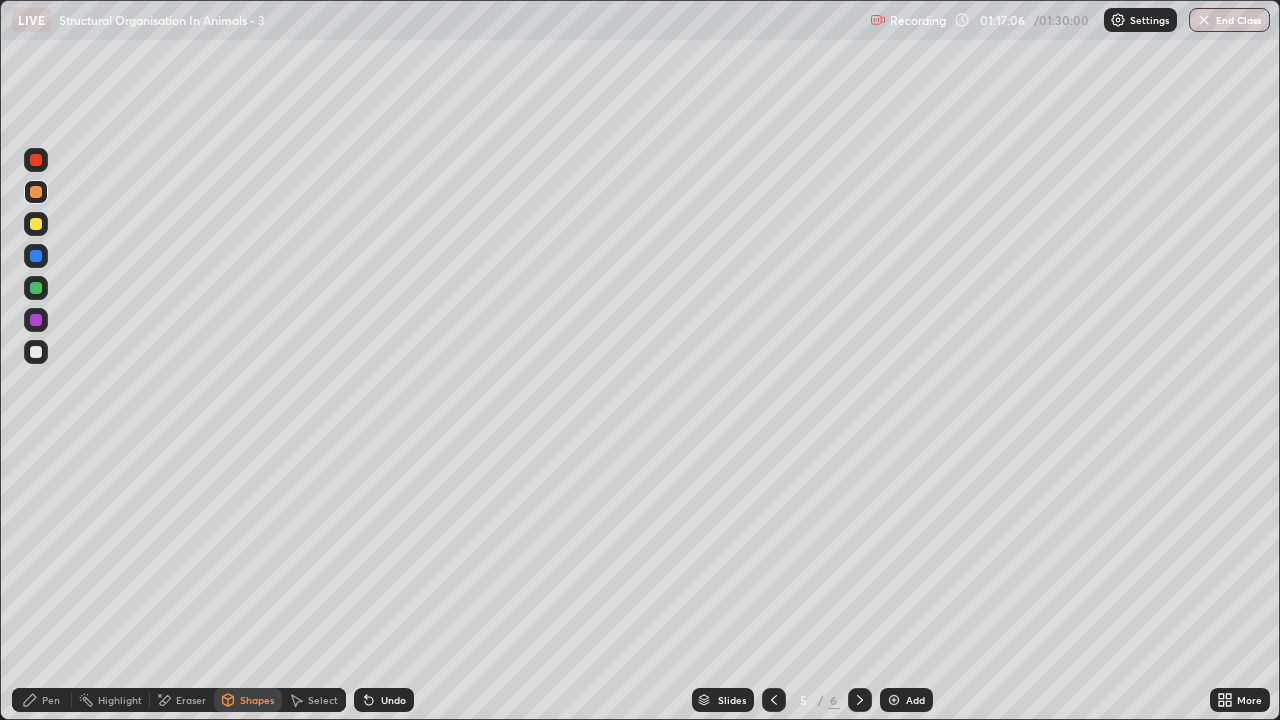 click 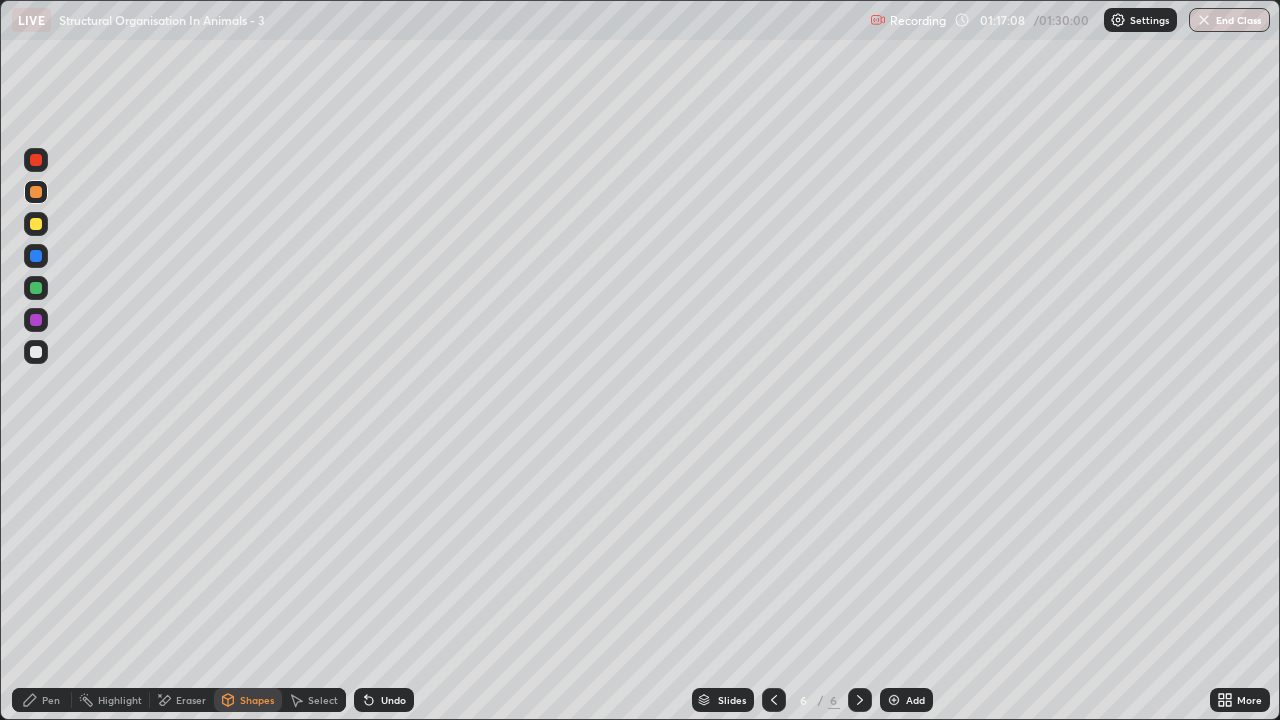 click on "Pen" at bounding box center (51, 700) 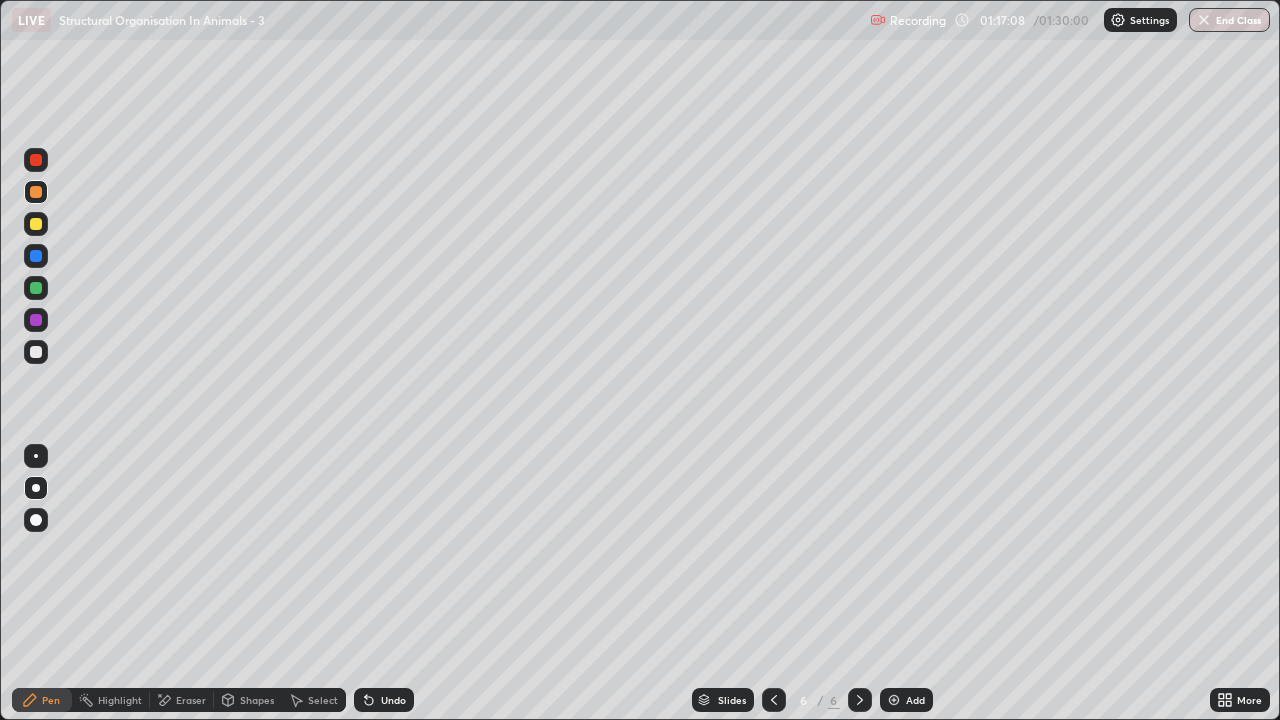 click on "Shapes" at bounding box center [257, 700] 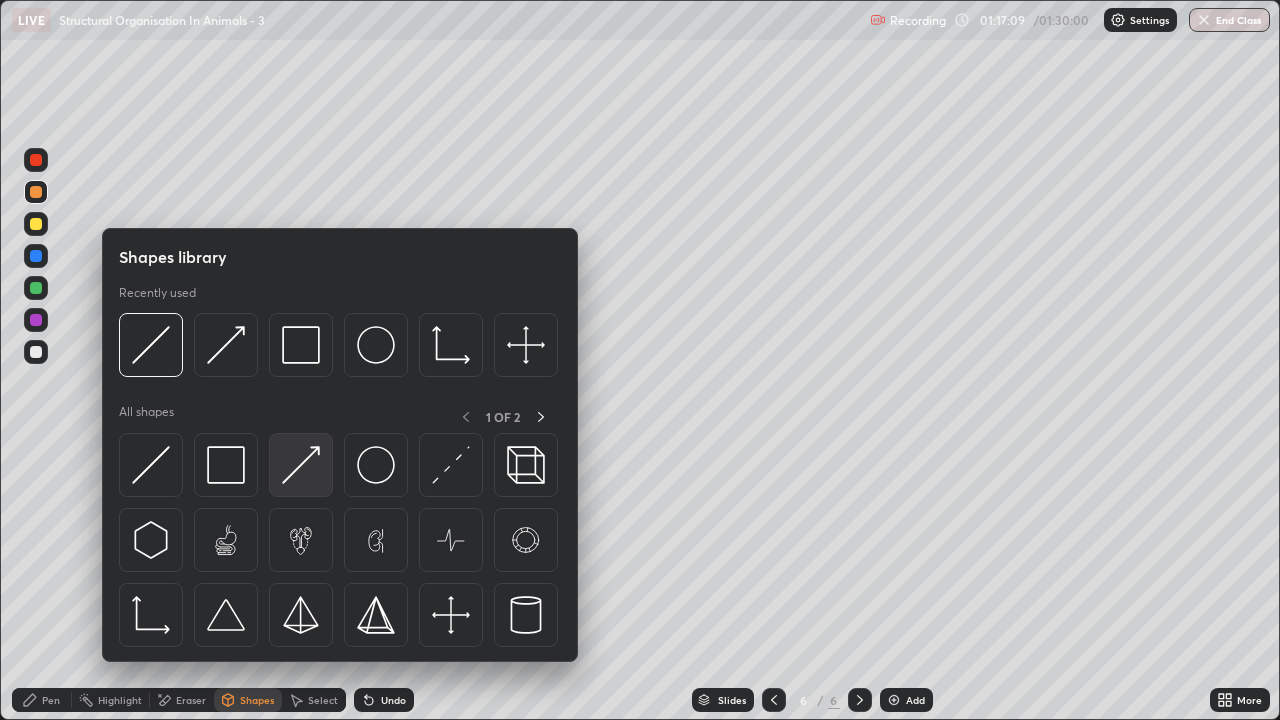 click at bounding box center (301, 465) 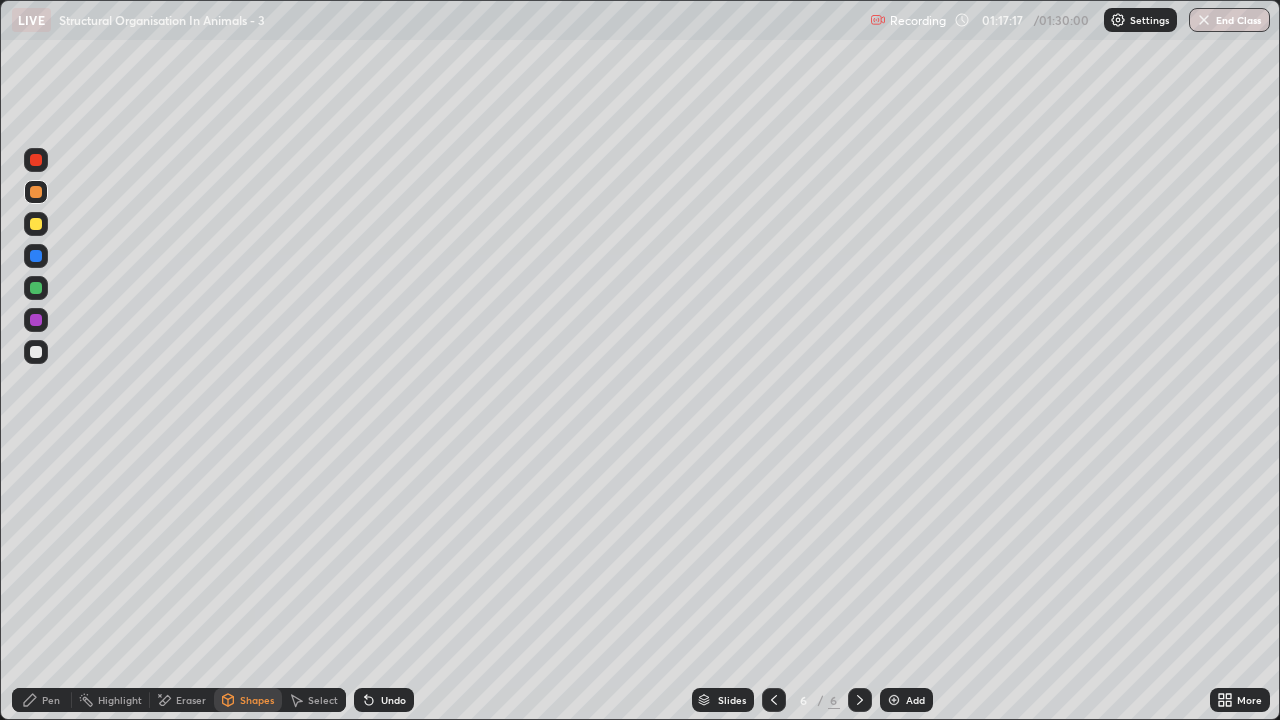 click on "Pen" at bounding box center [51, 700] 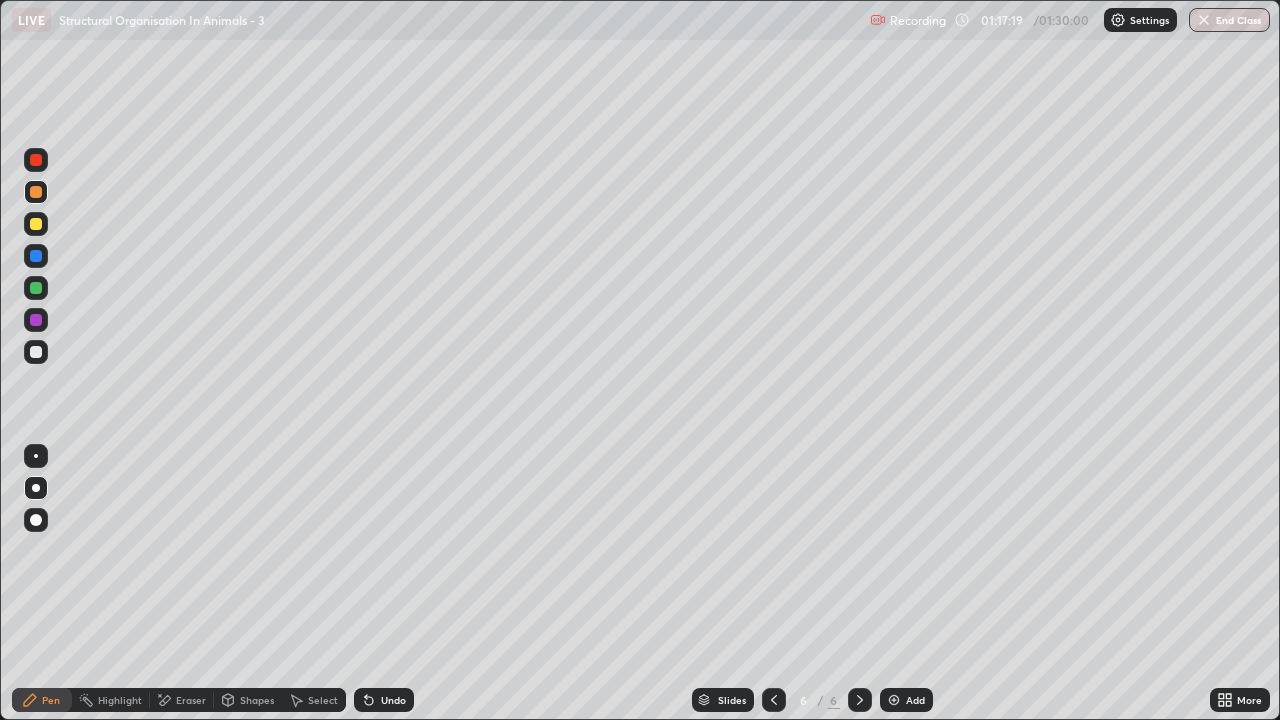 click at bounding box center [36, 192] 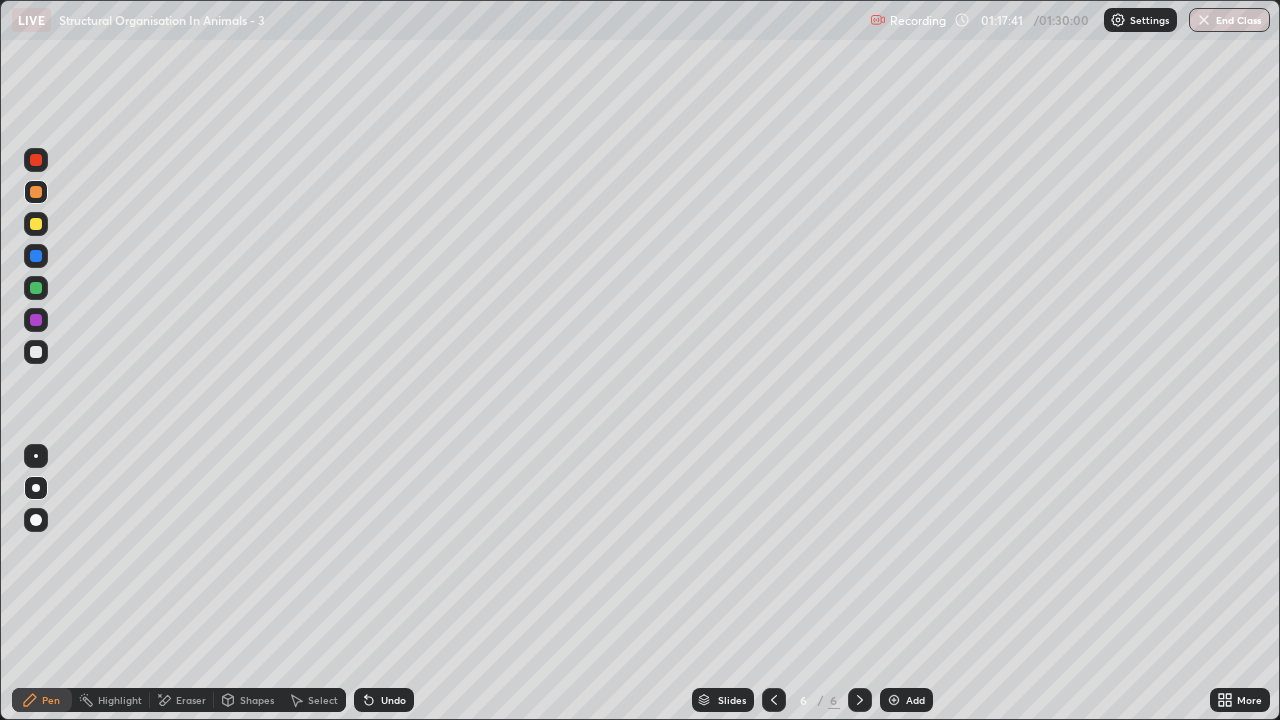 click at bounding box center (36, 224) 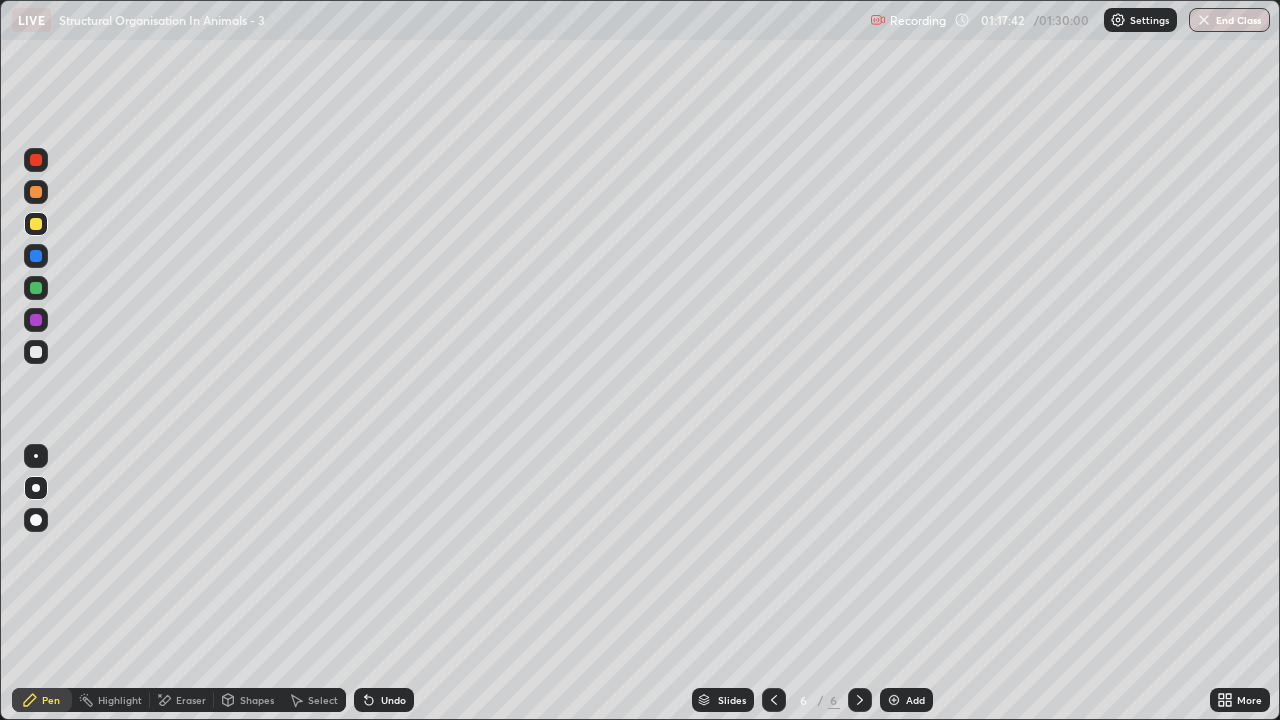 click on "Shapes" at bounding box center [257, 700] 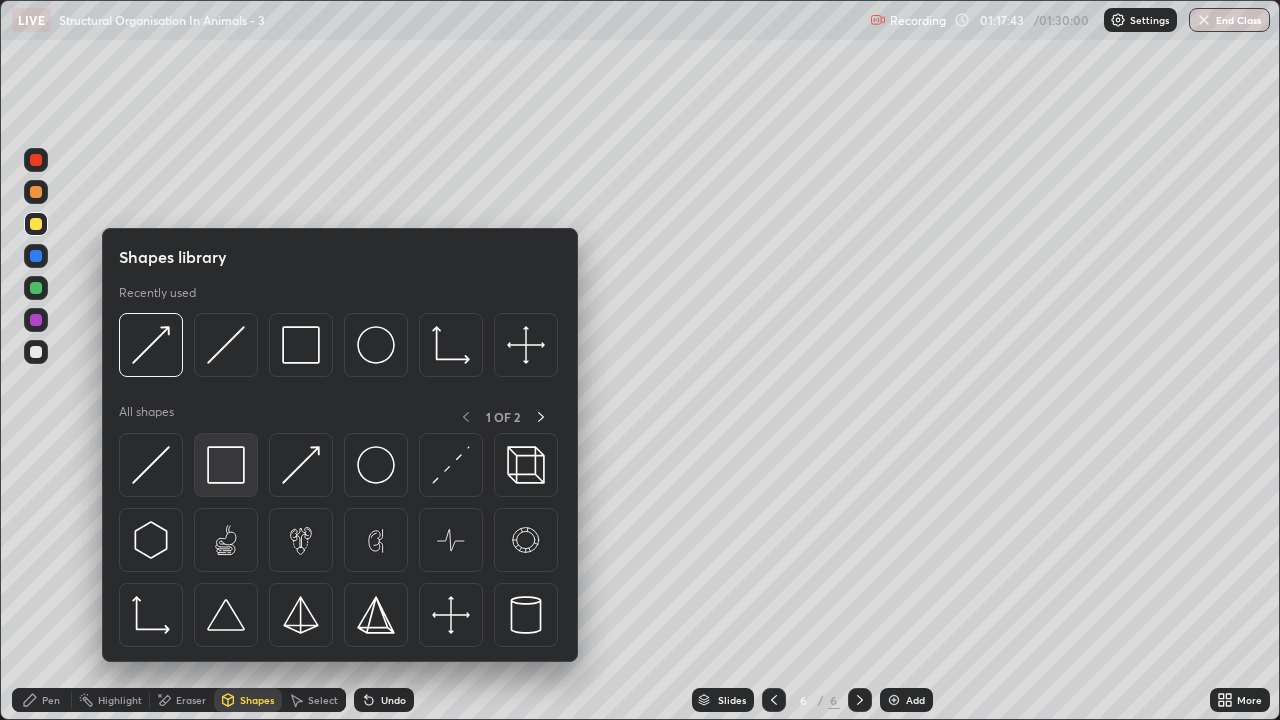 click at bounding box center (226, 465) 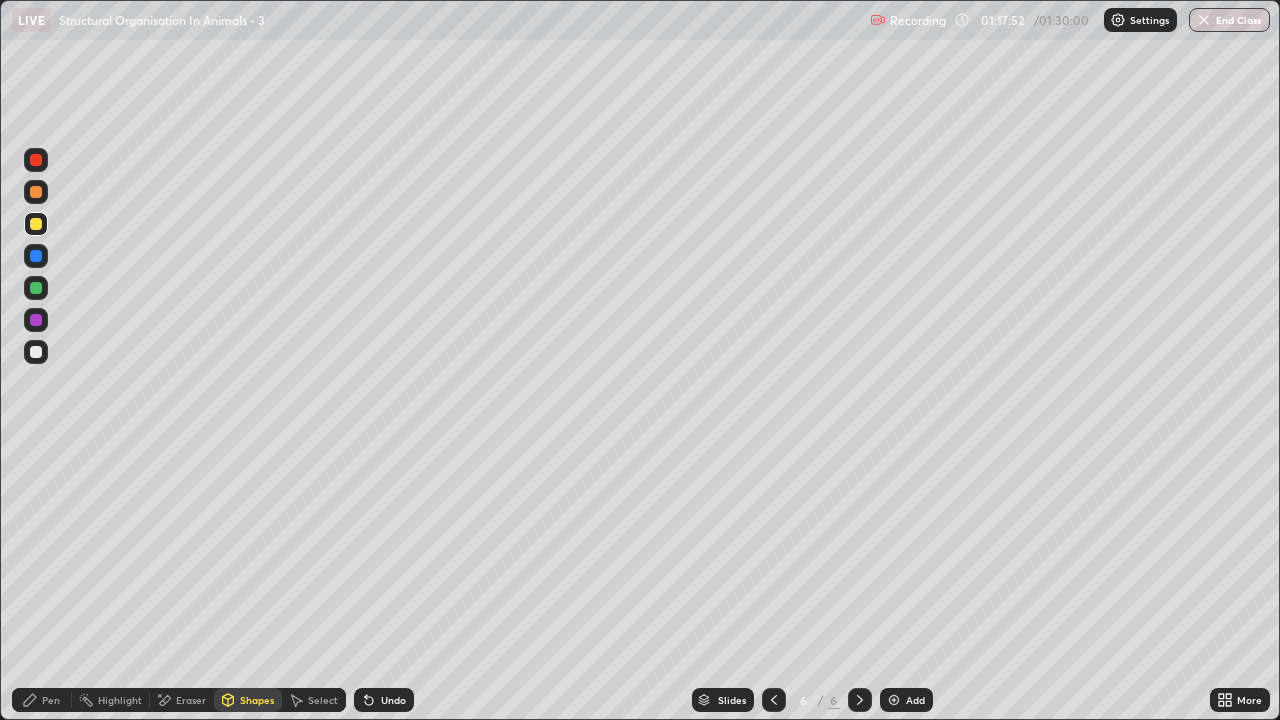 click at bounding box center (36, 352) 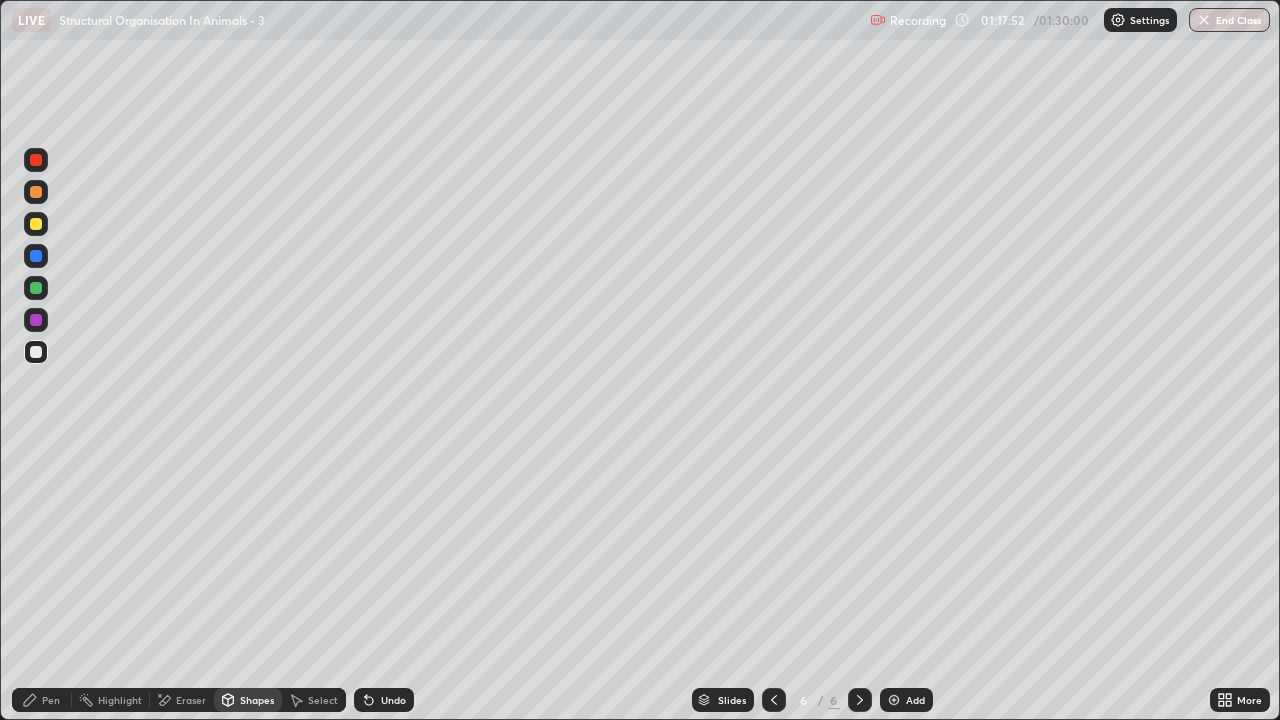 click on "Shapes" at bounding box center [248, 700] 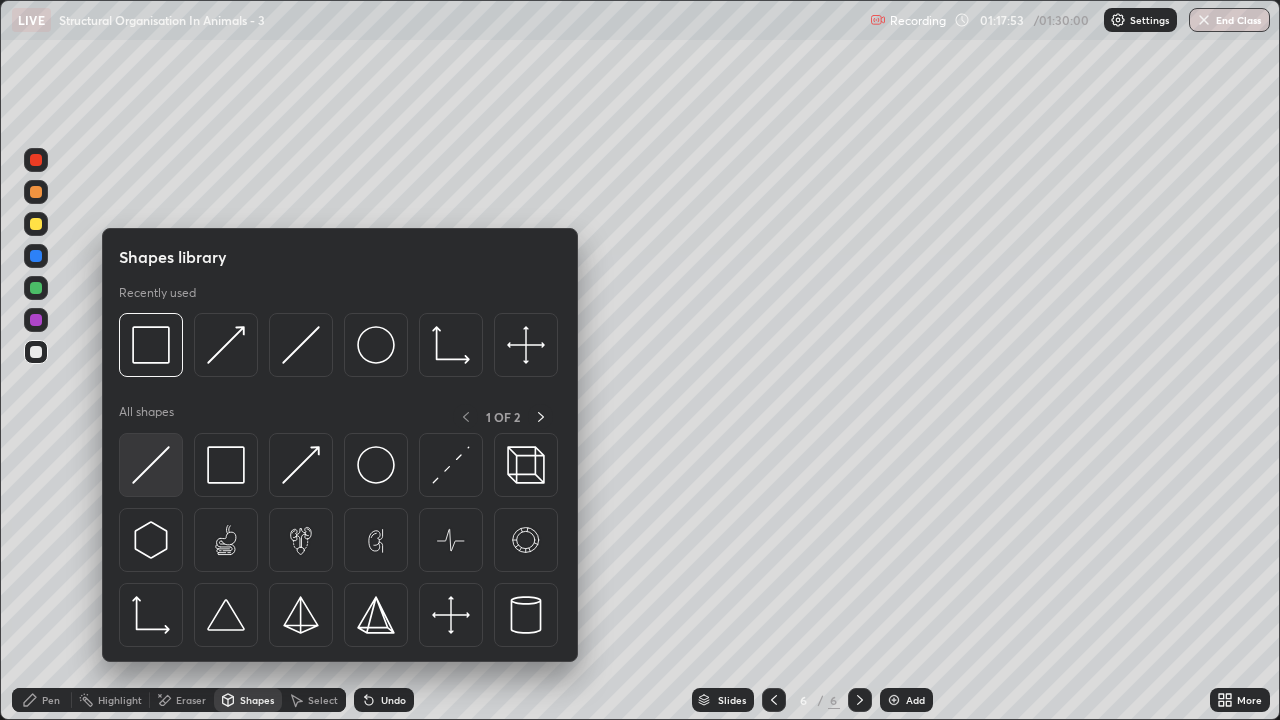 click at bounding box center [151, 465] 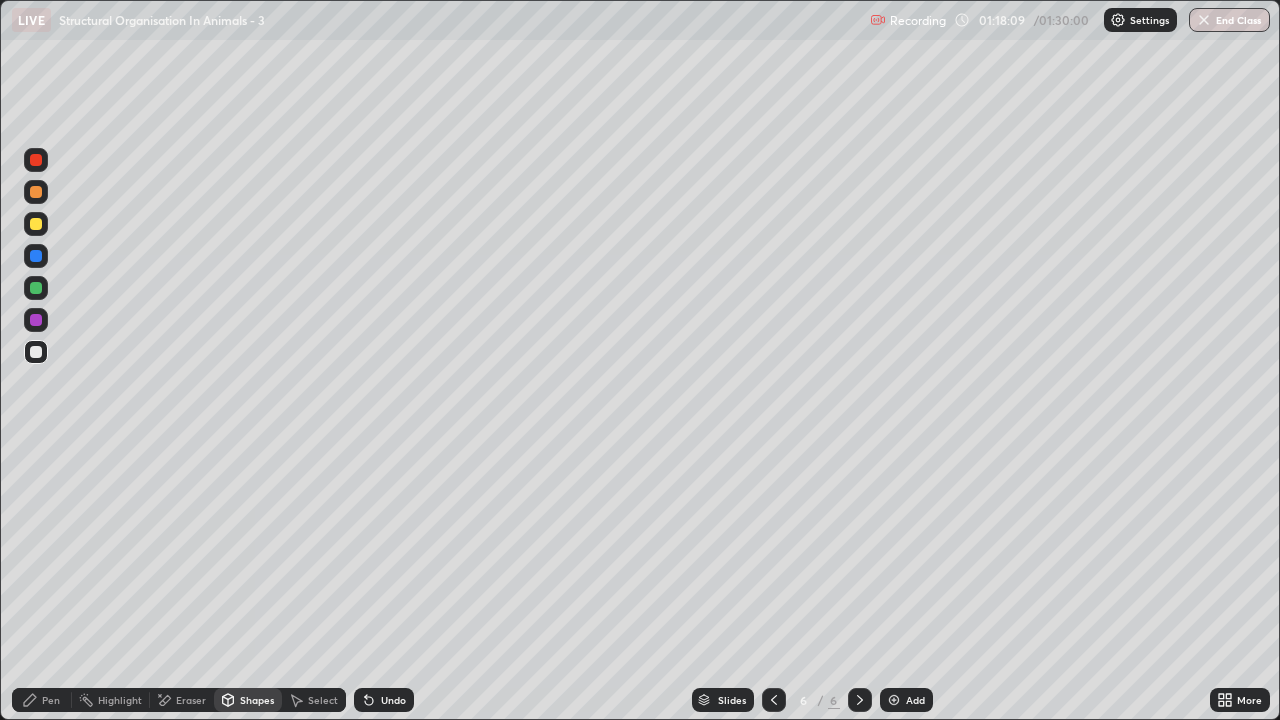 click on "Pen" at bounding box center [51, 700] 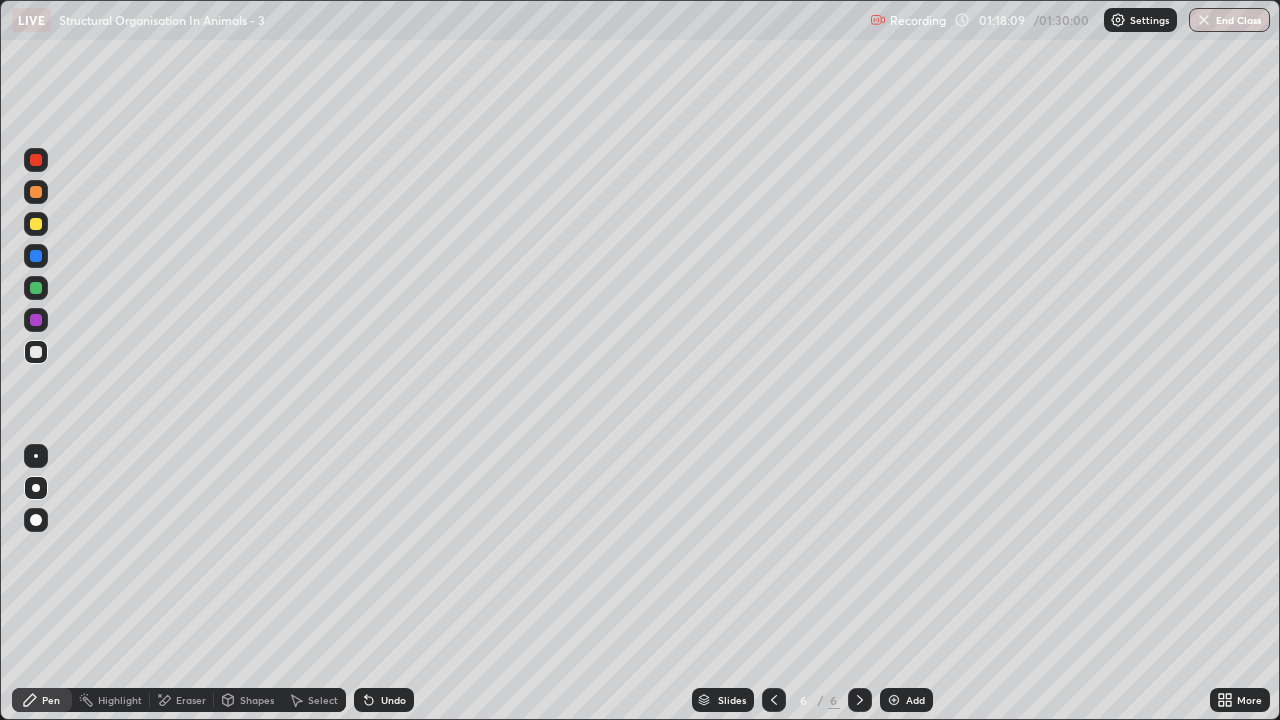 click on "Pen" at bounding box center [51, 700] 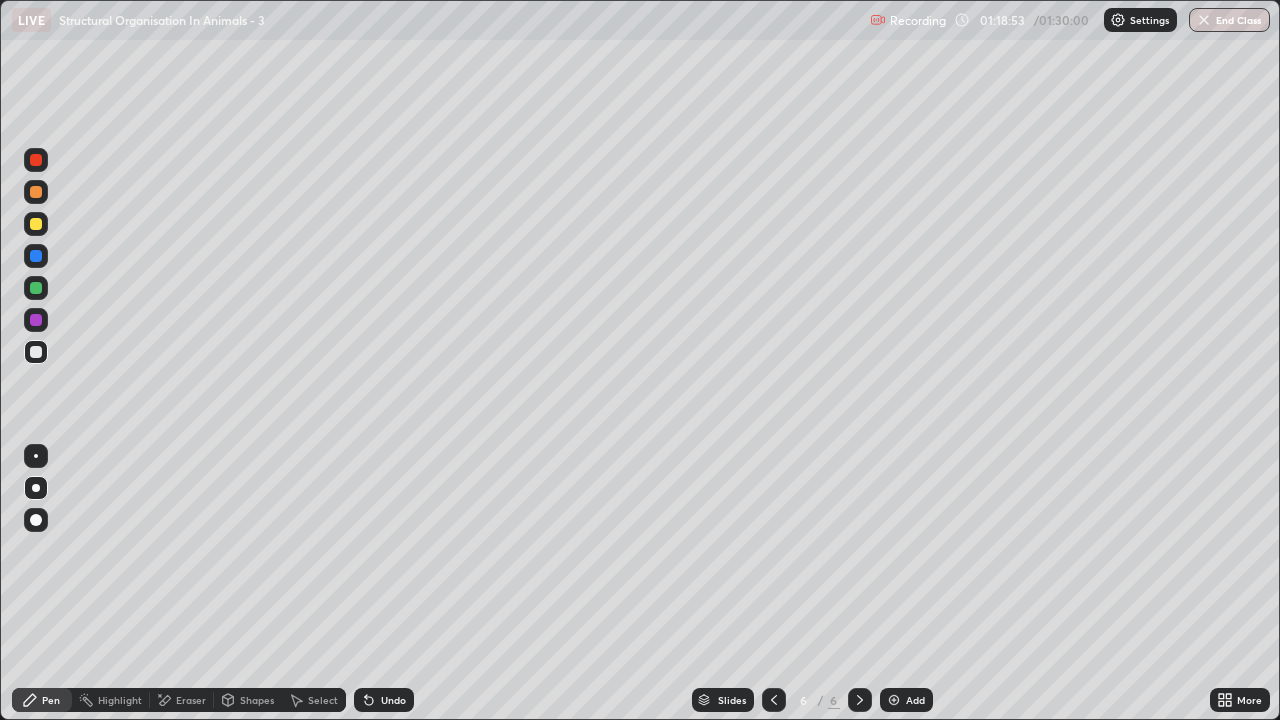 click at bounding box center [36, 352] 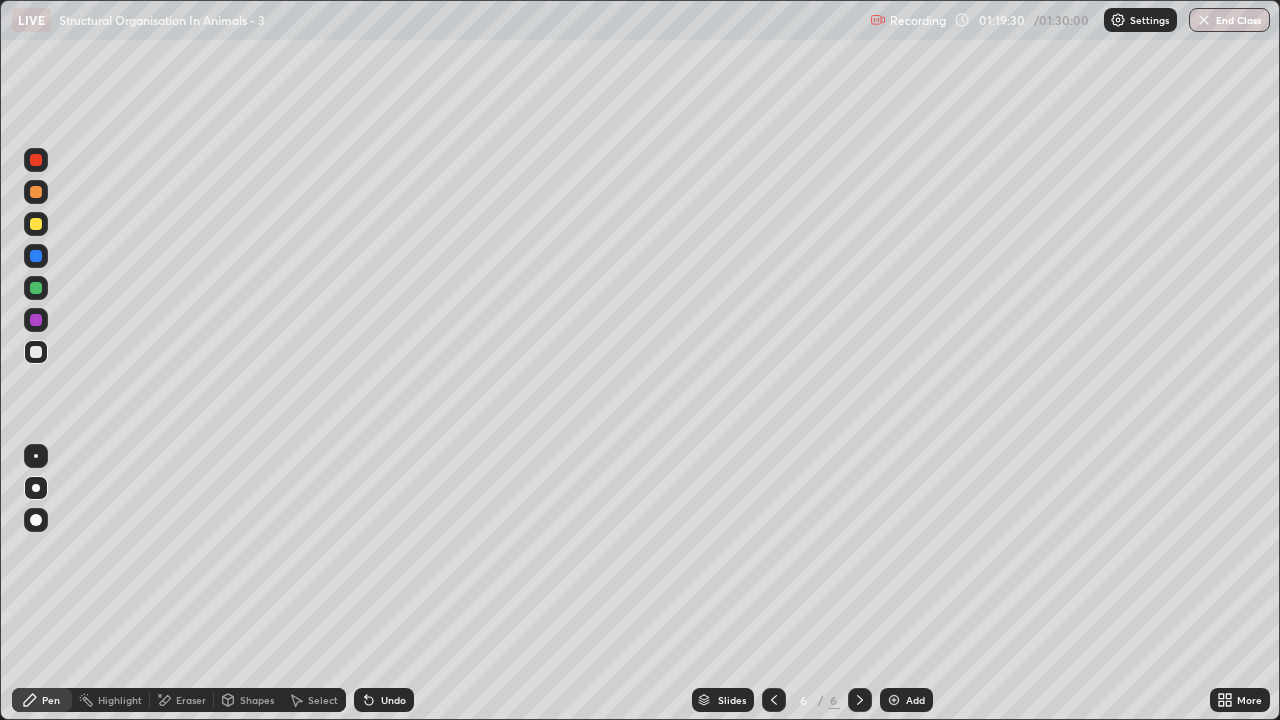 click at bounding box center (36, 224) 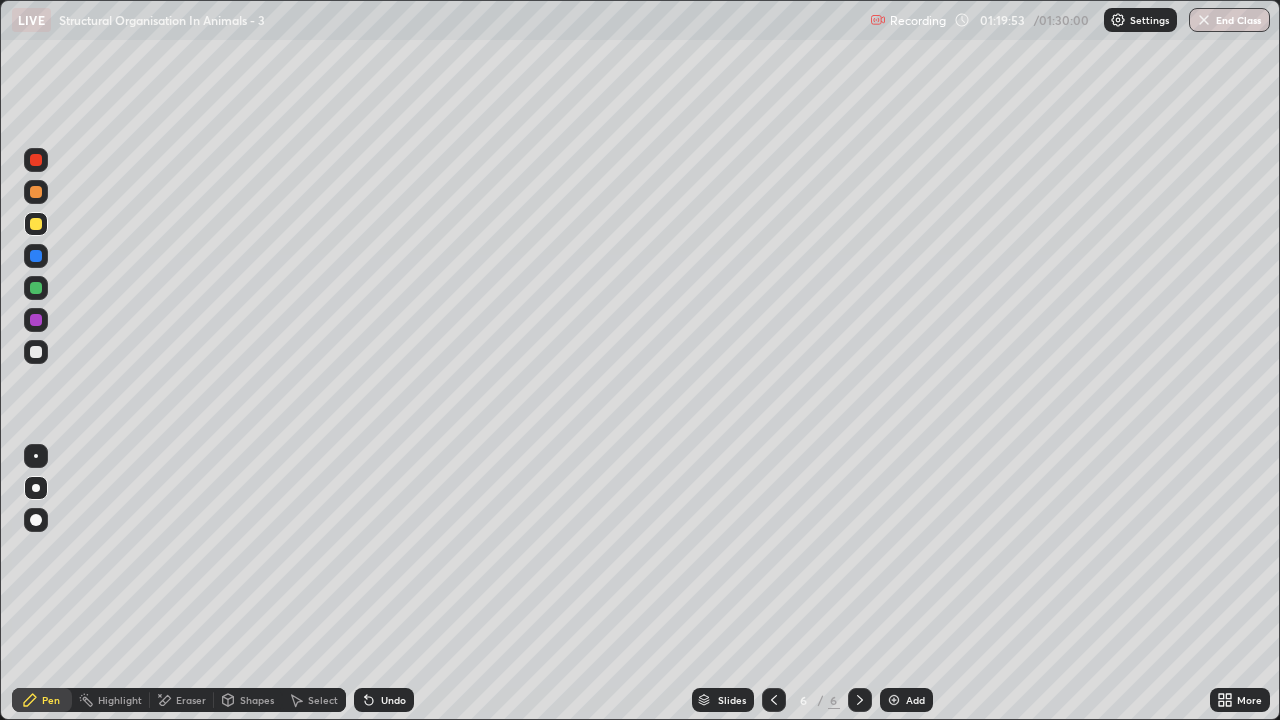 click at bounding box center (36, 352) 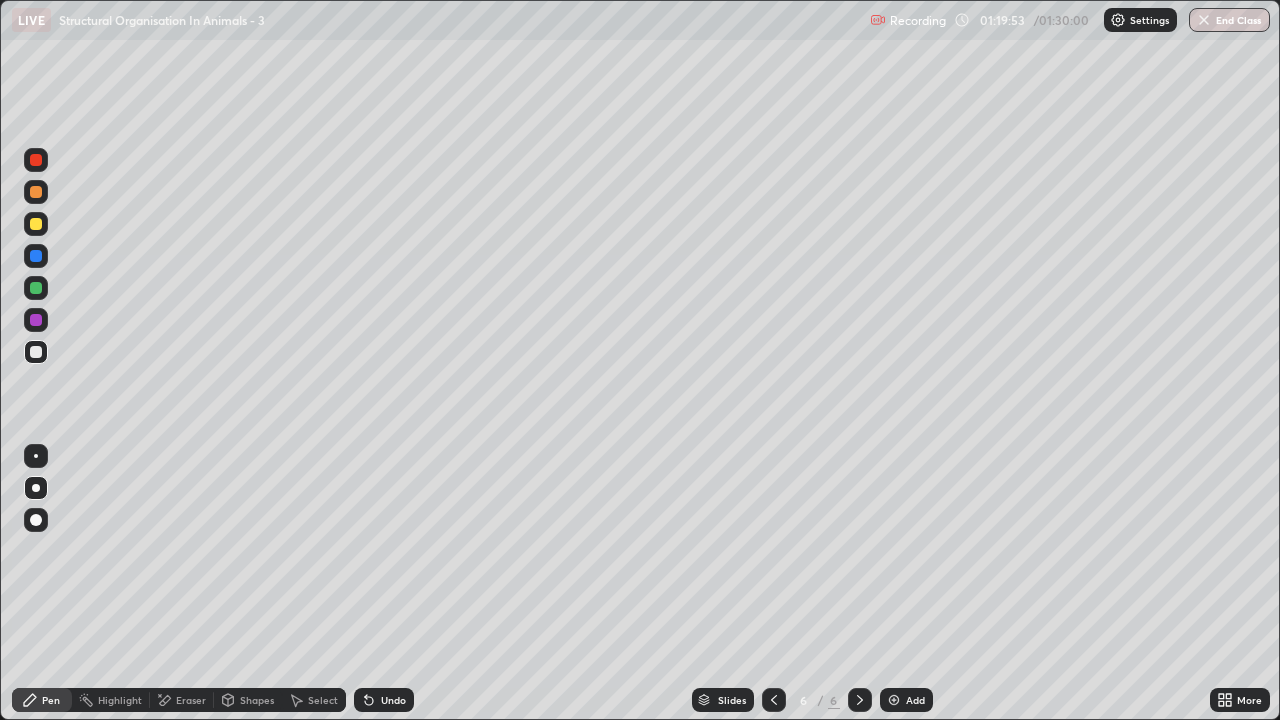 click on "Shapes" at bounding box center [257, 700] 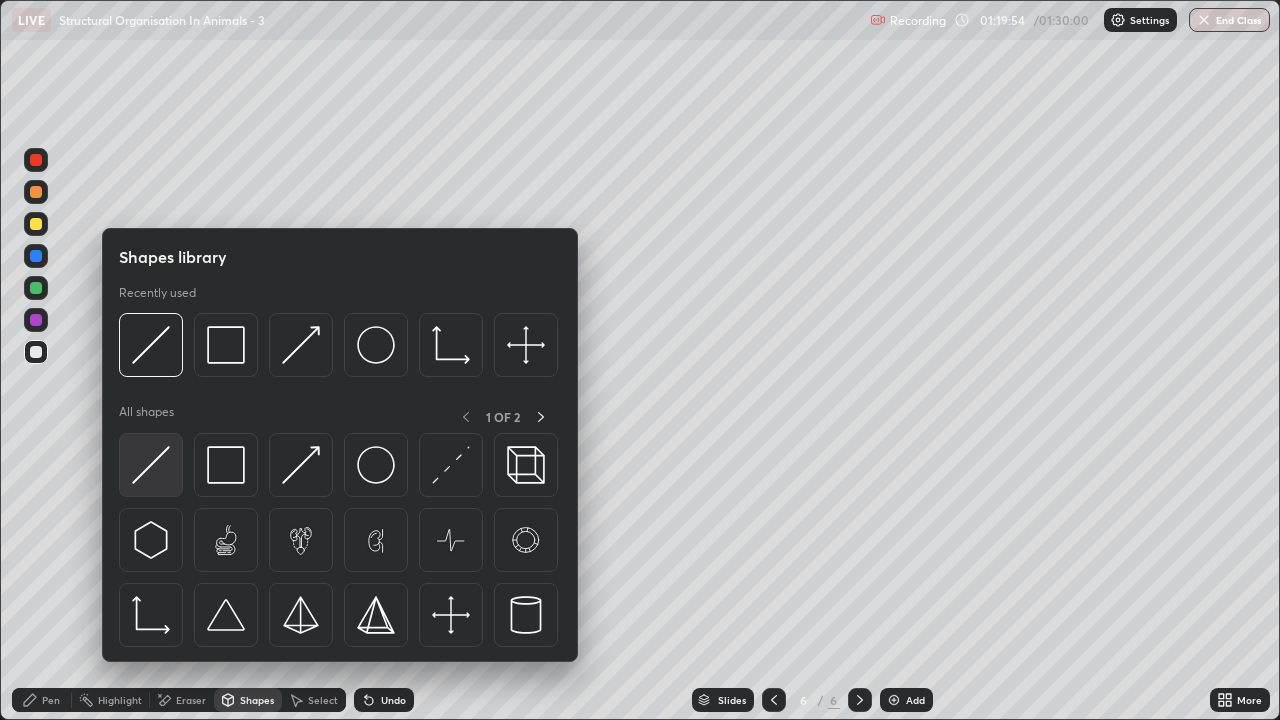 click at bounding box center (151, 465) 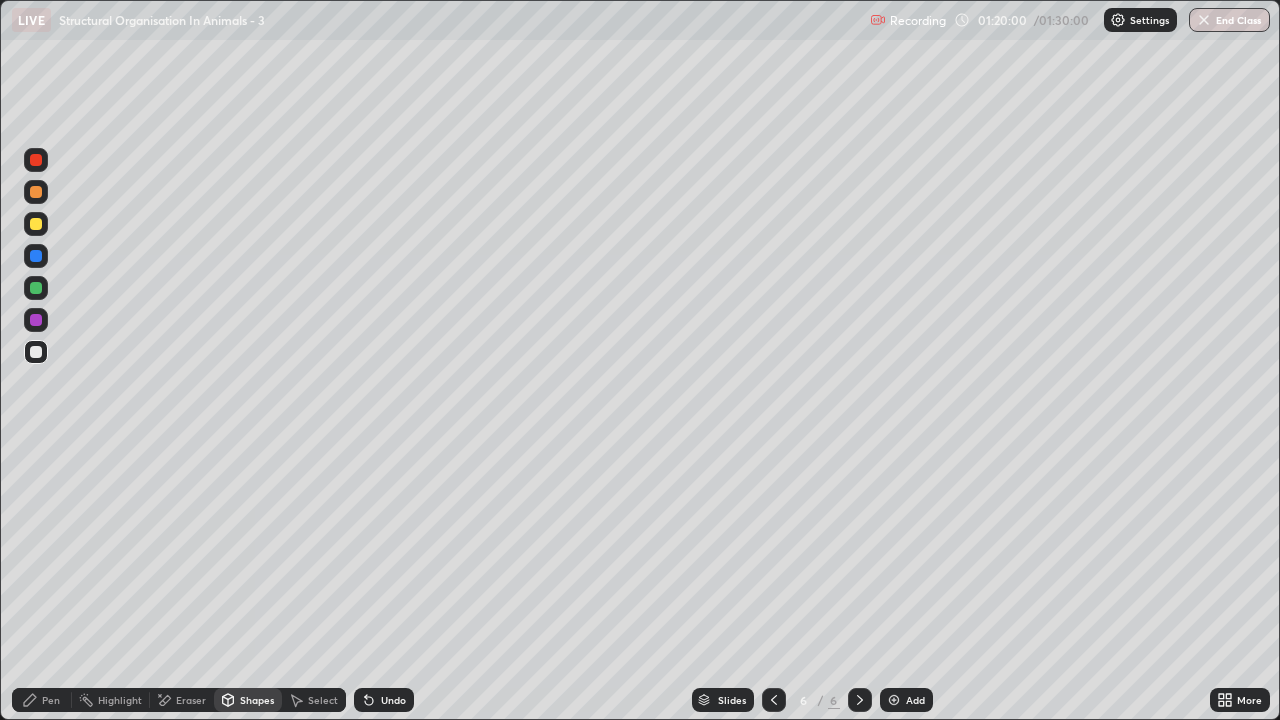 click at bounding box center [36, 224] 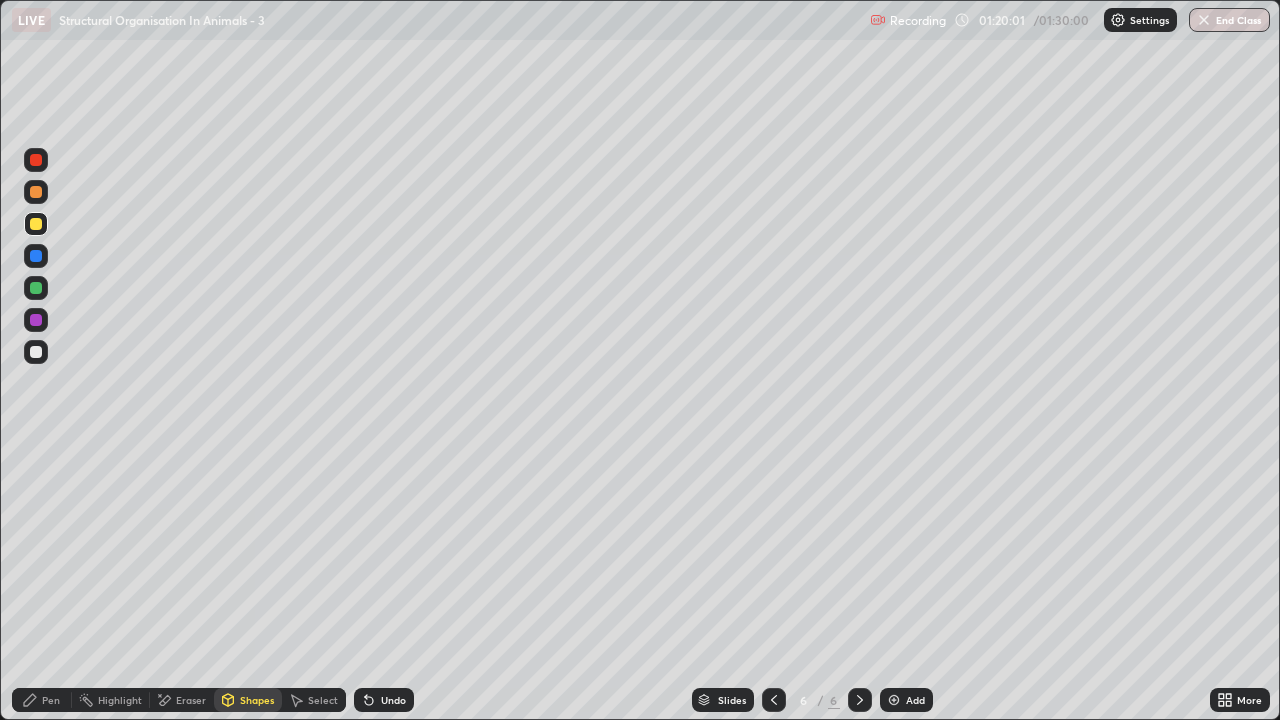 click on "Shapes" at bounding box center (257, 700) 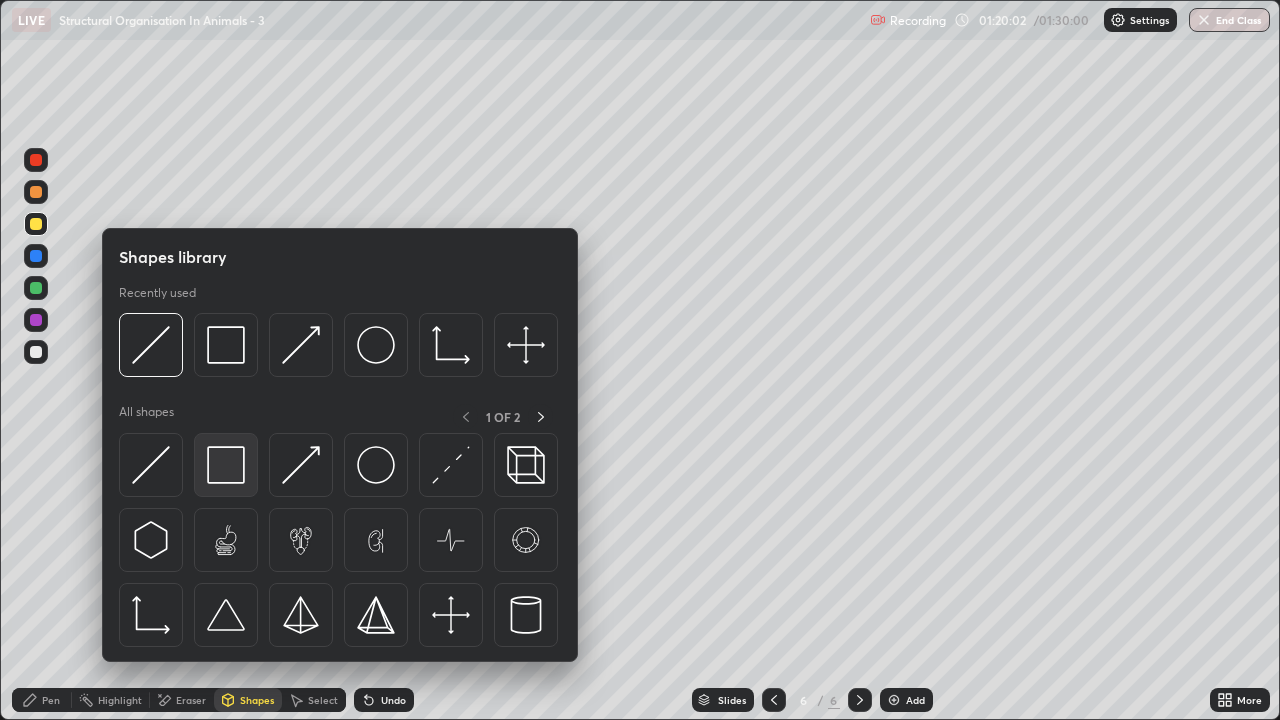 click at bounding box center [226, 465] 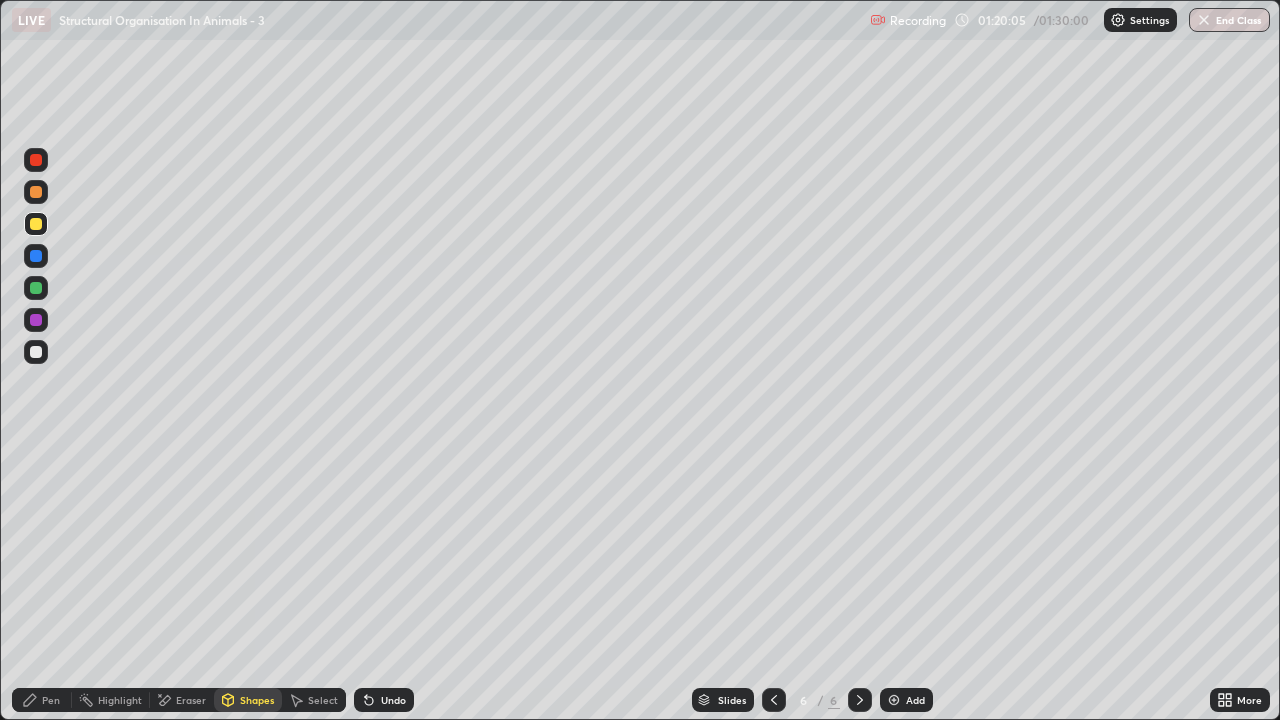 click on "Shapes" at bounding box center (257, 700) 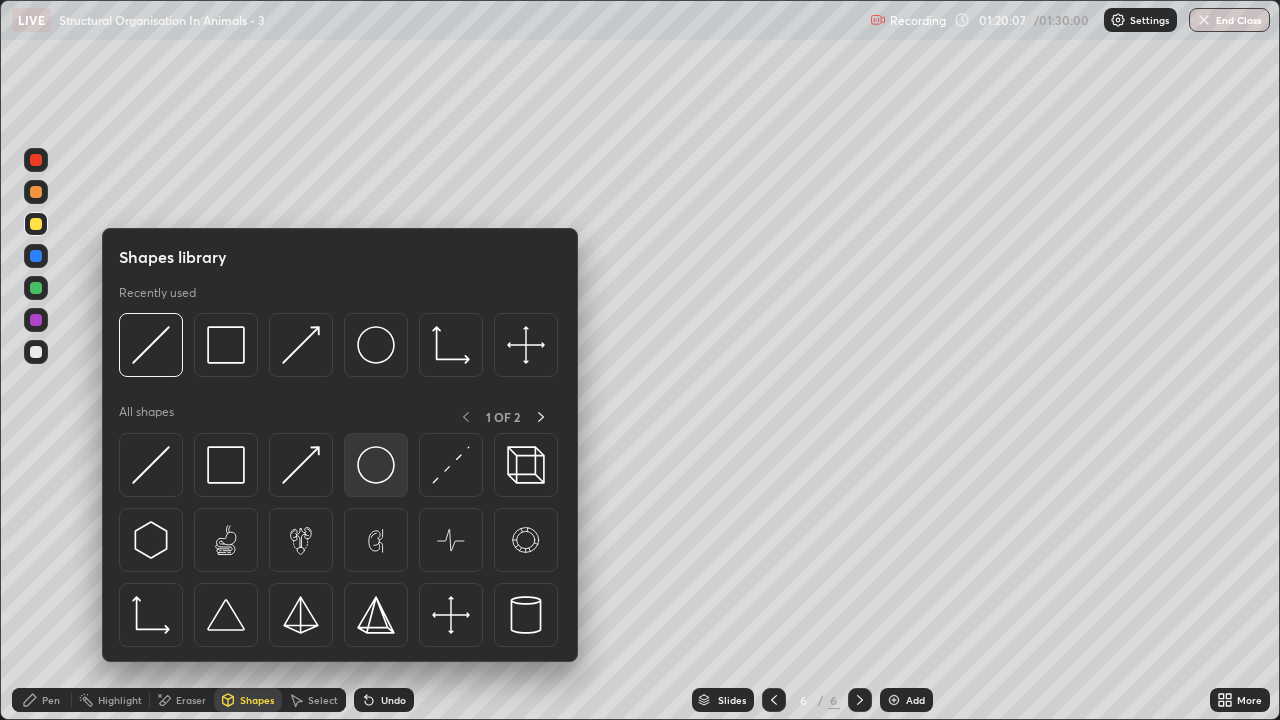 click at bounding box center (376, 465) 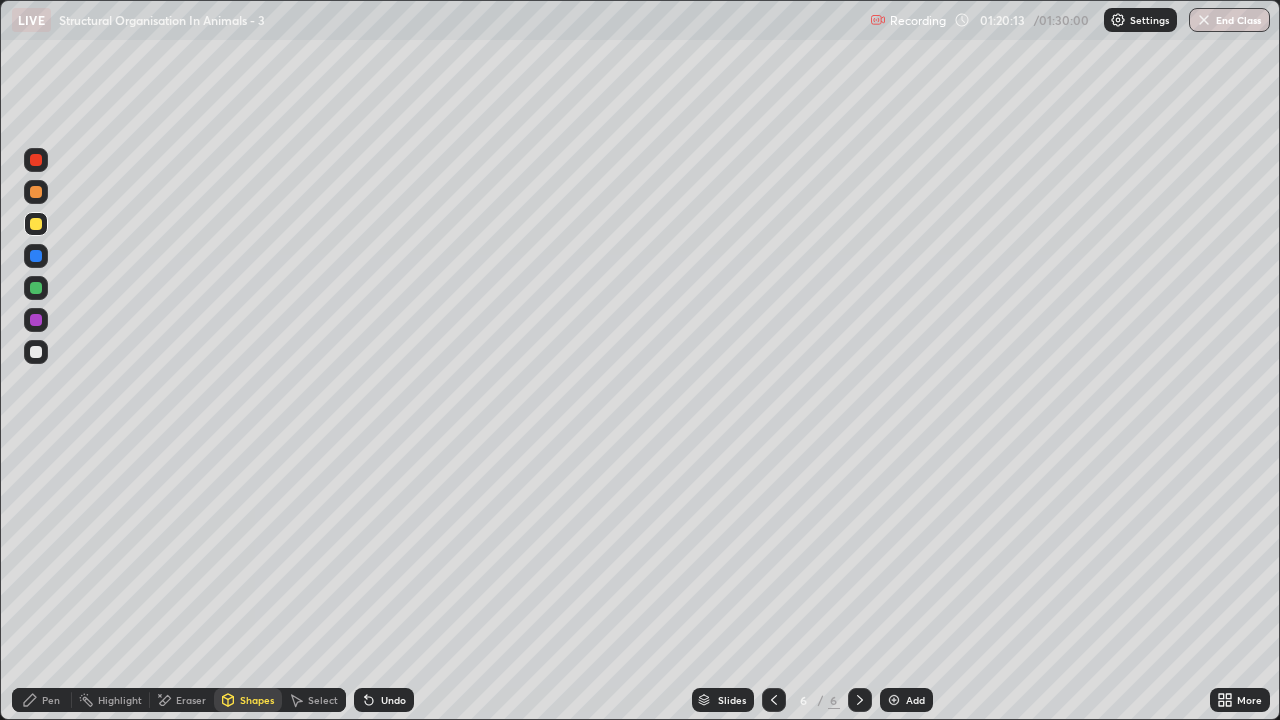 click on "Shapes" at bounding box center [257, 700] 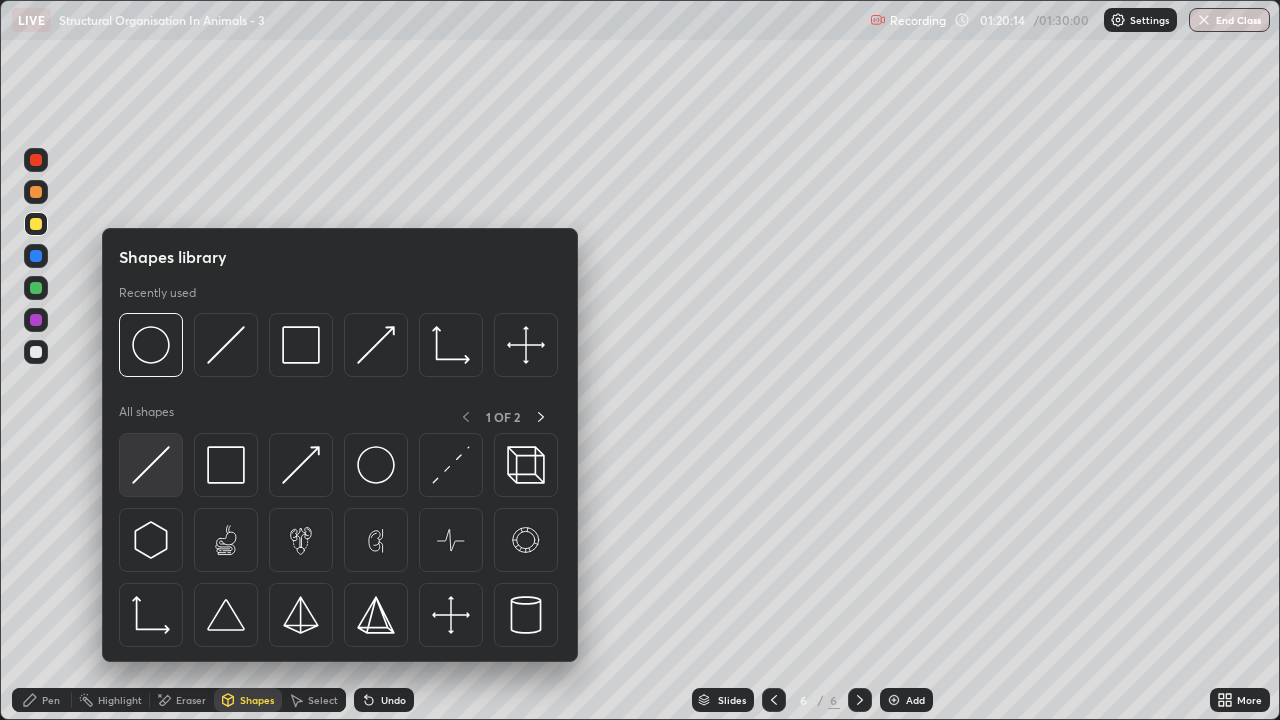 click at bounding box center (151, 465) 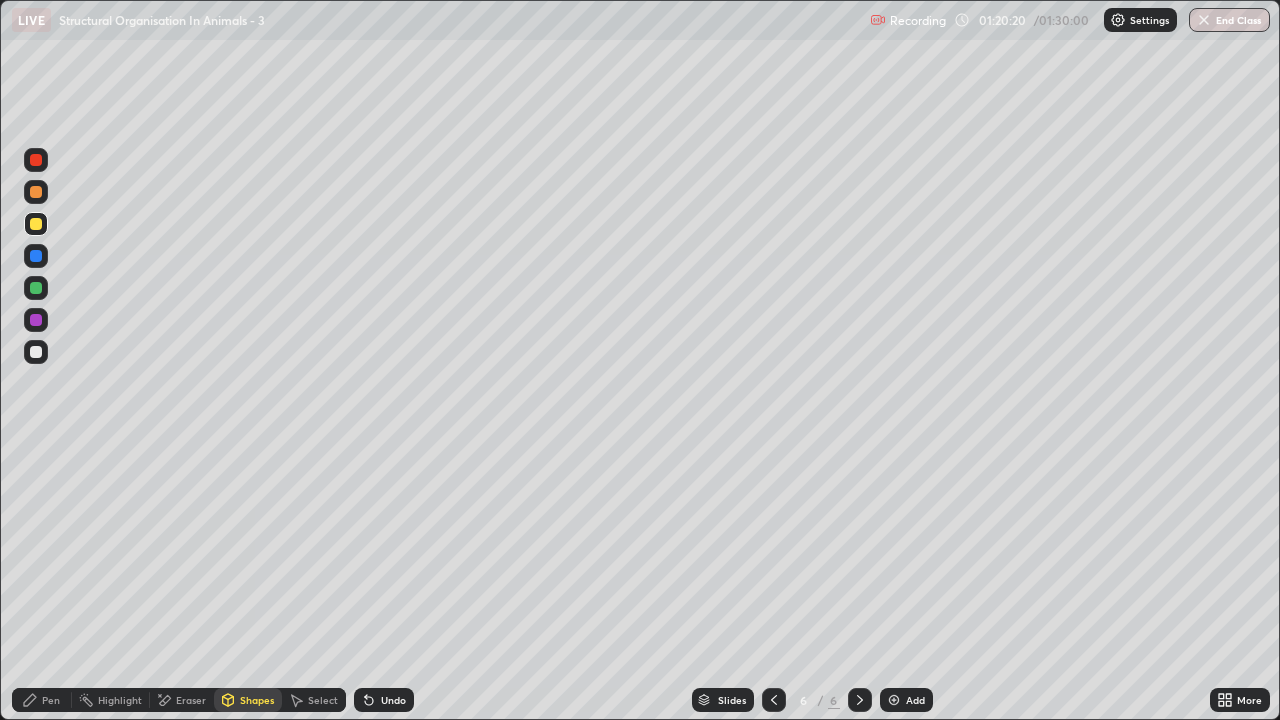 click on "Shapes" at bounding box center [257, 700] 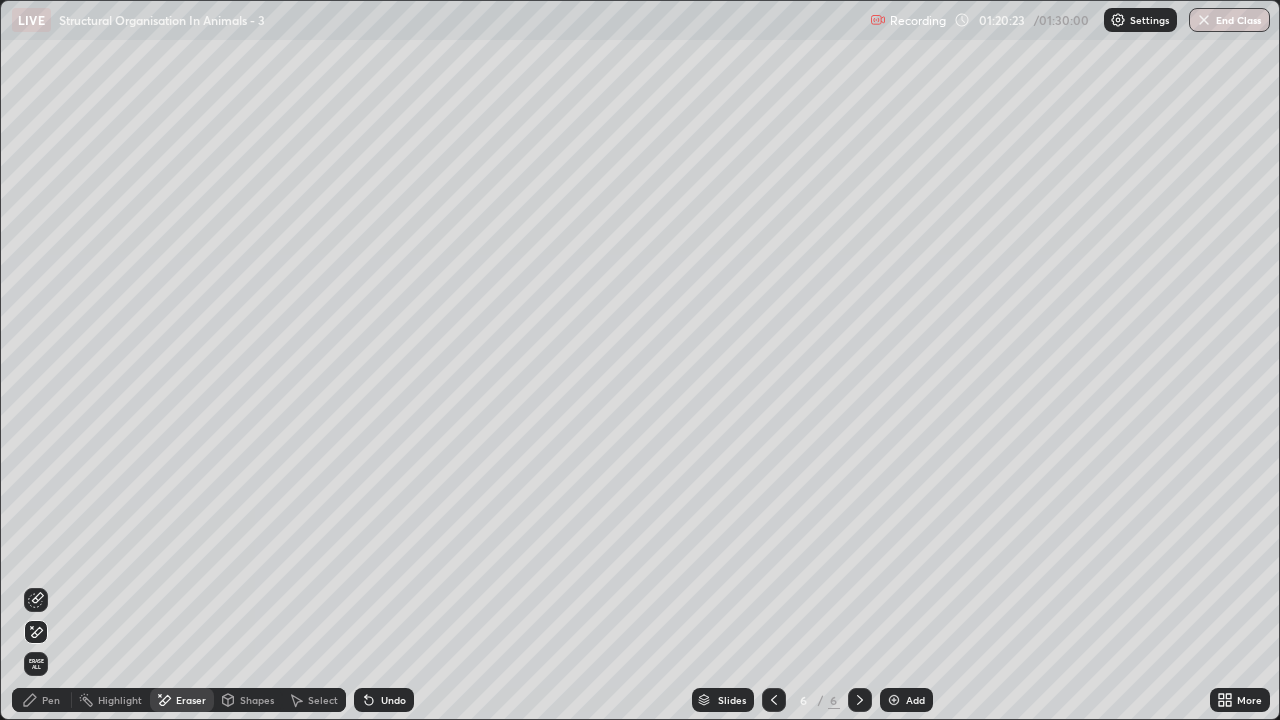 click 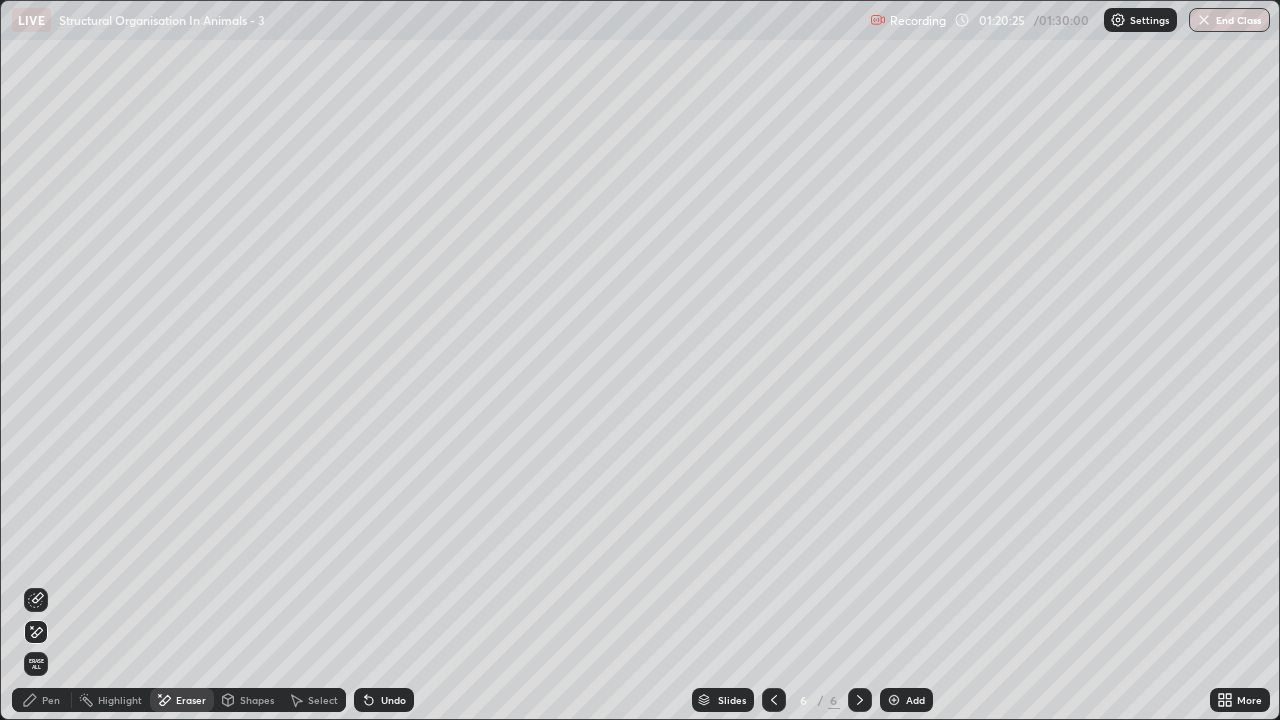 click 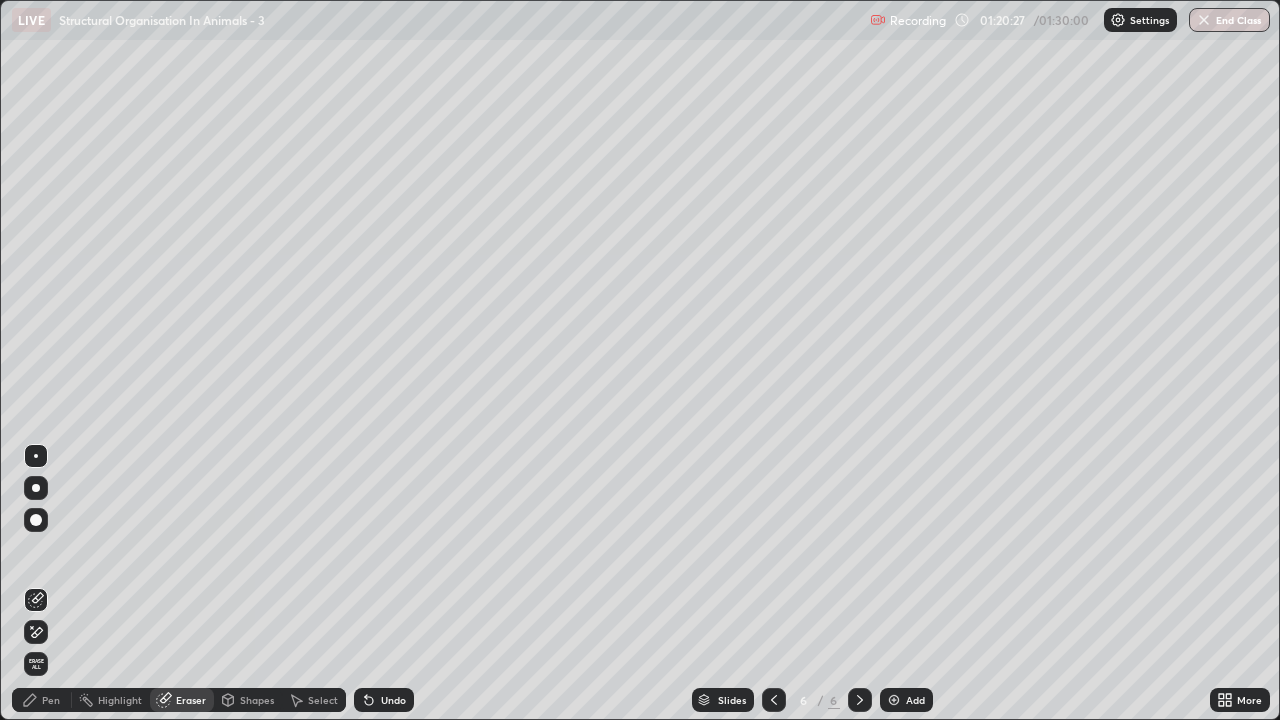 click on "Pen" at bounding box center [42, 700] 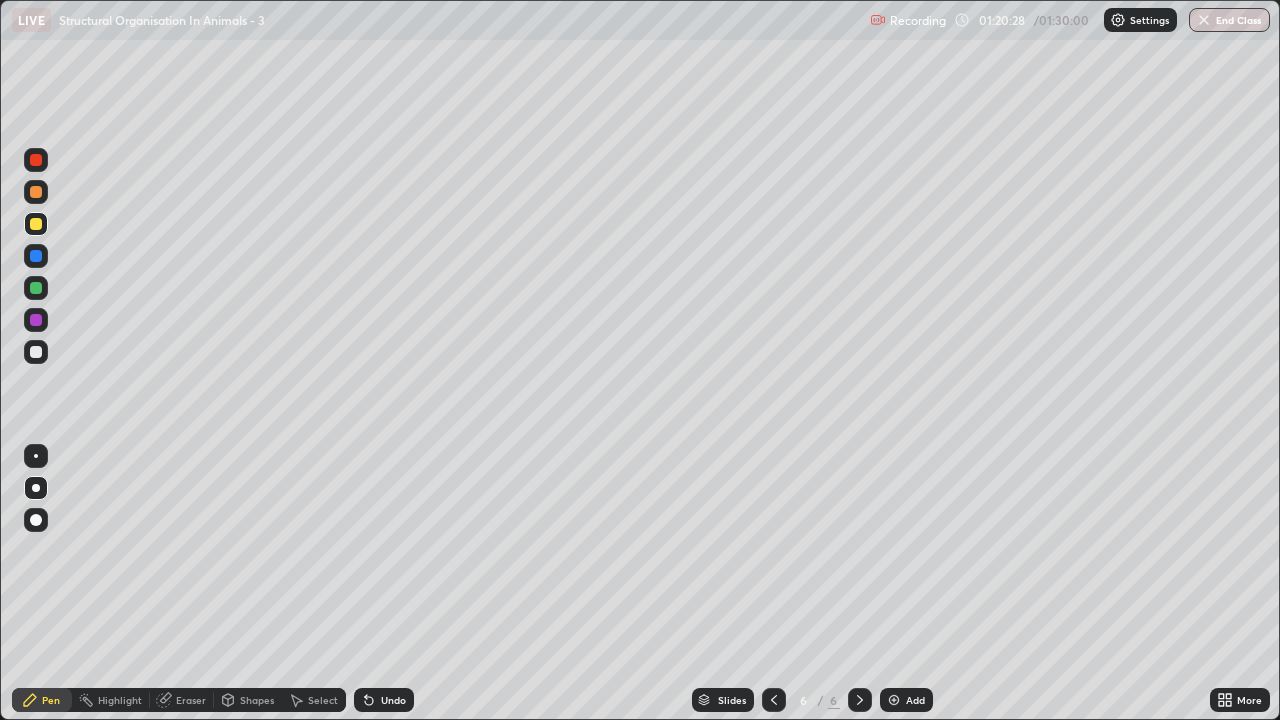 click on "Eraser" at bounding box center [191, 700] 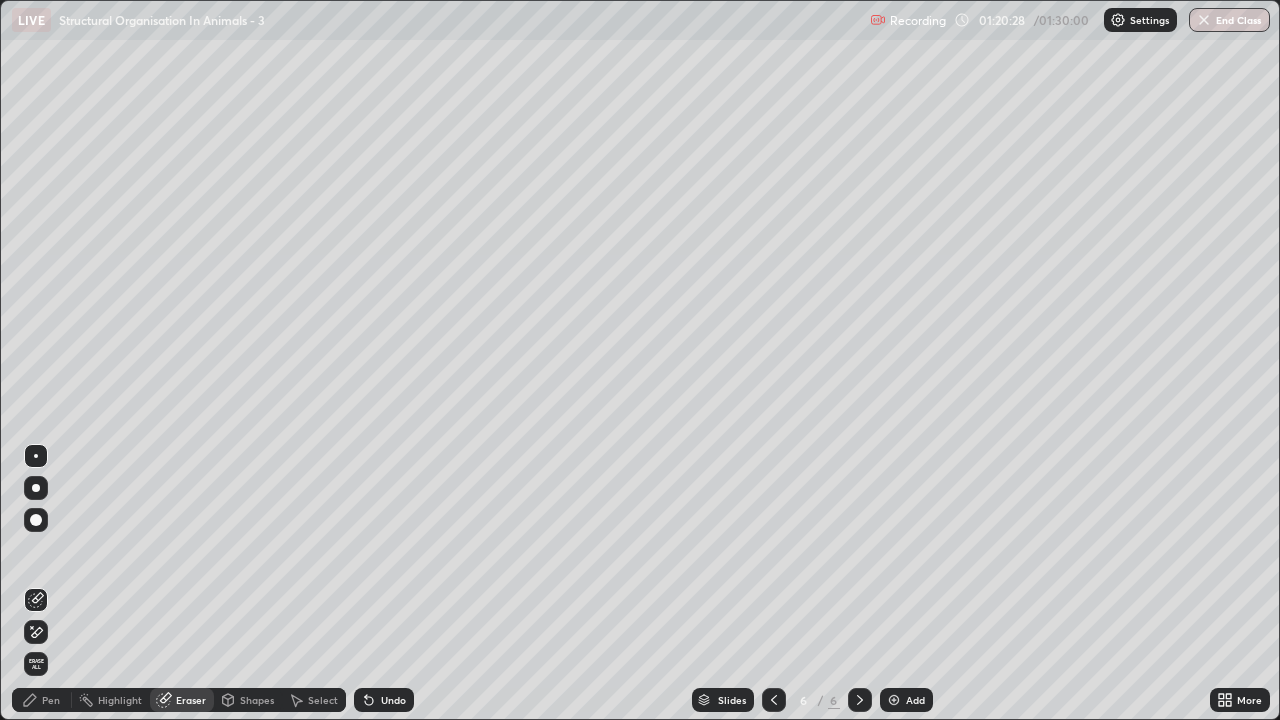 click on "Eraser" at bounding box center [182, 700] 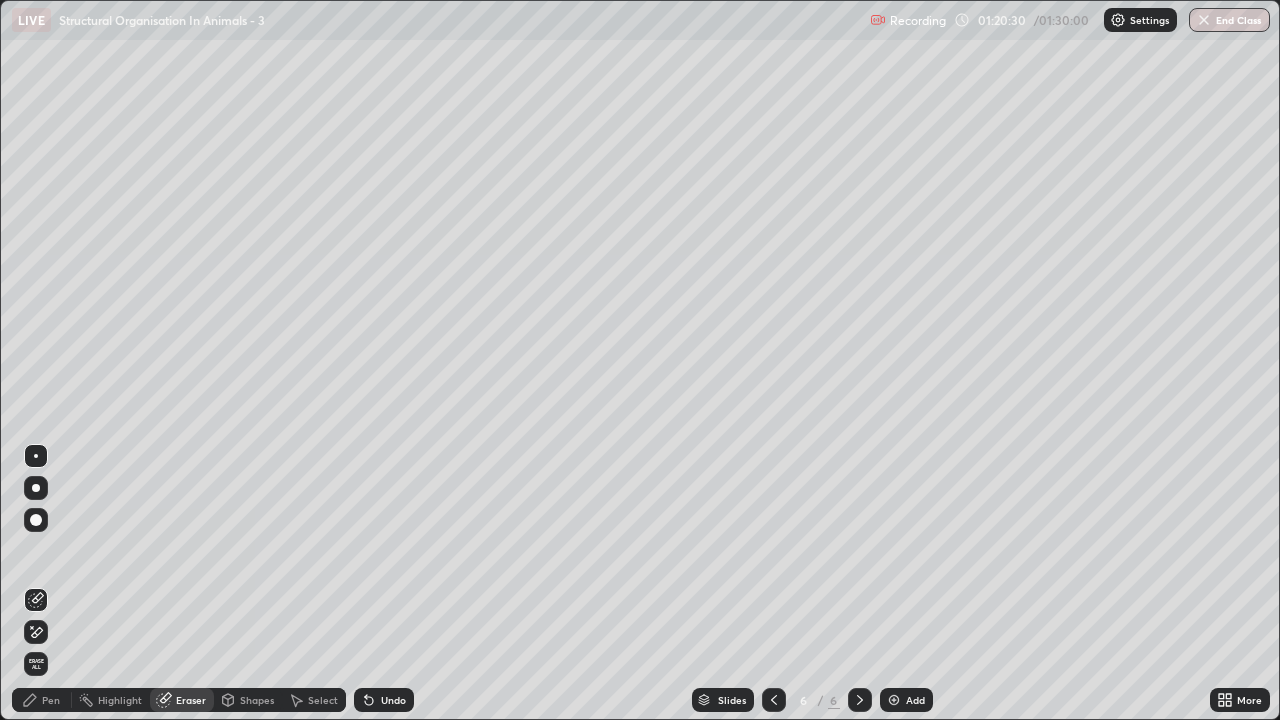 click on "Shapes" at bounding box center [257, 700] 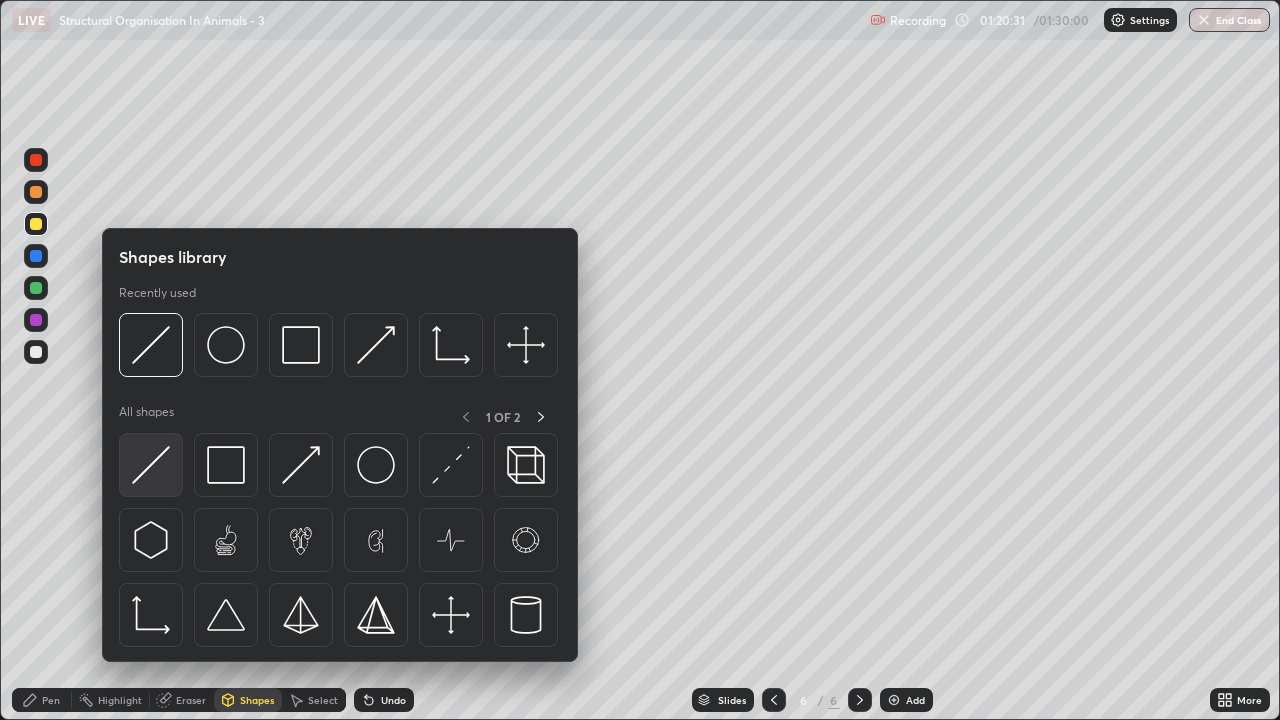 click at bounding box center [151, 465] 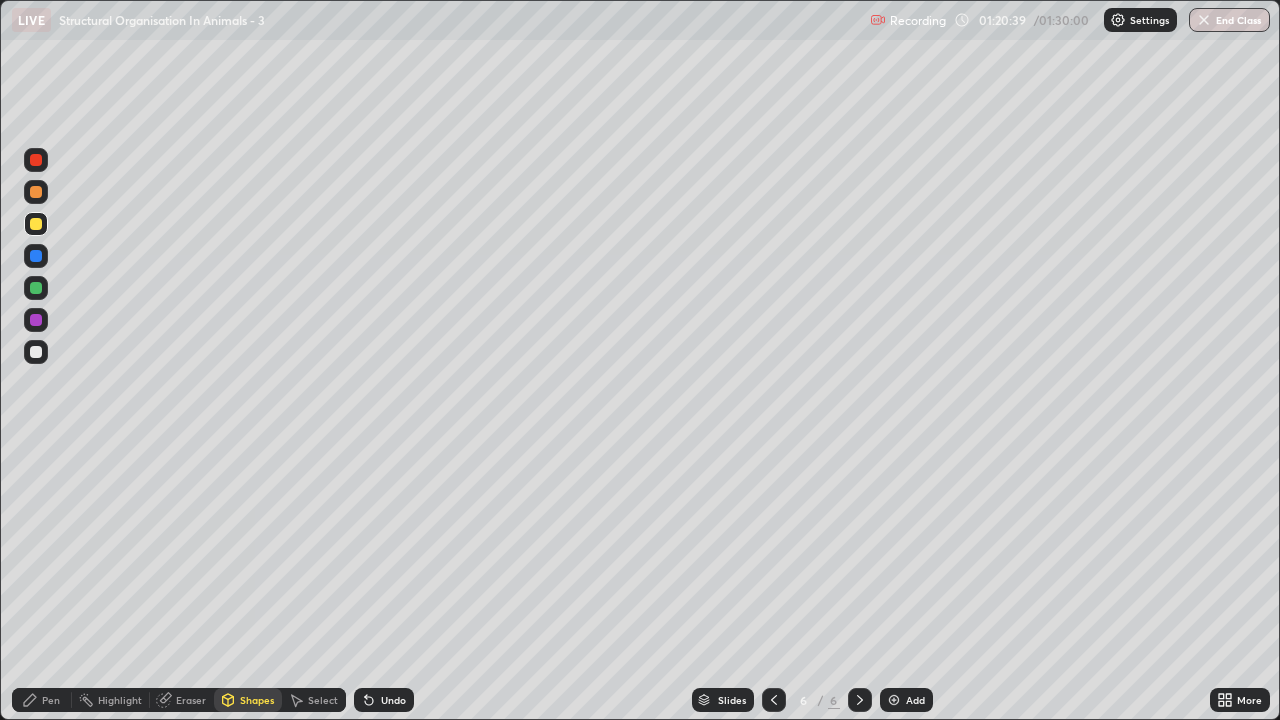 click on "Pen" at bounding box center (51, 700) 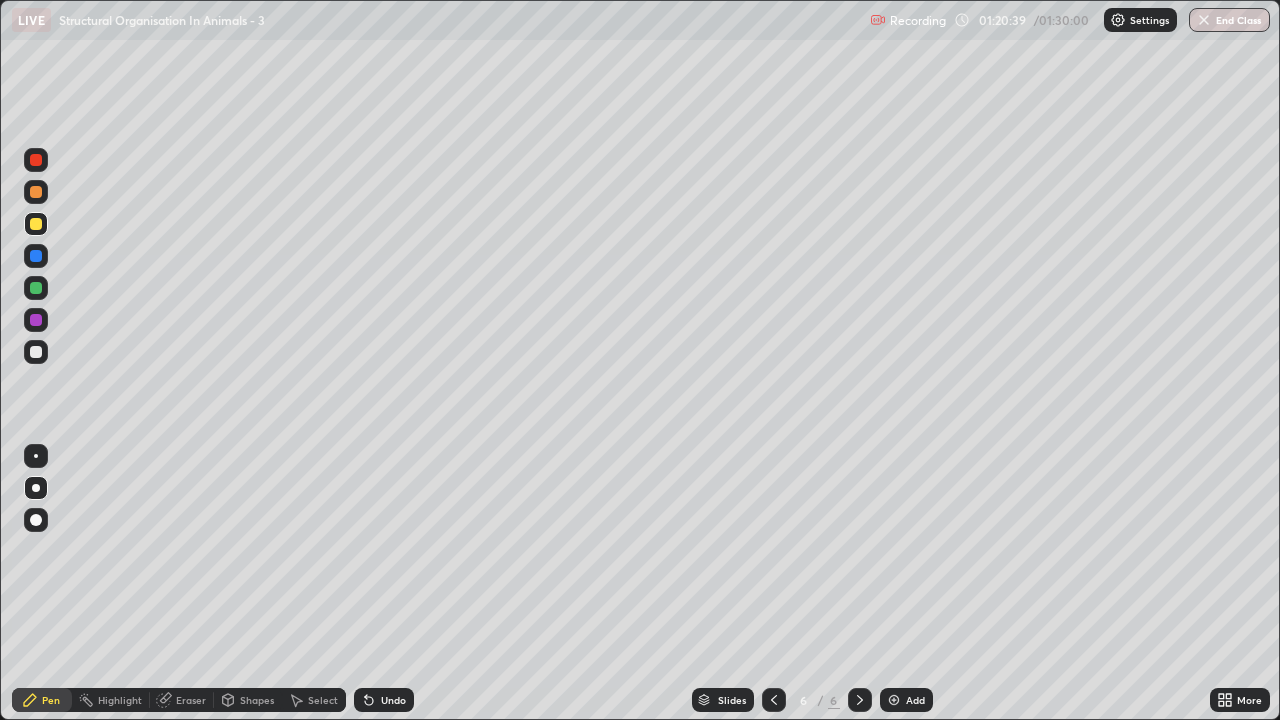 click on "Pen" at bounding box center (42, 700) 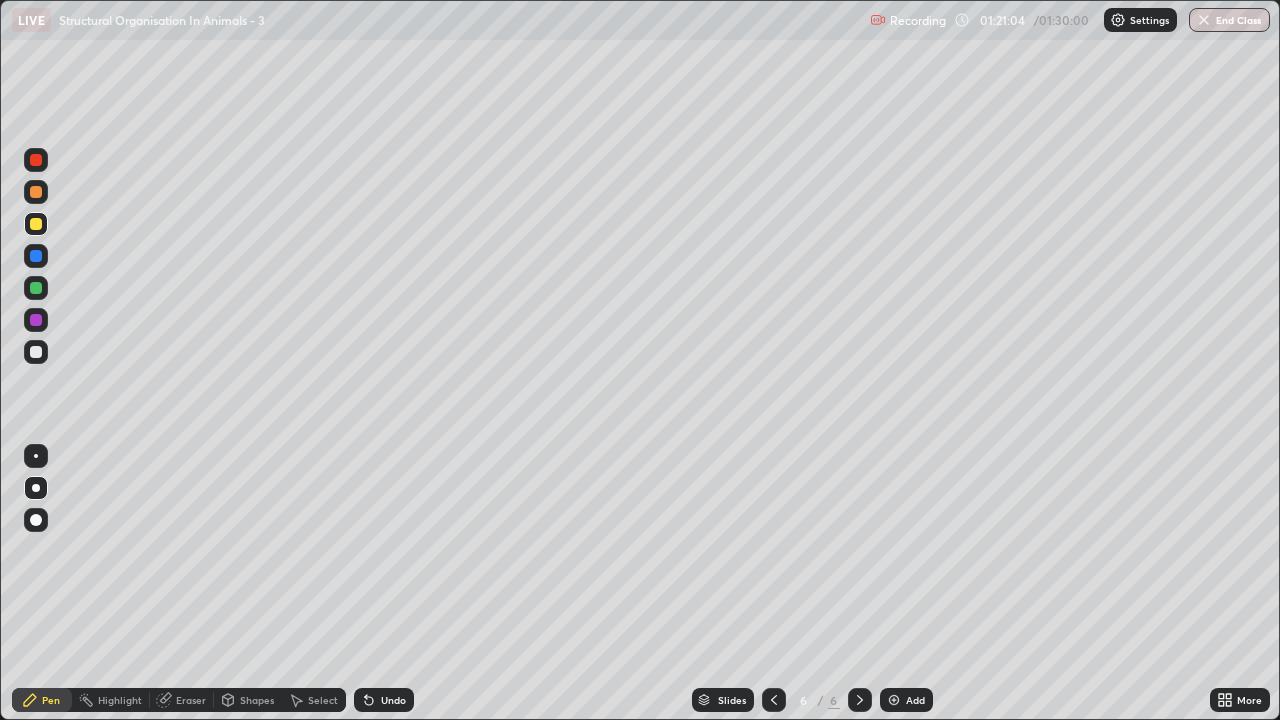 click on "Eraser" at bounding box center [191, 700] 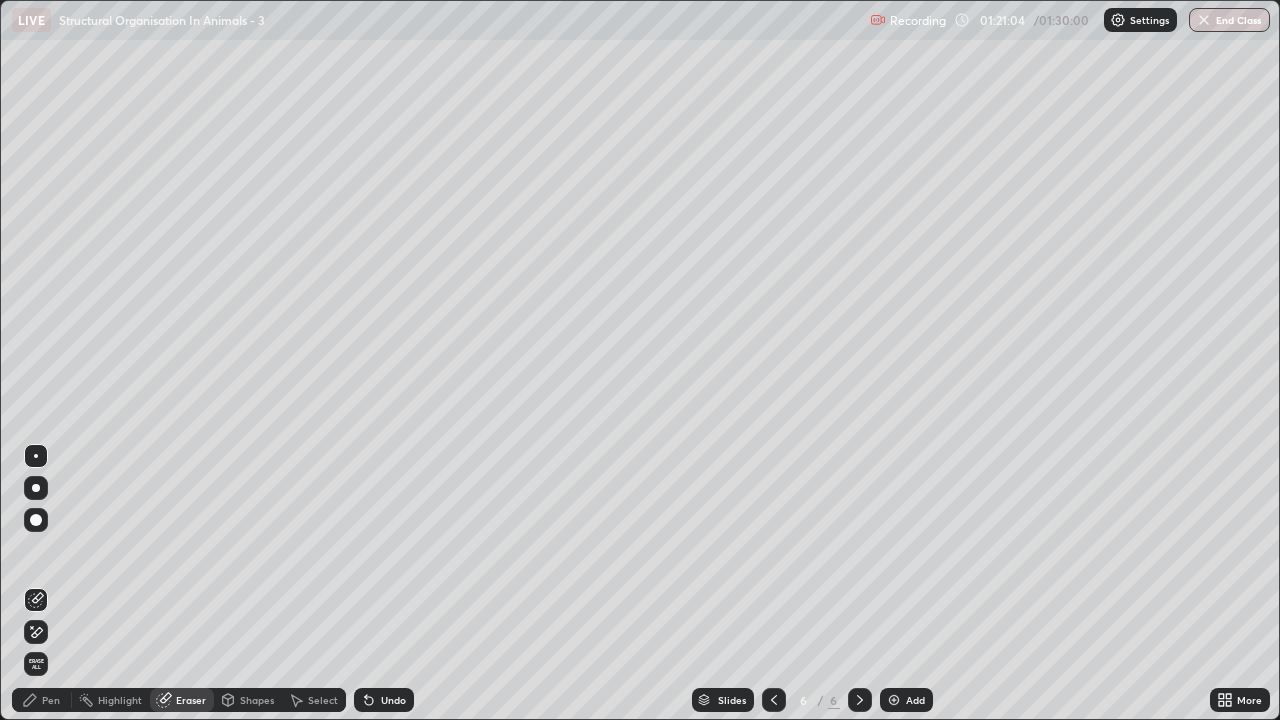 click 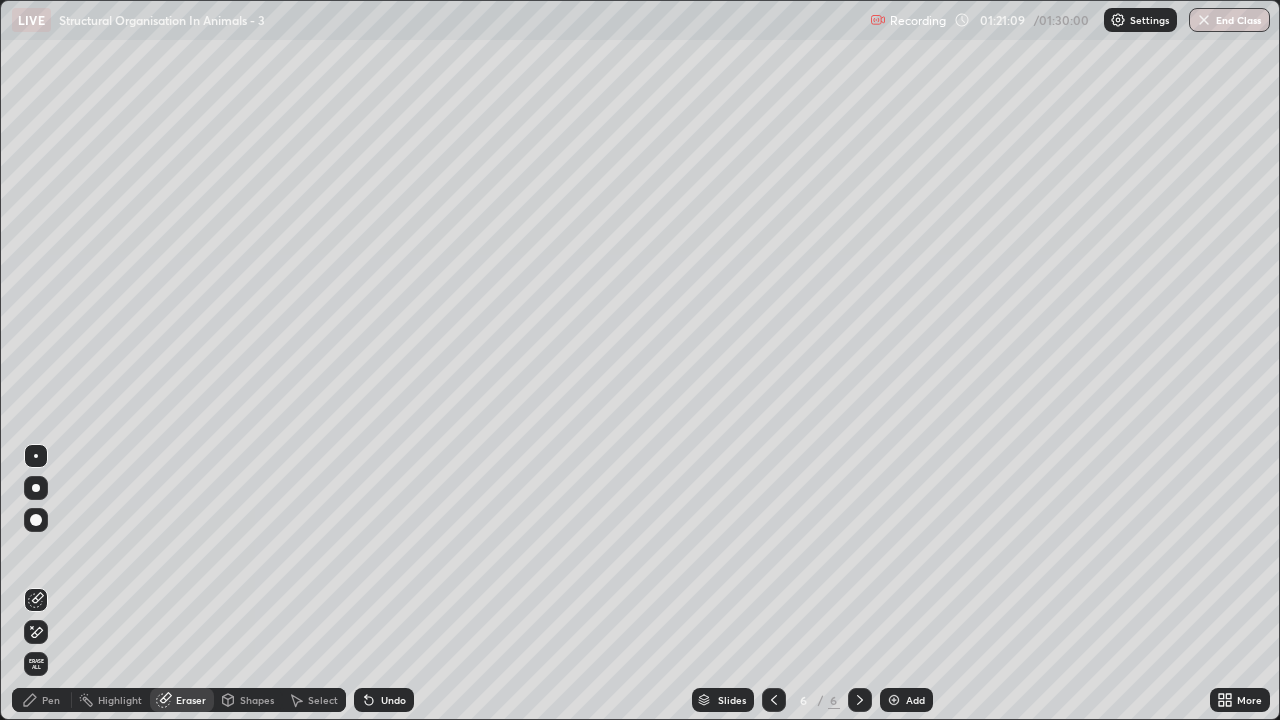 click on "Pen" at bounding box center (51, 700) 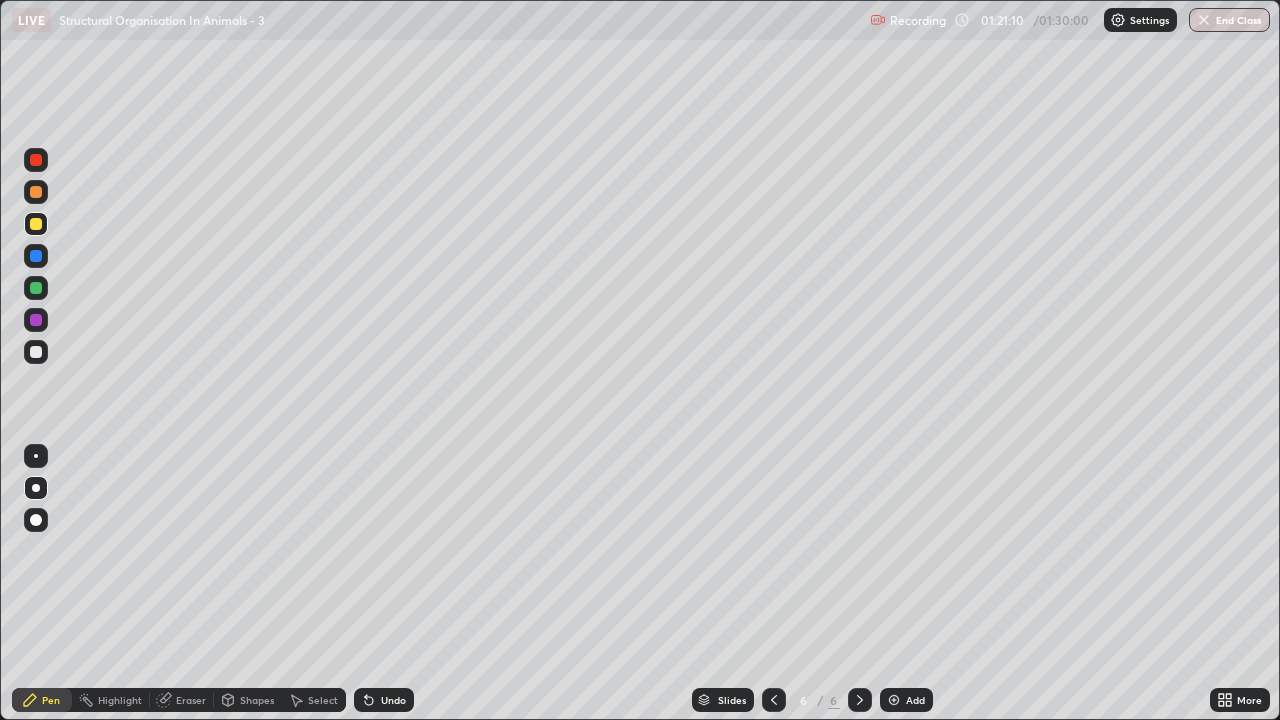 click at bounding box center (36, 192) 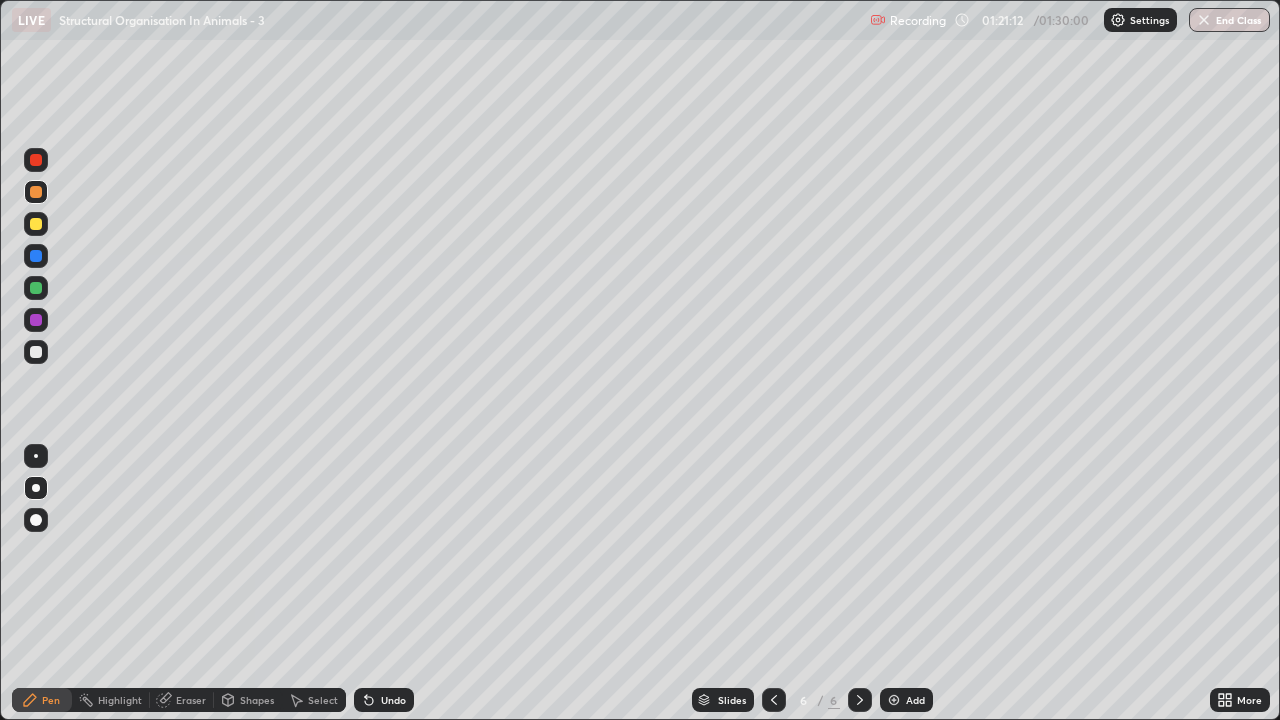 click on "Shapes" at bounding box center (257, 700) 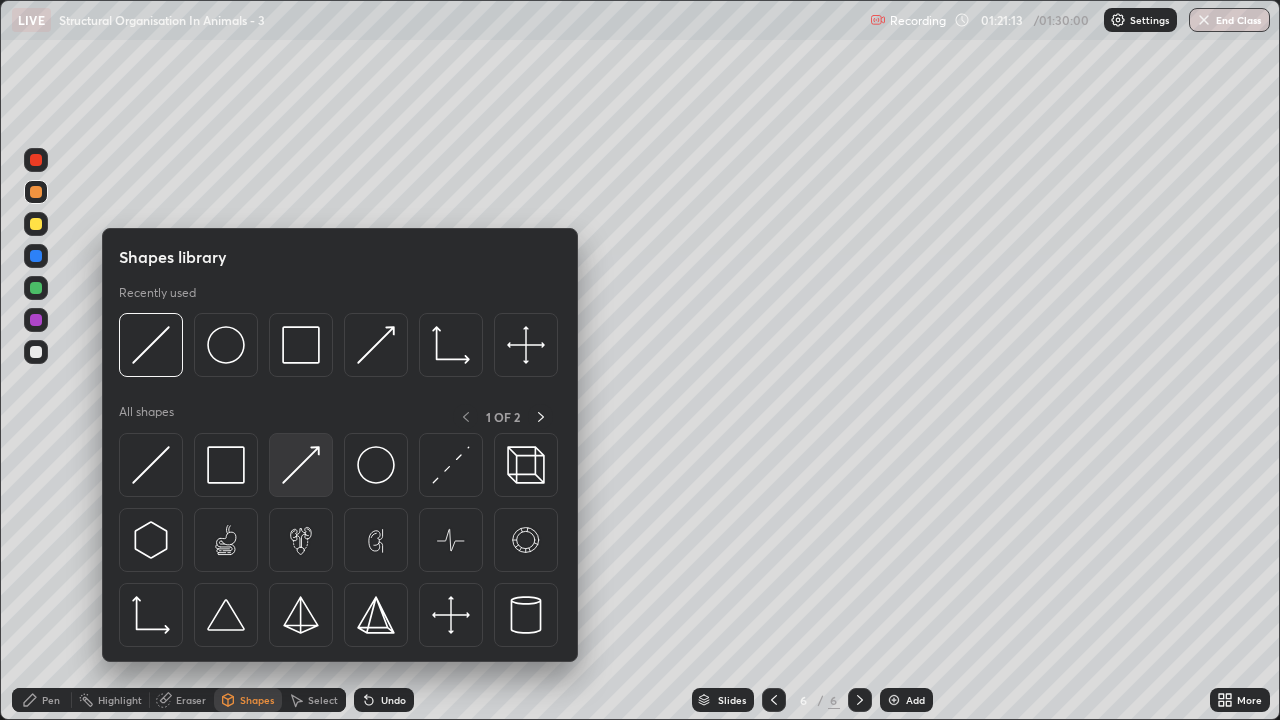click at bounding box center (301, 465) 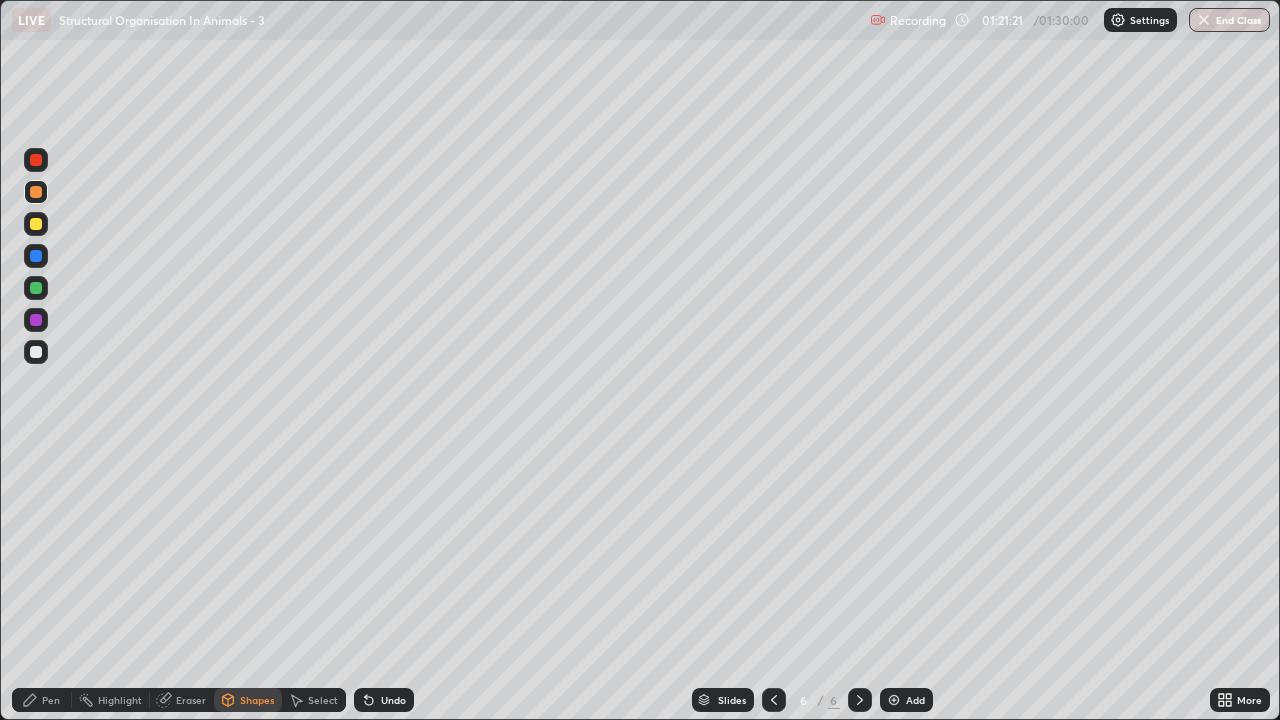 click on "Pen" at bounding box center (51, 700) 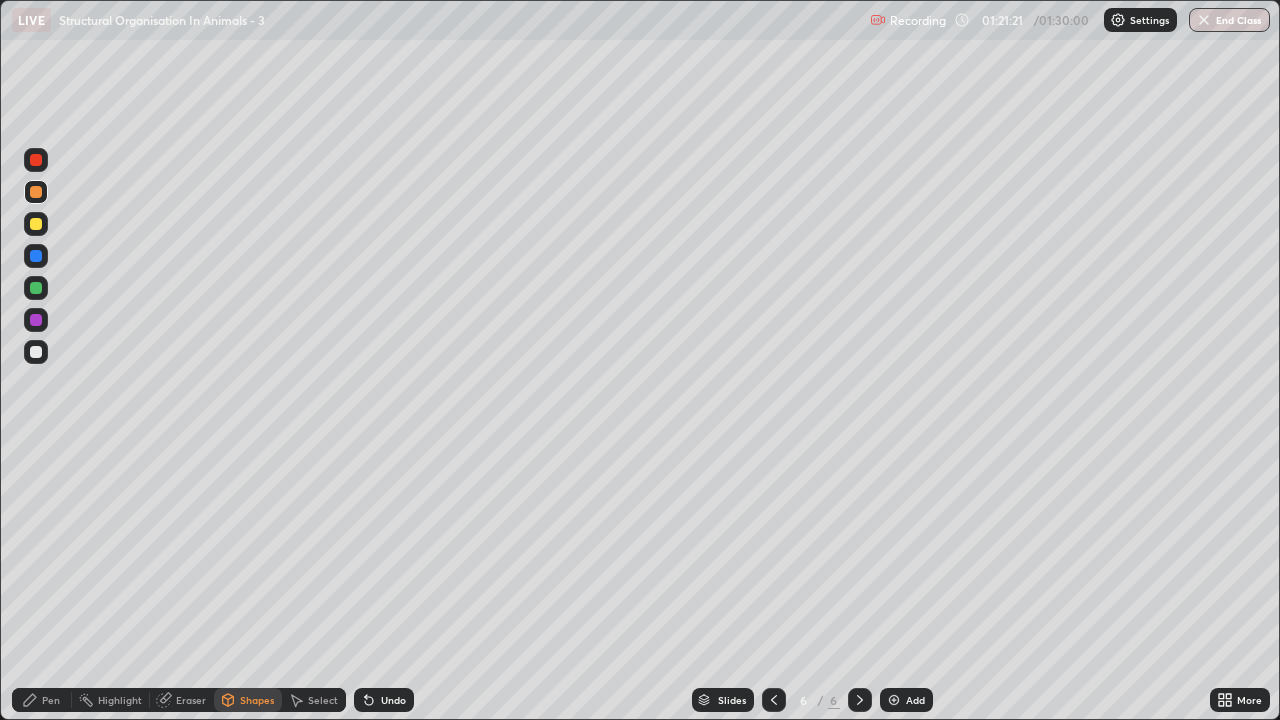 click on "Pen" at bounding box center [51, 700] 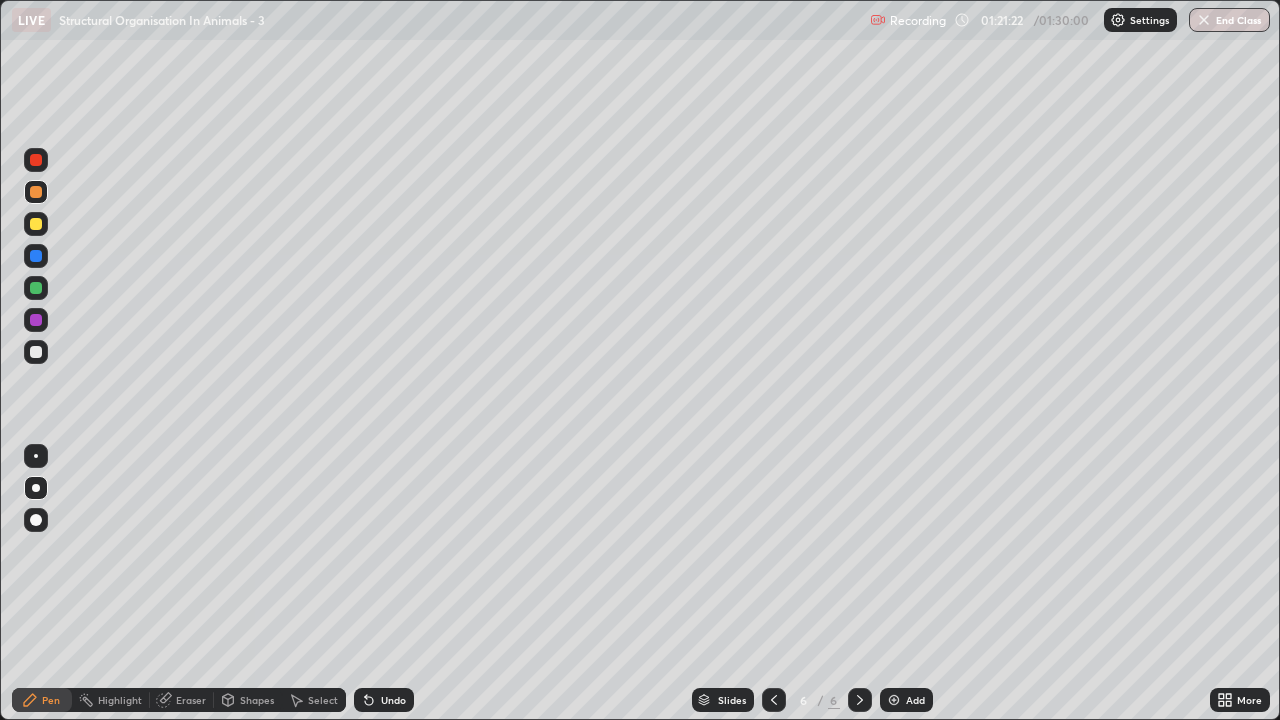 click at bounding box center (36, 352) 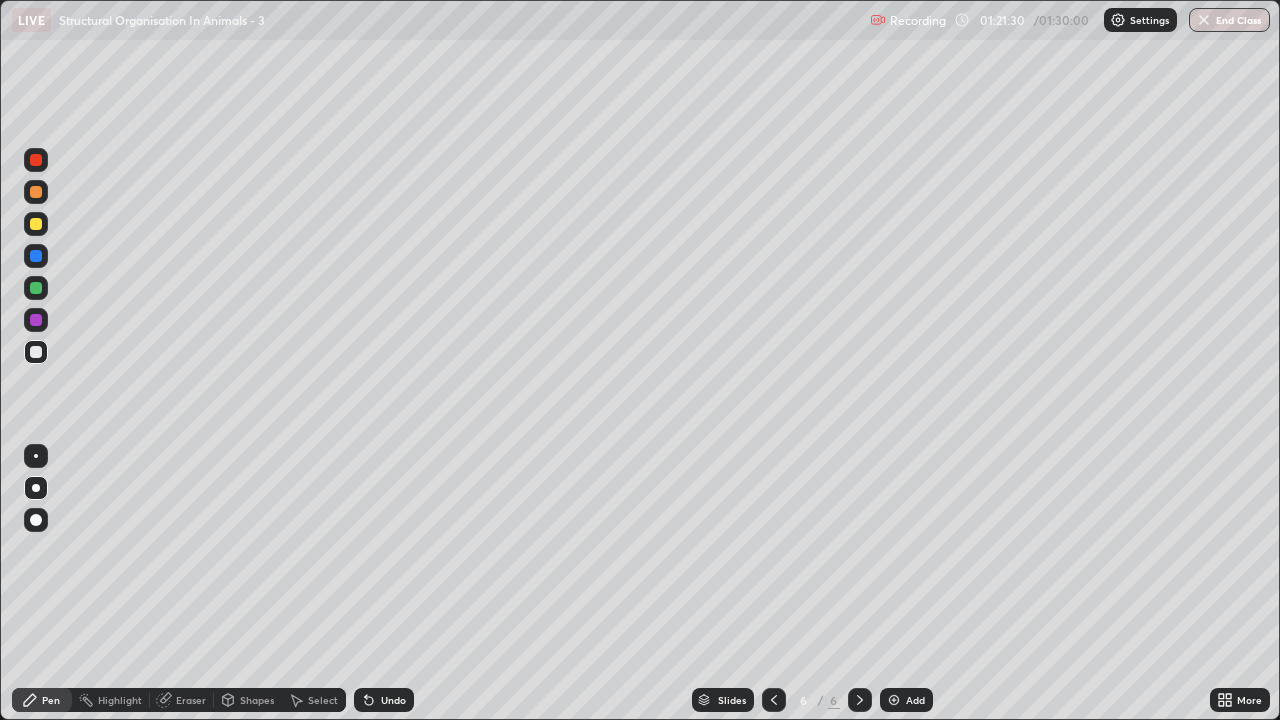 click at bounding box center (36, 352) 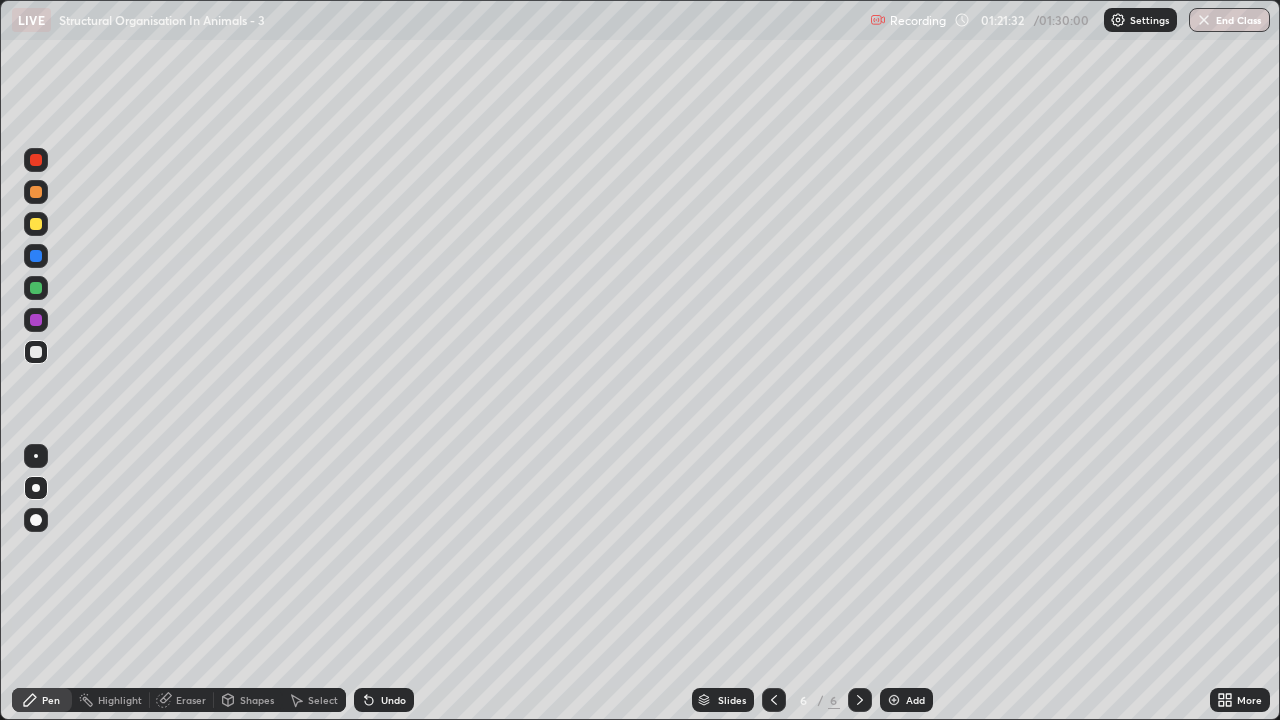 click at bounding box center (36, 224) 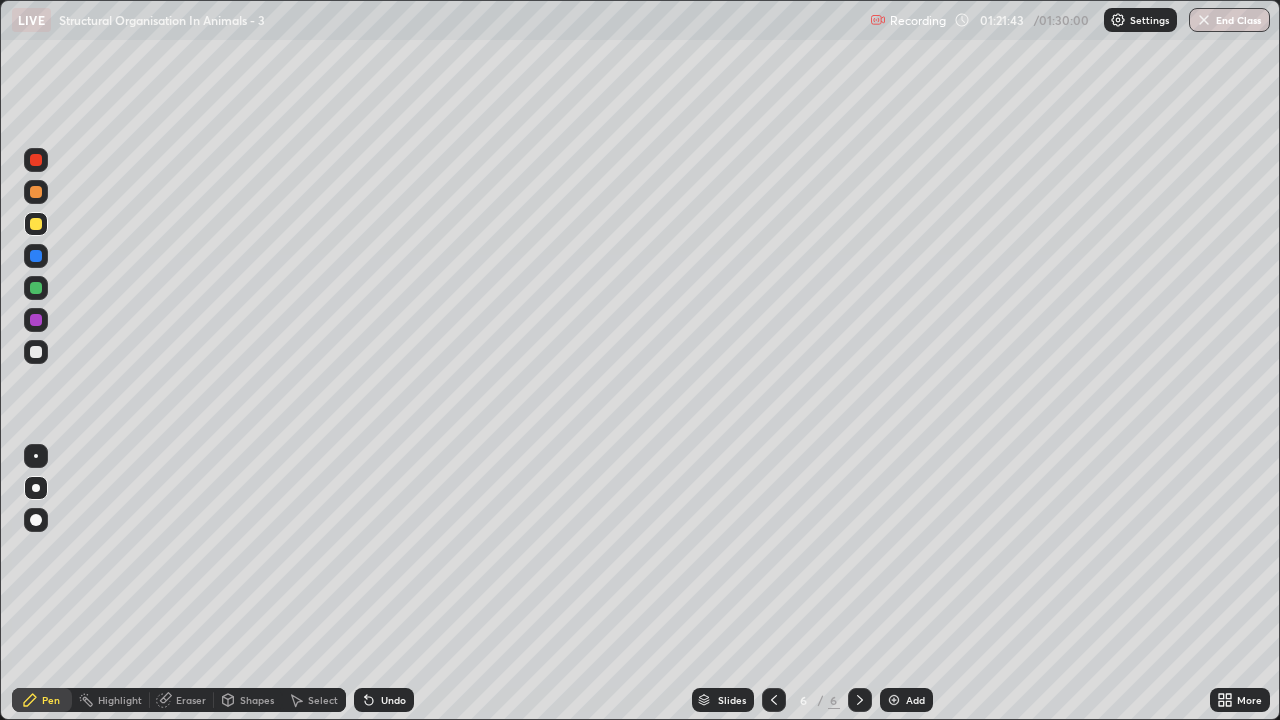 click at bounding box center [36, 192] 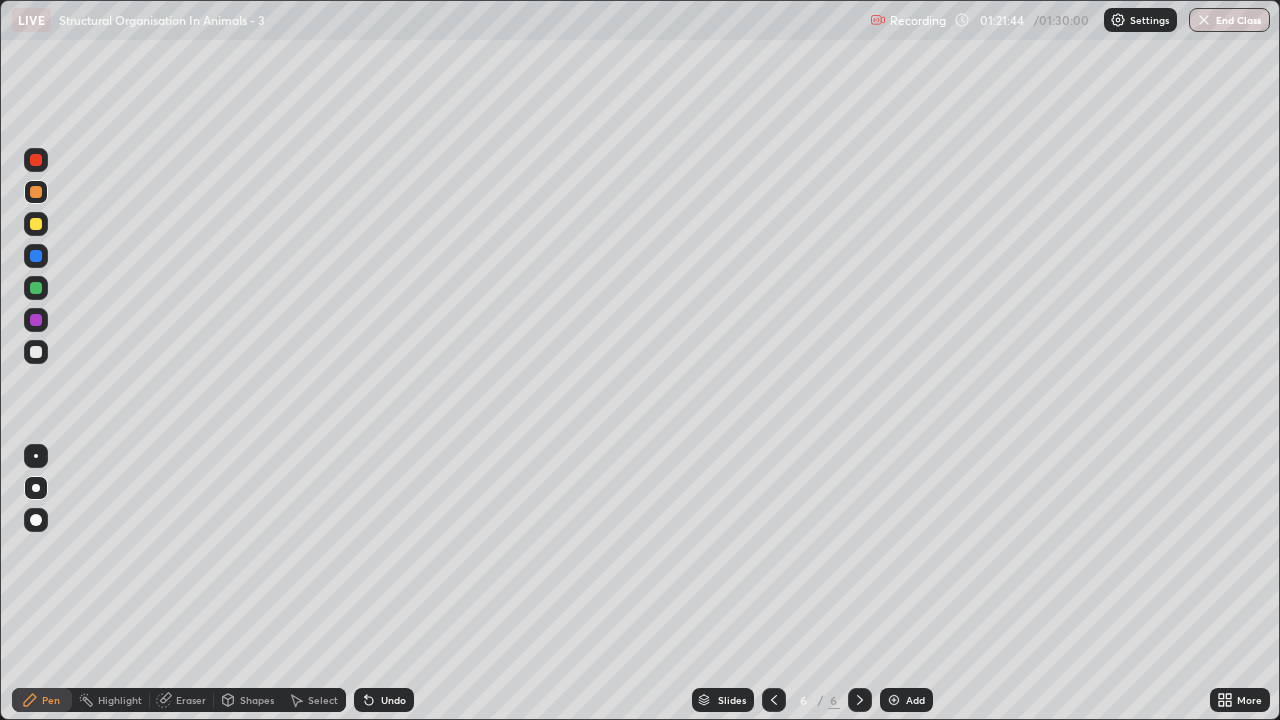 click on "Shapes" at bounding box center [257, 700] 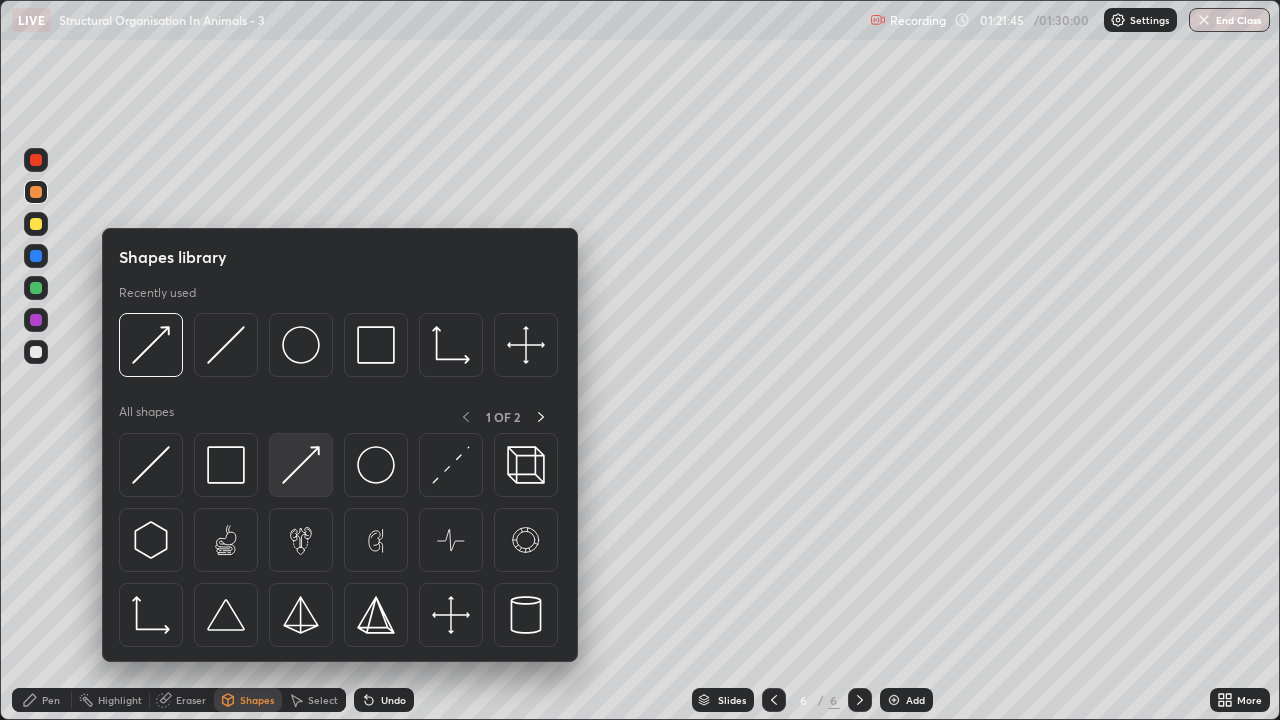 click at bounding box center [301, 465] 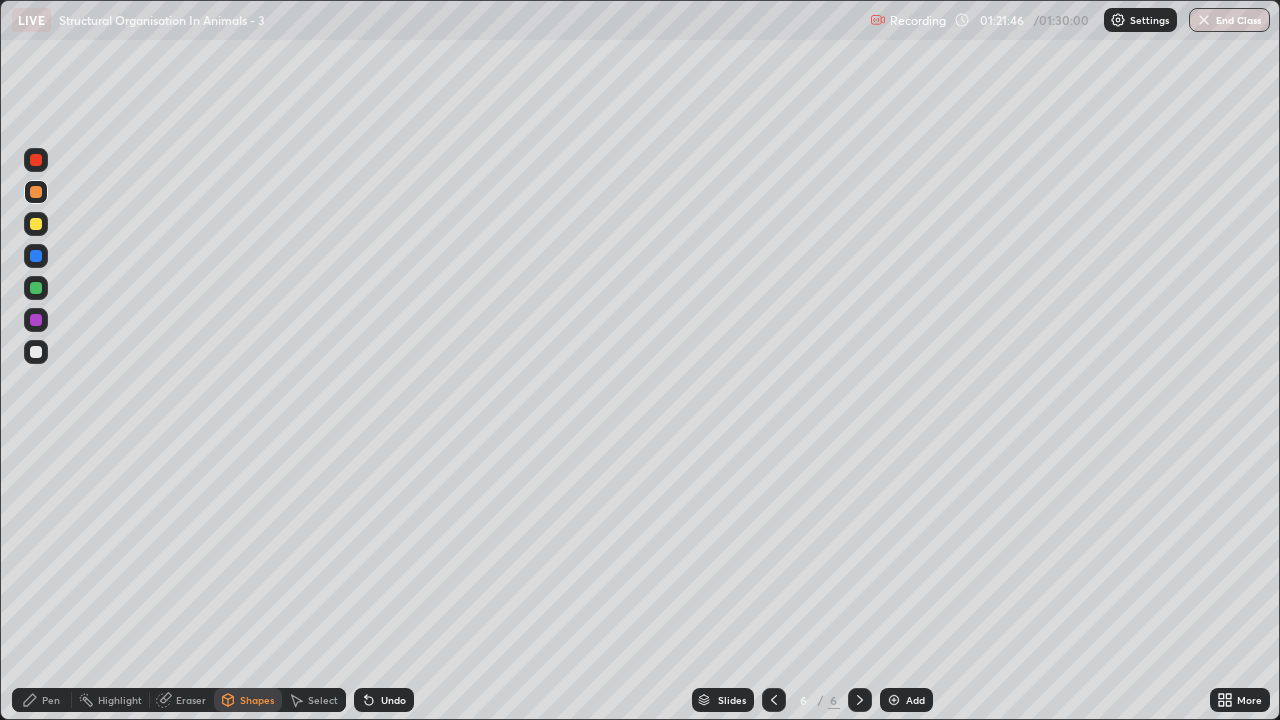 click at bounding box center (36, 320) 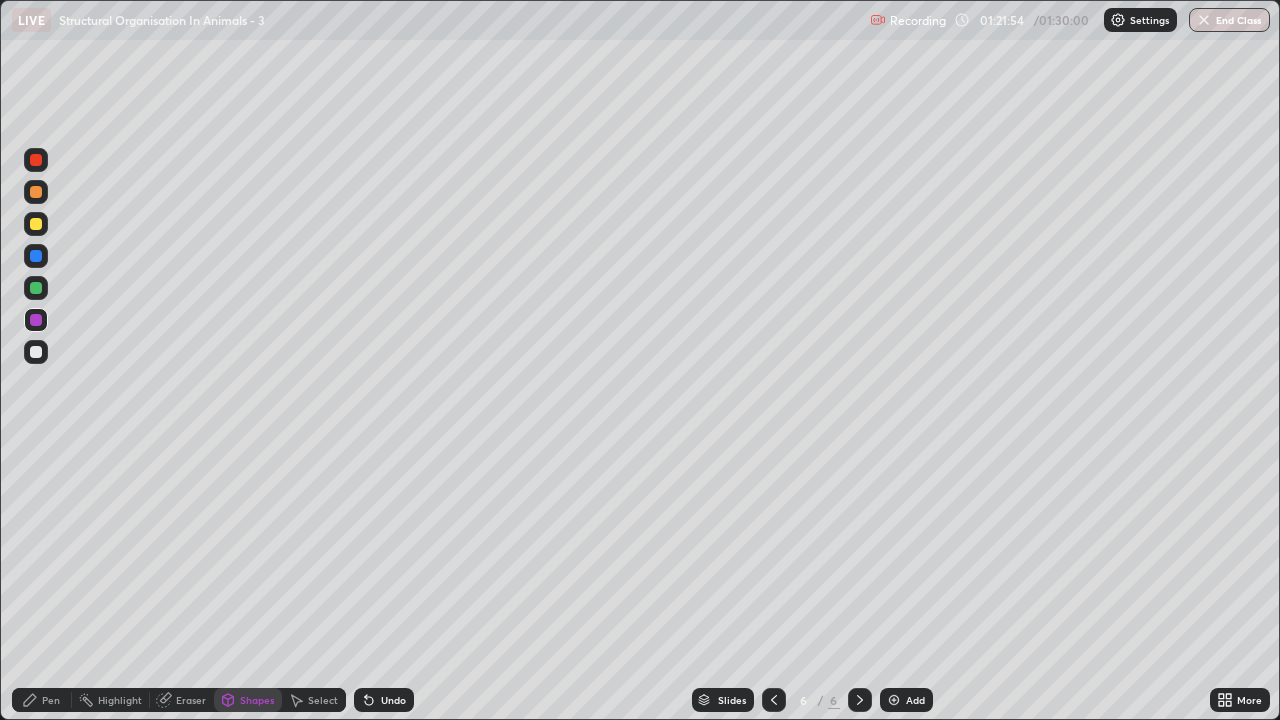 click on "Pen" at bounding box center [51, 700] 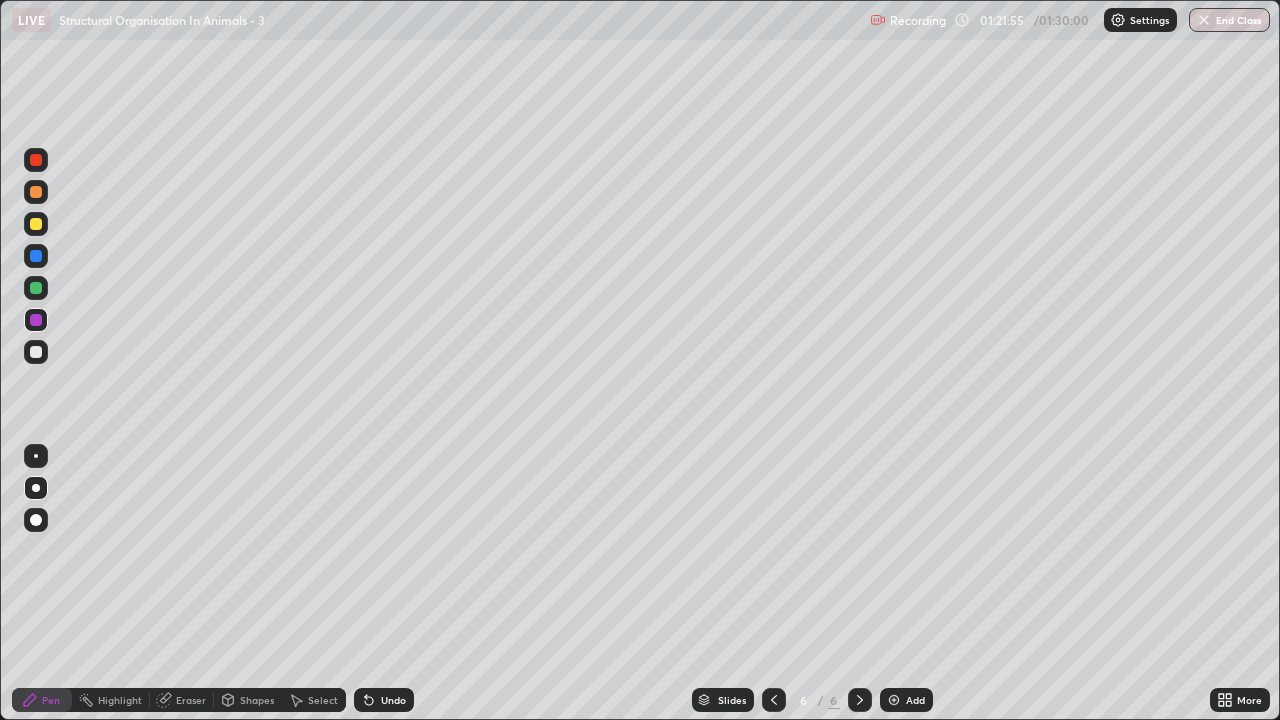 click on "Pen" at bounding box center (51, 700) 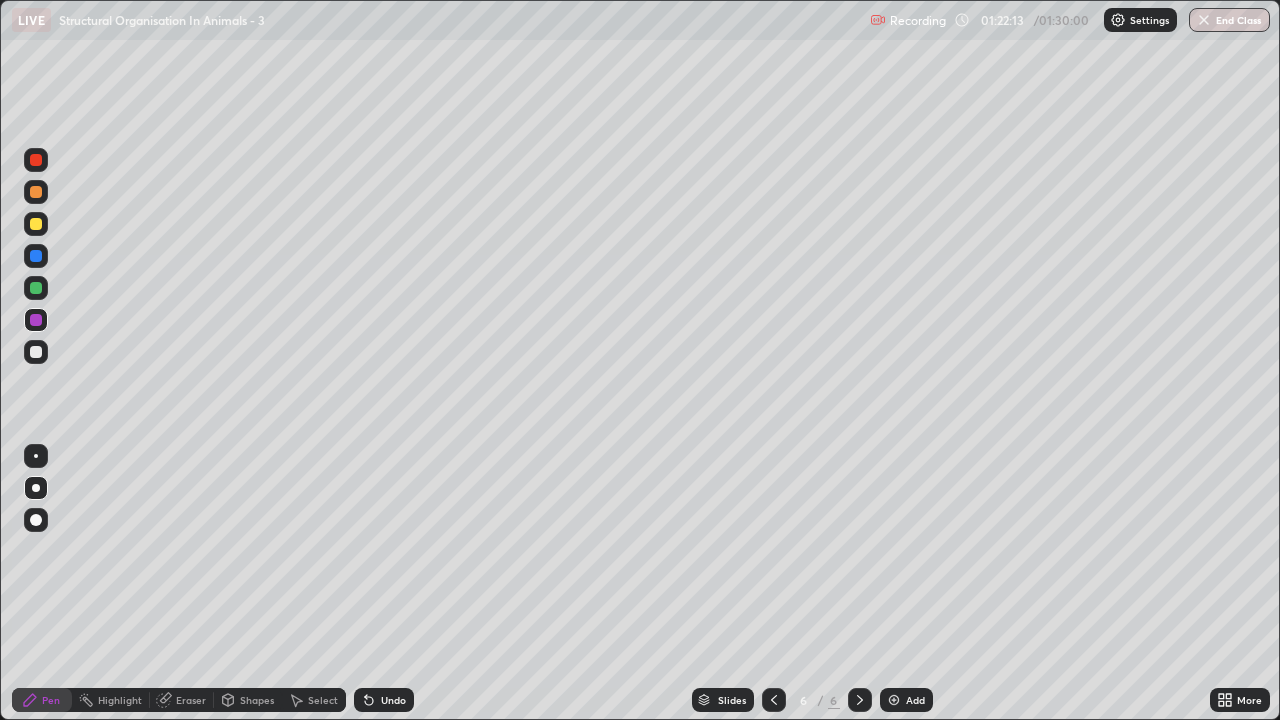 click at bounding box center [36, 192] 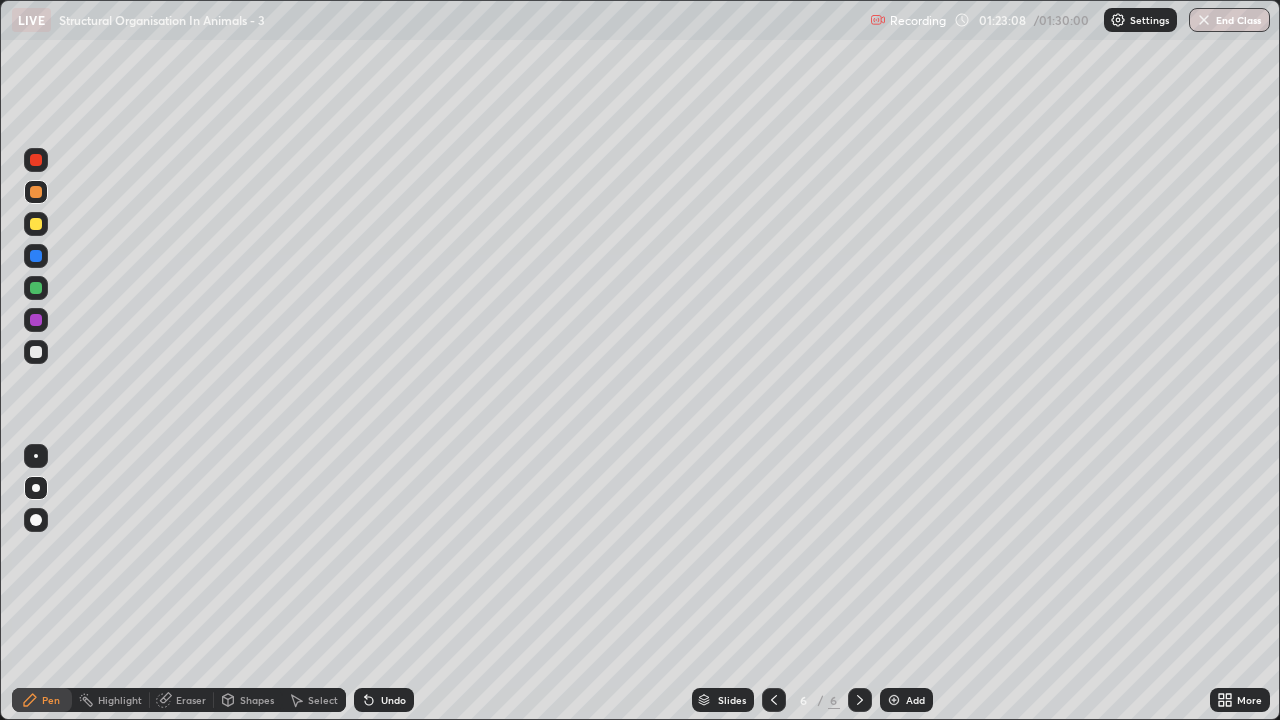 click at bounding box center (36, 352) 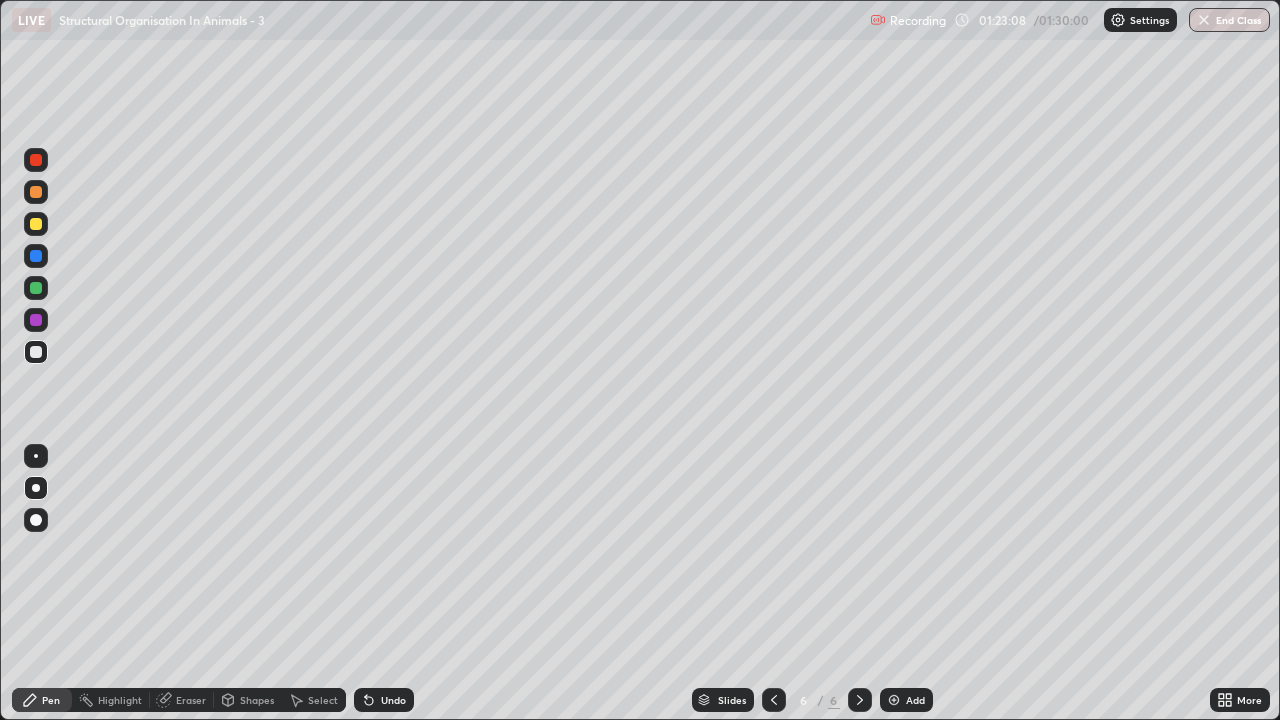 click on "Eraser" at bounding box center (191, 700) 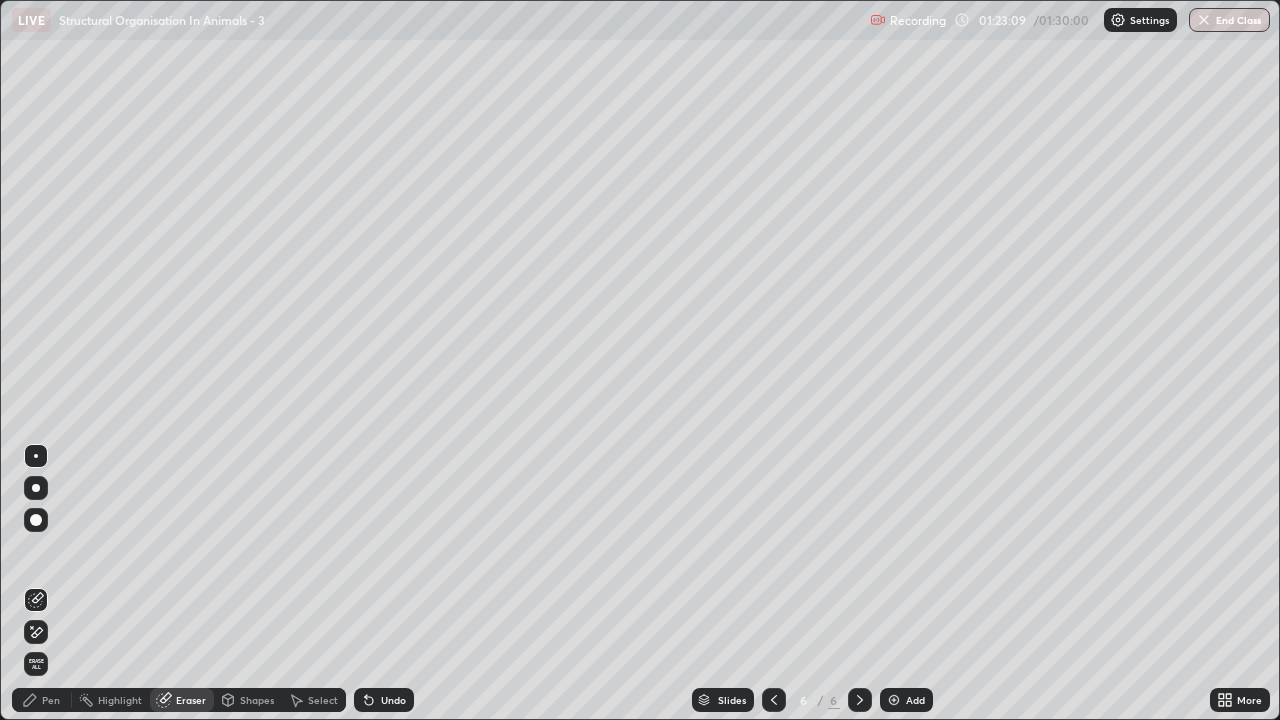click on "Shapes" at bounding box center (248, 700) 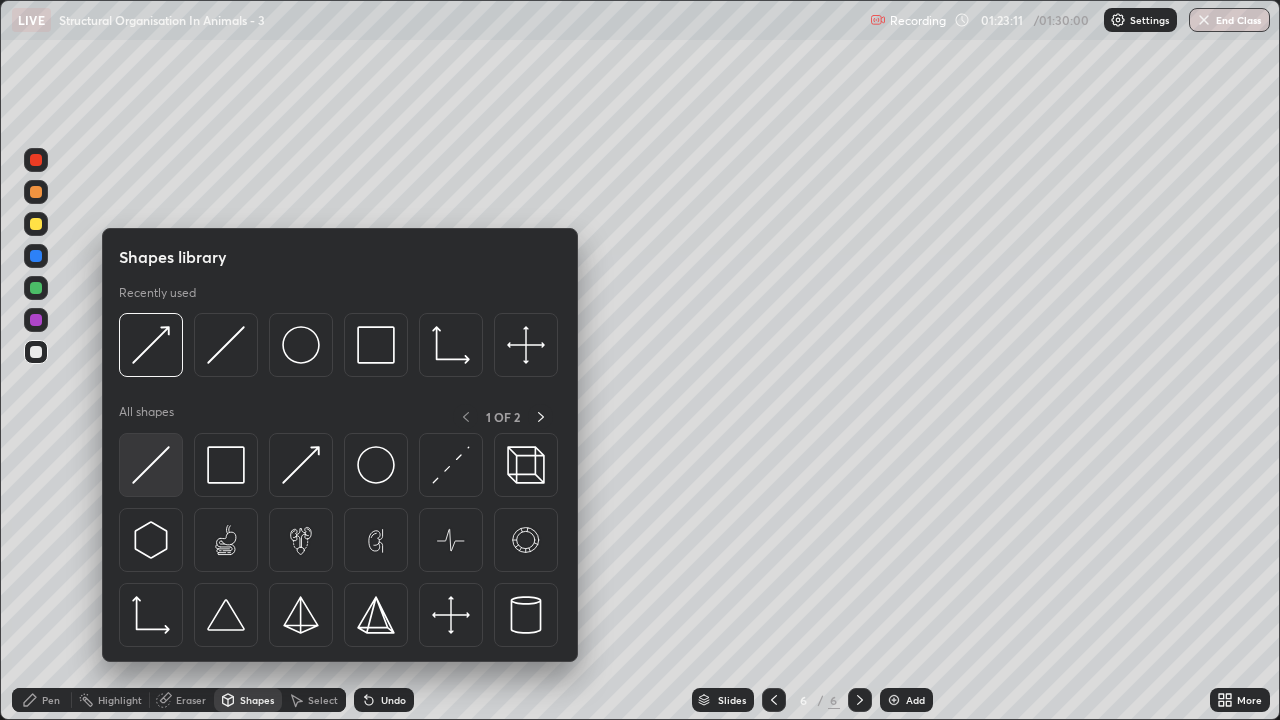 click at bounding box center [151, 465] 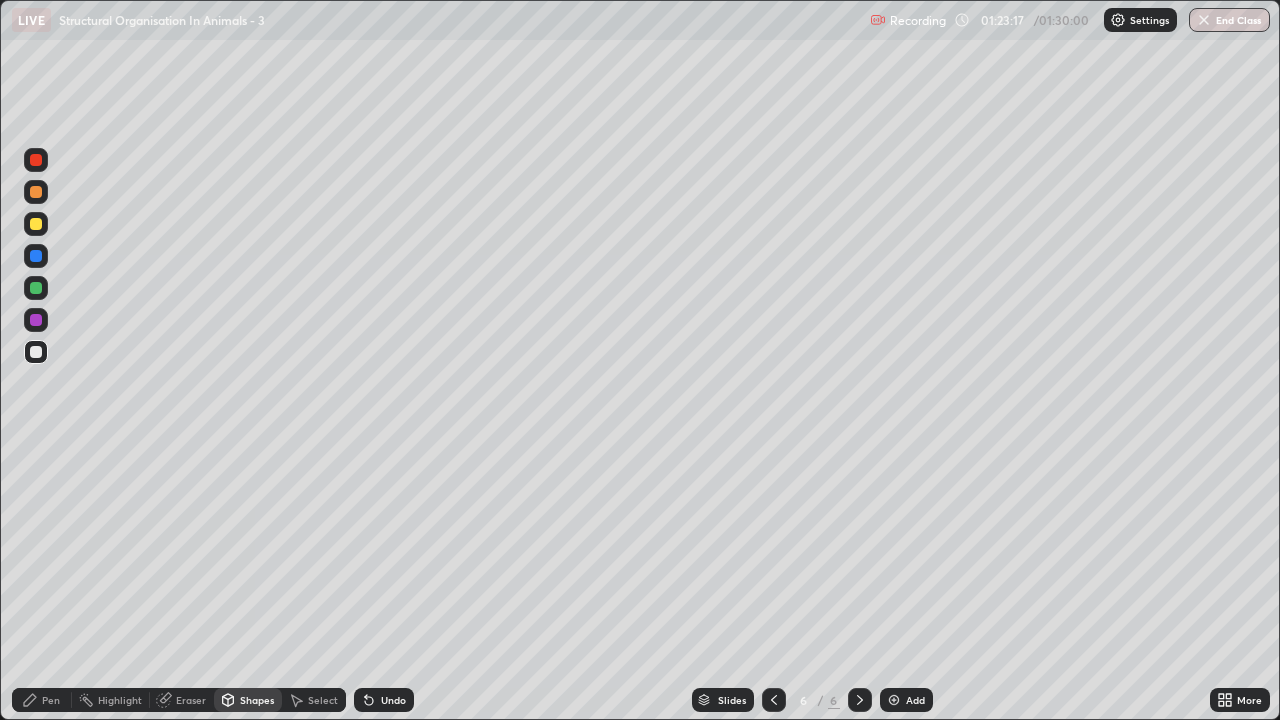click on "Pen" at bounding box center (42, 700) 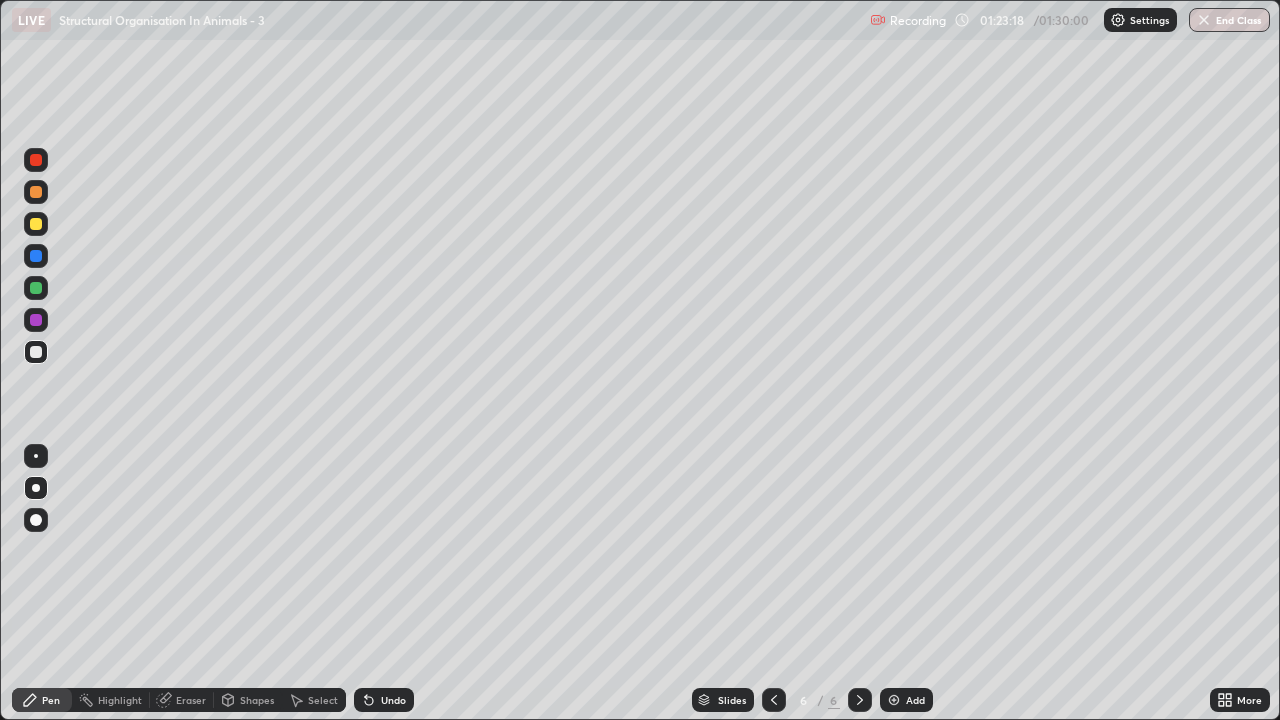 click at bounding box center [36, 352] 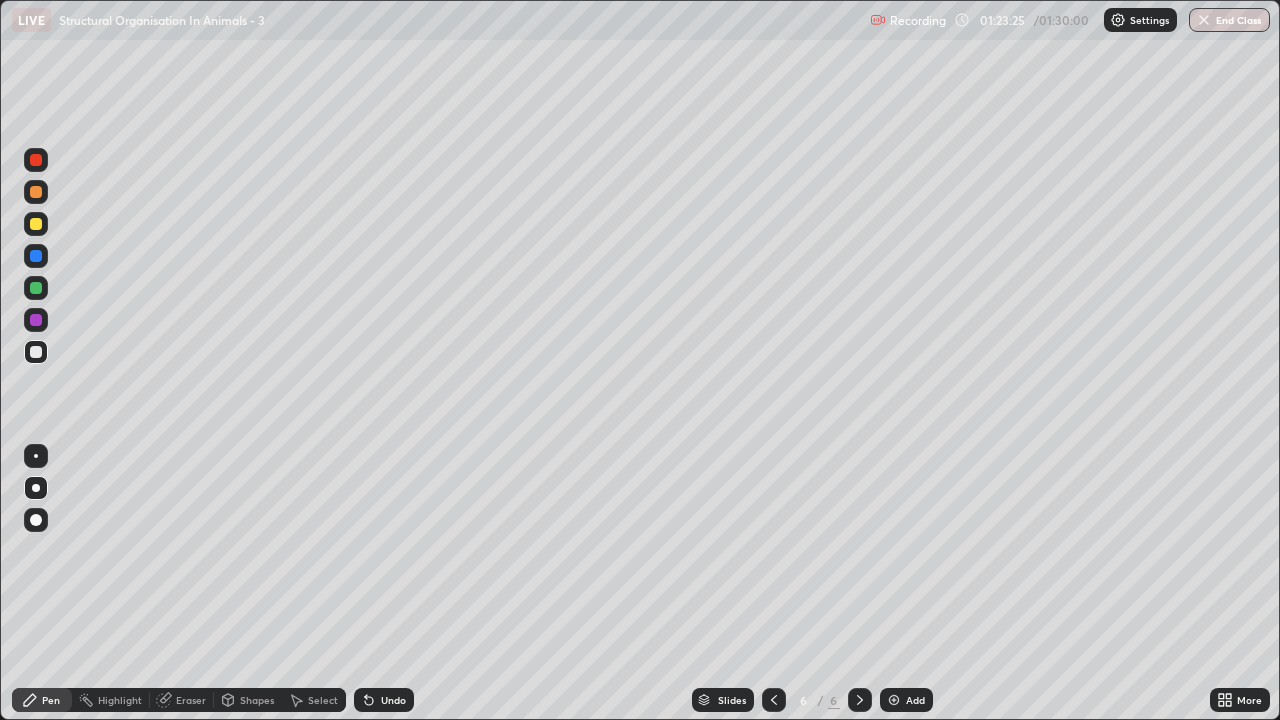 click at bounding box center [36, 160] 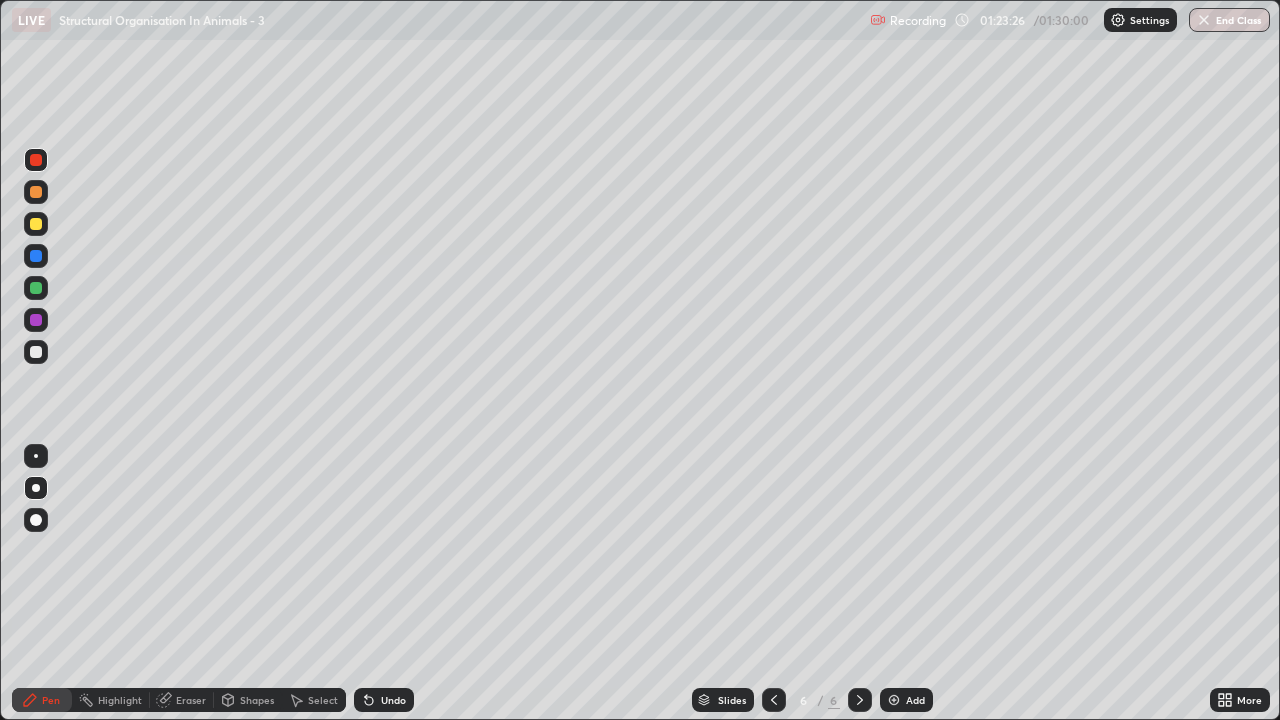 click on "Shapes" at bounding box center [257, 700] 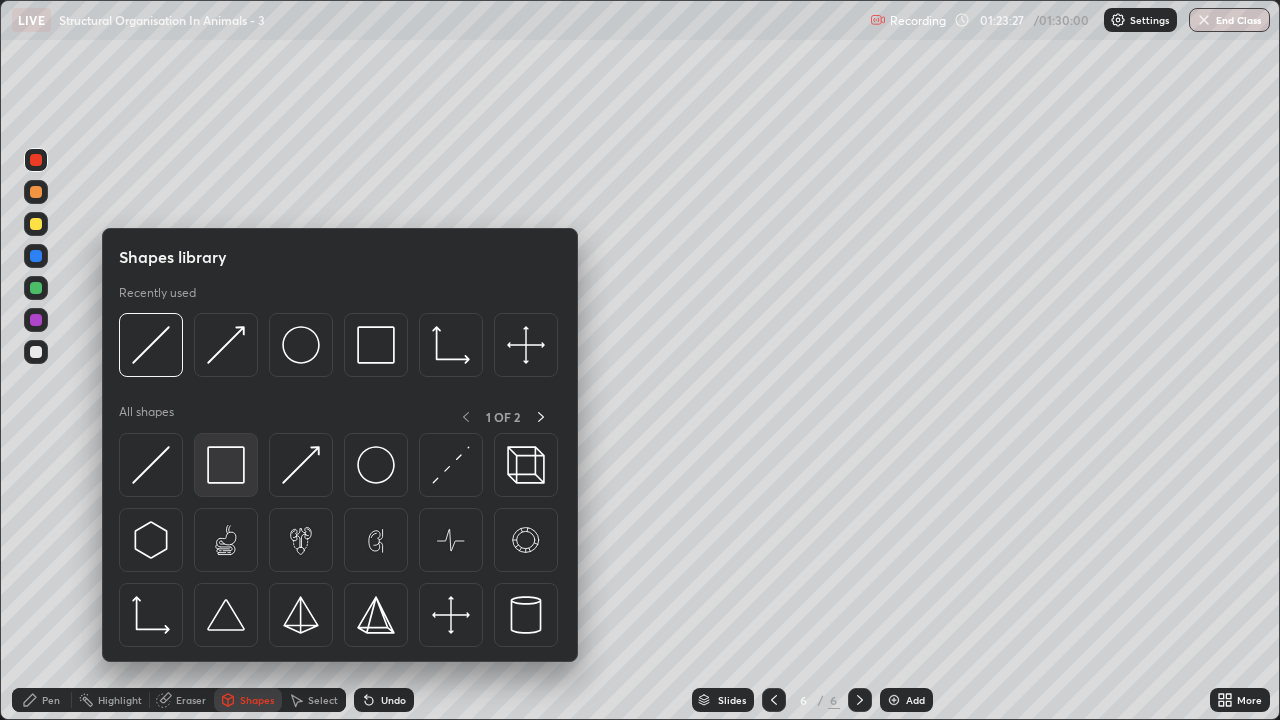 click at bounding box center (226, 465) 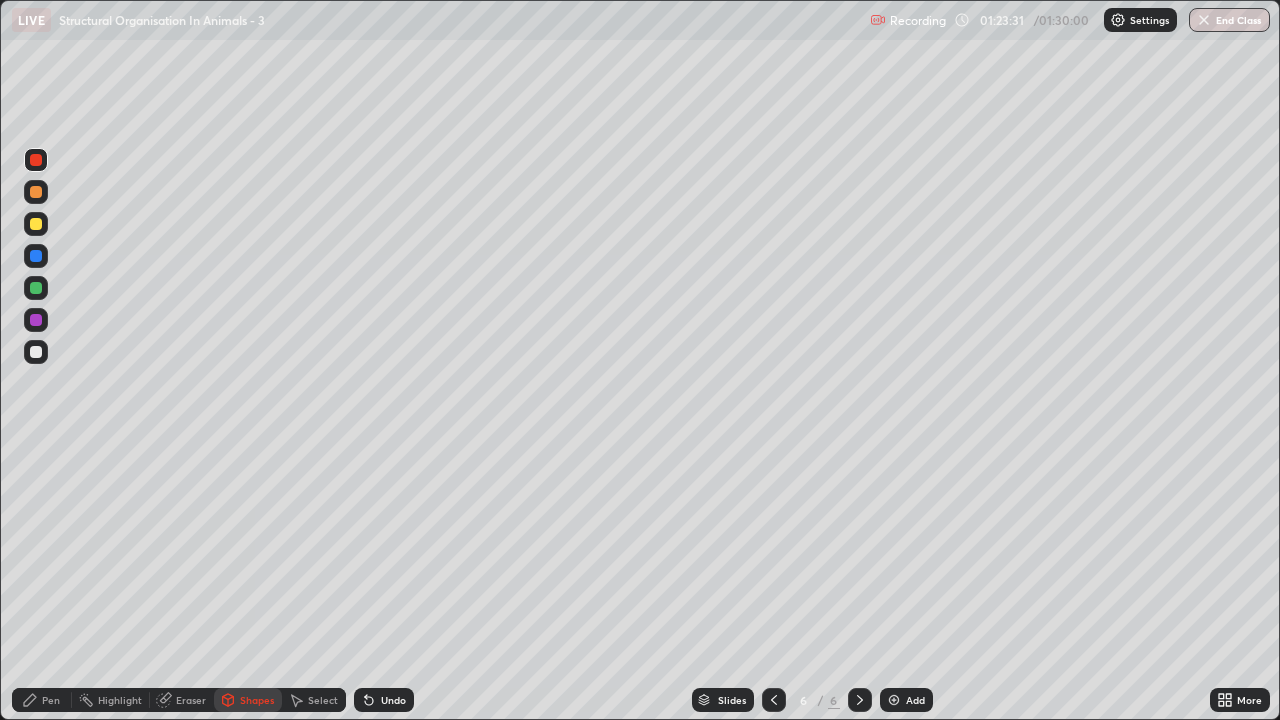 click on "Eraser" at bounding box center [191, 700] 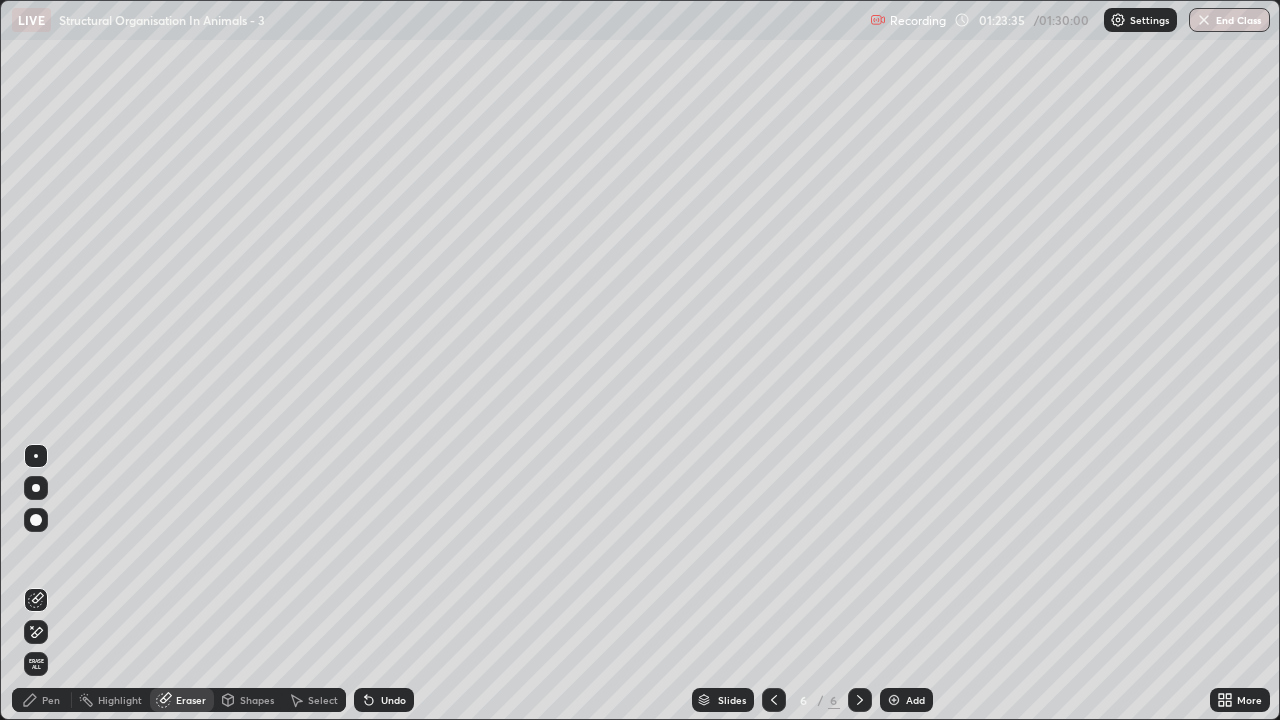 click on "Shapes" at bounding box center [257, 700] 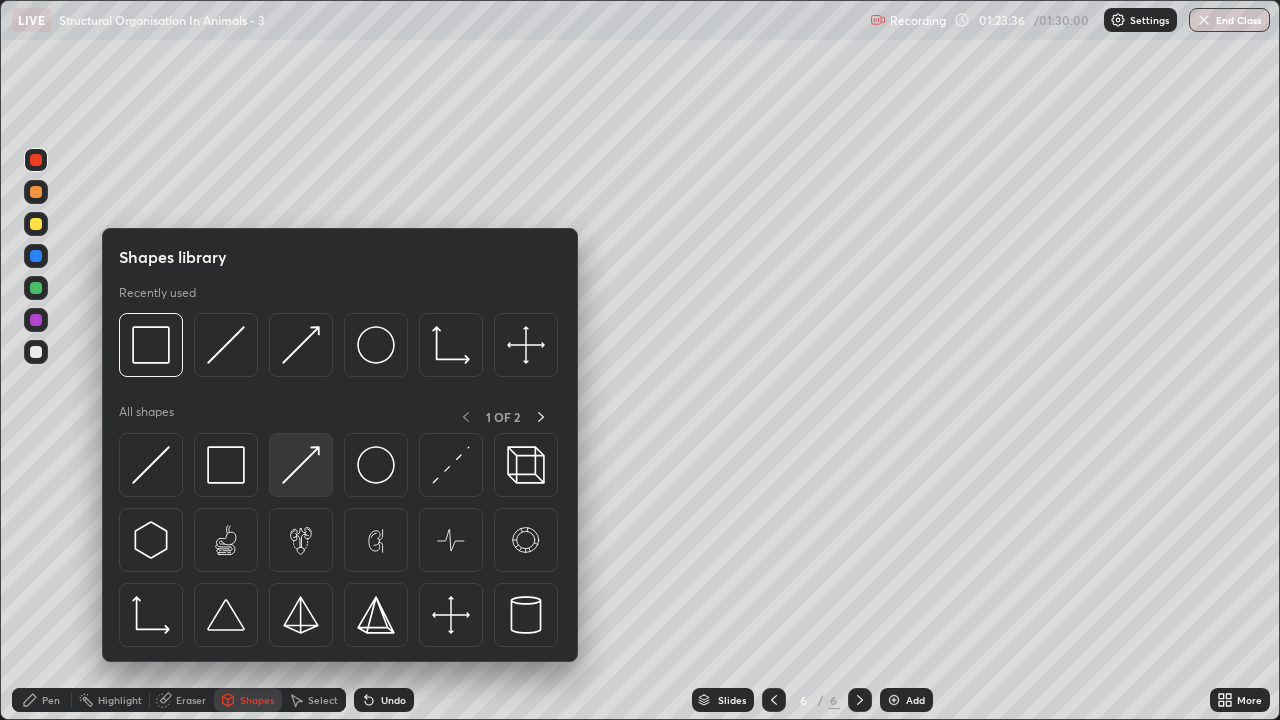 click at bounding box center (301, 465) 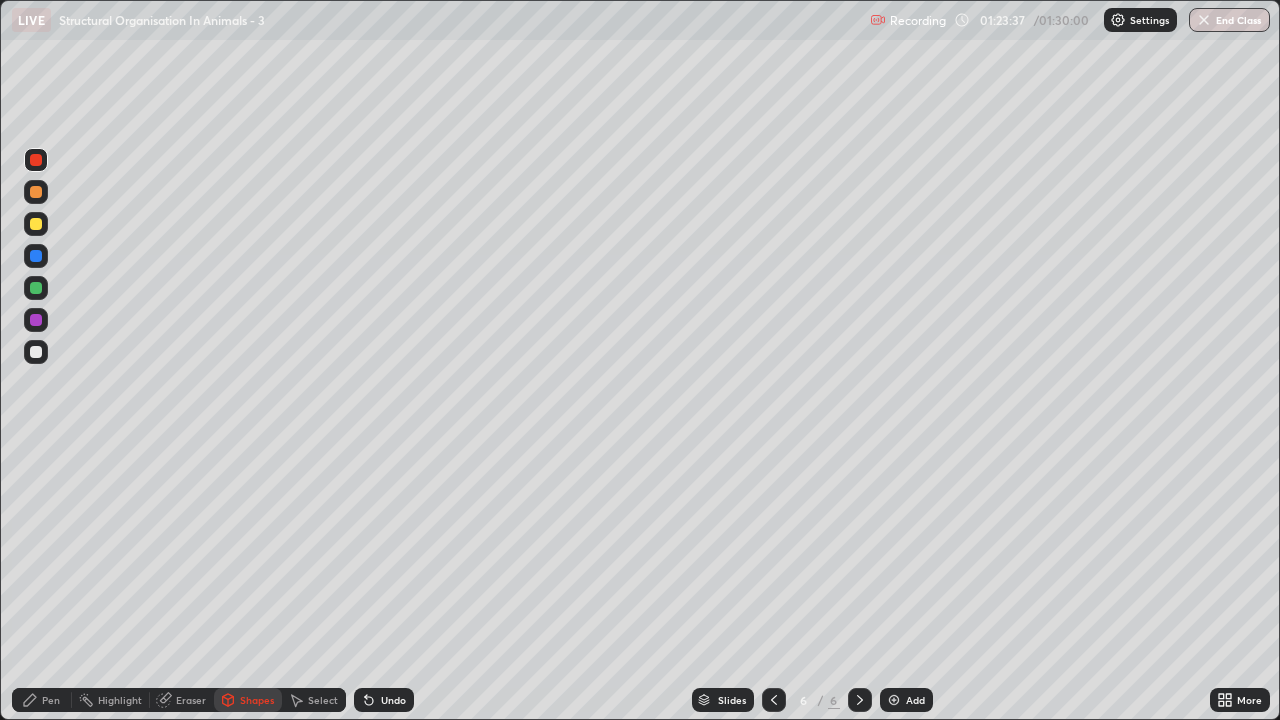 click at bounding box center [36, 320] 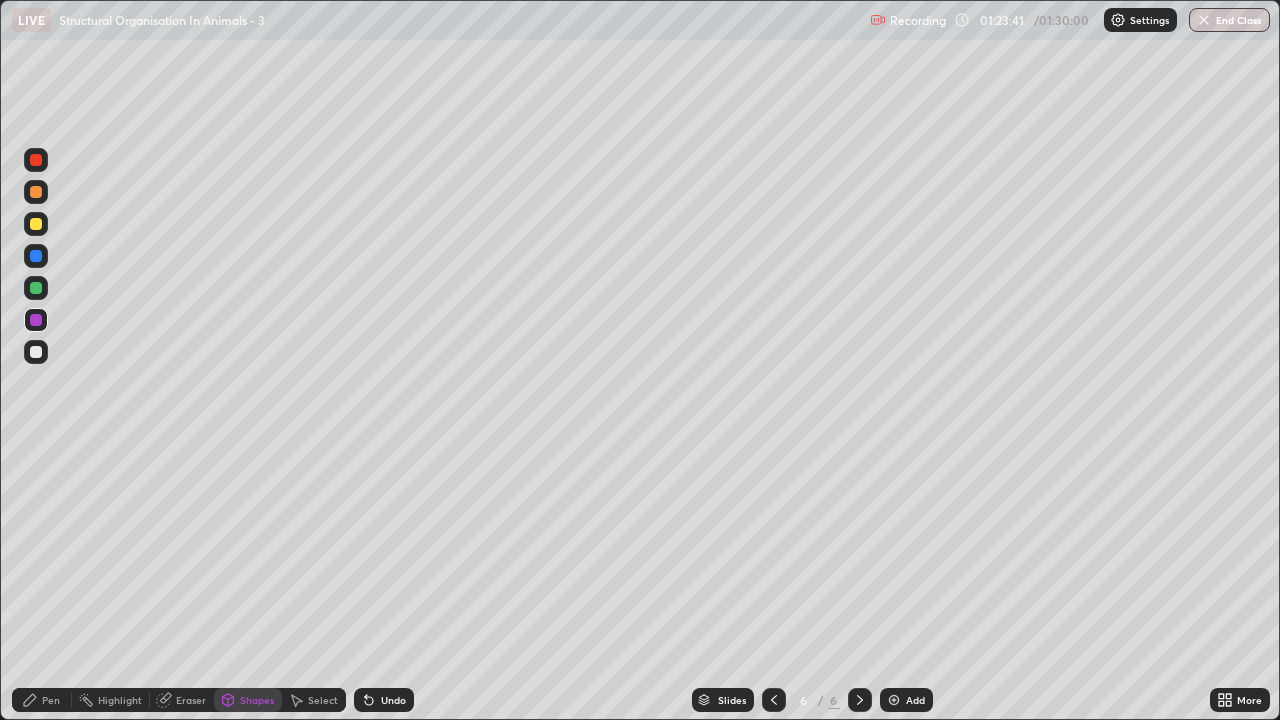 click at bounding box center (36, 160) 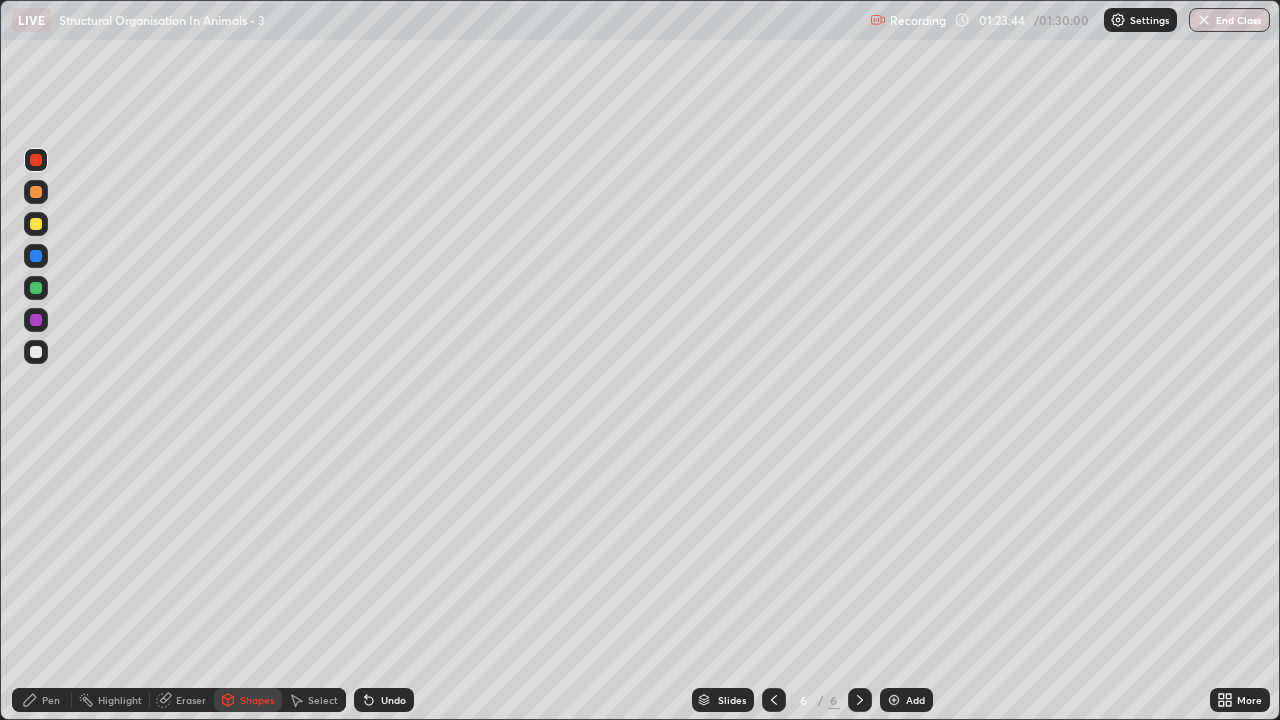 click on "Eraser" at bounding box center [191, 700] 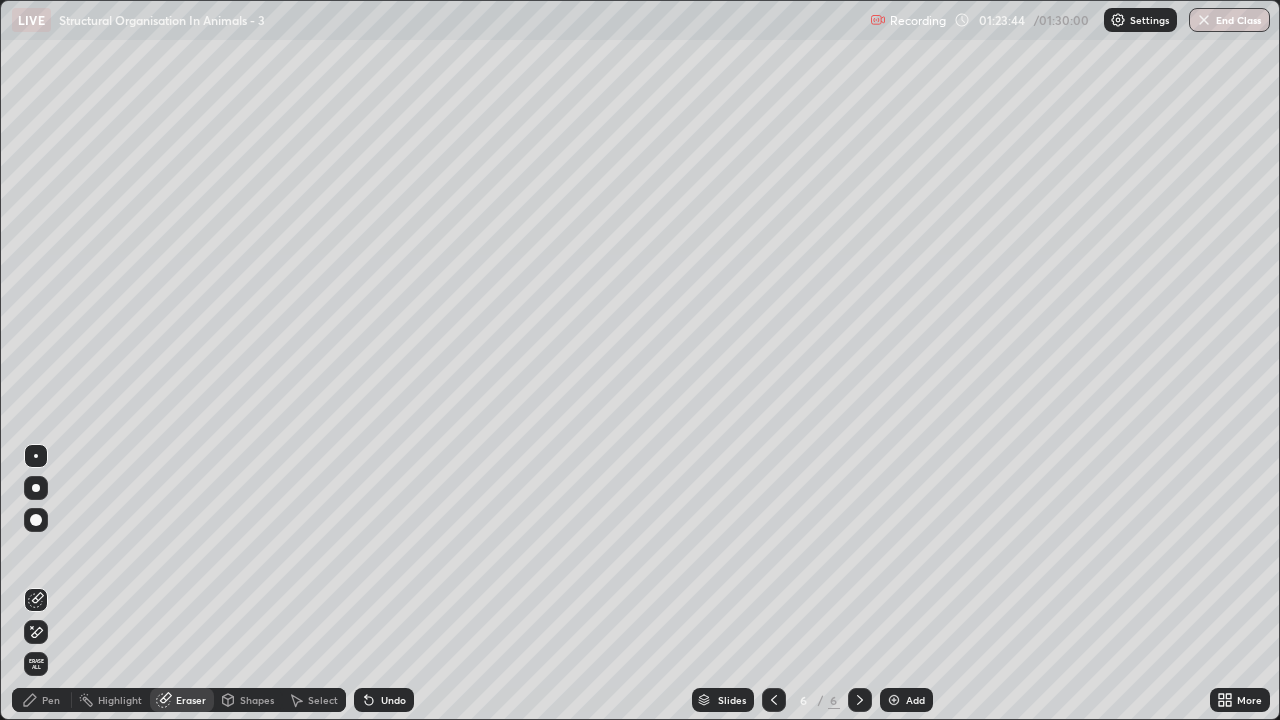 click 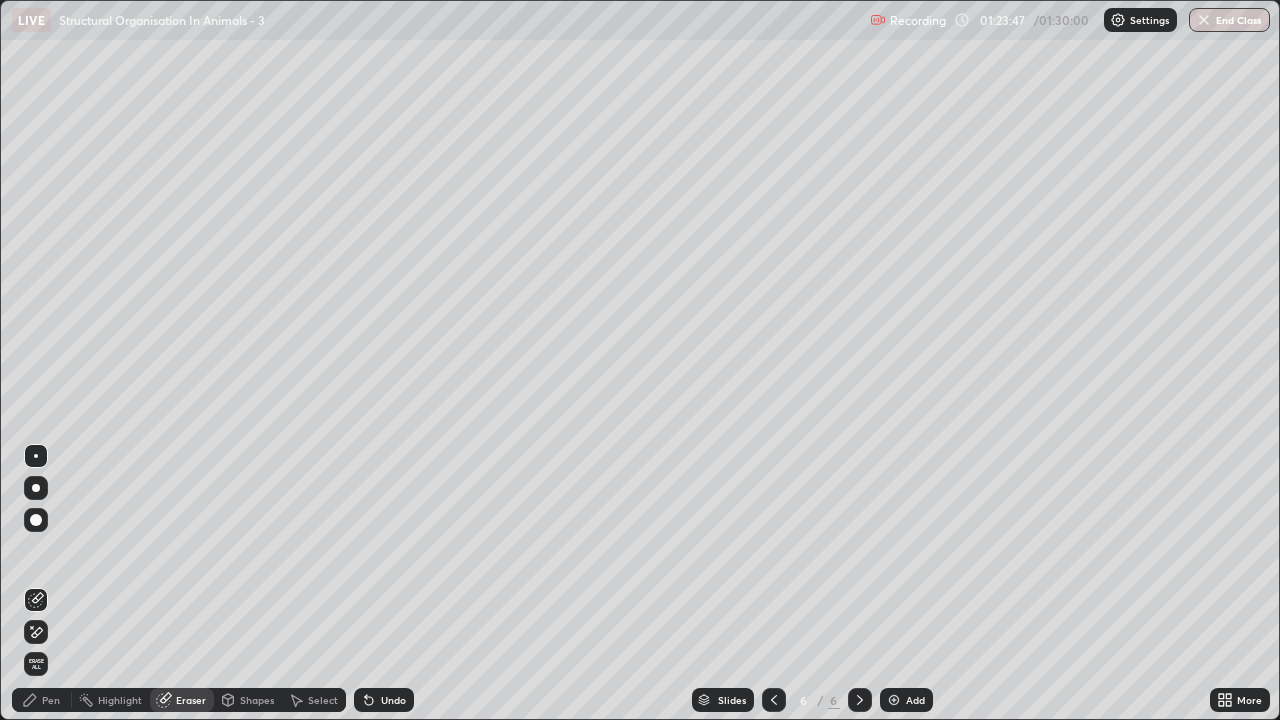 click on "Pen" at bounding box center (42, 700) 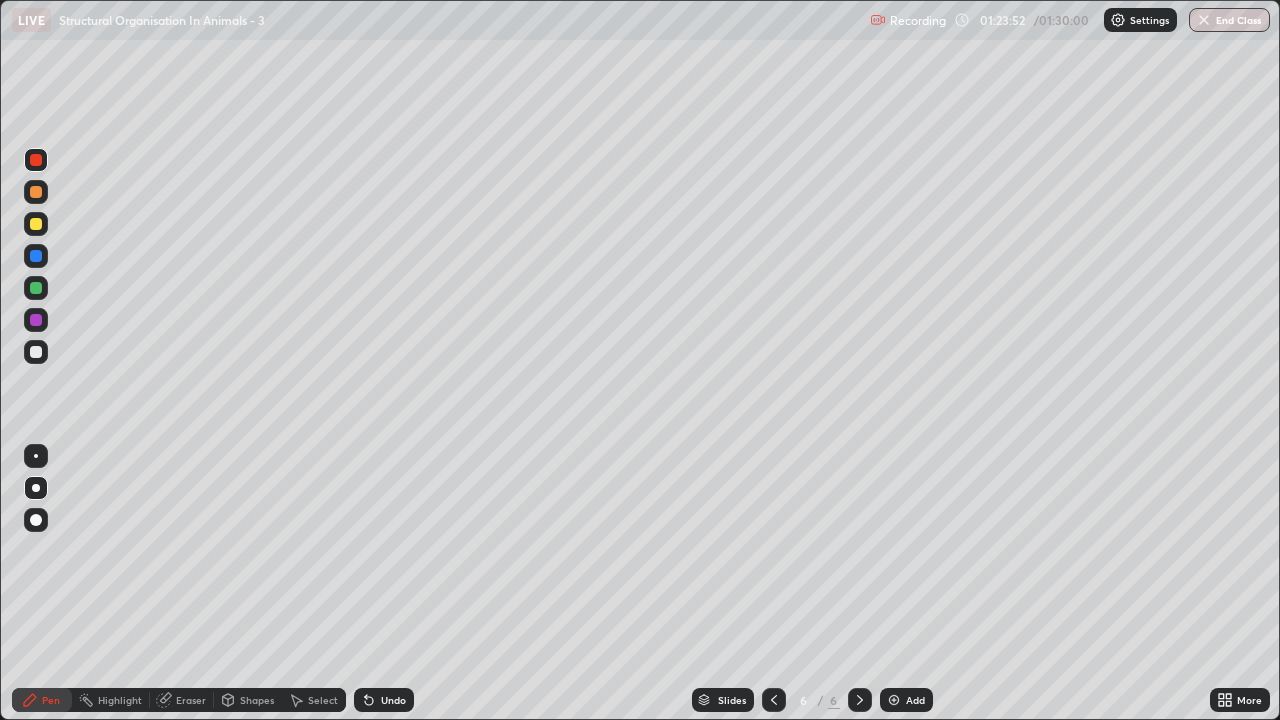 click at bounding box center (36, 224) 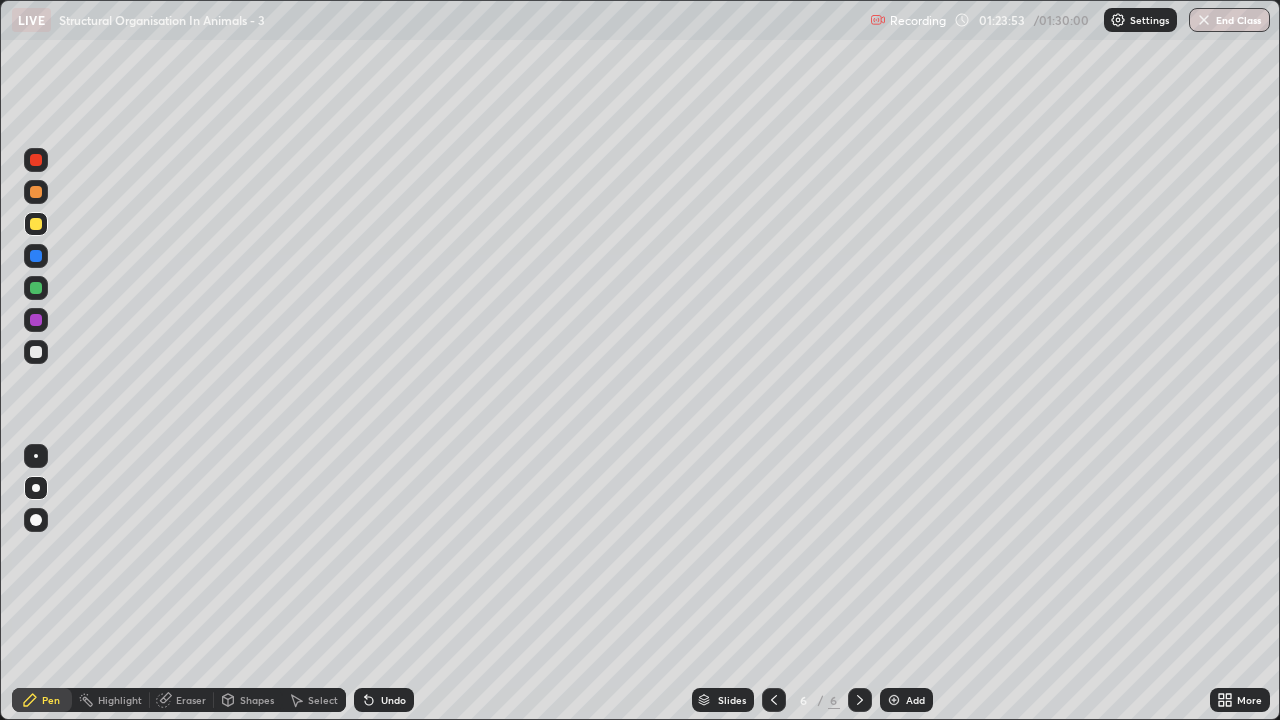 click on "Shapes" at bounding box center [257, 700] 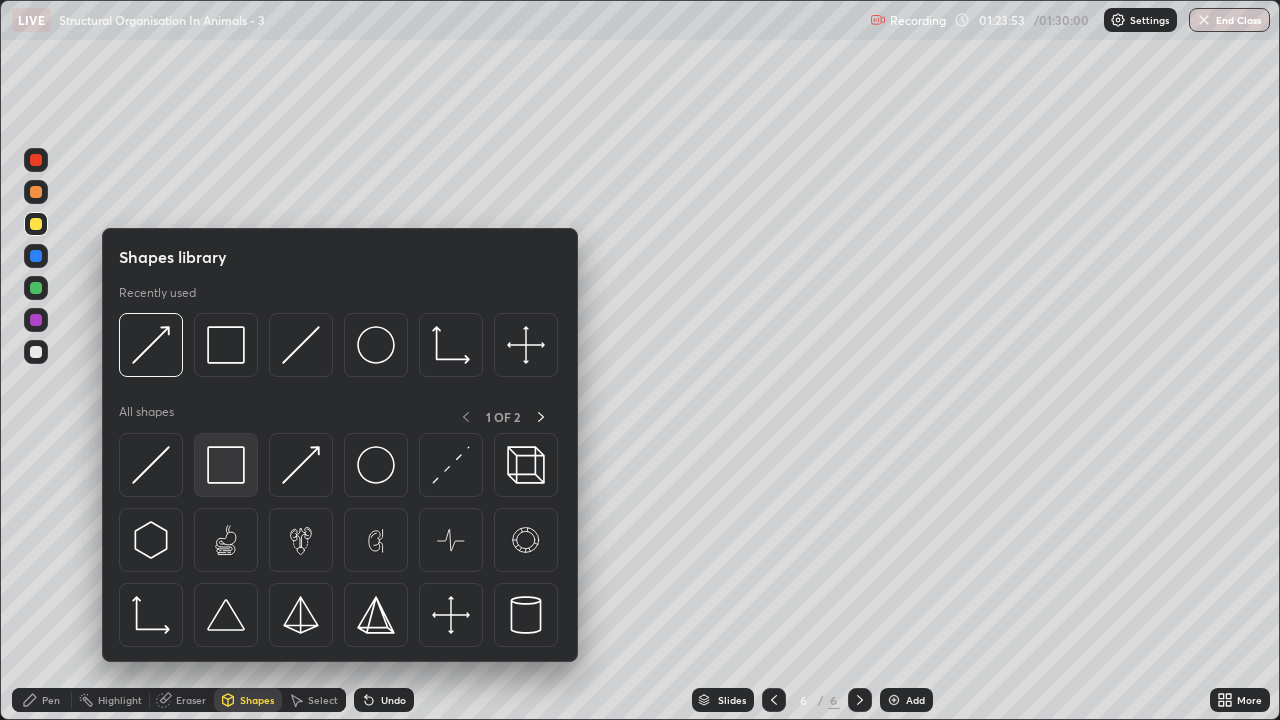 click at bounding box center [226, 465] 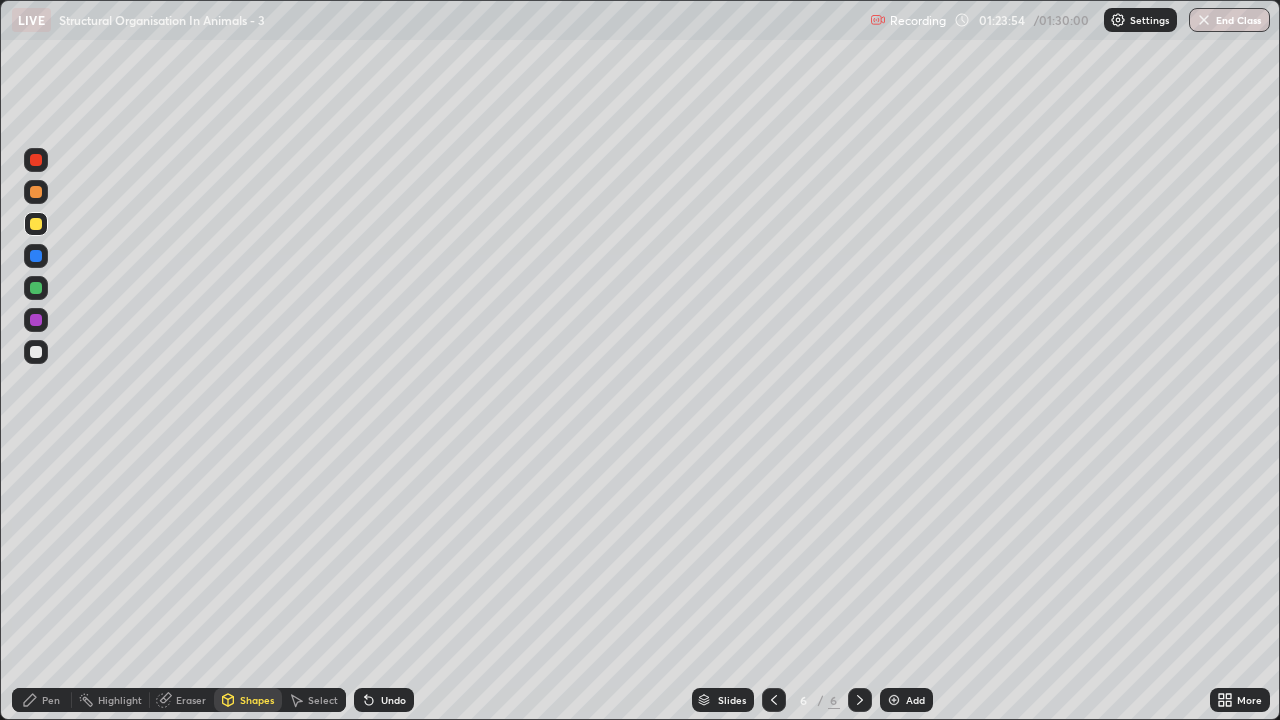 click at bounding box center [36, 352] 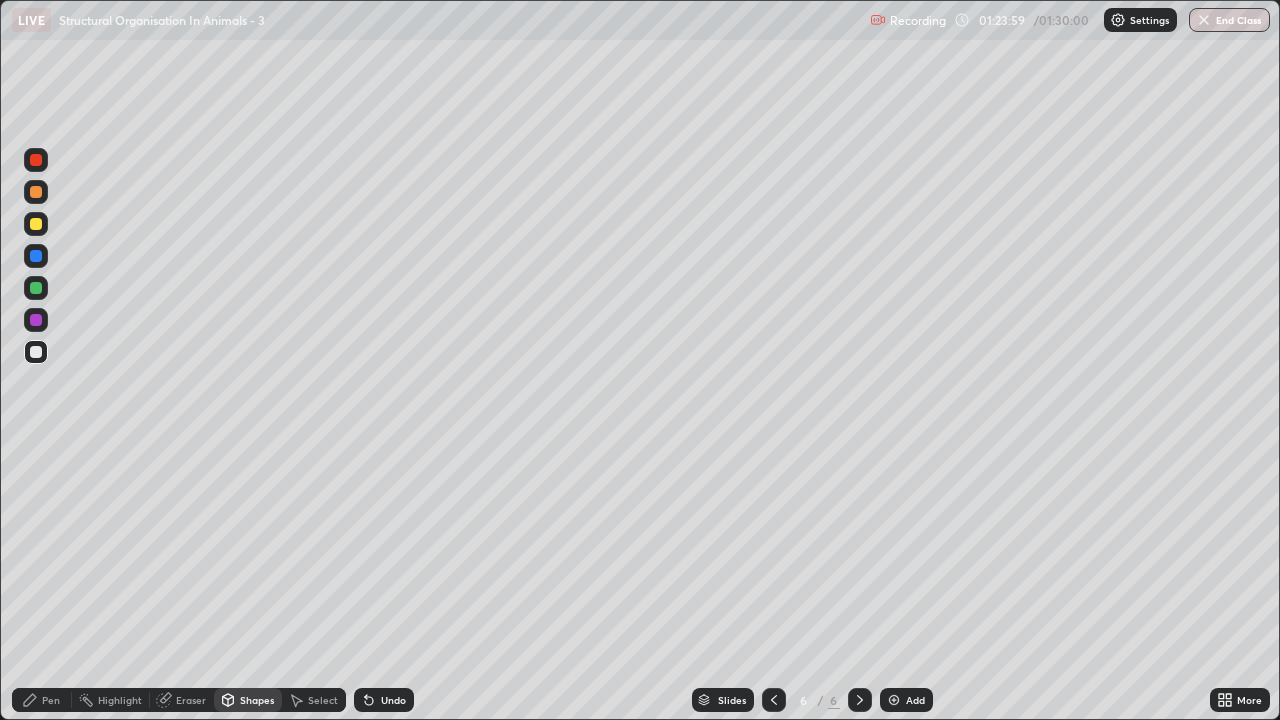 click on "Pen" at bounding box center [42, 700] 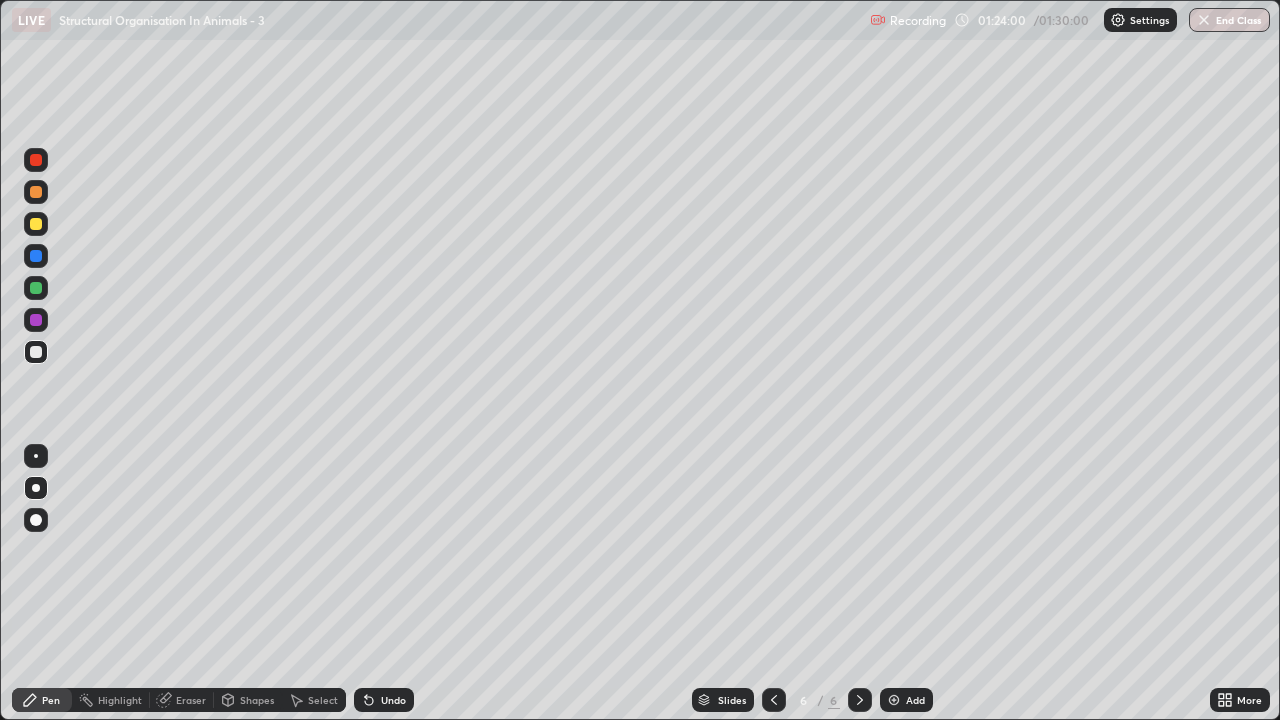 click at bounding box center [36, 352] 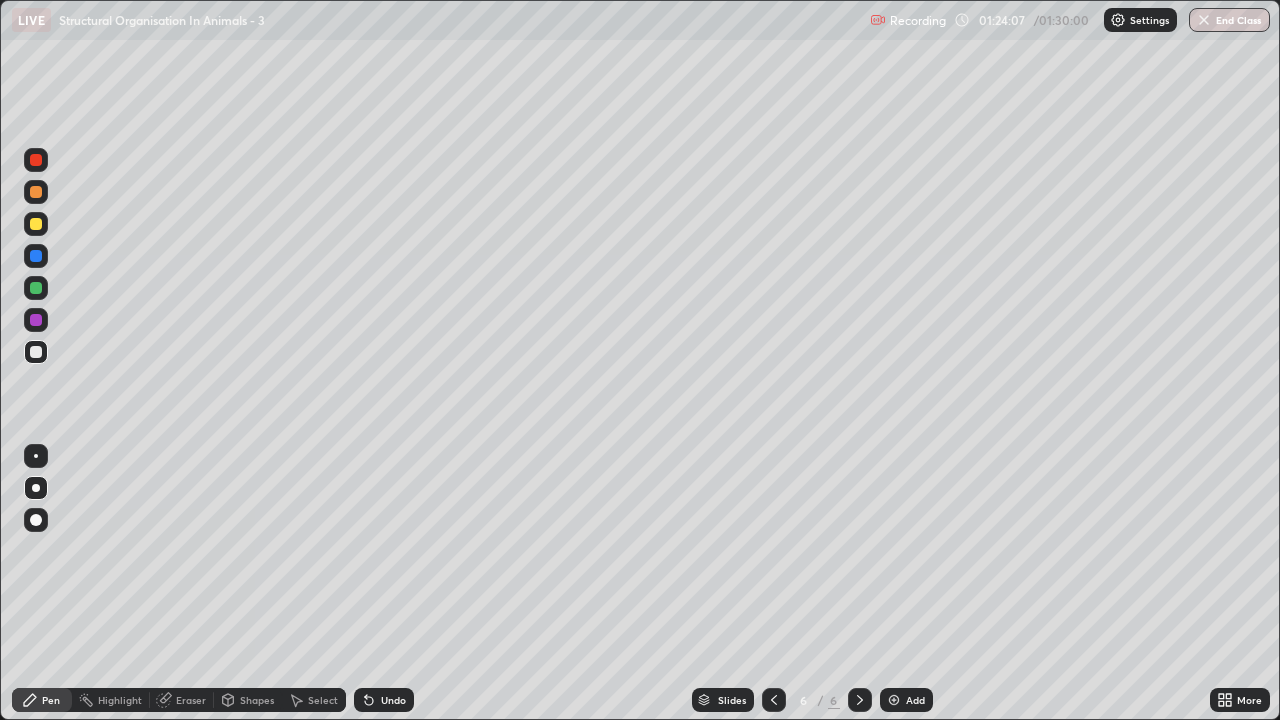 click at bounding box center (36, 288) 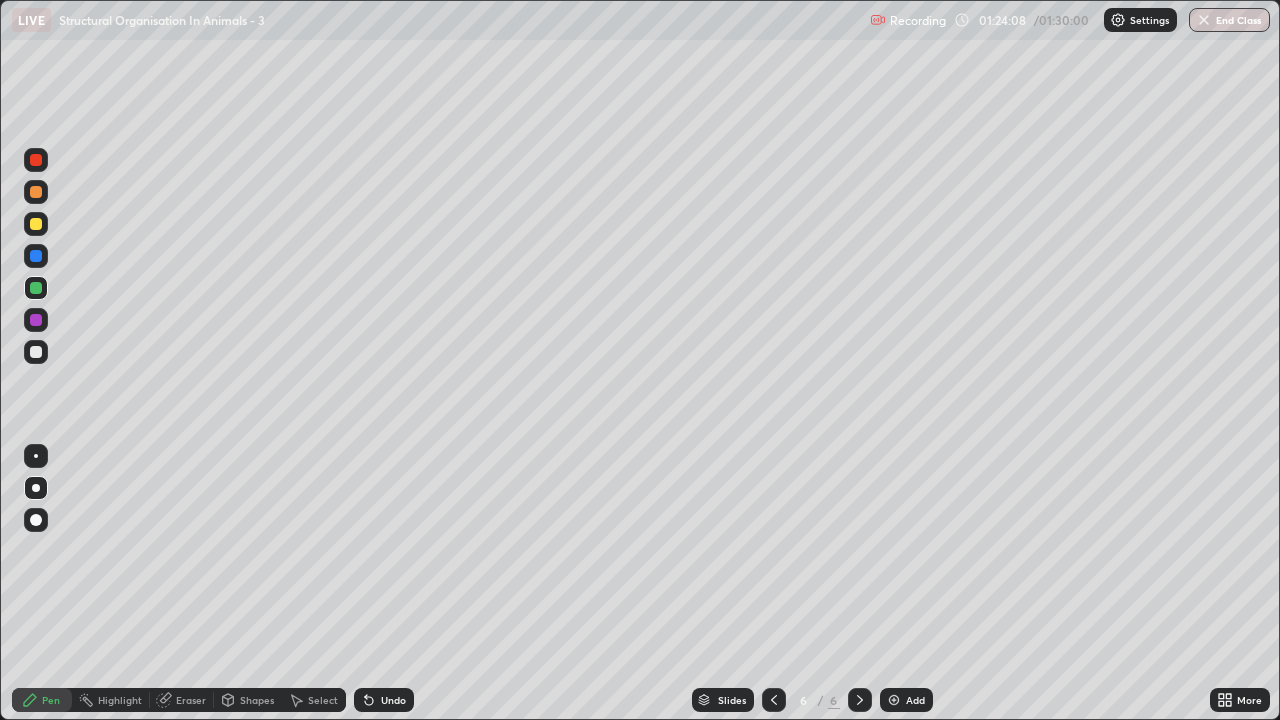 click on "Shapes" at bounding box center (257, 700) 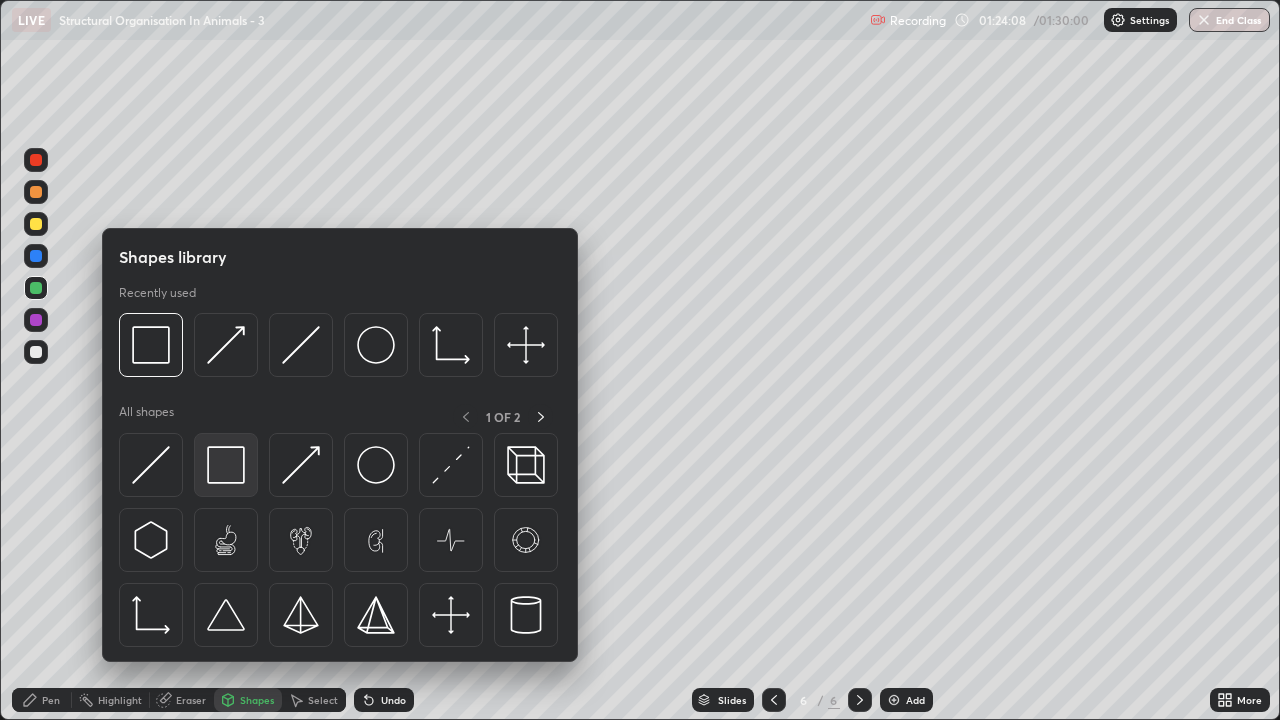 click at bounding box center [226, 465] 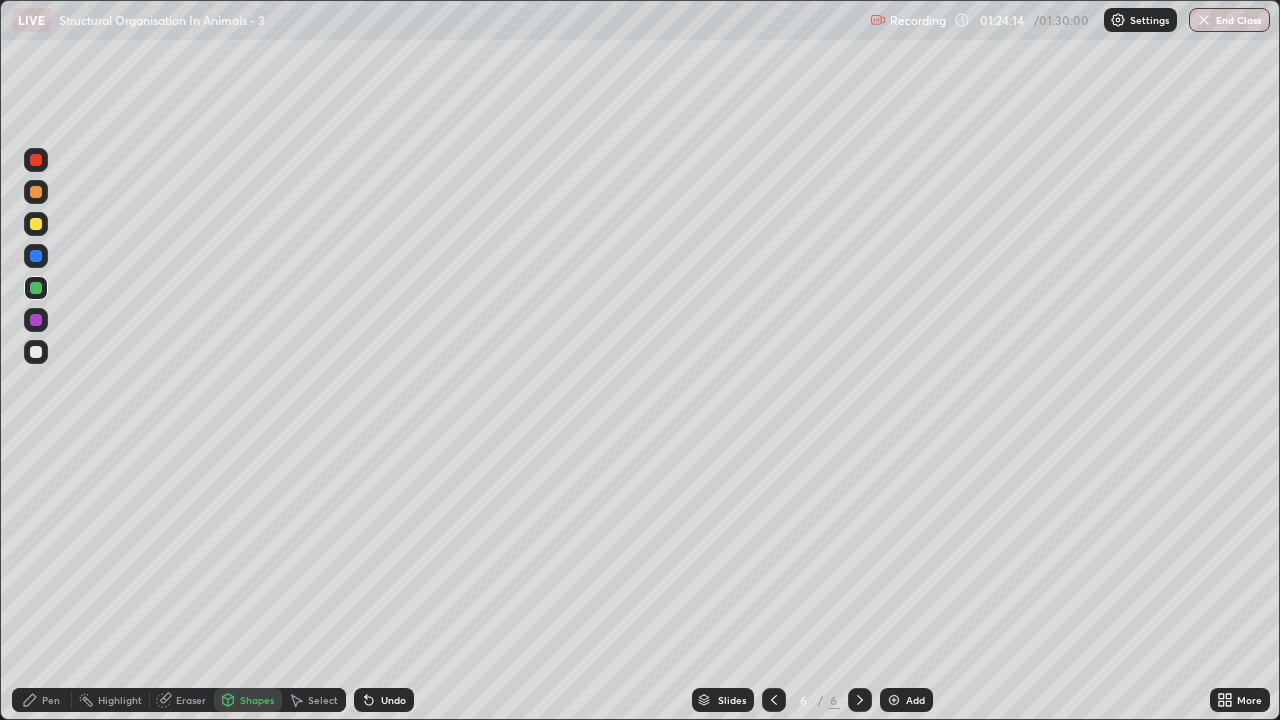 click on "Pen" at bounding box center (51, 700) 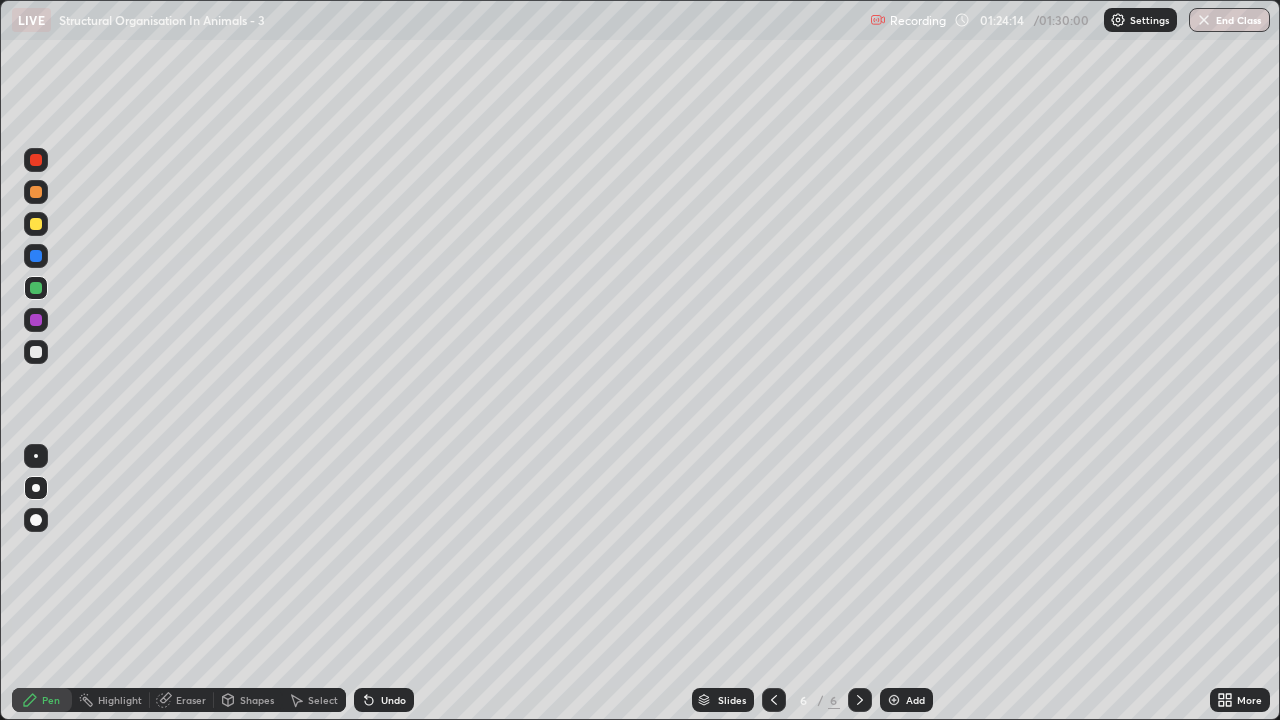 click on "Pen" at bounding box center (51, 700) 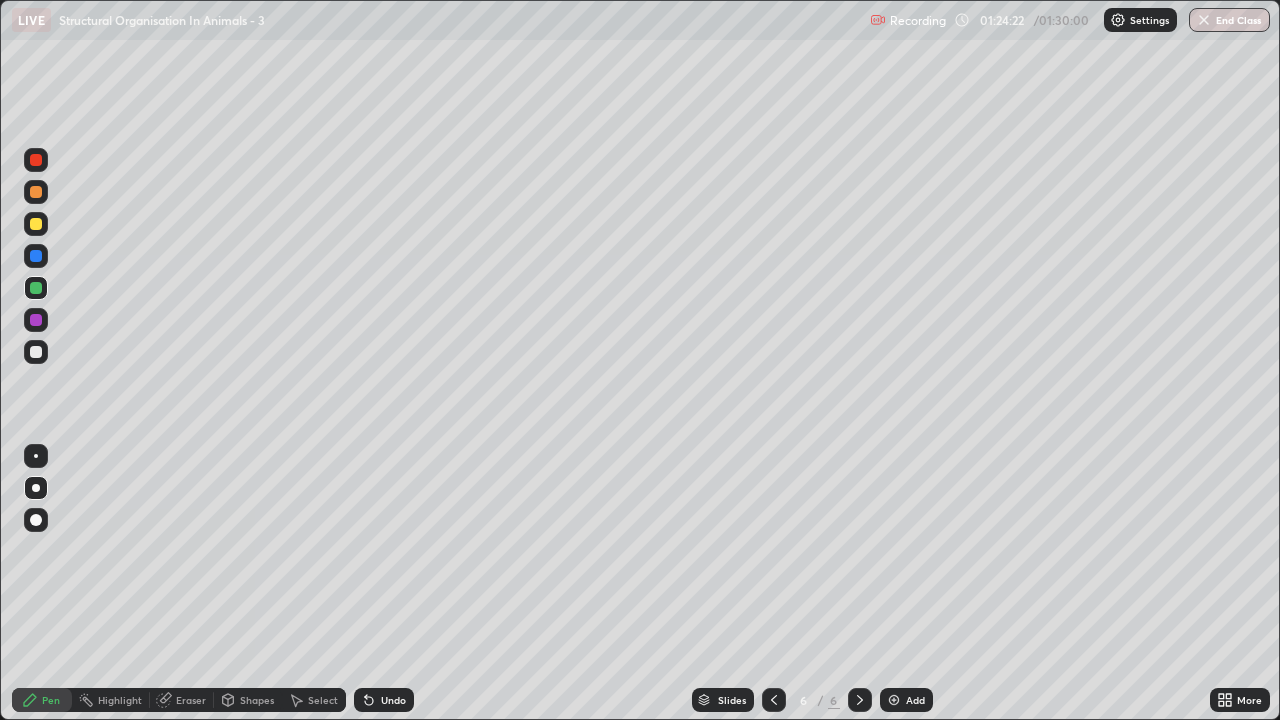 click at bounding box center (36, 320) 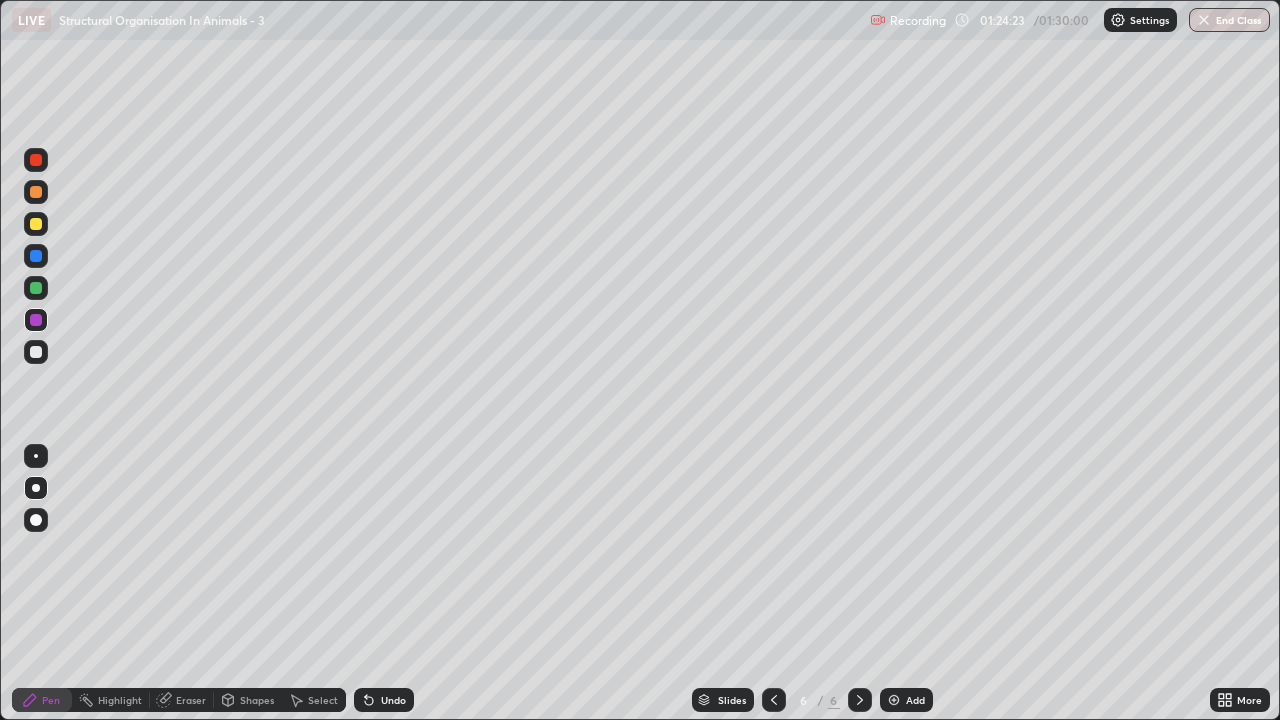 click on "Shapes" at bounding box center (248, 700) 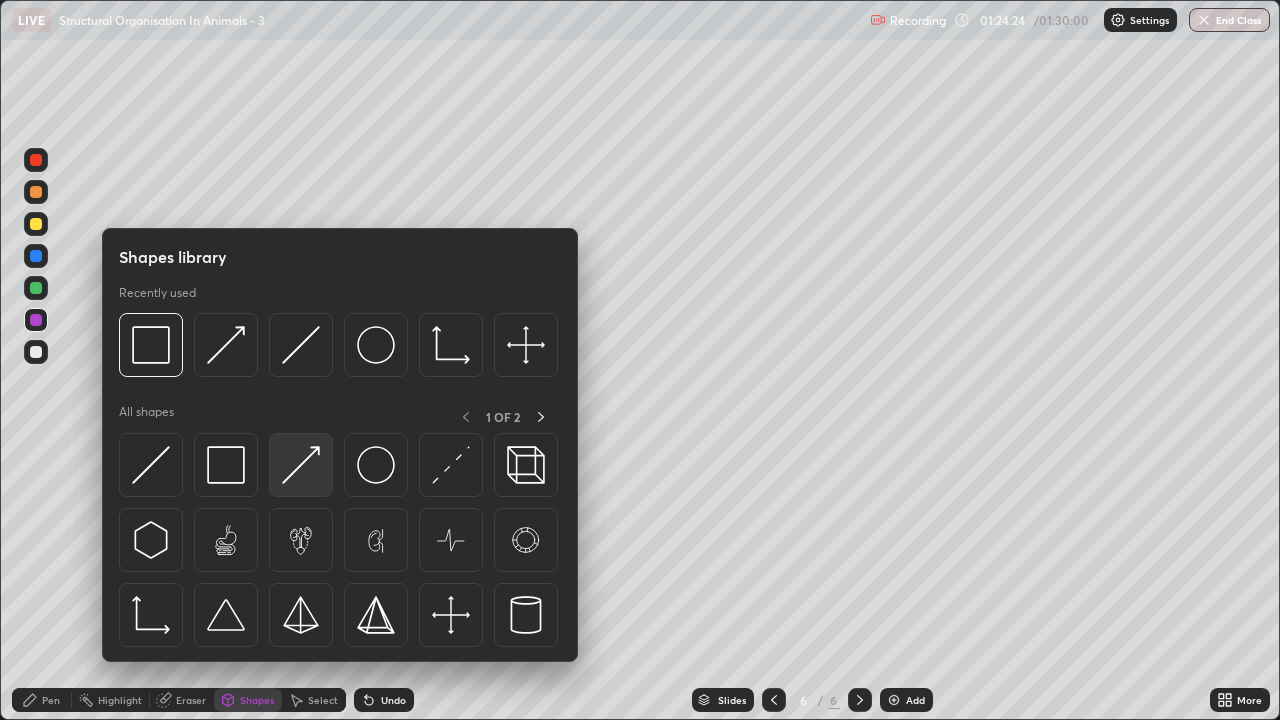 click at bounding box center (301, 465) 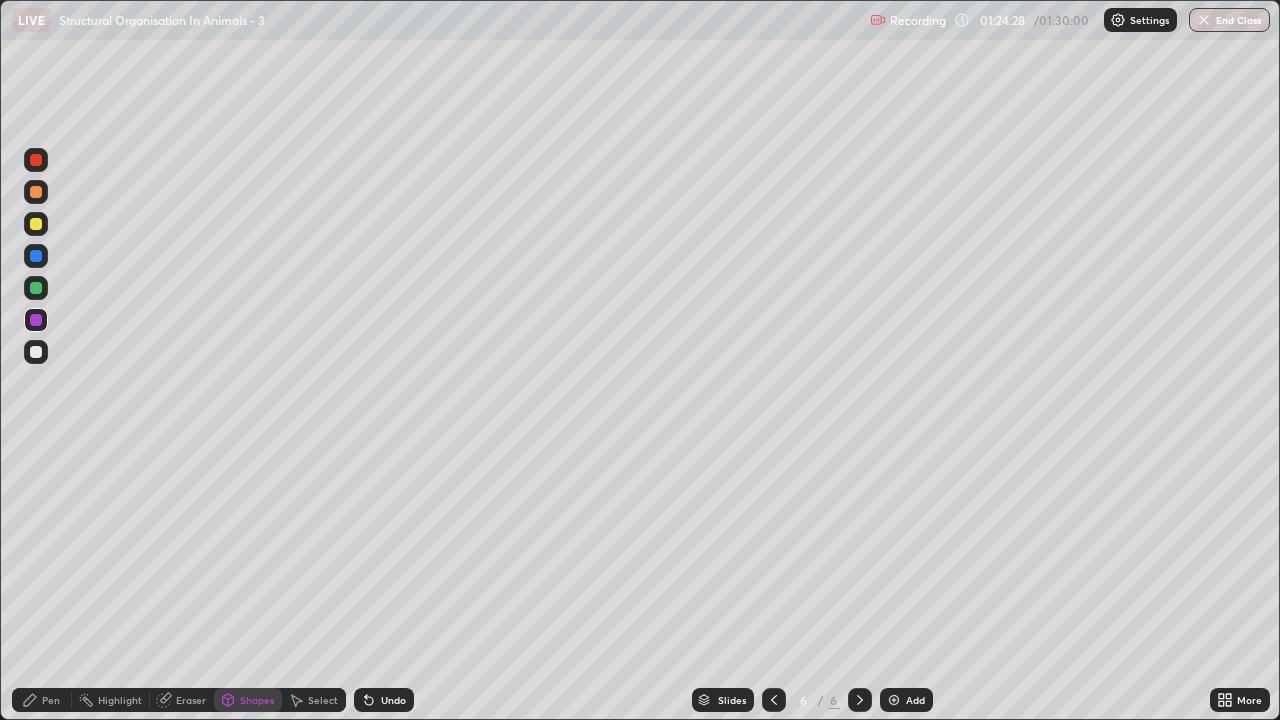 click on "Pen" at bounding box center (51, 700) 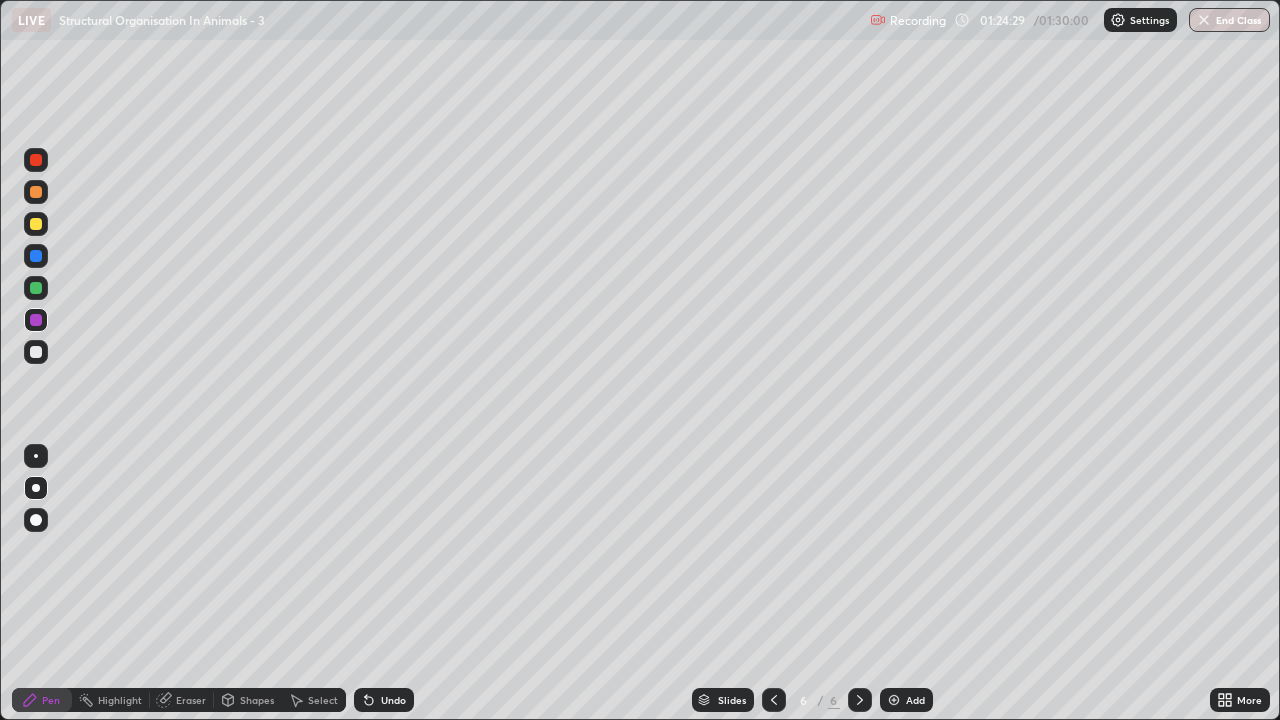 click at bounding box center (36, 192) 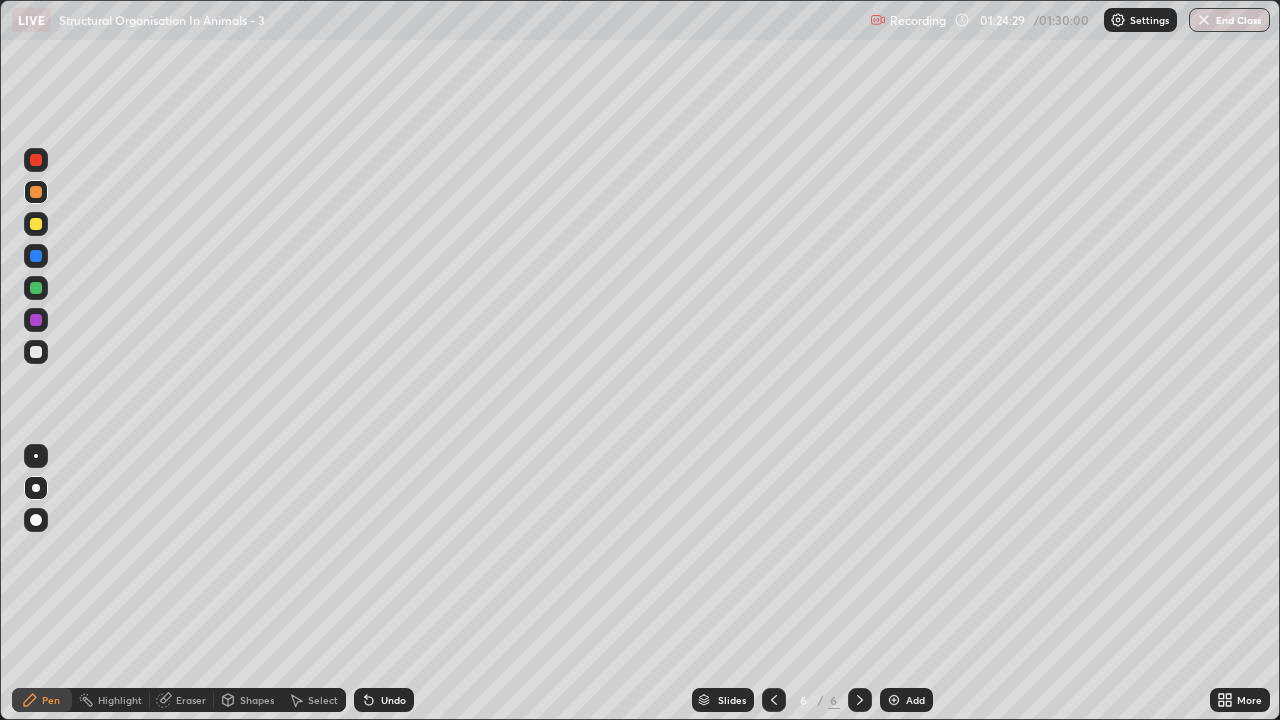 click at bounding box center (36, 160) 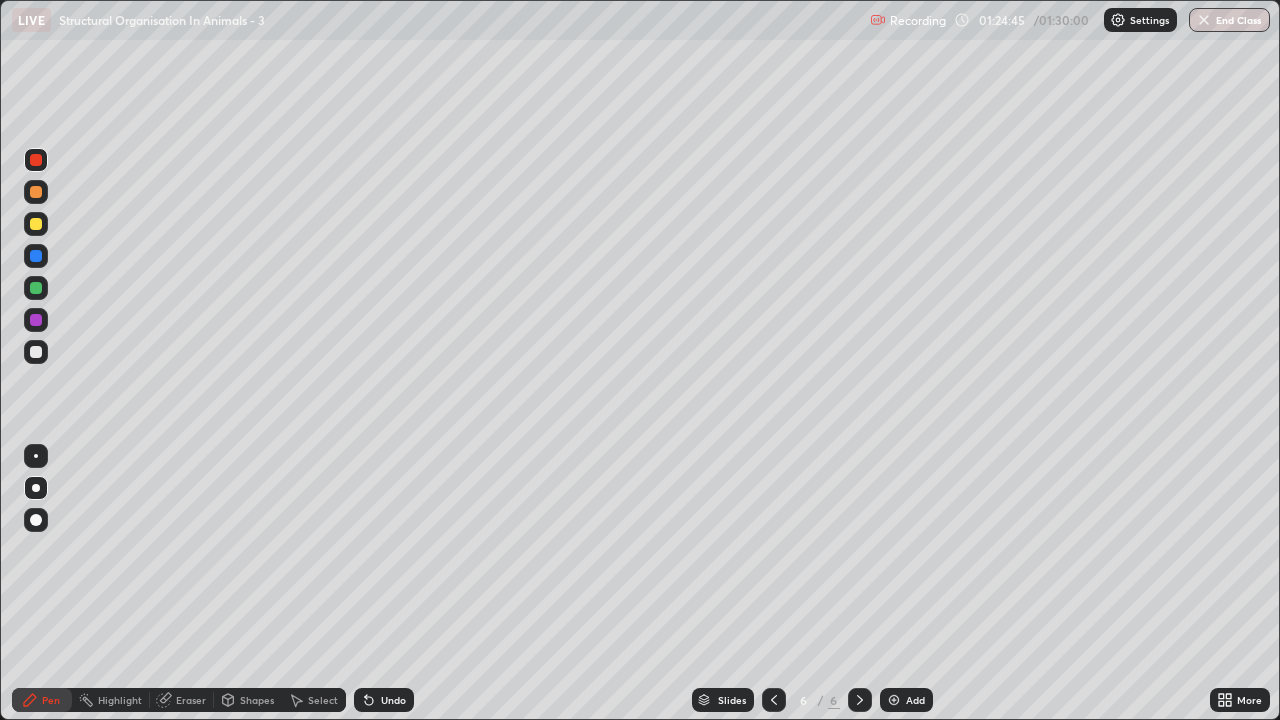 click at bounding box center [36, 192] 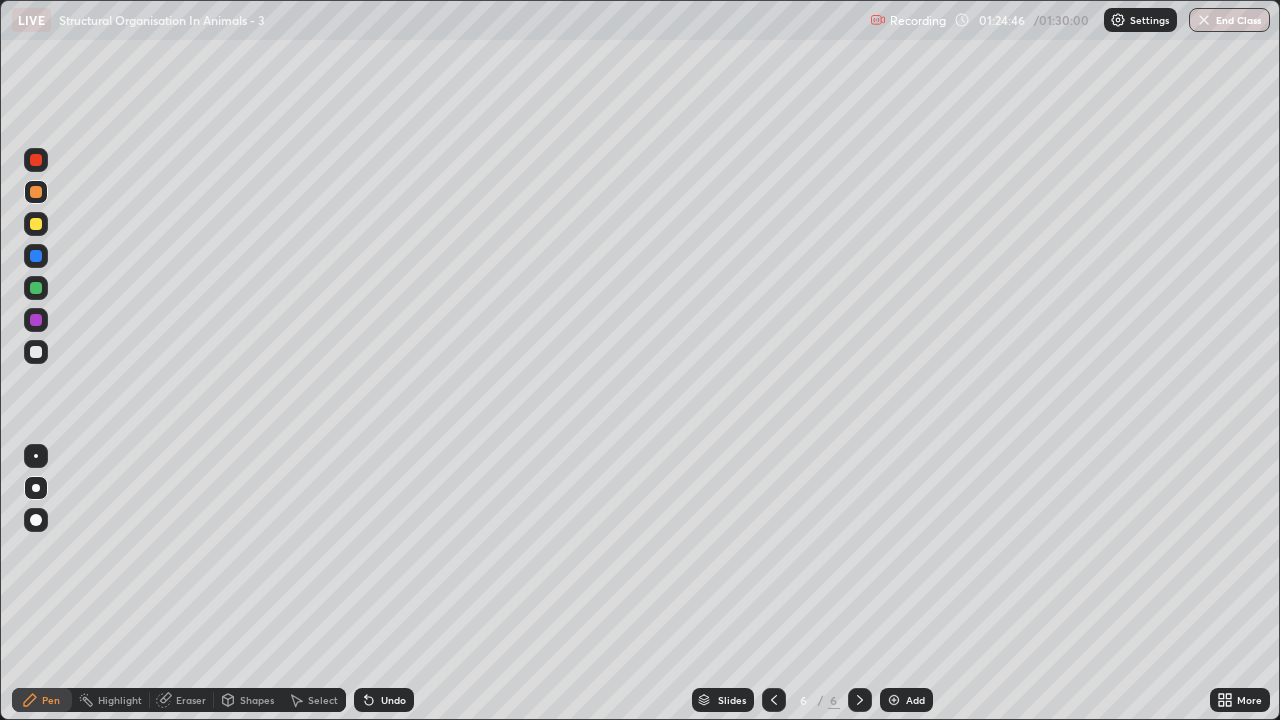 click on "Pen" at bounding box center (42, 700) 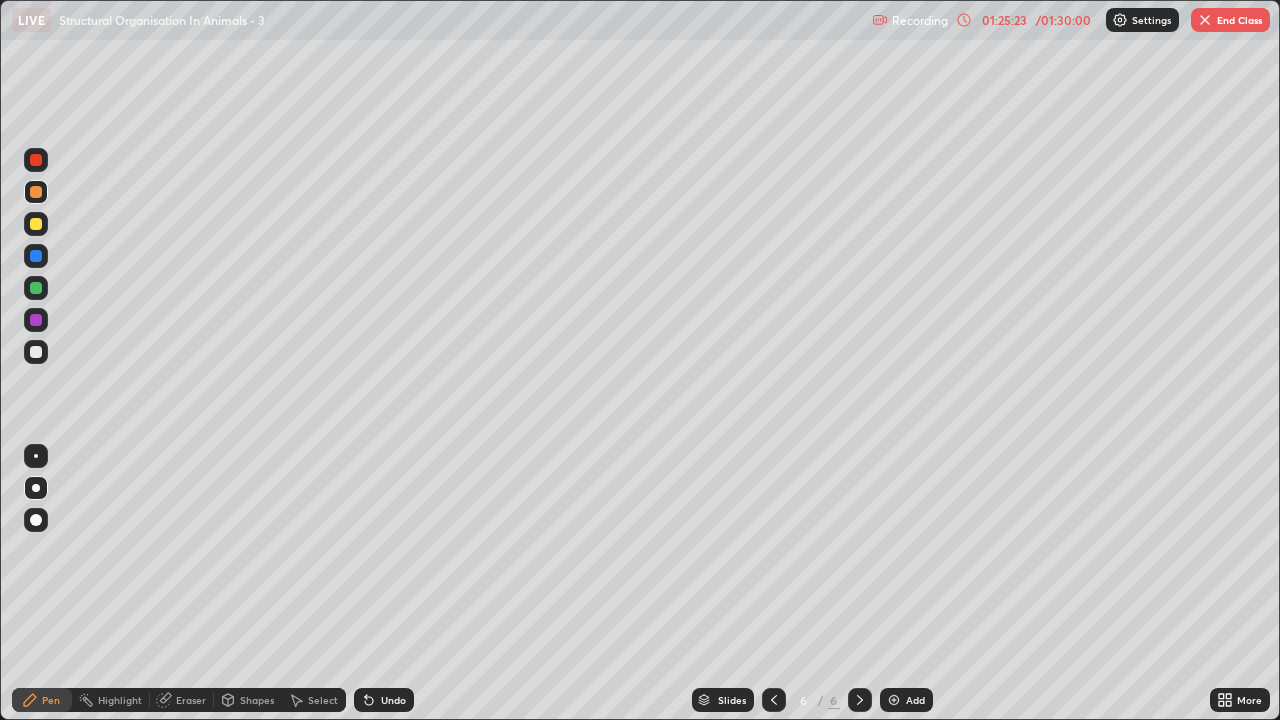 click at bounding box center (36, 352) 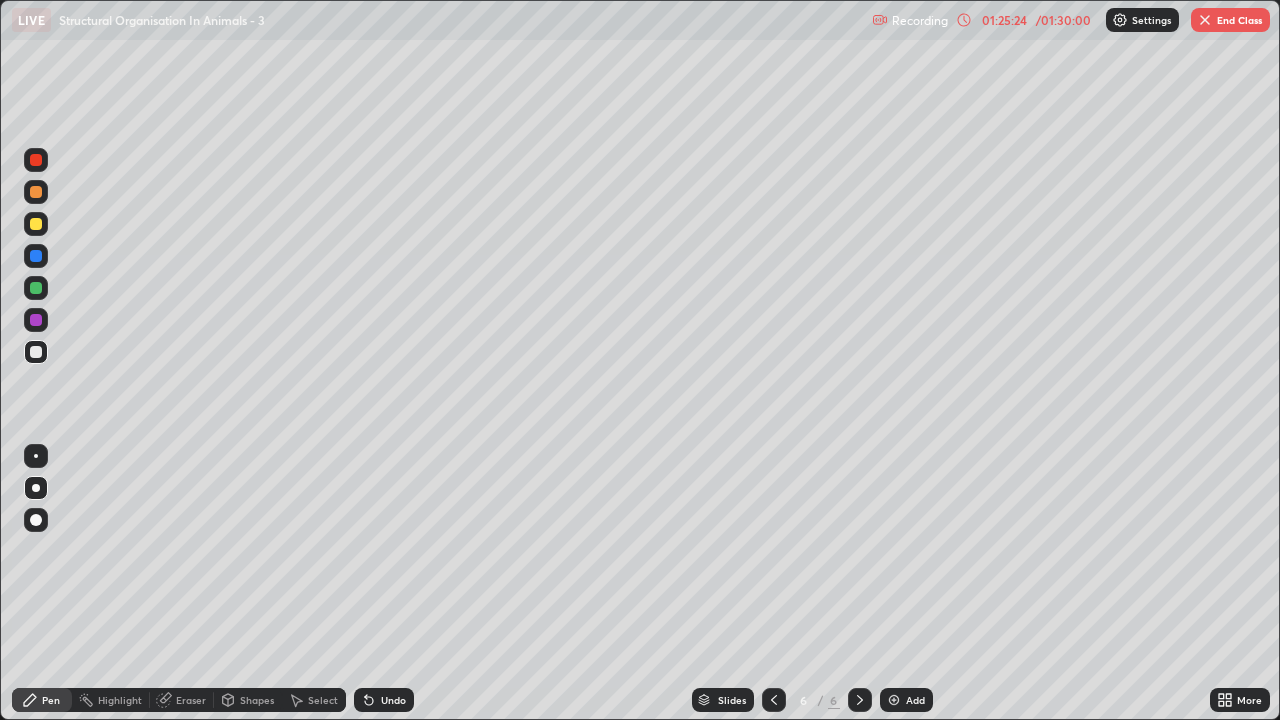 click on "Shapes" at bounding box center [257, 700] 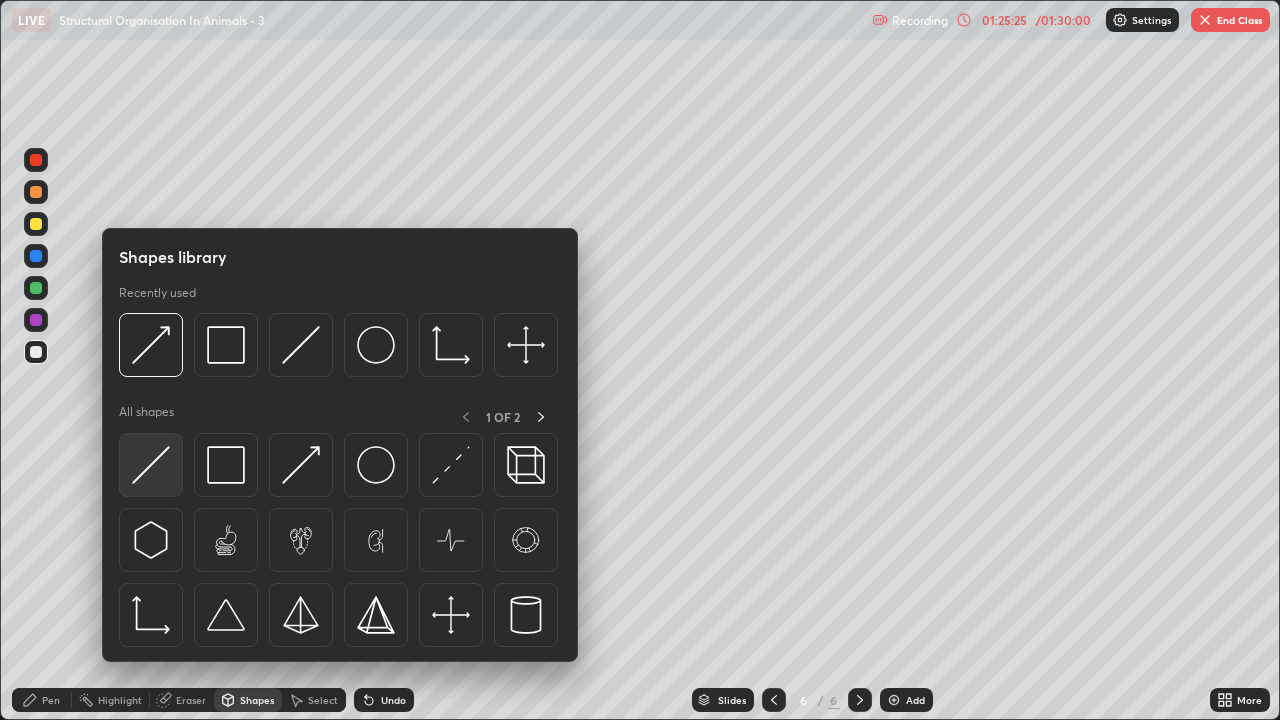 click at bounding box center [151, 465] 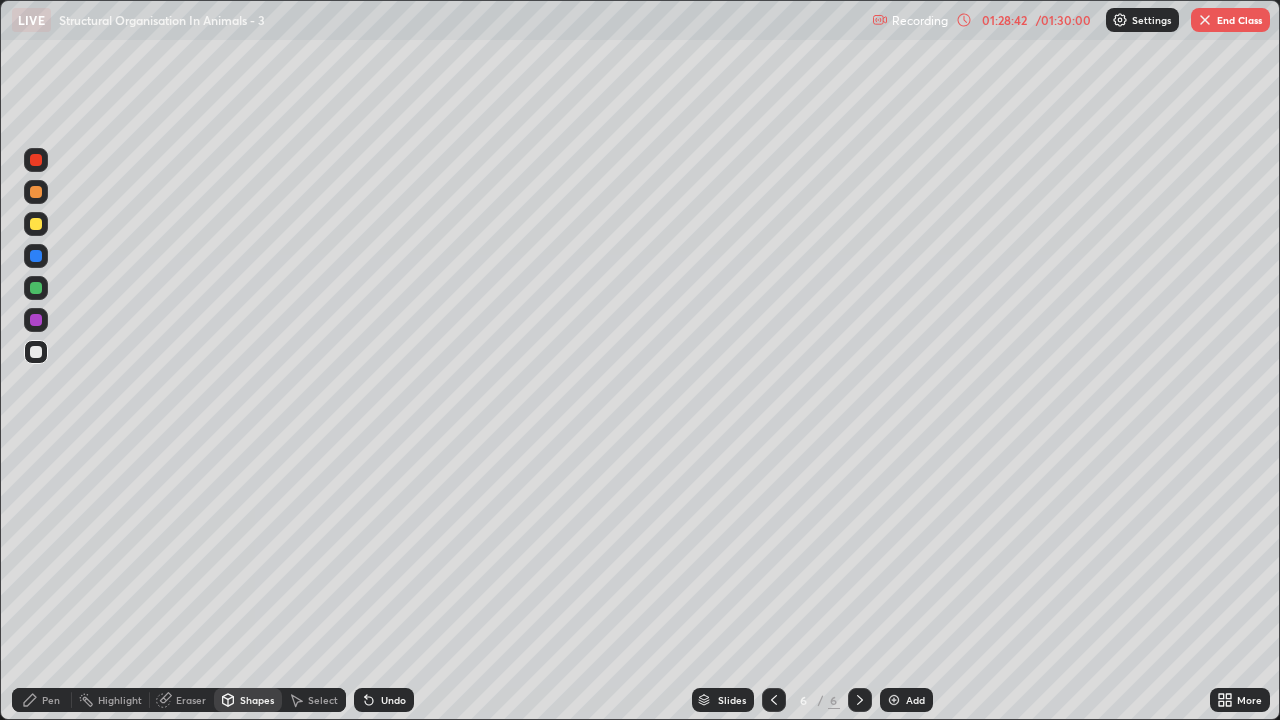 click on "End Class" at bounding box center [1230, 20] 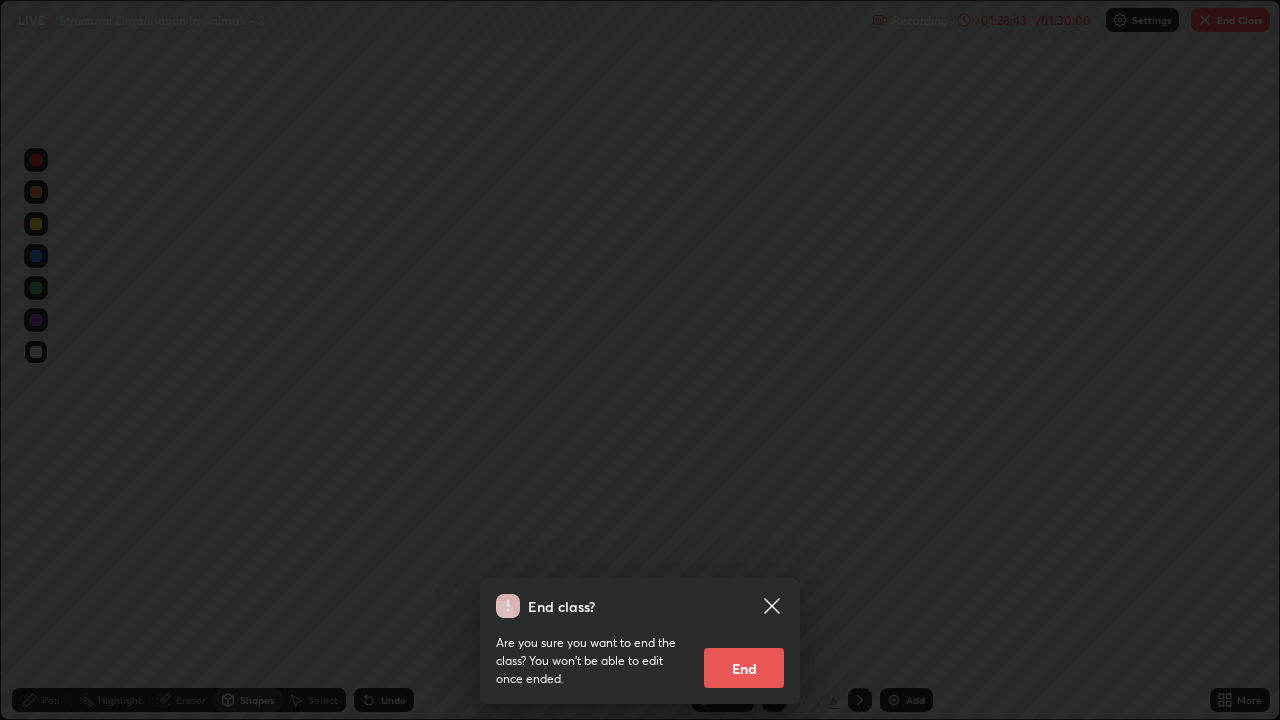 click on "End" at bounding box center [744, 668] 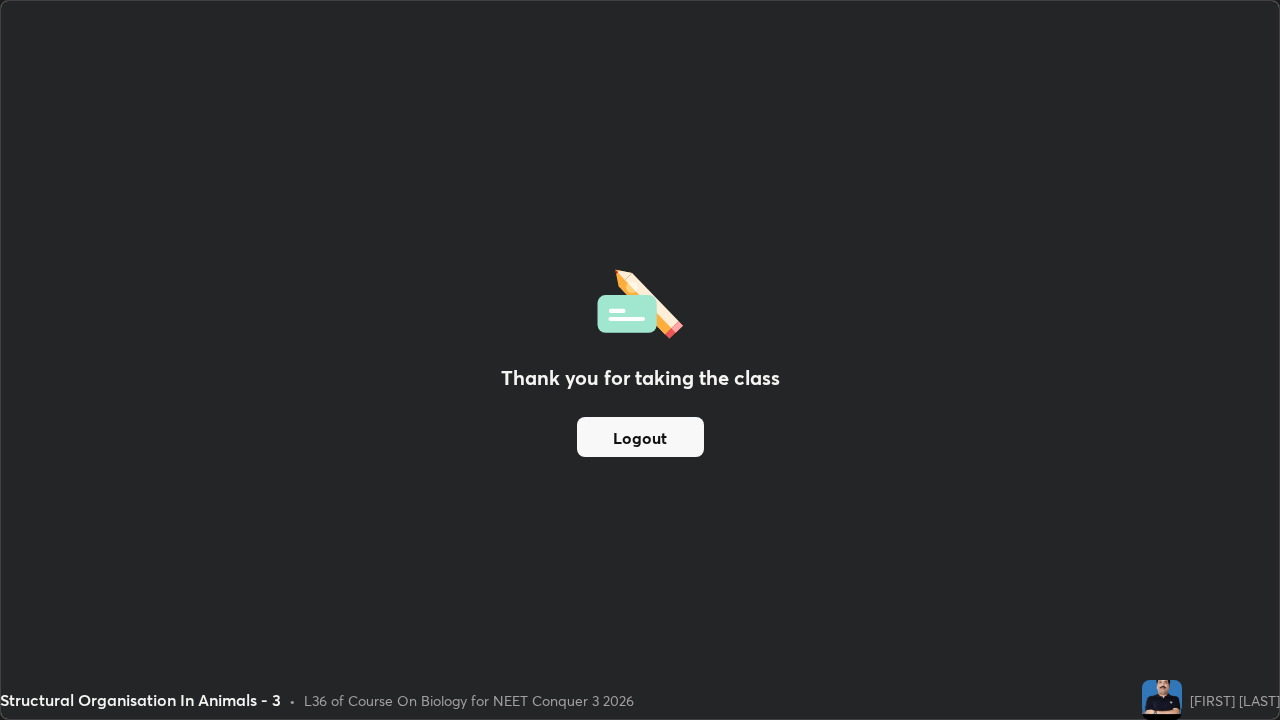 click on "Logout" at bounding box center [640, 437] 